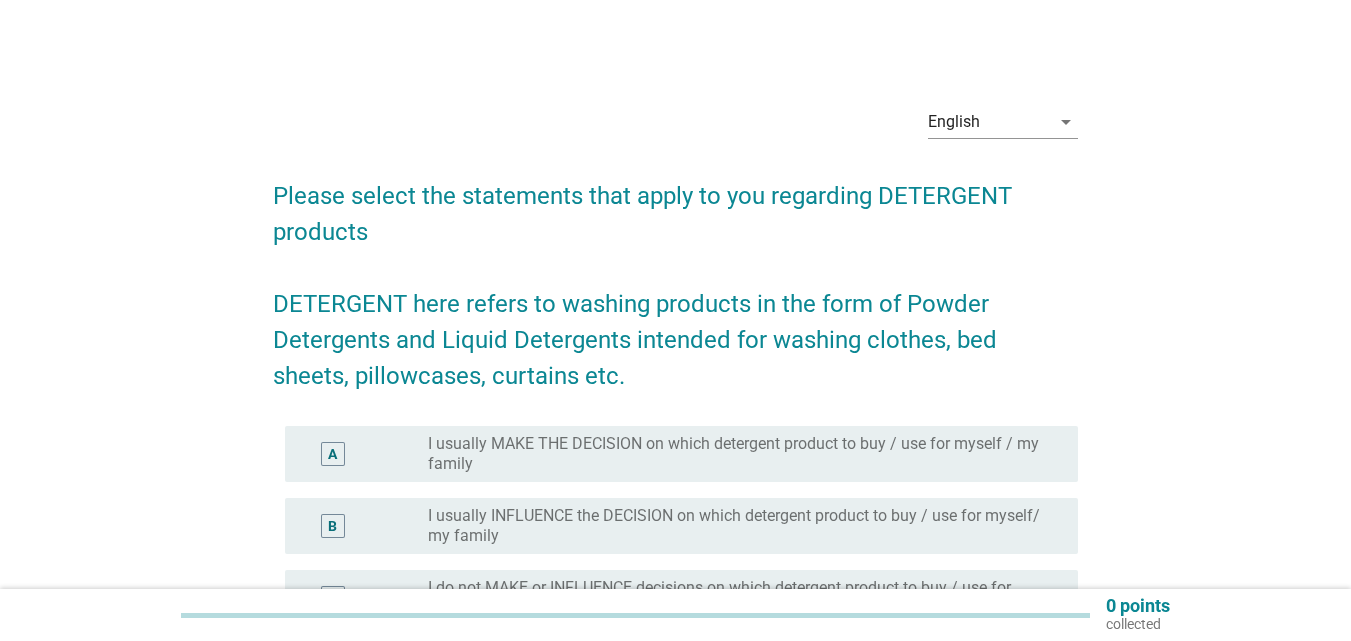 scroll, scrollTop: 0, scrollLeft: 0, axis: both 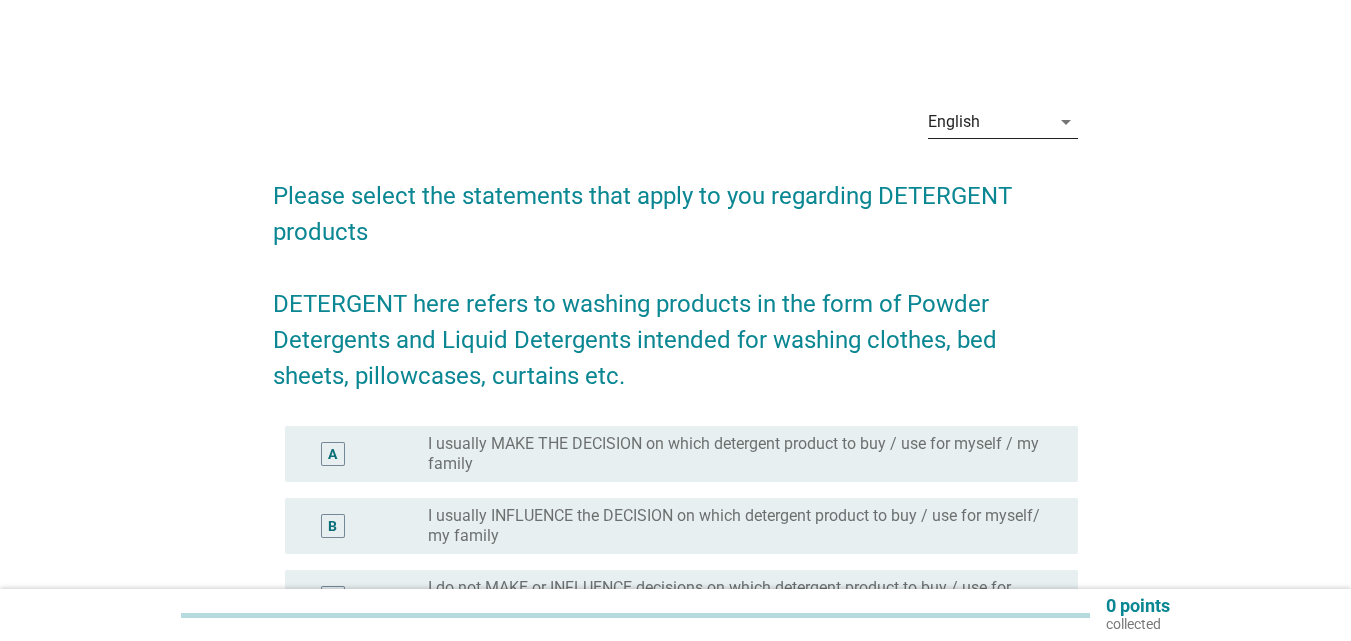 click on "English" at bounding box center [989, 122] 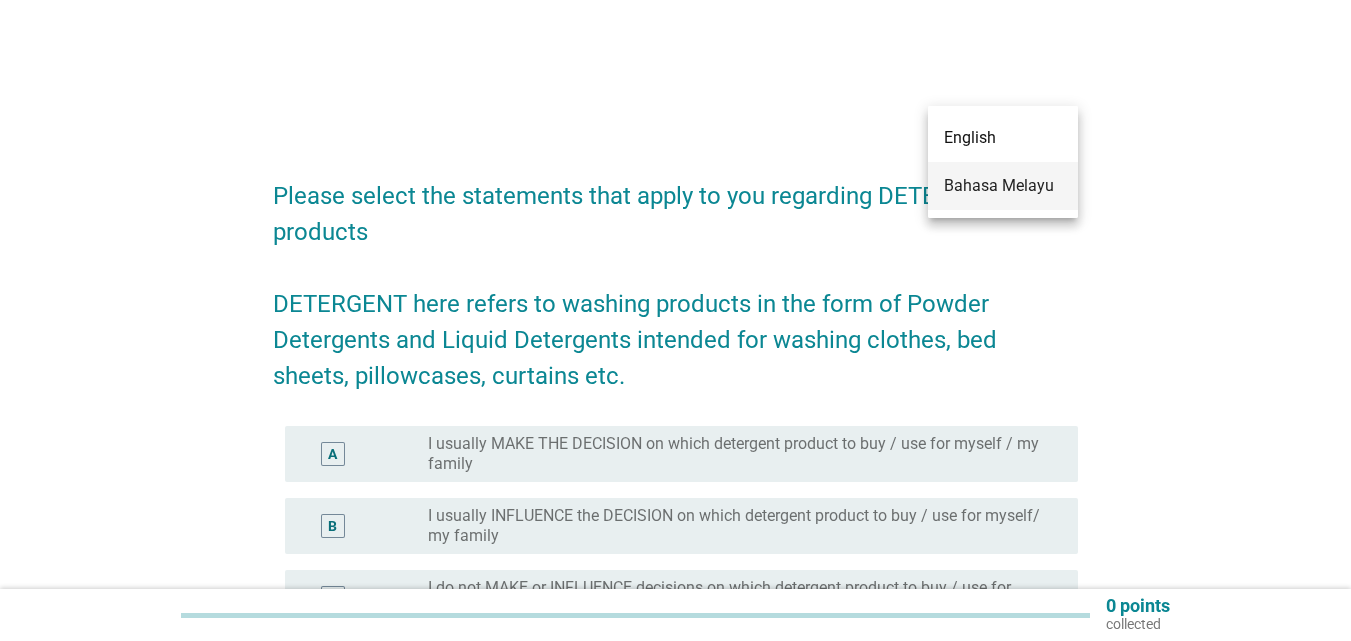 click on "Bahasa Melayu" at bounding box center [1003, 186] 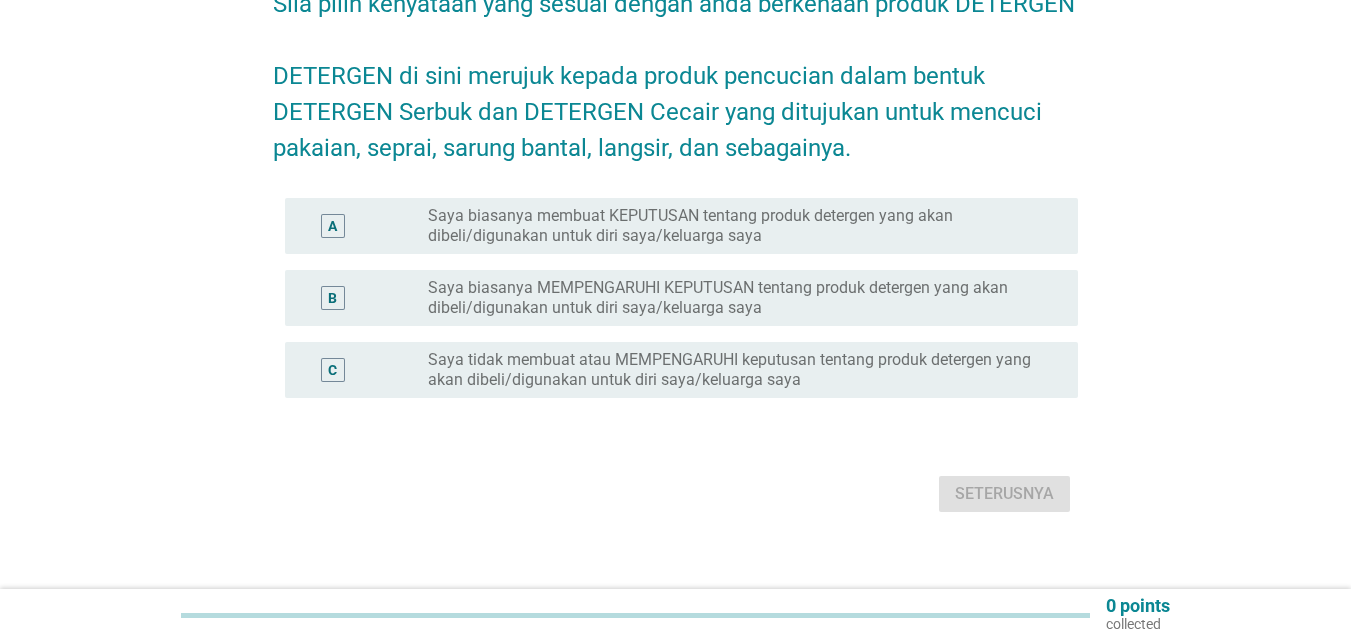 scroll, scrollTop: 211, scrollLeft: 0, axis: vertical 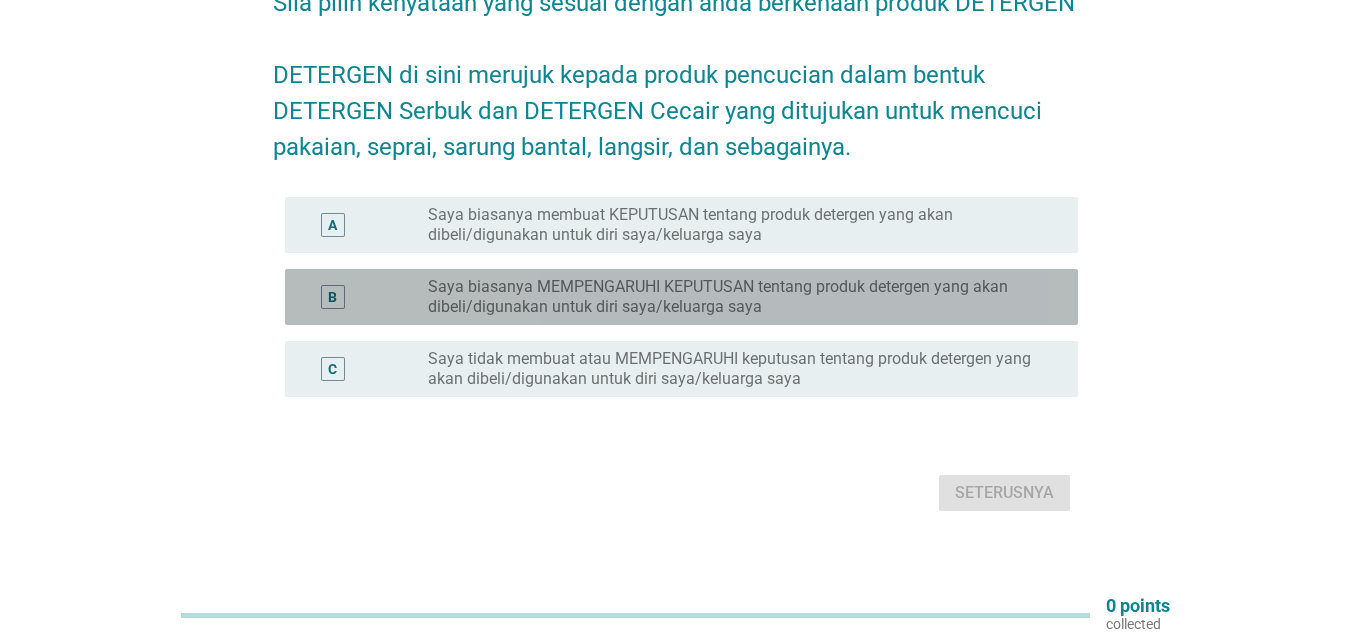 click on "Saya biasanya MEMPENGARUHI KEPUTUSAN tentang produk detergen yang akan dibeli/digunakan untuk diri saya/keluarga saya" at bounding box center (737, 297) 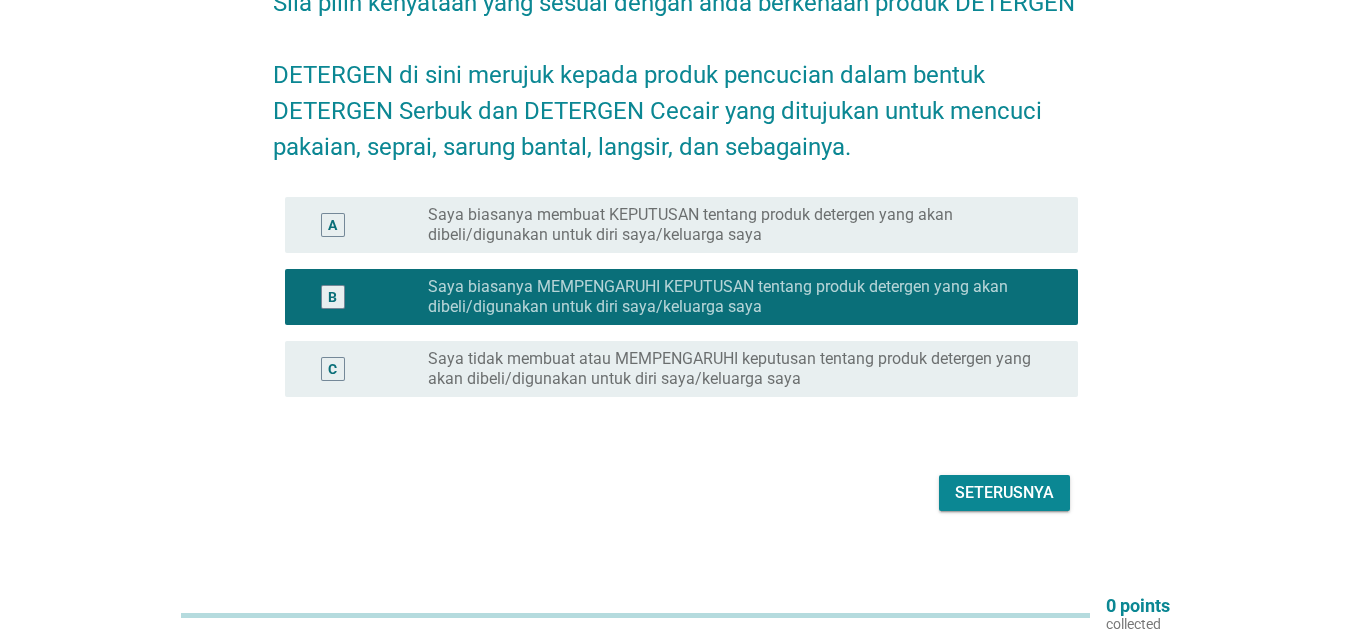 click on "Seterusnya" at bounding box center (1004, 493) 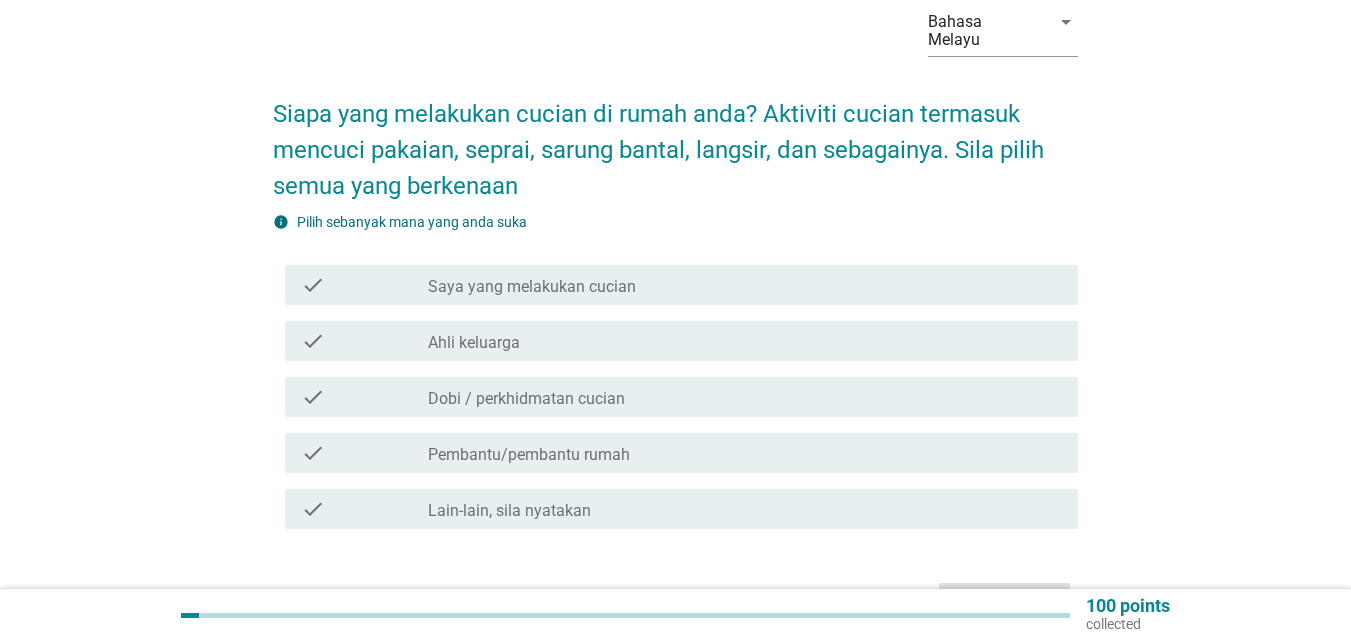 scroll, scrollTop: 208, scrollLeft: 0, axis: vertical 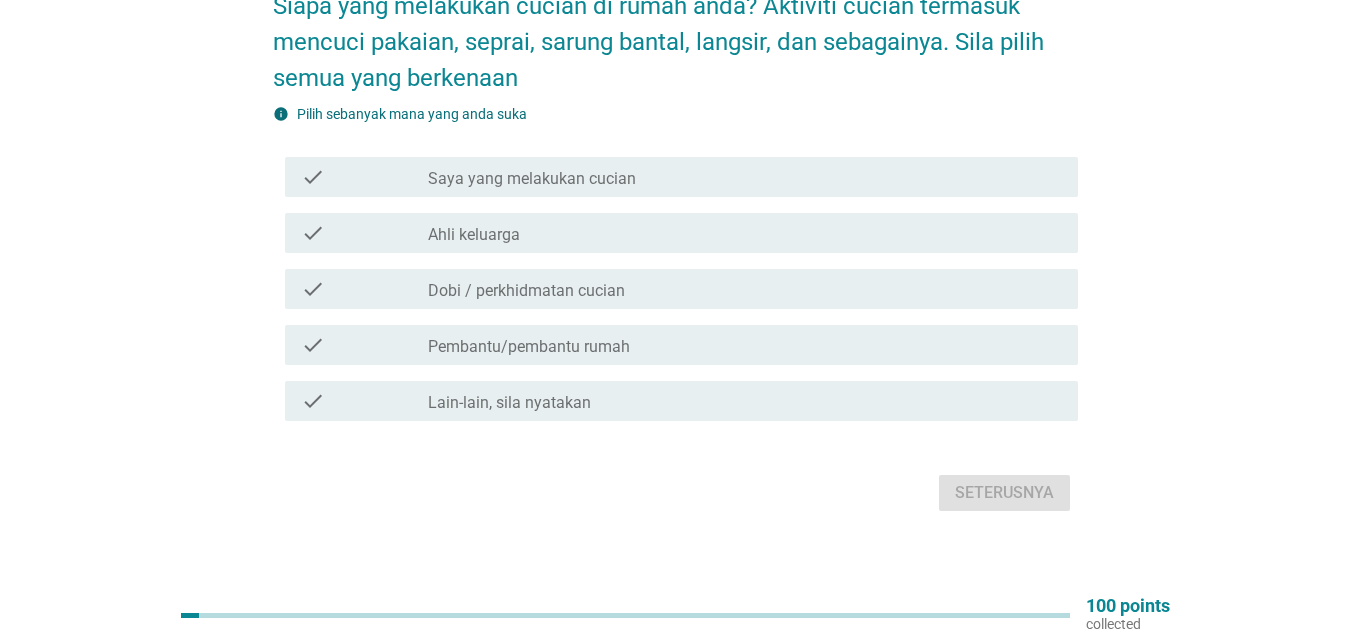 click on "check_box_outline_blank Saya yang melakukan cucian" at bounding box center [745, 177] 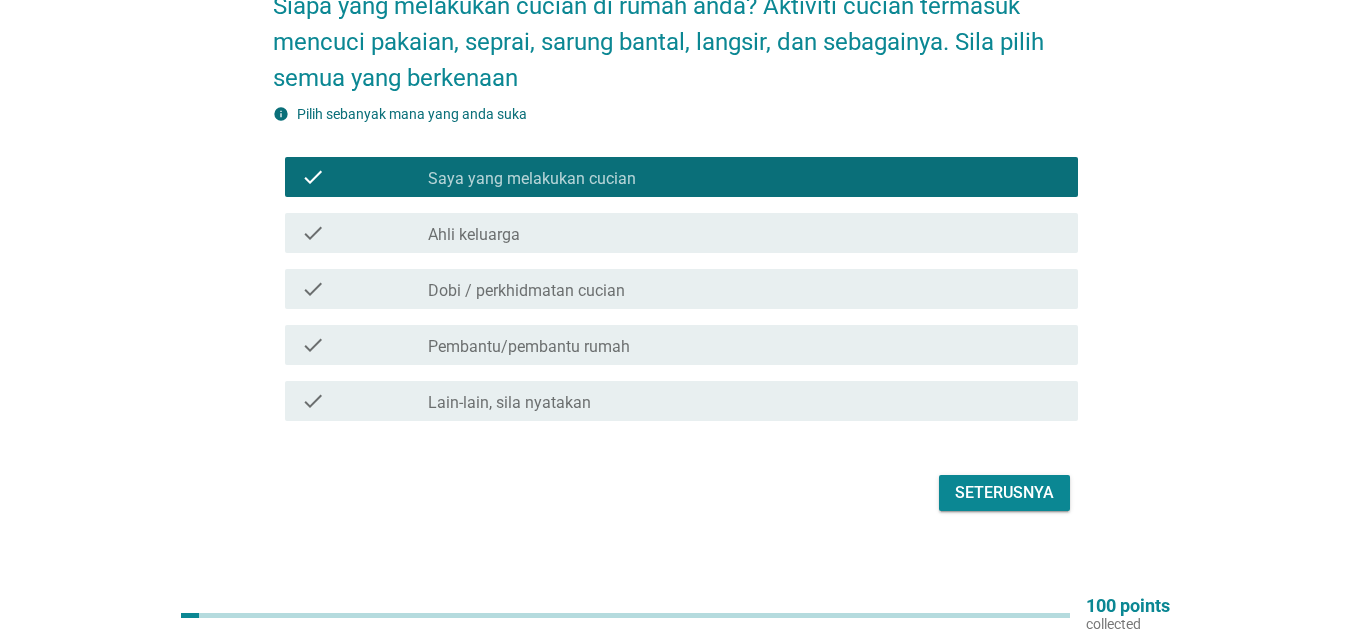 click on "Seterusnya" at bounding box center (1004, 493) 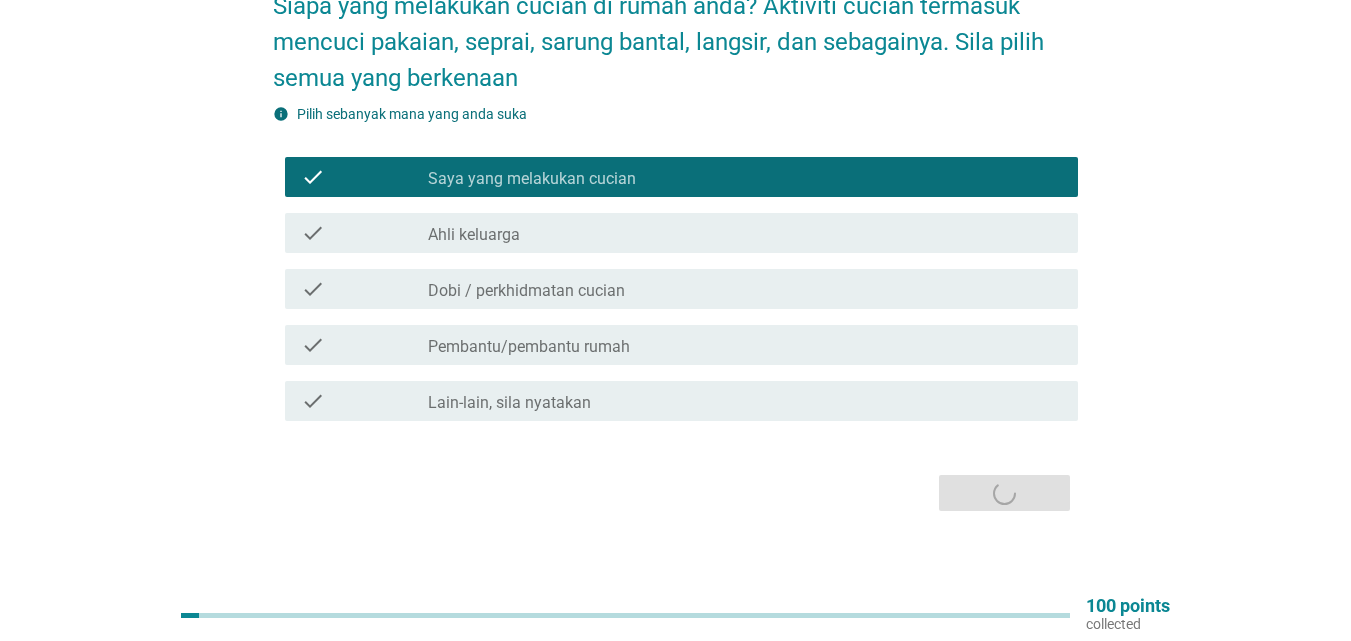 scroll, scrollTop: 0, scrollLeft: 0, axis: both 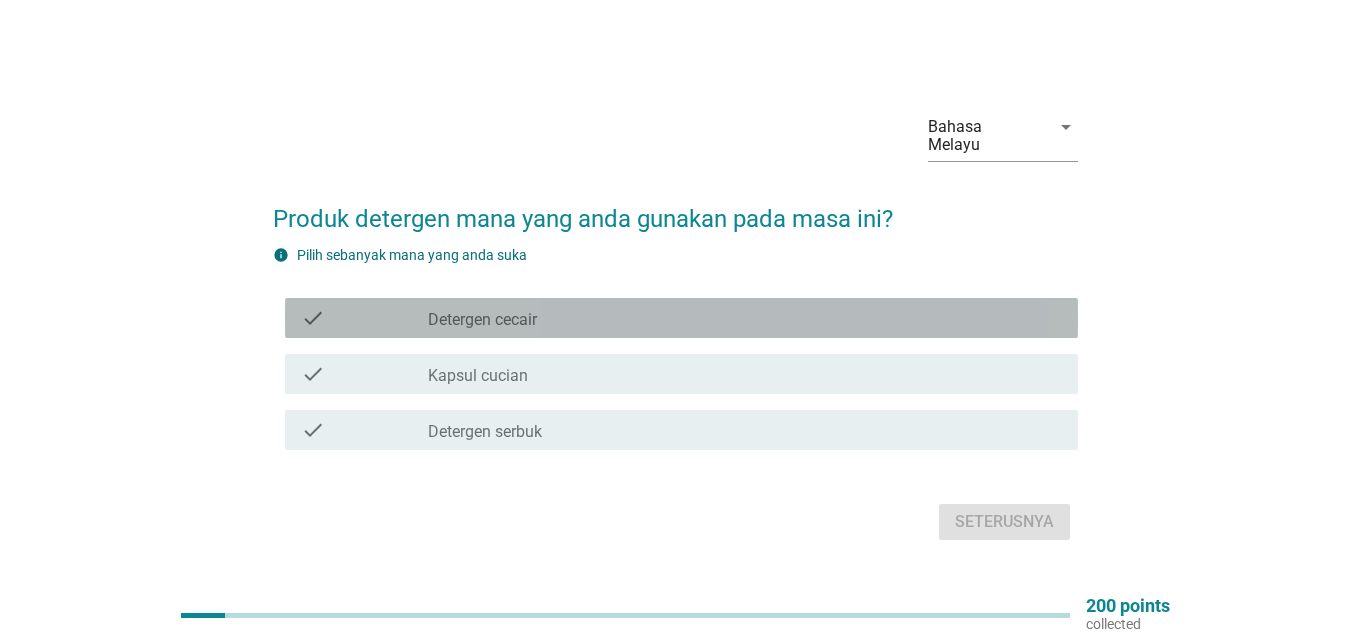 click on "check_box_outline_blank Detergen cecair" at bounding box center [745, 318] 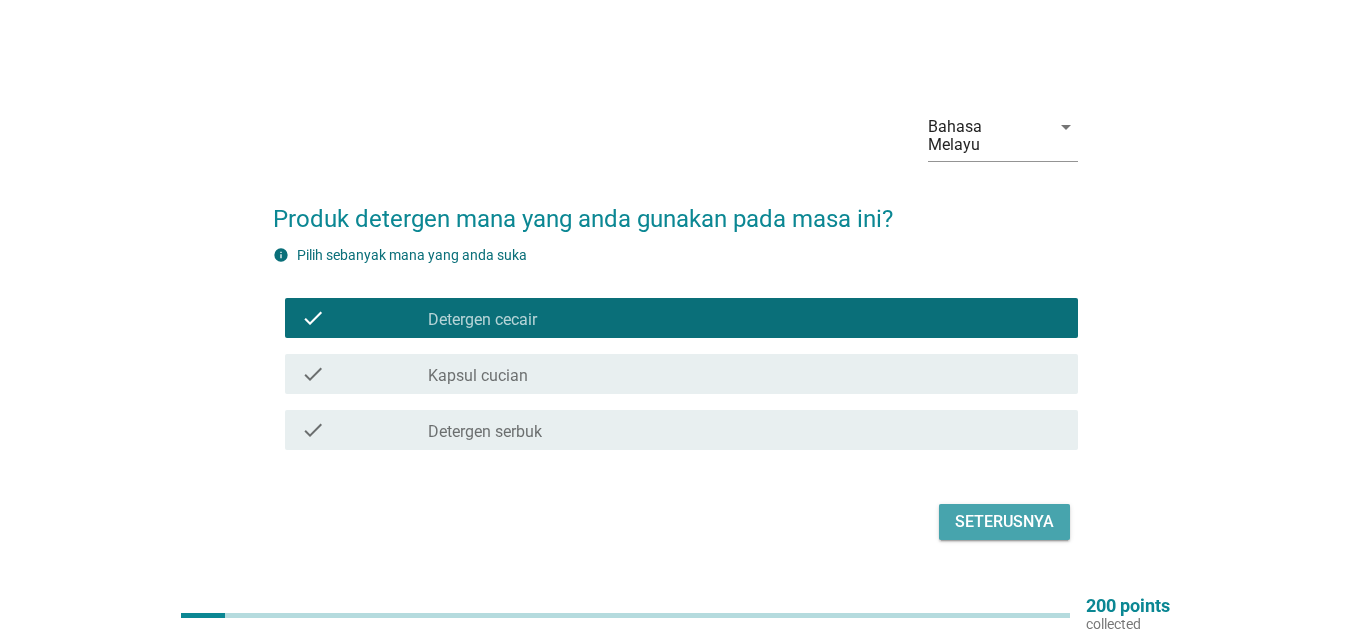 click on "Seterusnya" at bounding box center [1004, 522] 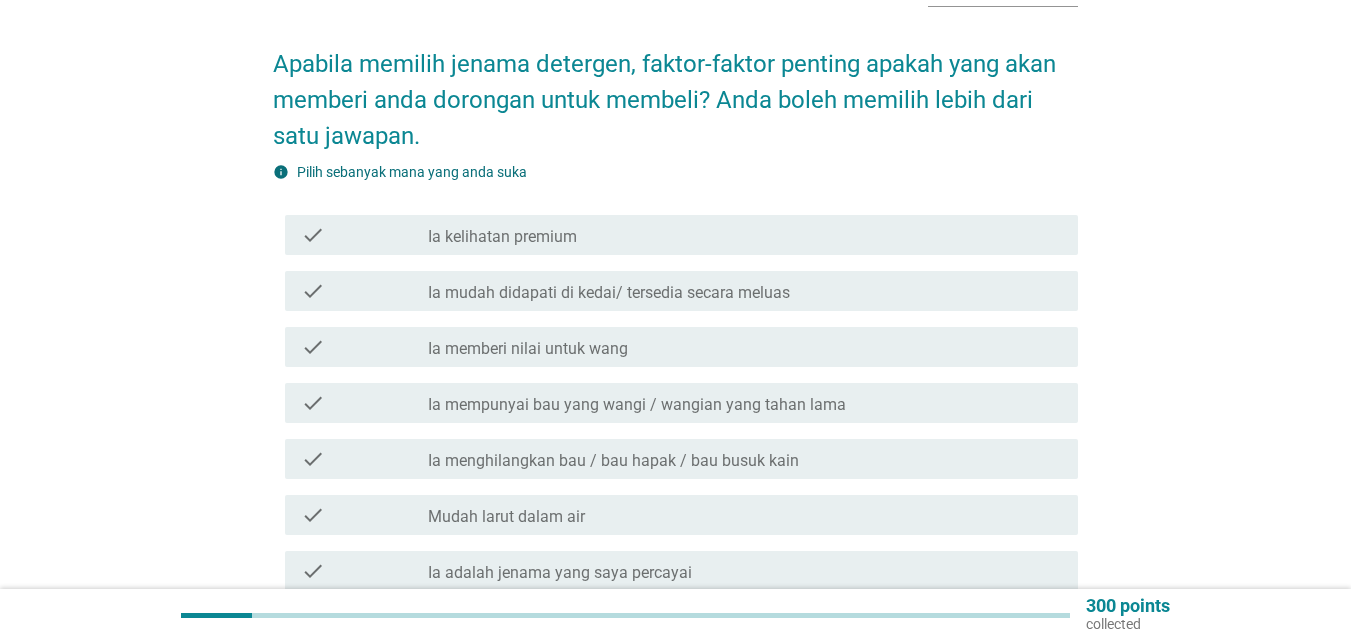 scroll, scrollTop: 300, scrollLeft: 0, axis: vertical 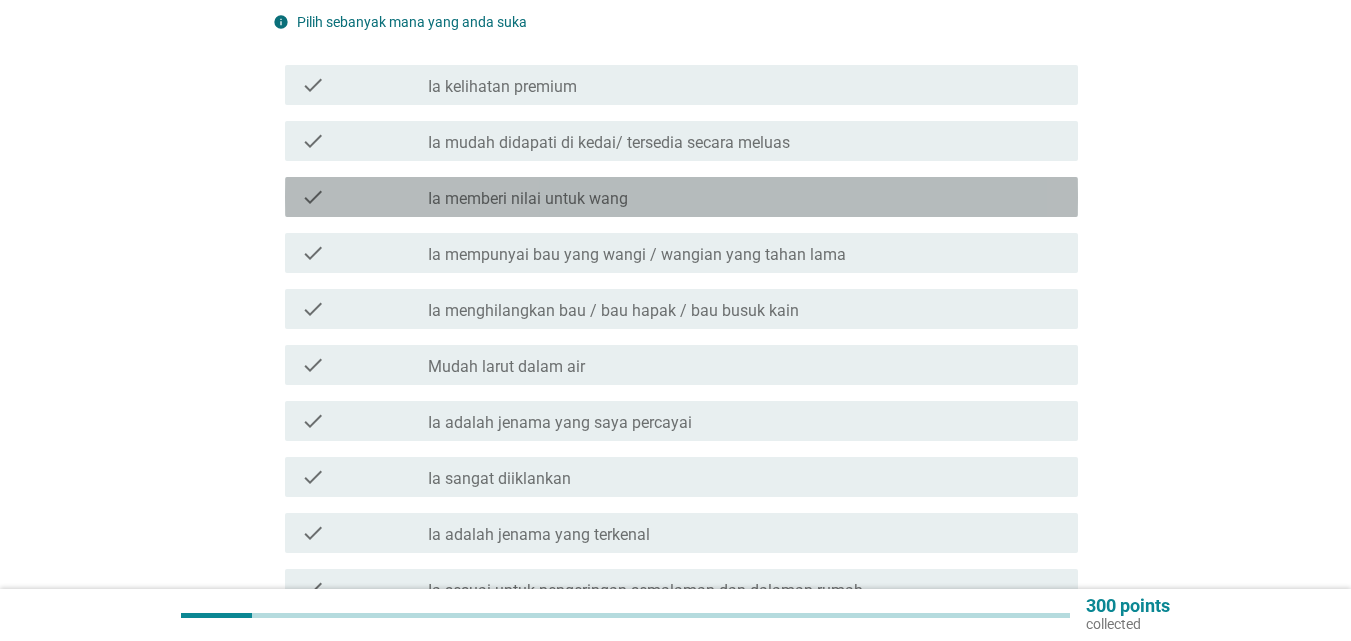 click on "Ia memberi nilai untuk wang" at bounding box center (528, 199) 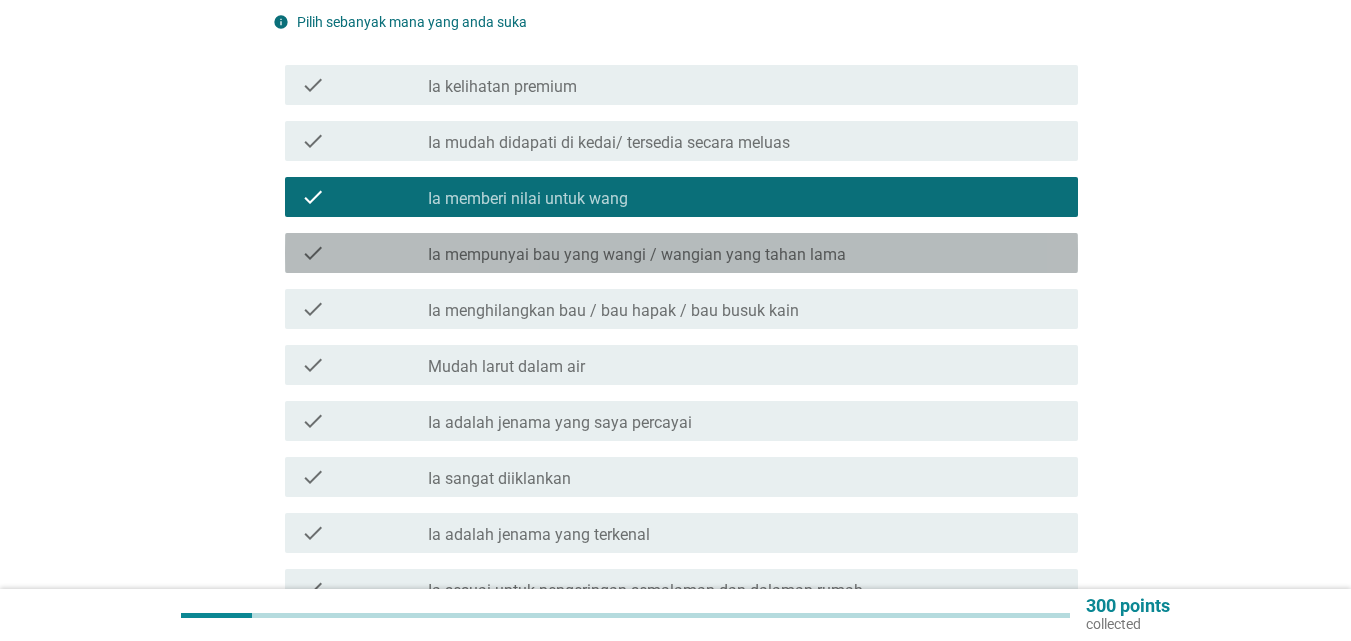 click on "check     check_box_outline_blank Ia mempunyai bau yang wangi / wangian yang tahan lama" at bounding box center (681, 253) 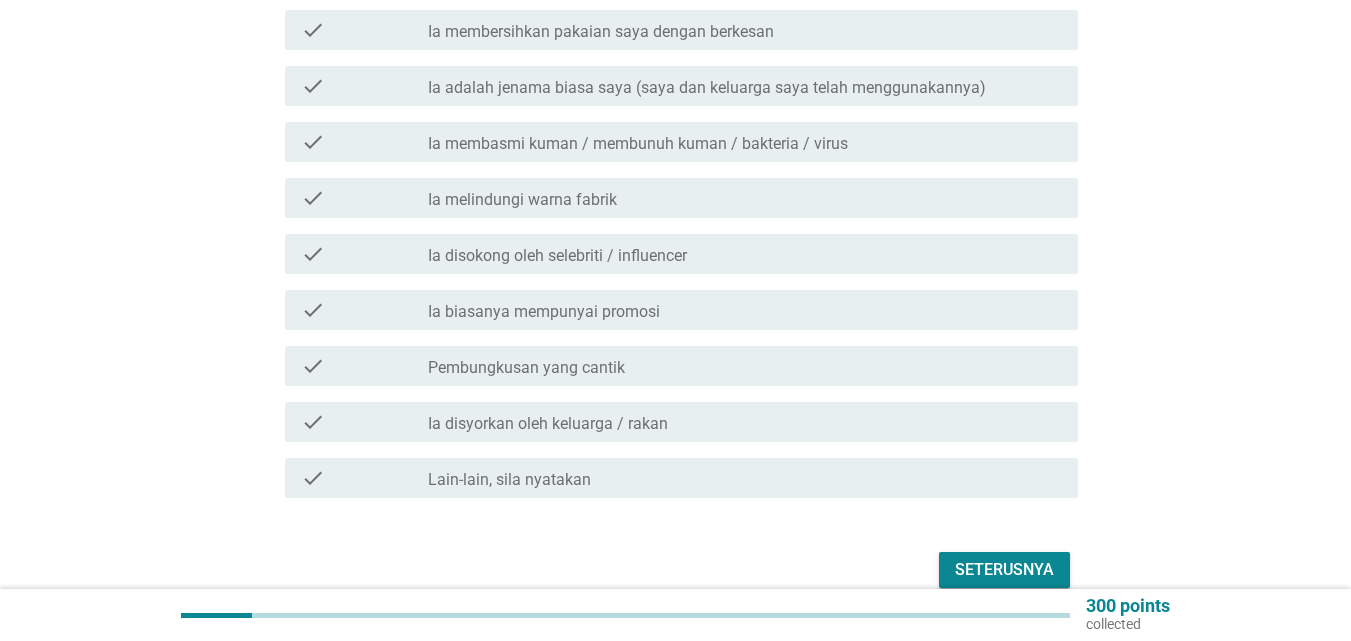 scroll, scrollTop: 1104, scrollLeft: 0, axis: vertical 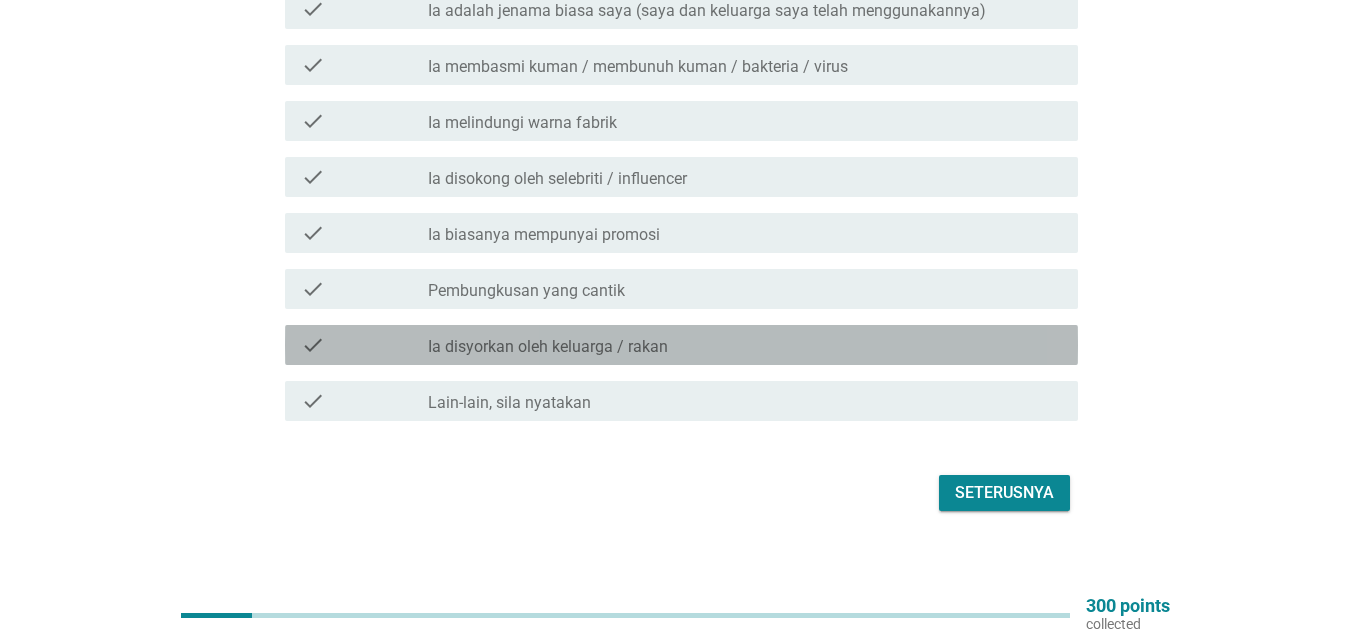 click on "check     check_box_outline_blank Ia disyorkan oleh keluarga / rakan" at bounding box center [681, 345] 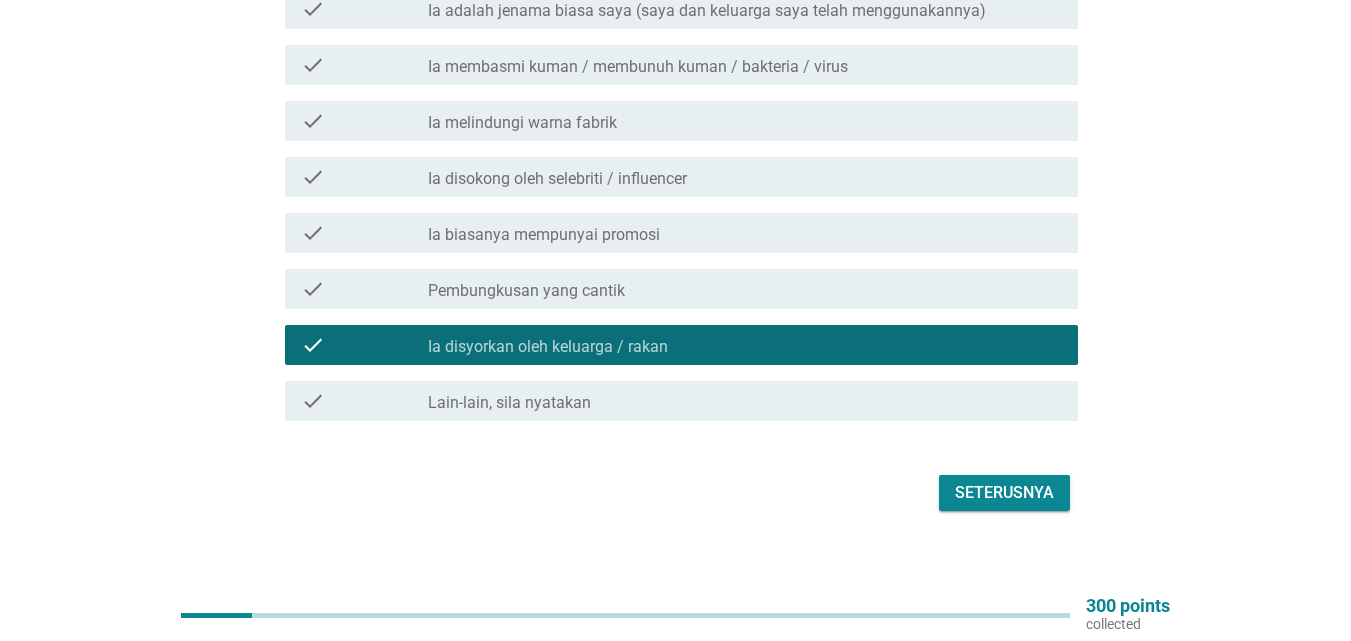 scroll, scrollTop: 804, scrollLeft: 0, axis: vertical 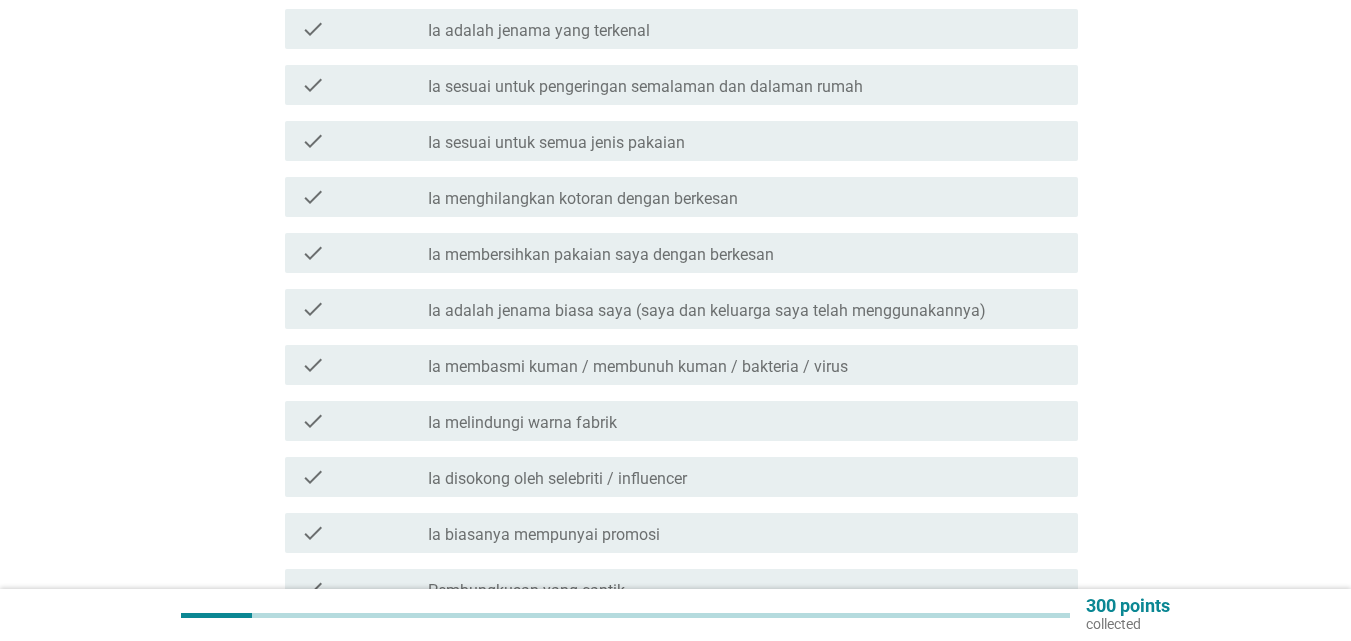 click on "check_box_outline_blank Ia membasmi kuman / membunuh kuman / bakteria / virus" at bounding box center [745, 365] 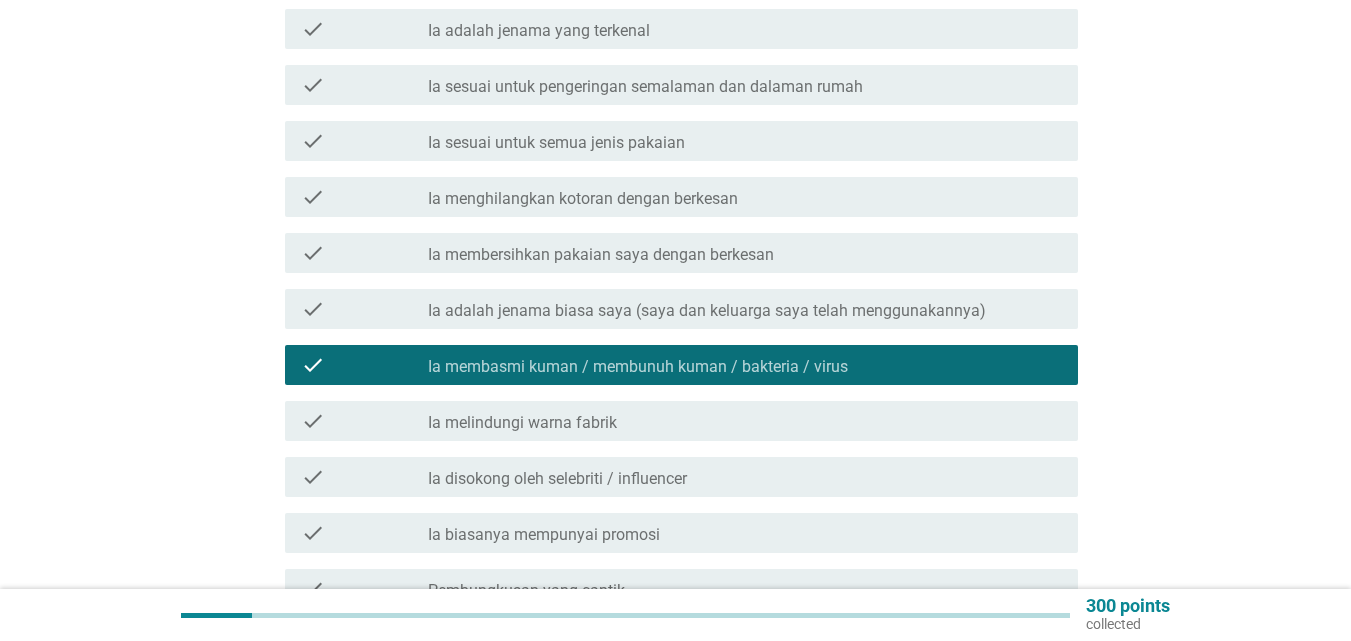 click on "check_box_outline_blank Ia membersihkan pakaian saya dengan berkesan" at bounding box center (745, 253) 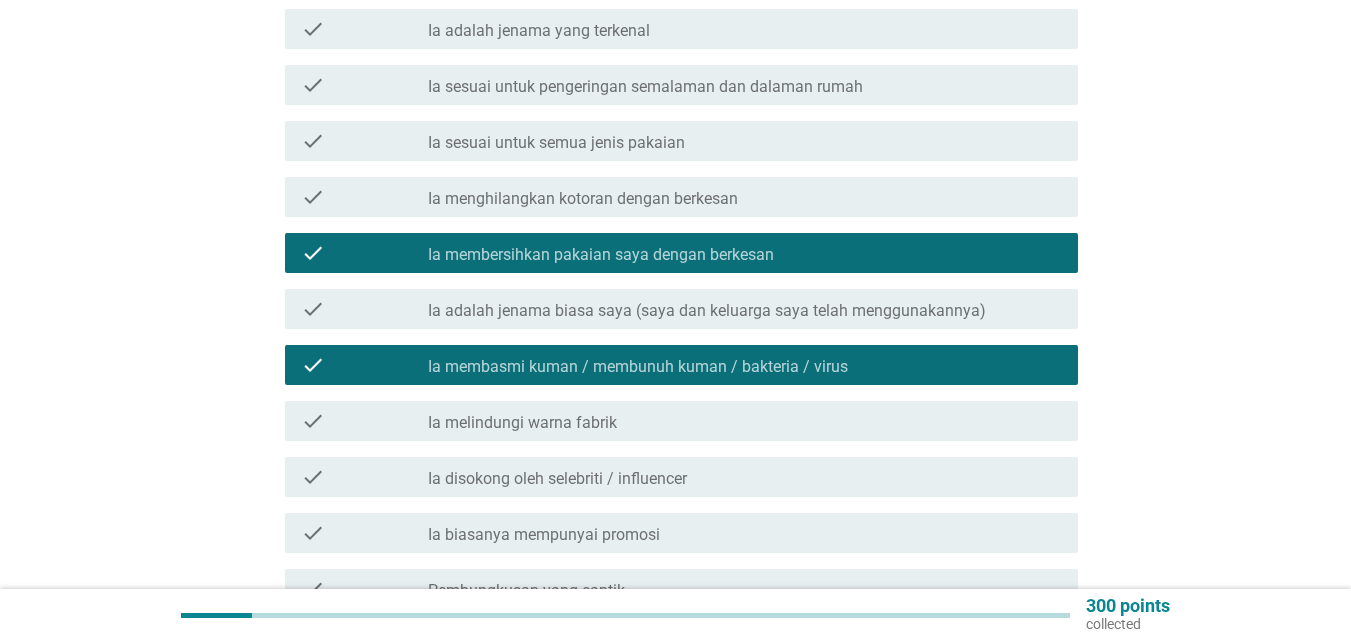 click on "check_box_outline_blank Ia menghilangkan kotoran dengan berkesan" at bounding box center (745, 197) 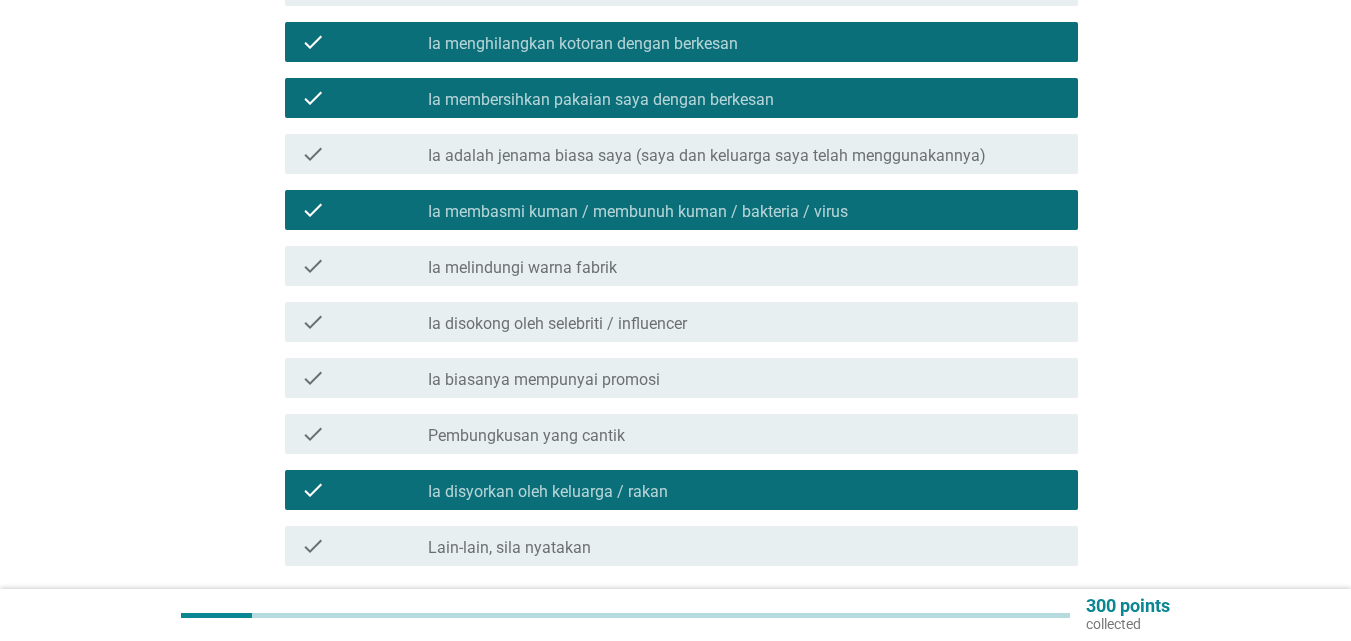 scroll, scrollTop: 1104, scrollLeft: 0, axis: vertical 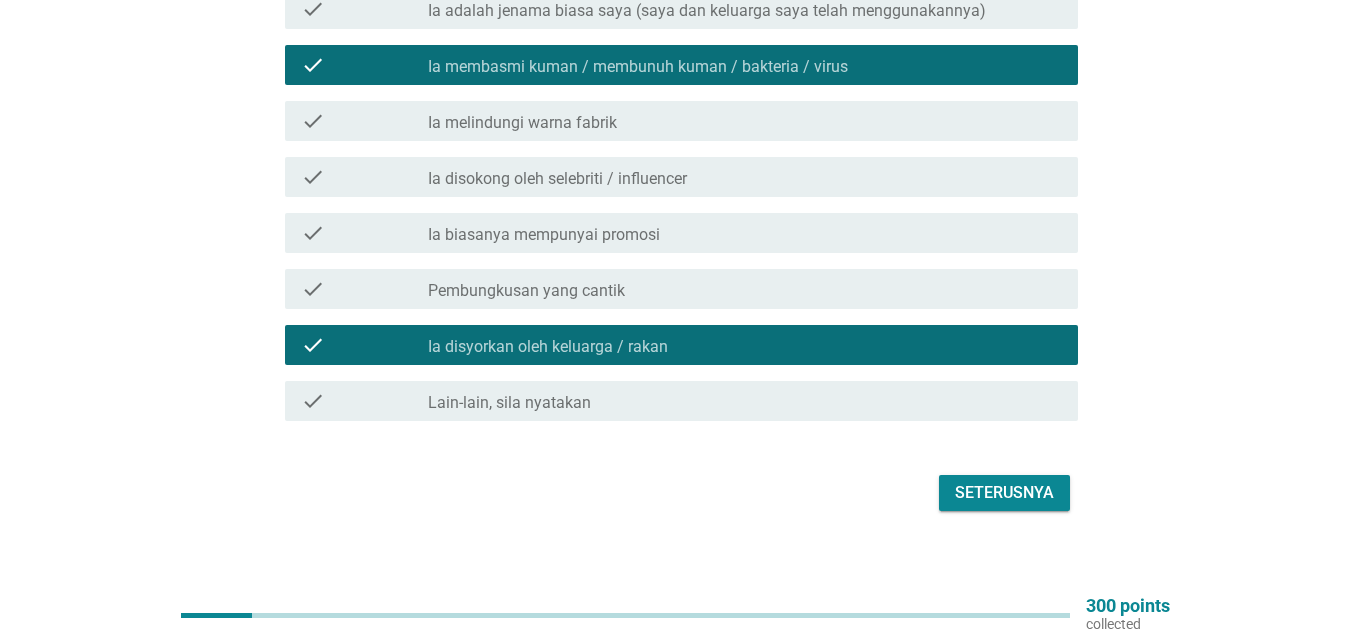 click on "Seterusnya" at bounding box center (1004, 493) 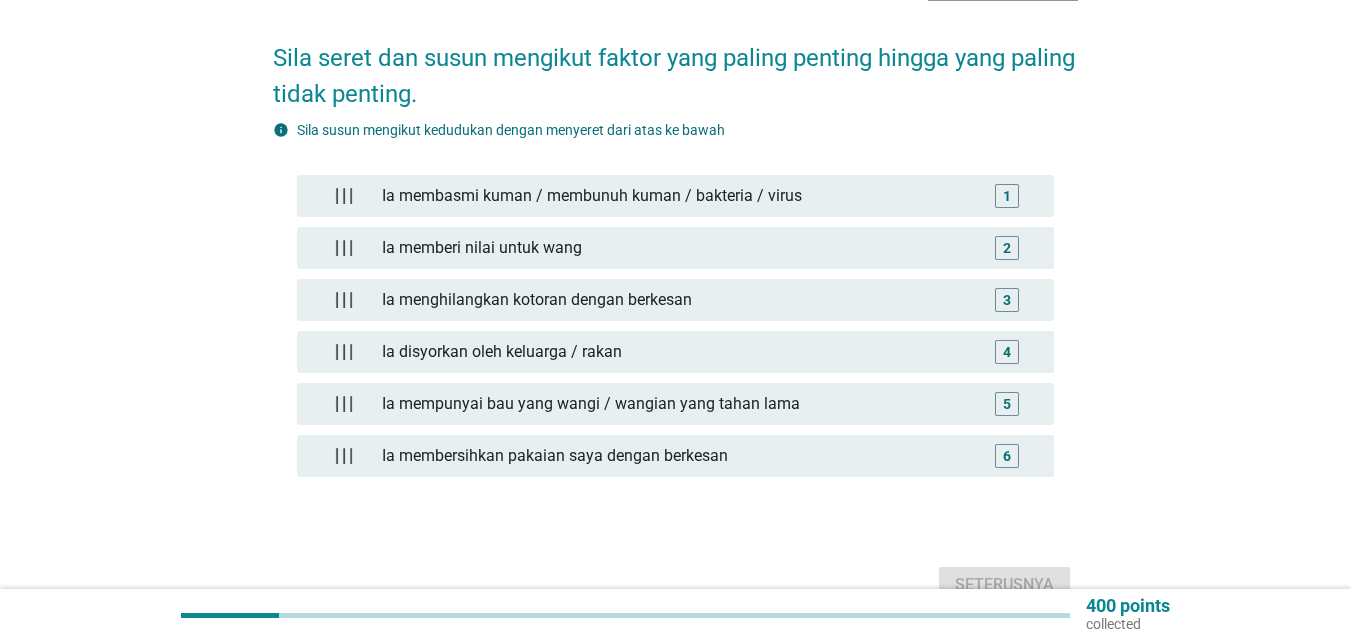 scroll, scrollTop: 248, scrollLeft: 0, axis: vertical 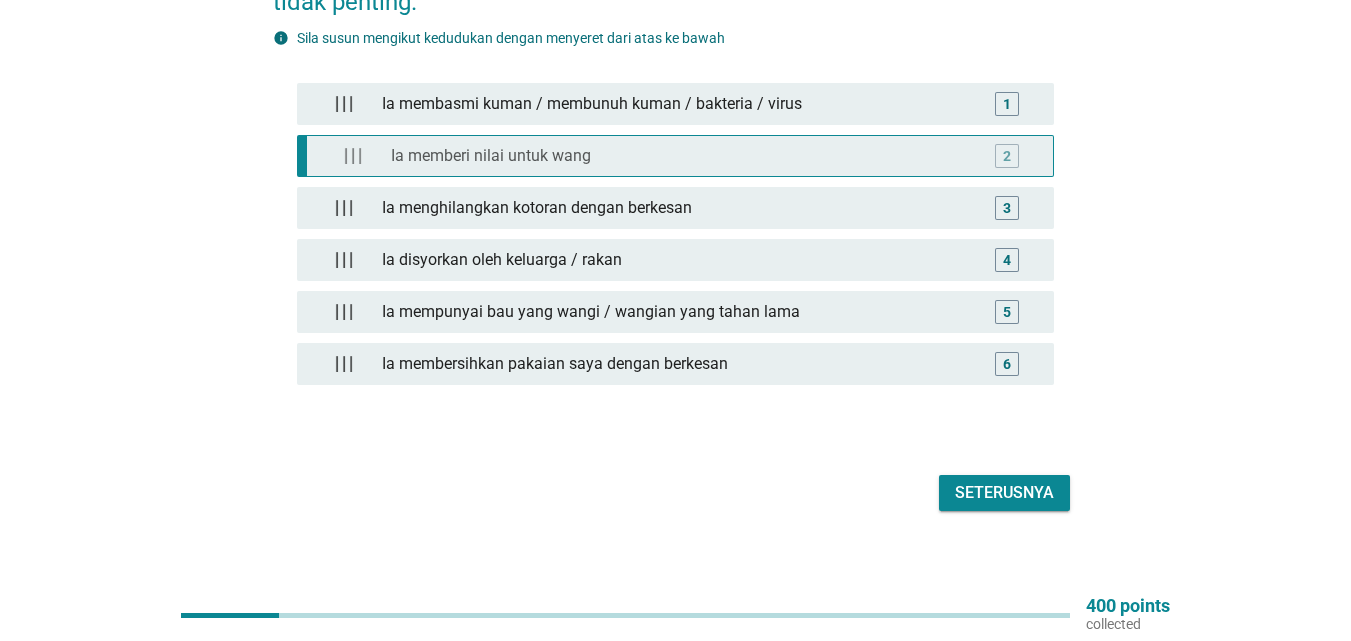 type 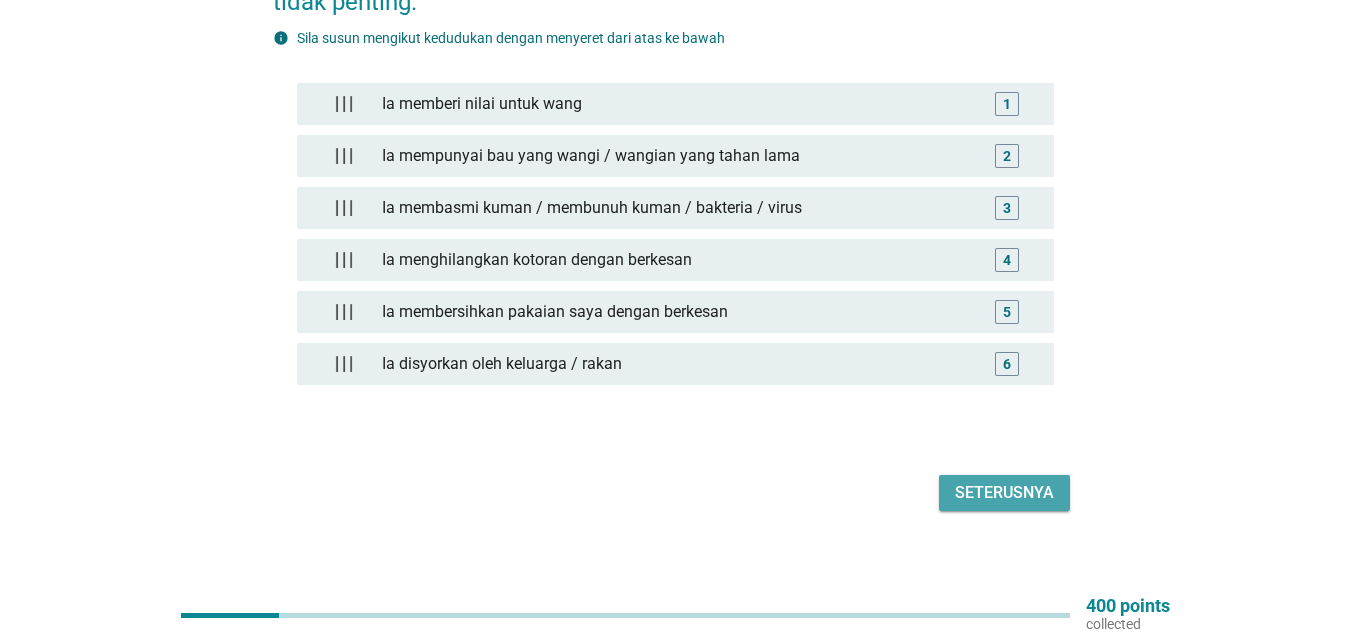 click on "Seterusnya" at bounding box center [1004, 493] 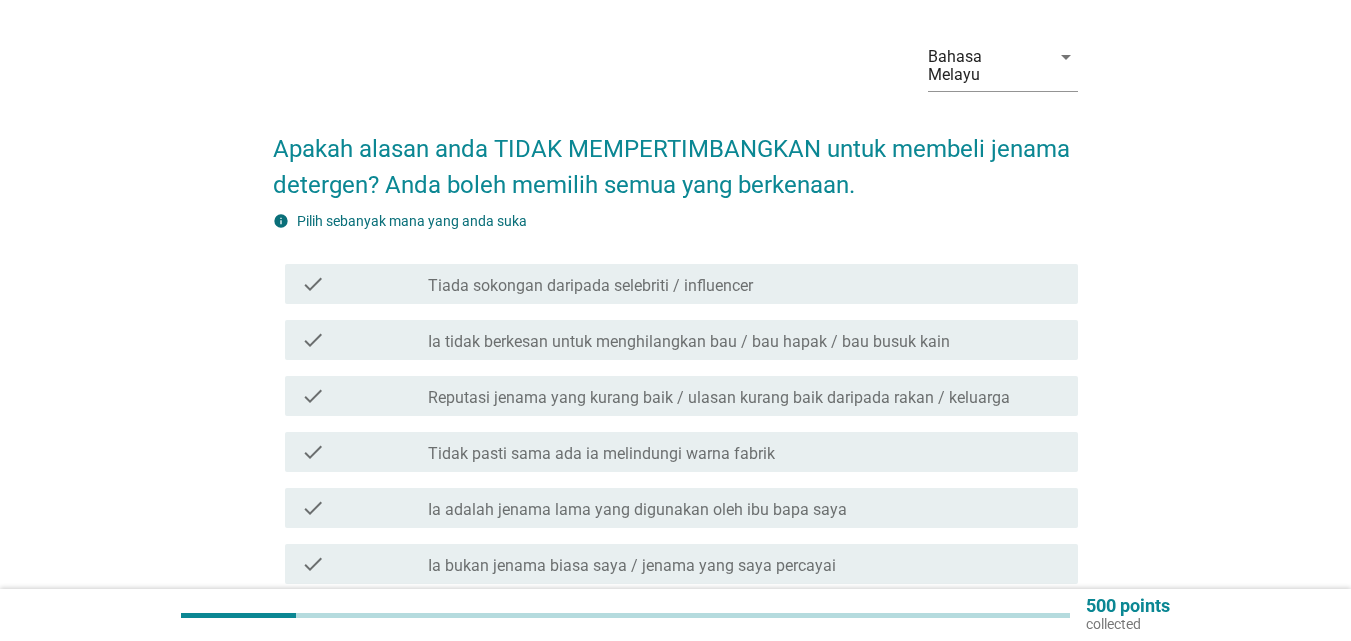 scroll, scrollTop: 100, scrollLeft: 0, axis: vertical 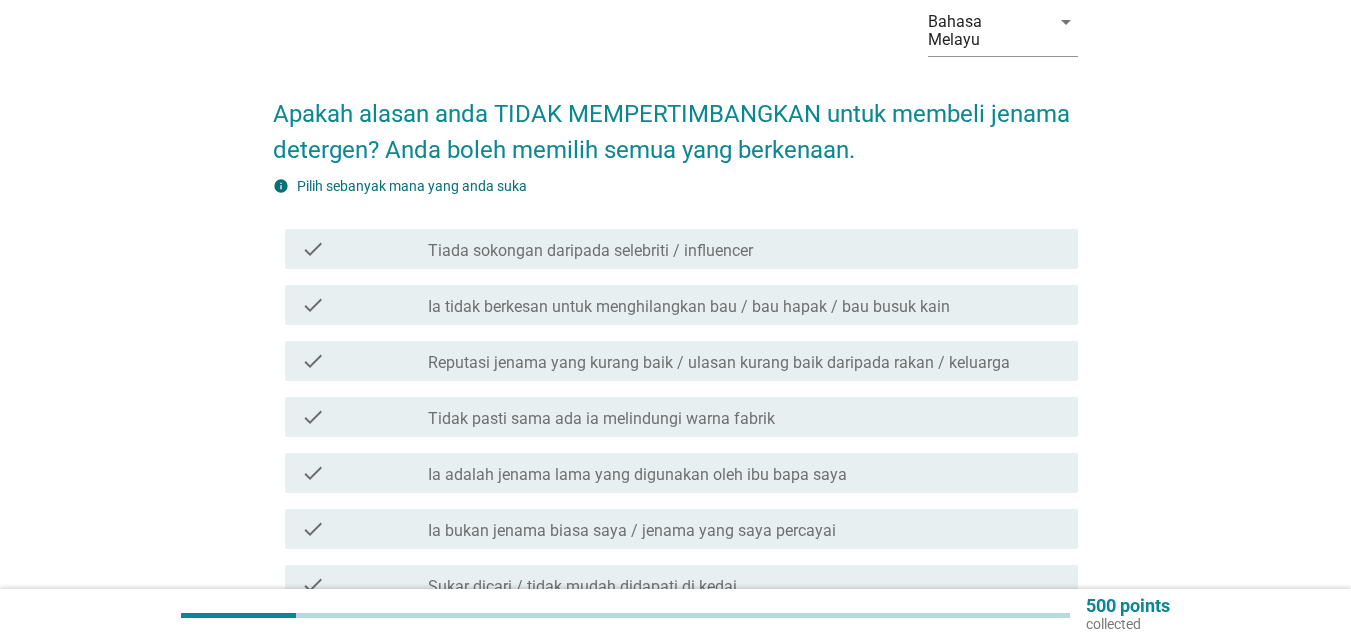 click on "Ia tidak berkesan untuk menghilangkan bau / bau hapak / bau busuk kain" at bounding box center (689, 307) 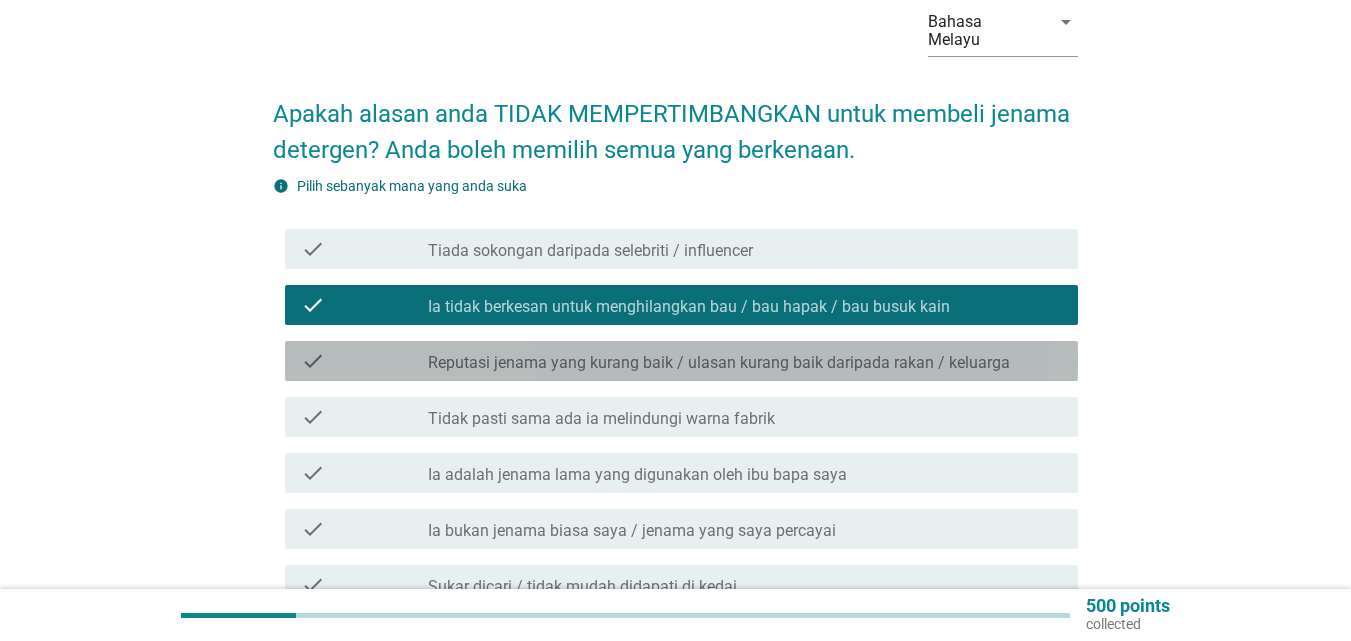 click on "check_box_outline_blank Reputasi jenama yang kurang baik / ulasan kurang baik daripada rakan / keluarga" at bounding box center (745, 361) 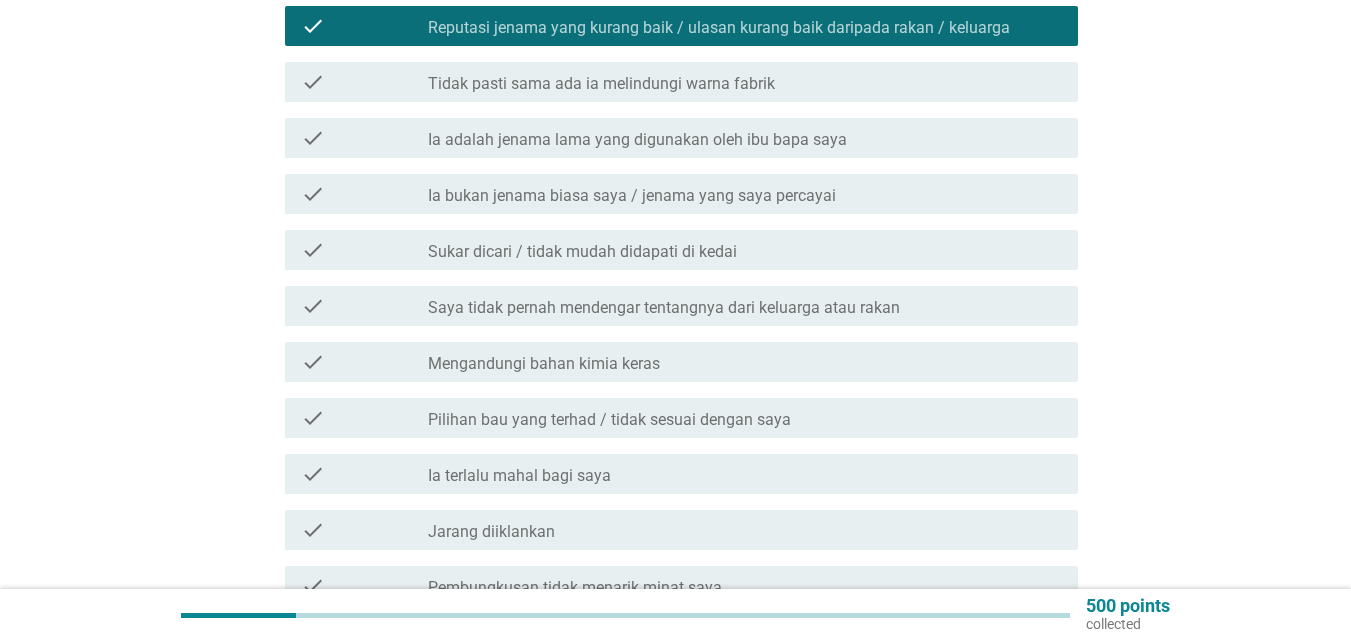 scroll, scrollTop: 400, scrollLeft: 0, axis: vertical 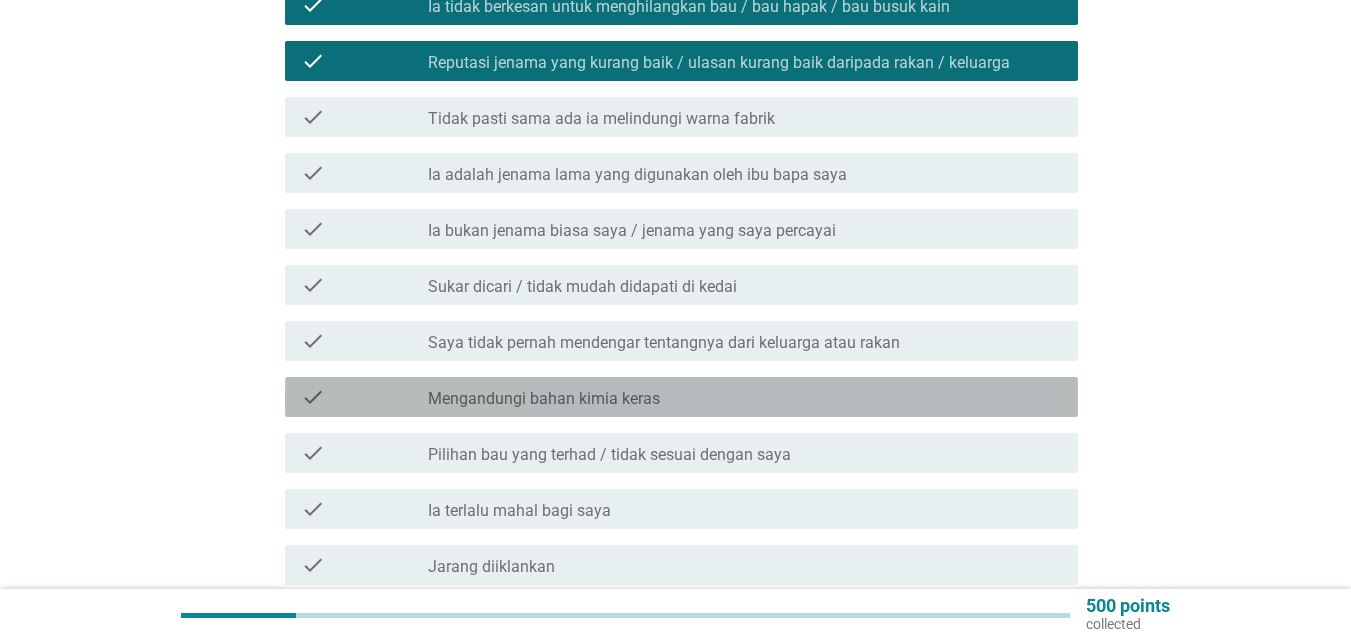 click on "Mengandungi bahan kimia keras" at bounding box center [544, 399] 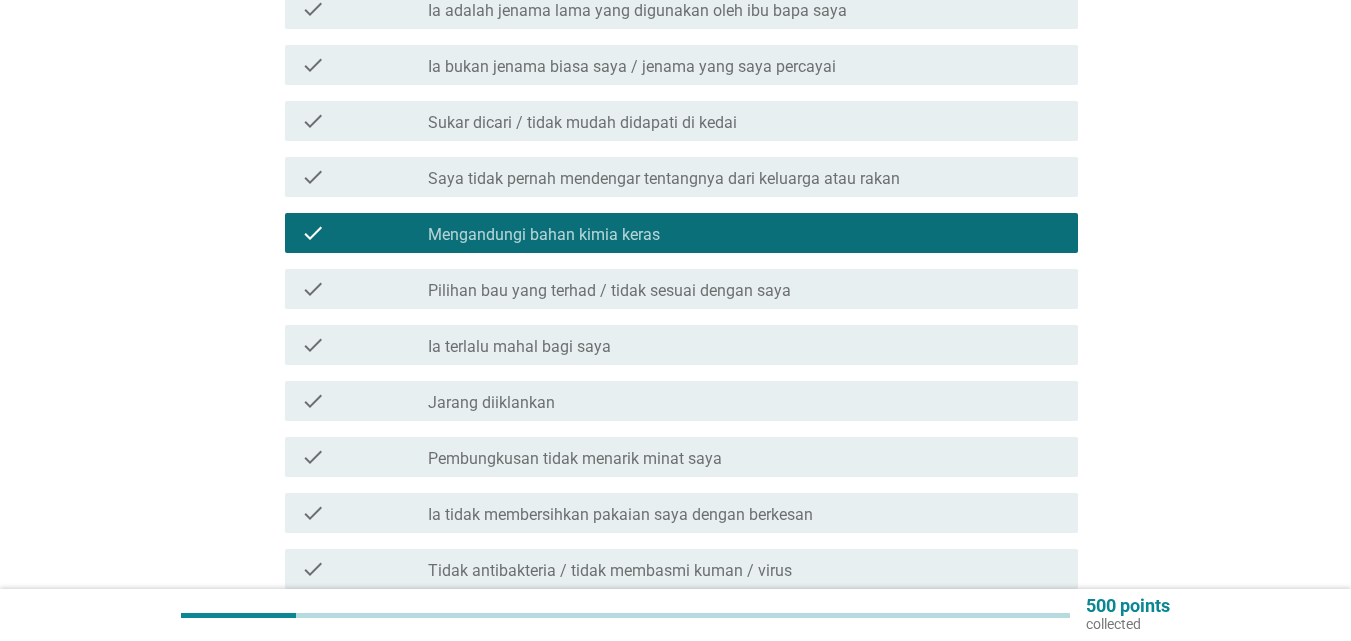 scroll, scrollTop: 700, scrollLeft: 0, axis: vertical 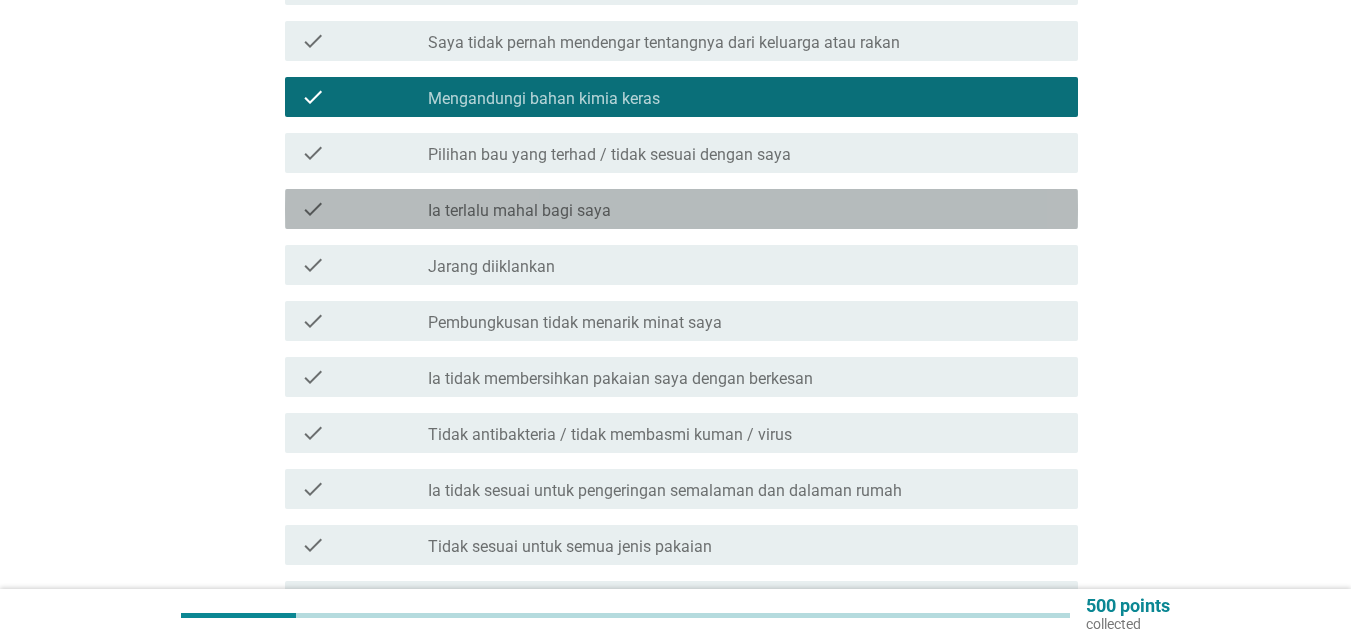click on "Ia terlalu mahal bagi saya" at bounding box center [519, 211] 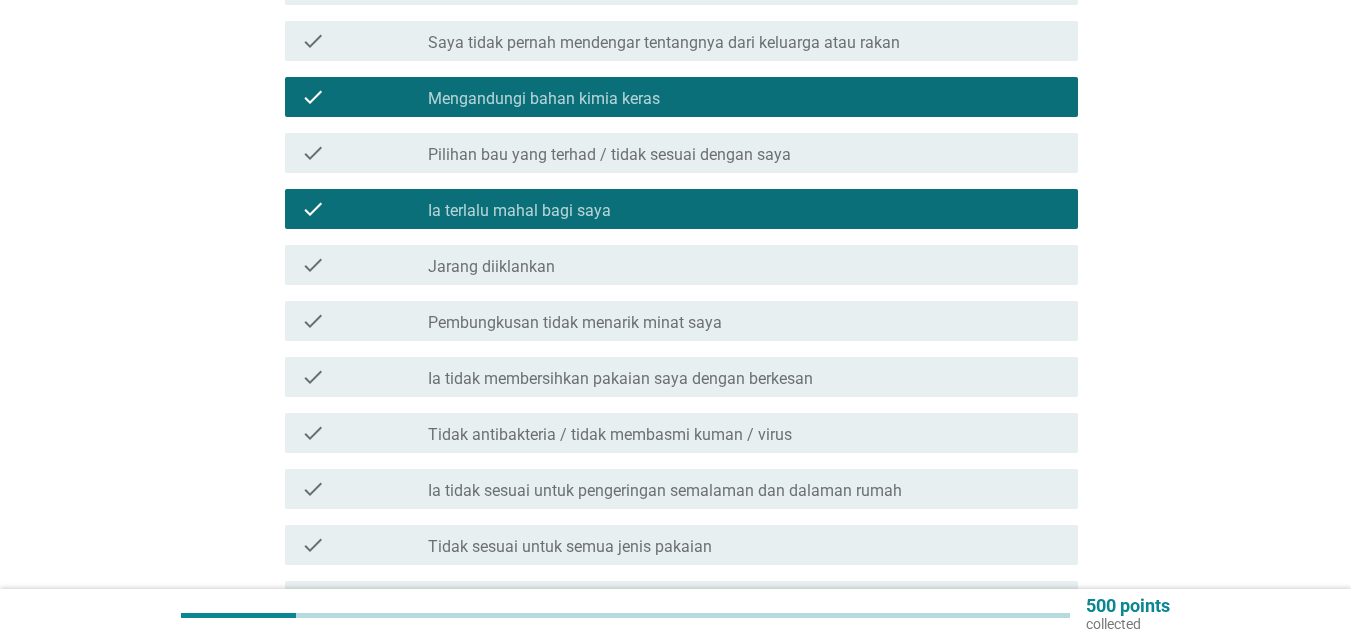 click on "Ia tidak membersihkan pakaian saya dengan berkesan" at bounding box center [620, 379] 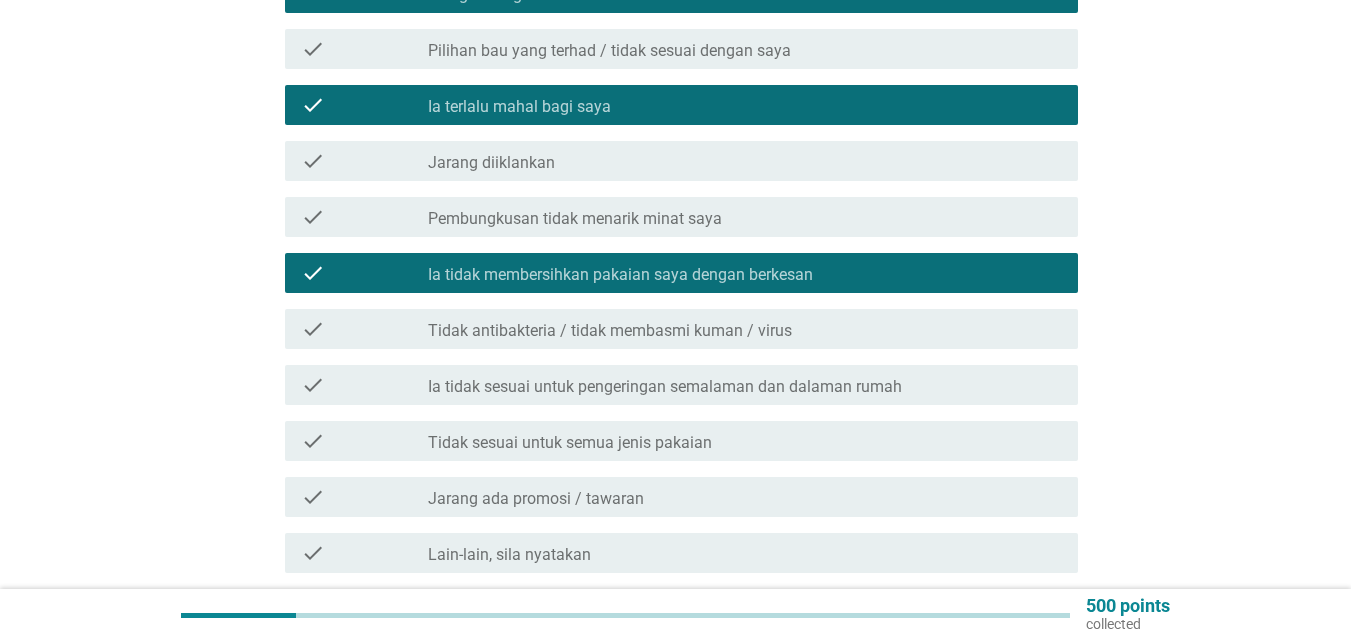 scroll, scrollTop: 900, scrollLeft: 0, axis: vertical 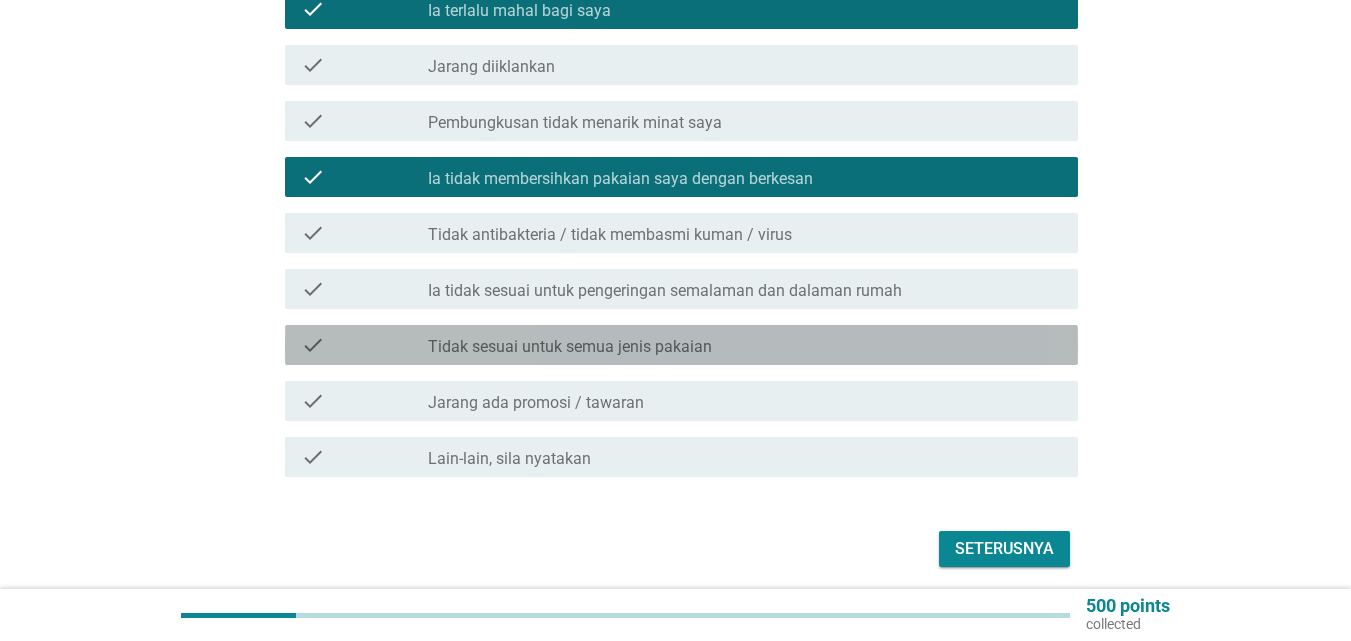 click on "Tidak sesuai untuk semua jenis pakaian" at bounding box center (570, 347) 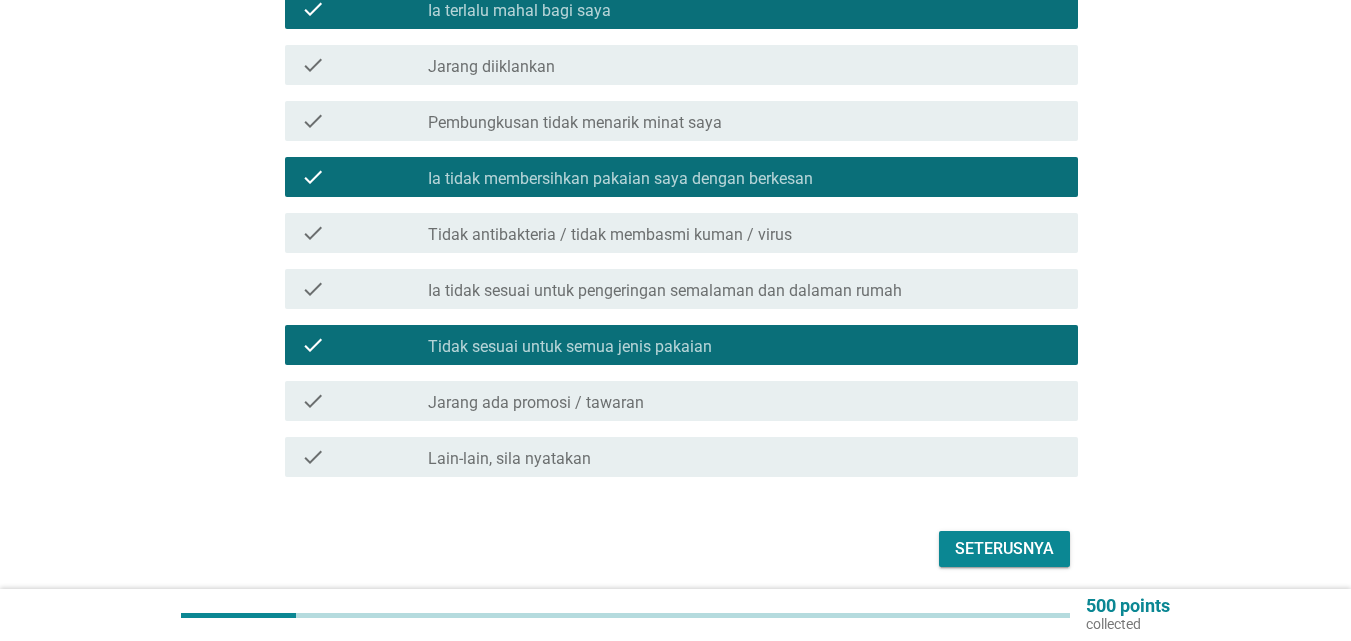 scroll, scrollTop: 956, scrollLeft: 0, axis: vertical 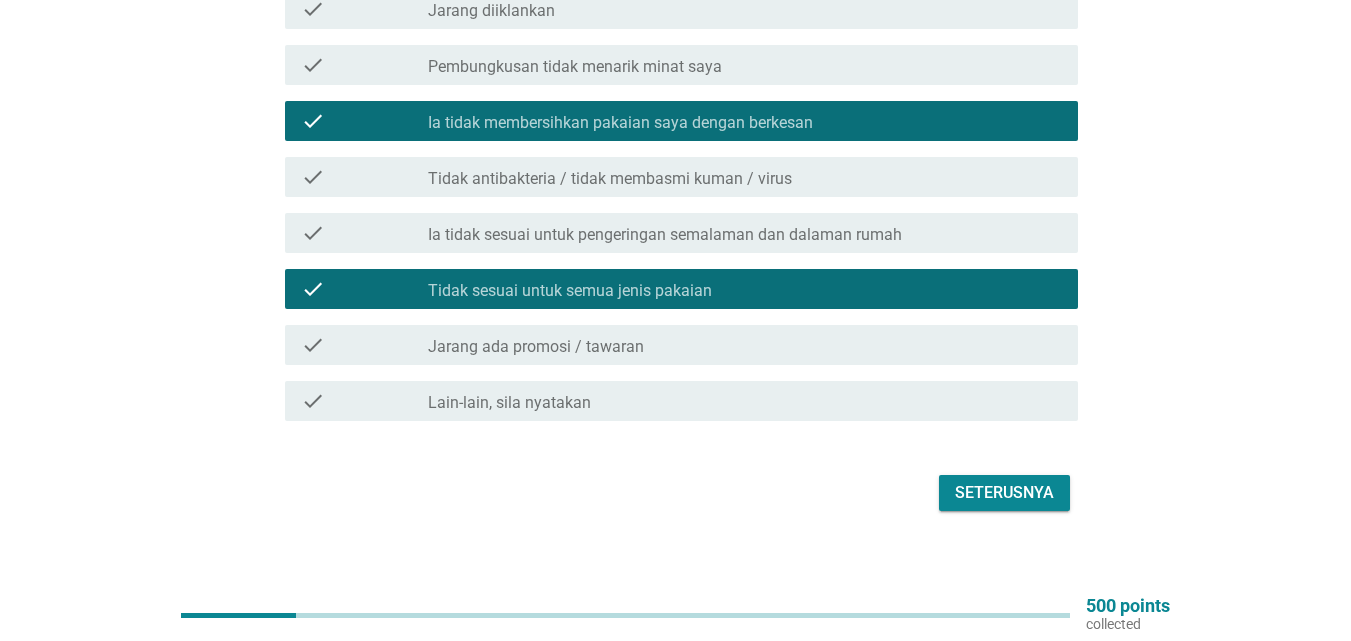 click on "Seterusnya" at bounding box center [1004, 493] 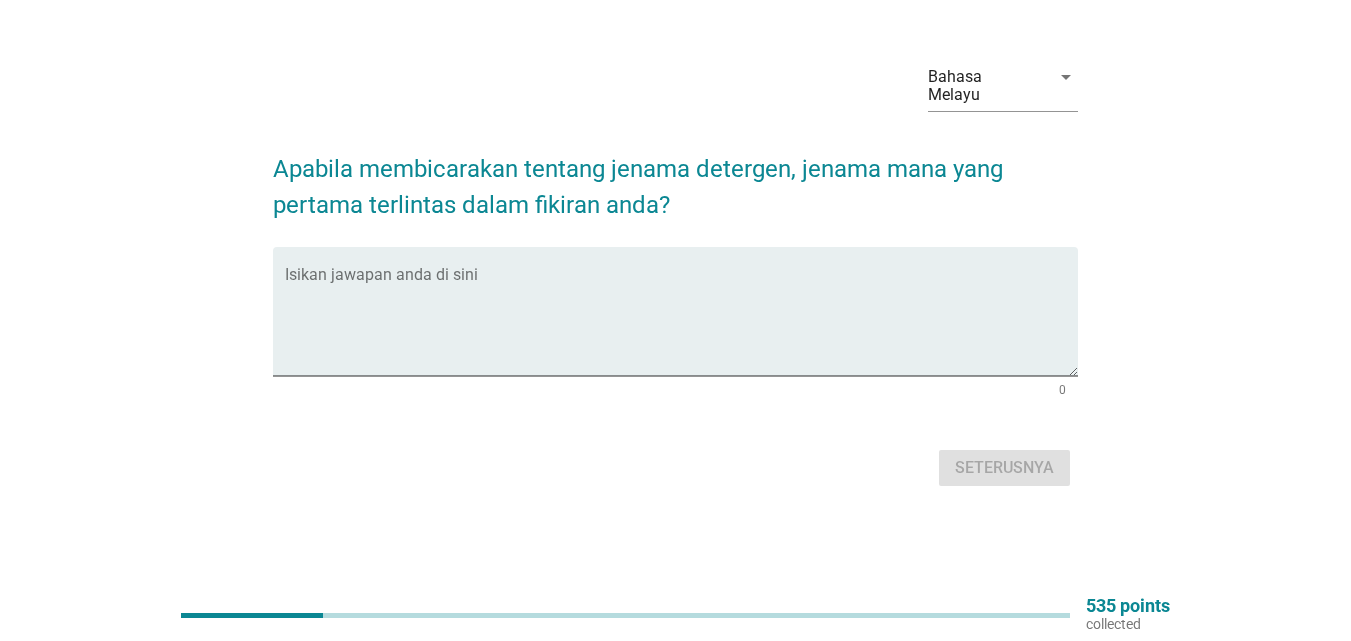 scroll, scrollTop: 0, scrollLeft: 0, axis: both 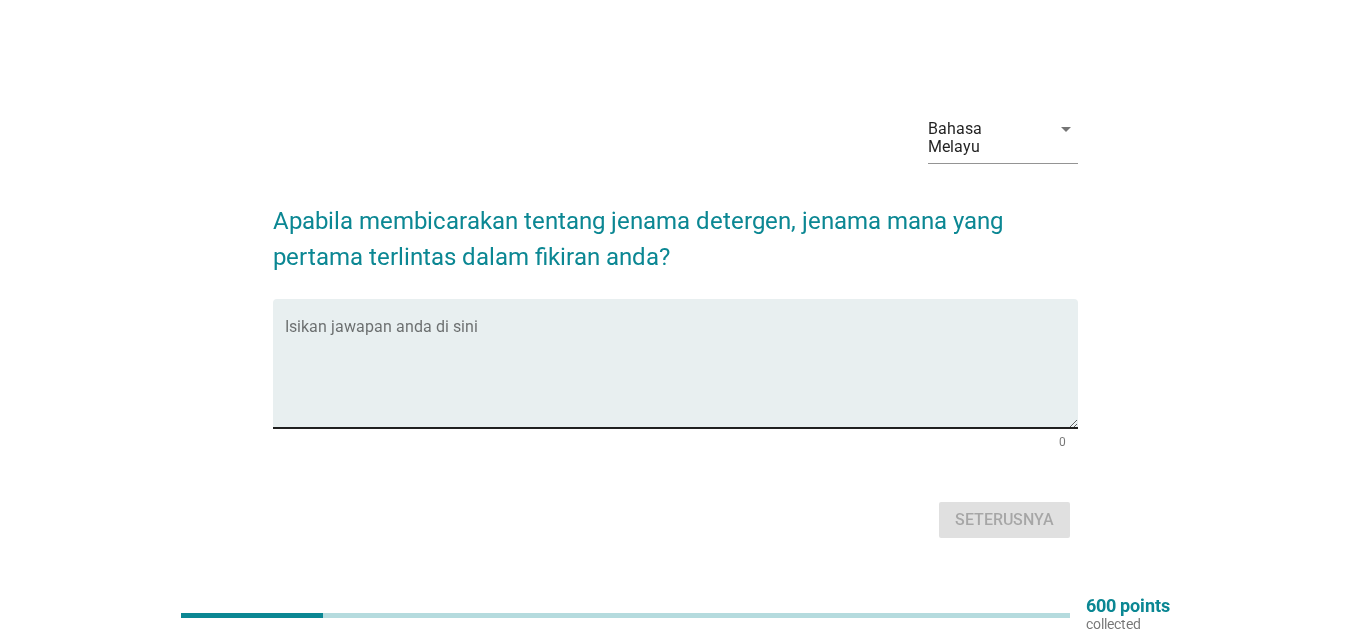 click at bounding box center [681, 375] 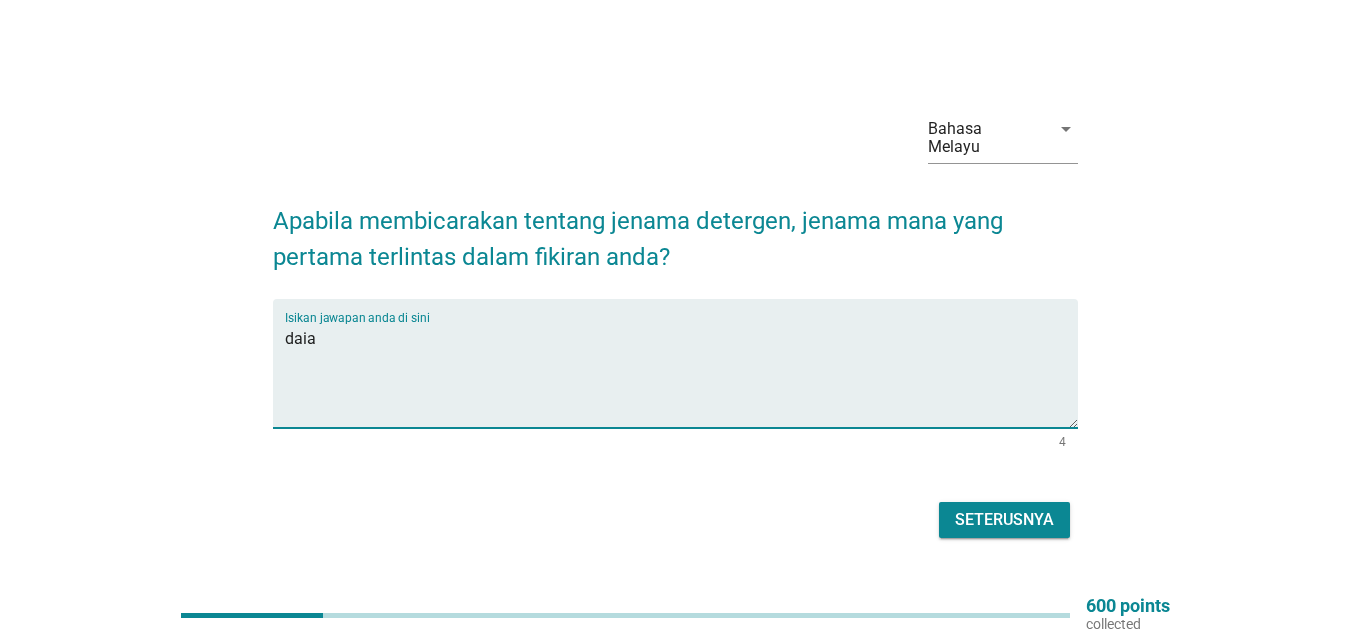 type on "daia" 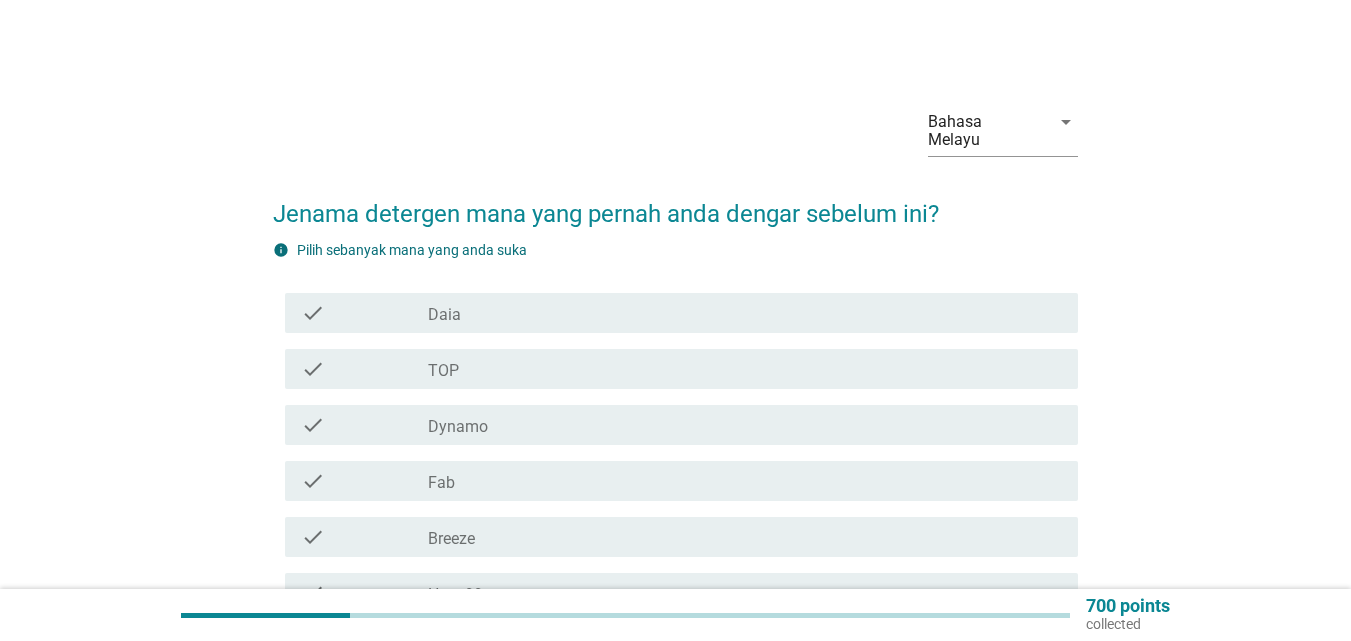 click on "check_box_outline_blank Daia" at bounding box center (745, 313) 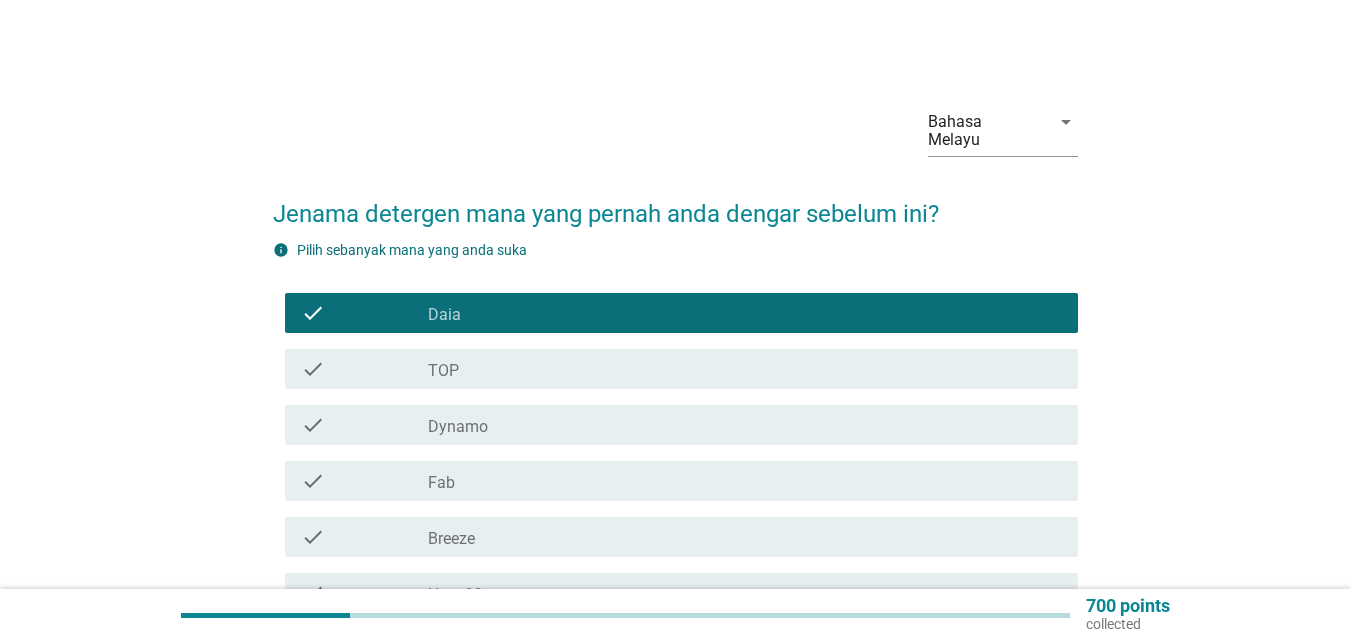 click on "check_box_outline_blank TOP" at bounding box center (745, 369) 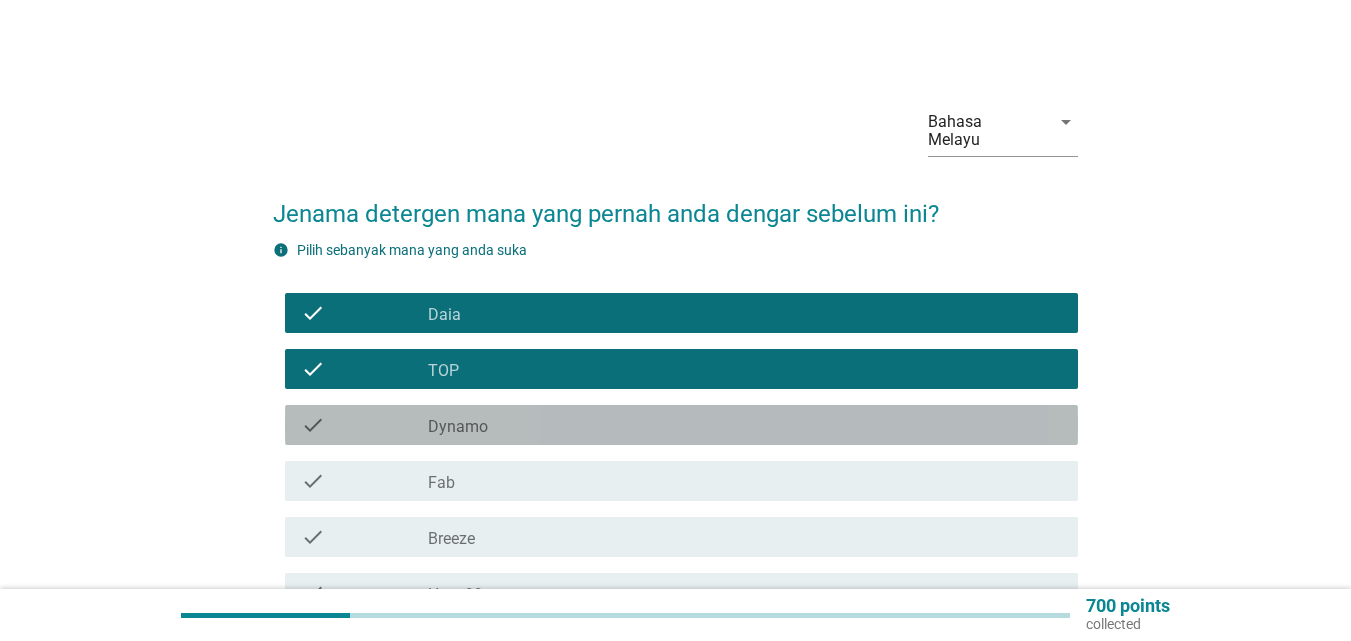 click on "check_box_outline_blank Dynamo" at bounding box center [745, 425] 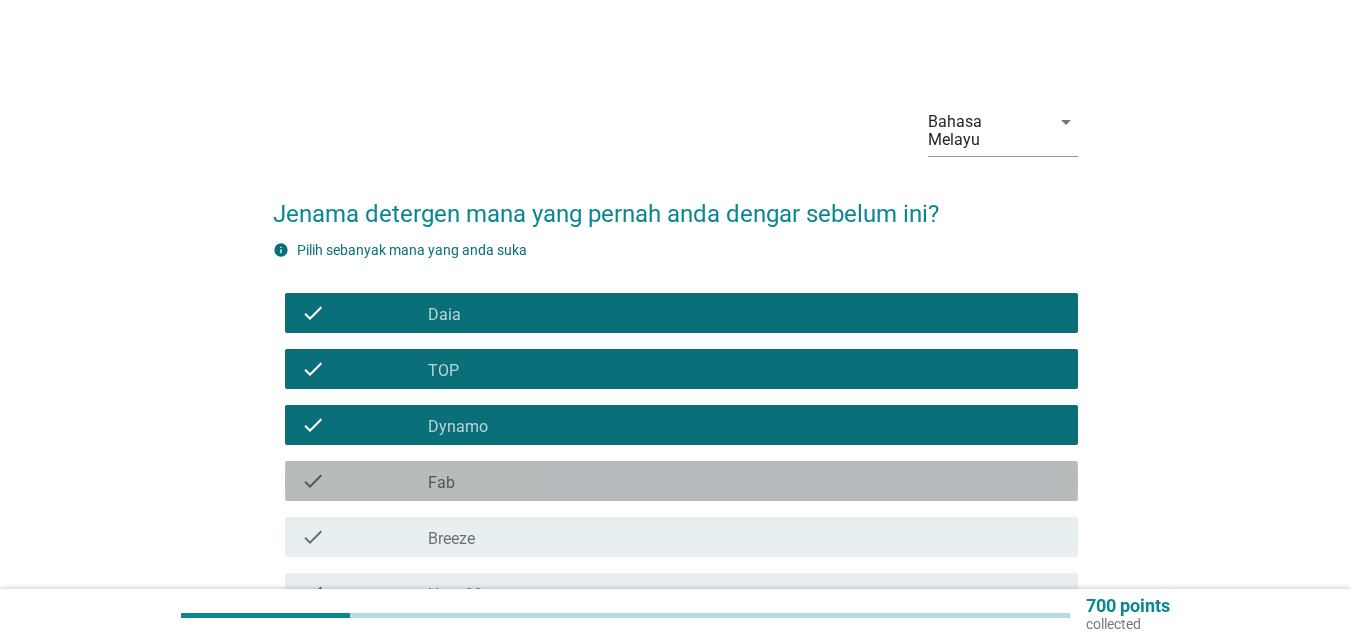 click on "check     check_box_outline_blank Fab" at bounding box center [681, 481] 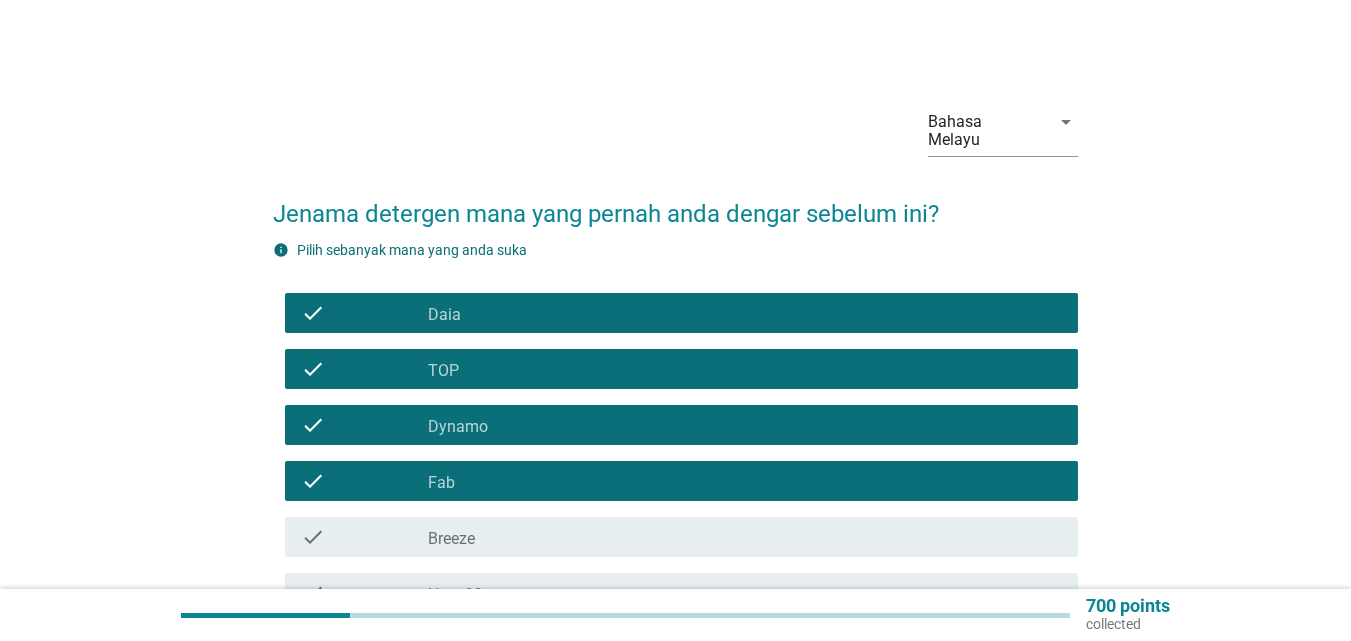 click on "check_box_outline_blank Breeze" at bounding box center (745, 537) 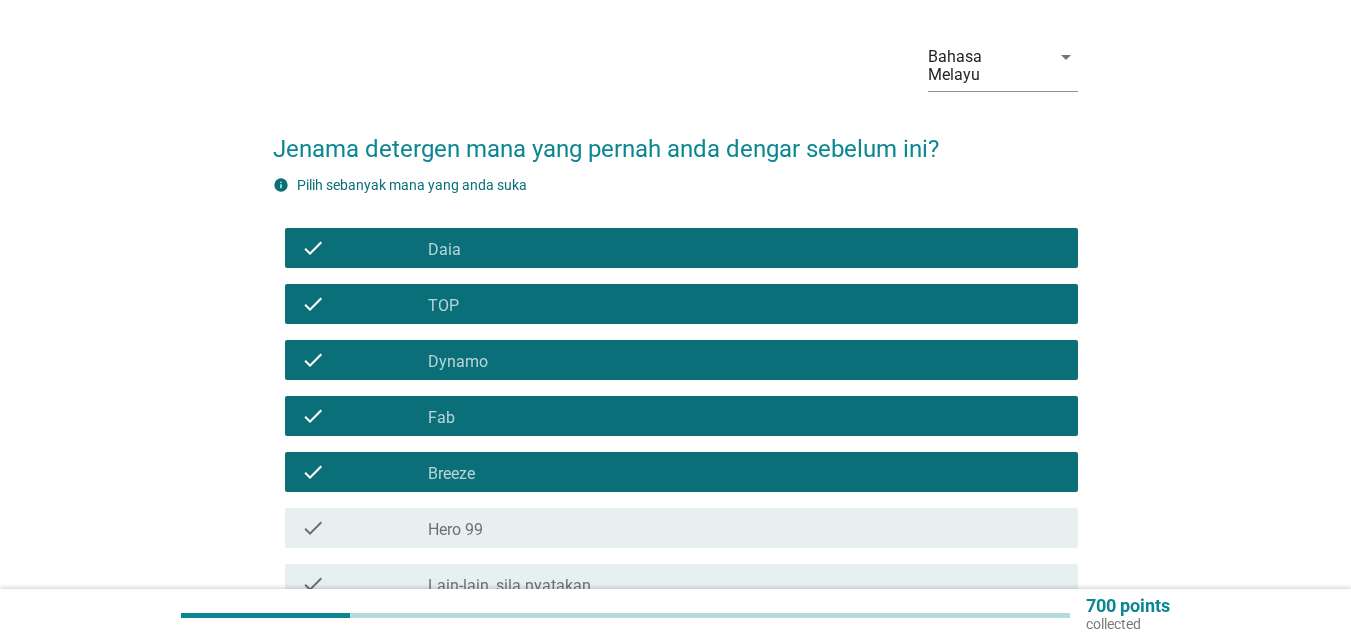 scroll, scrollTop: 100, scrollLeft: 0, axis: vertical 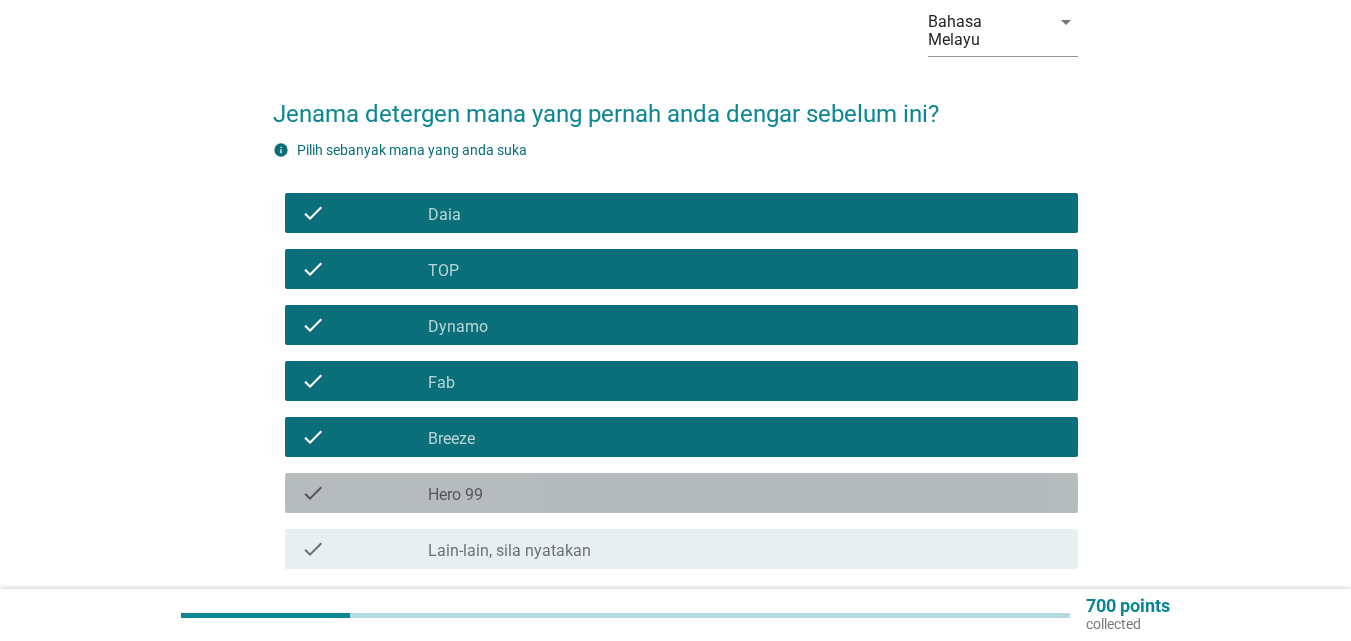 click on "check     check_box_outline_blank Hero 99" at bounding box center [681, 493] 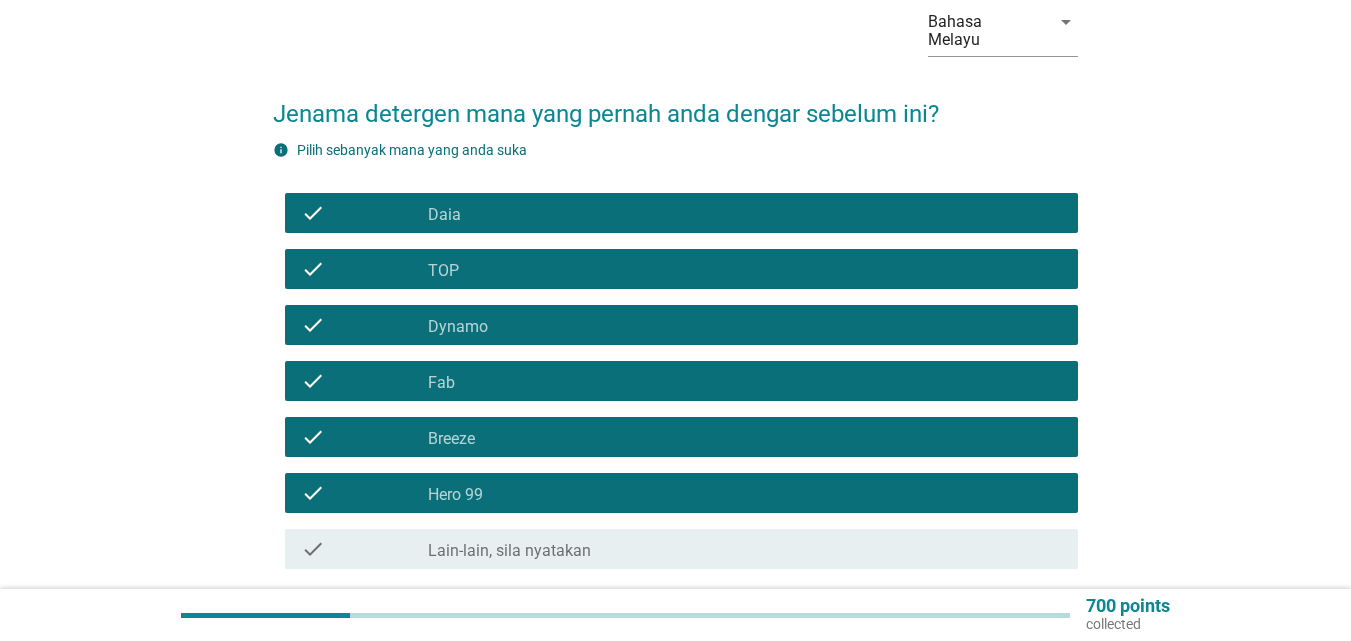 scroll, scrollTop: 248, scrollLeft: 0, axis: vertical 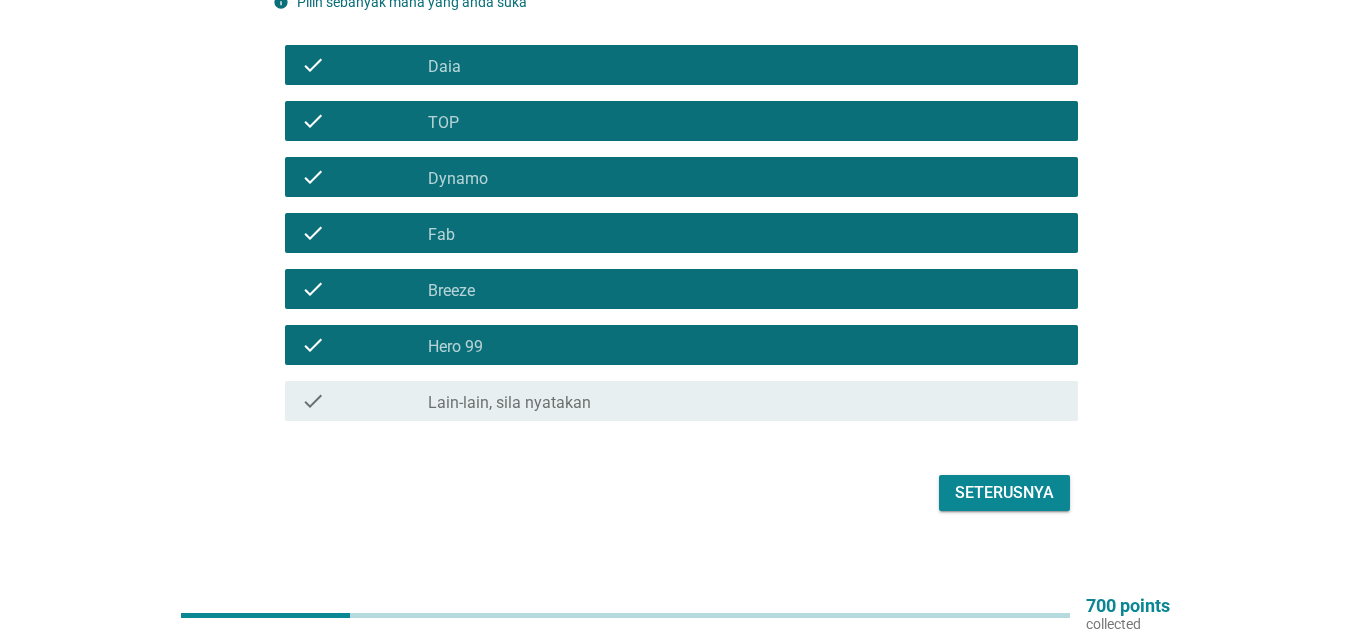 click on "Seterusnya" at bounding box center (1004, 493) 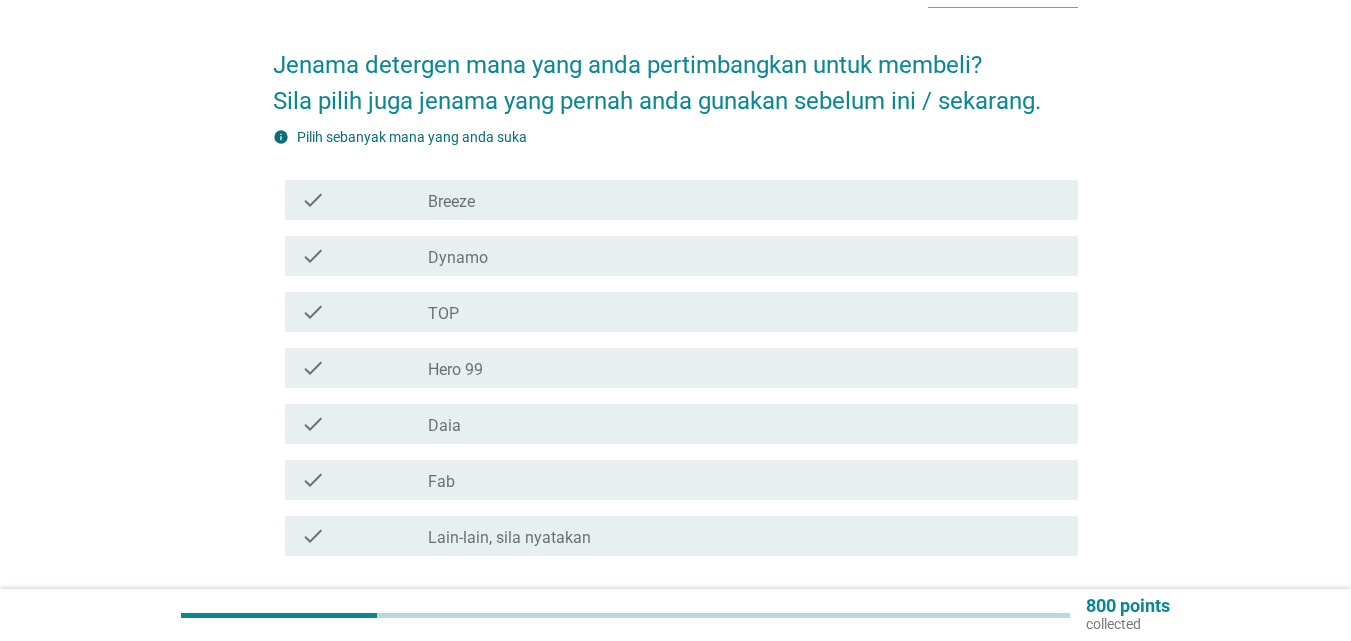 scroll, scrollTop: 284, scrollLeft: 0, axis: vertical 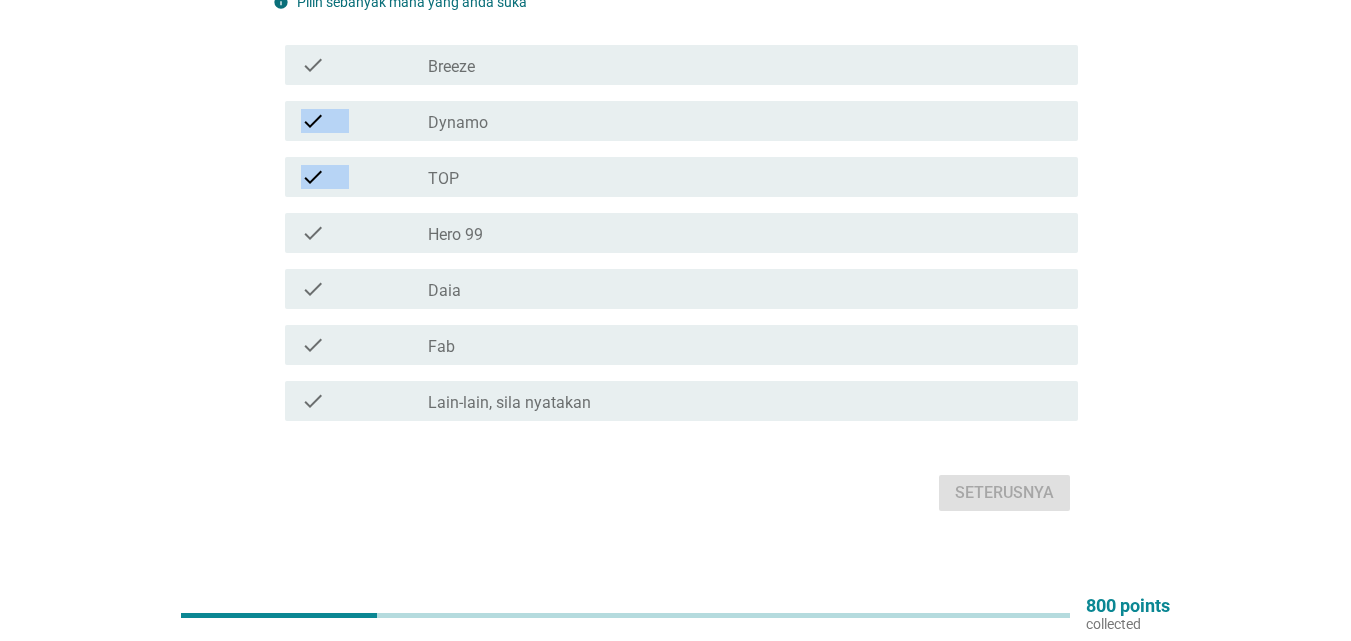drag, startPoint x: 473, startPoint y: 161, endPoint x: 484, endPoint y: 39, distance: 122.494896 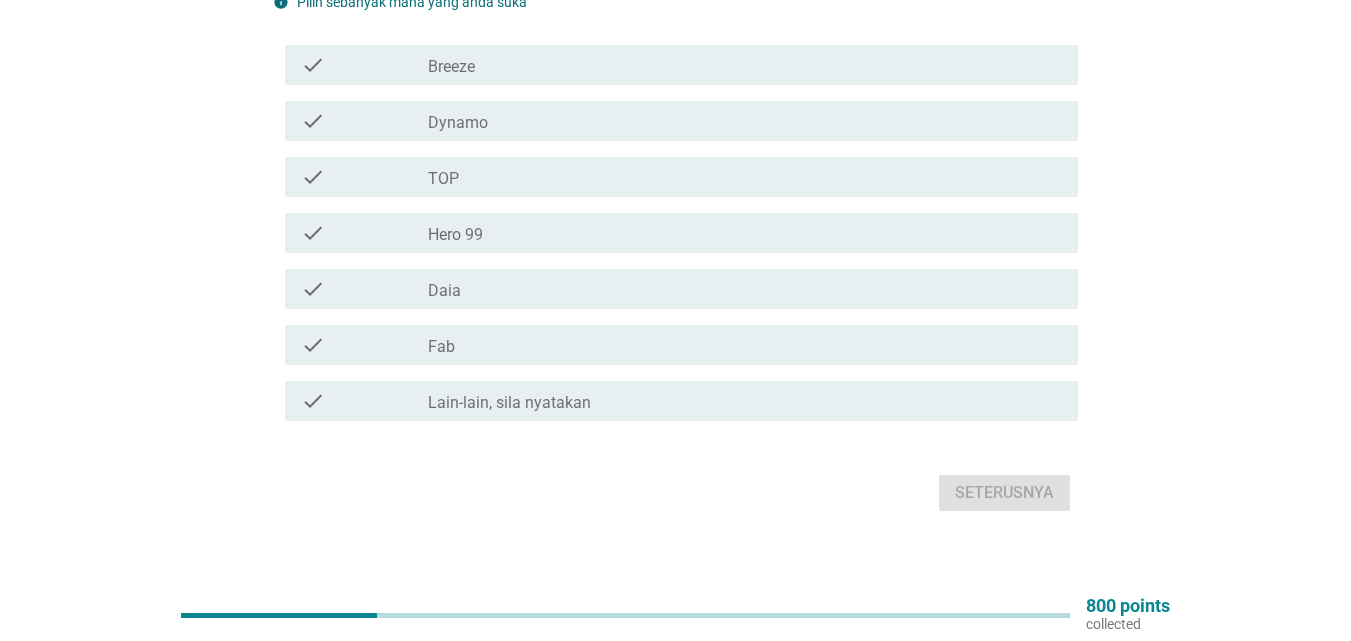click on "Bahasa Melayu arrow_drop_down   Jenama detergen mana yang anda pertimbangkan untuk membeli?
Sila pilih juga jenama yang pernah anda gunakan sebelum ini / sekarang.     info   Pilih sebanyak mana yang anda suka   check     check_box_outline_blank Breeze   check     check_box_outline_blank Dynamo   check     check_box_outline_blank TOP   check     check_box_outline_blank Hero 99   check     check_box_outline_blank Daia   check     check_box_outline_blank Fab   check     check_box_outline_blank Lain-lain, sila nyatakan       Seterusnya" at bounding box center [675, 161] 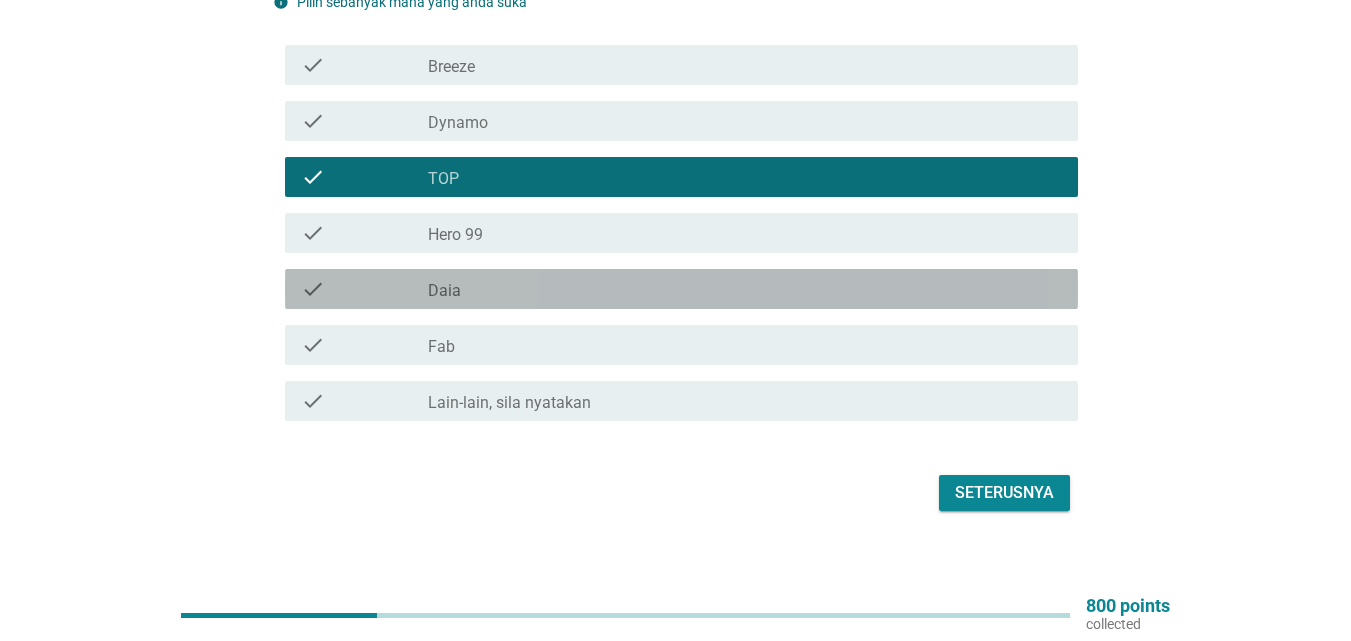 click on "check_box_outline_blank Daia" at bounding box center [745, 289] 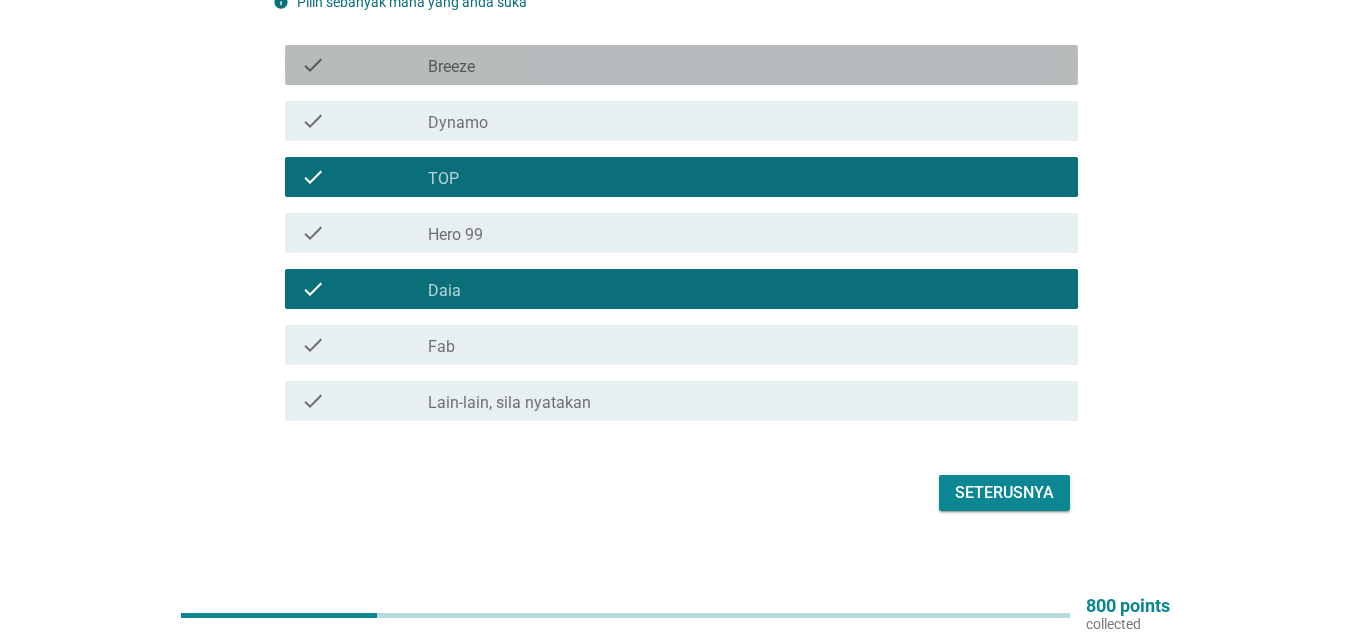 click on "check_box_outline_blank Breeze" at bounding box center [745, 65] 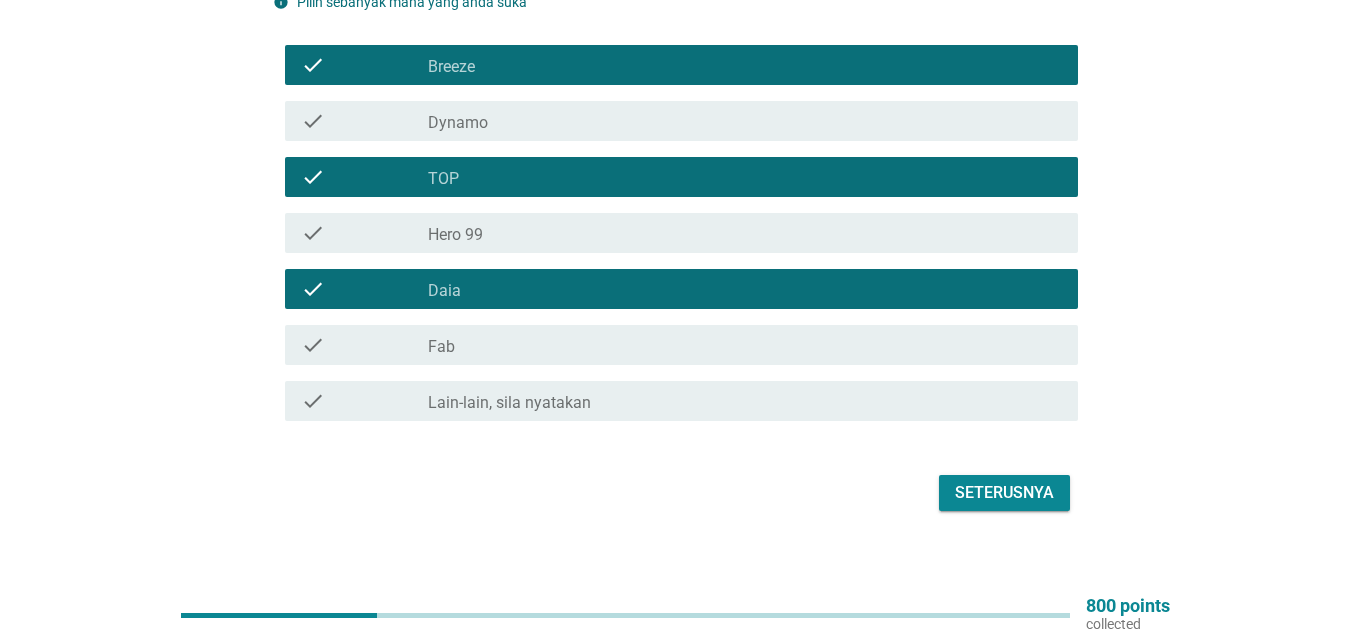 click on "Seterusnya" at bounding box center [1004, 493] 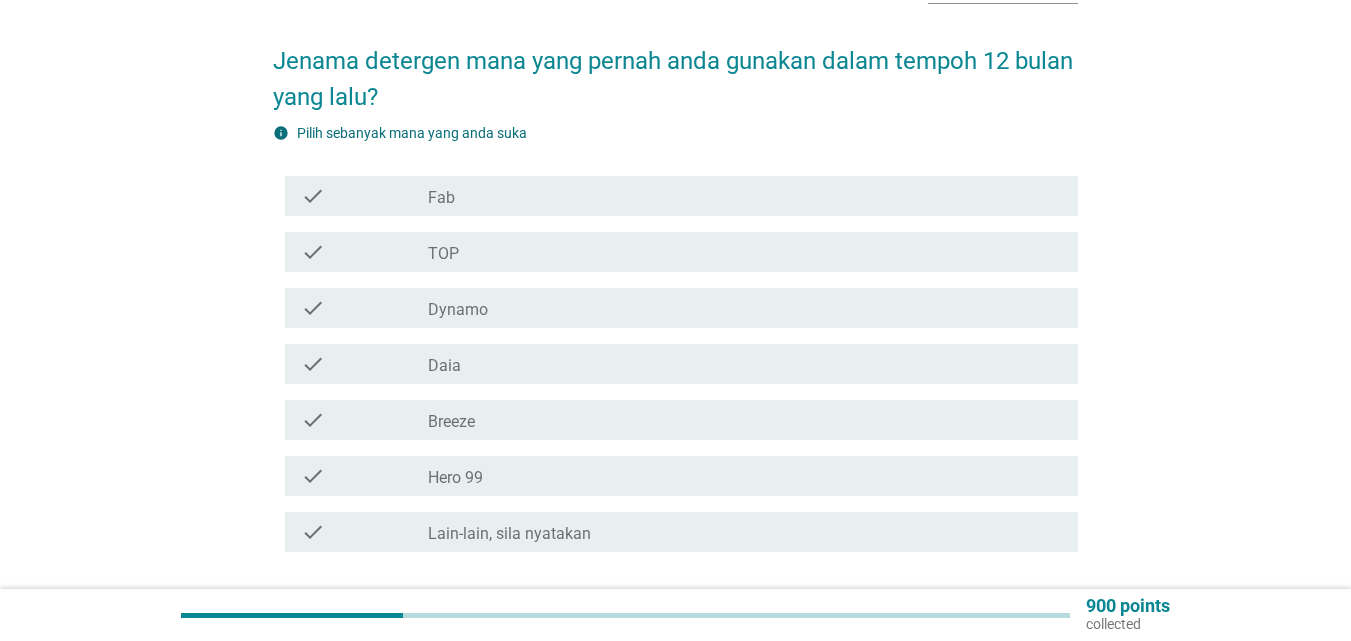 scroll, scrollTop: 284, scrollLeft: 0, axis: vertical 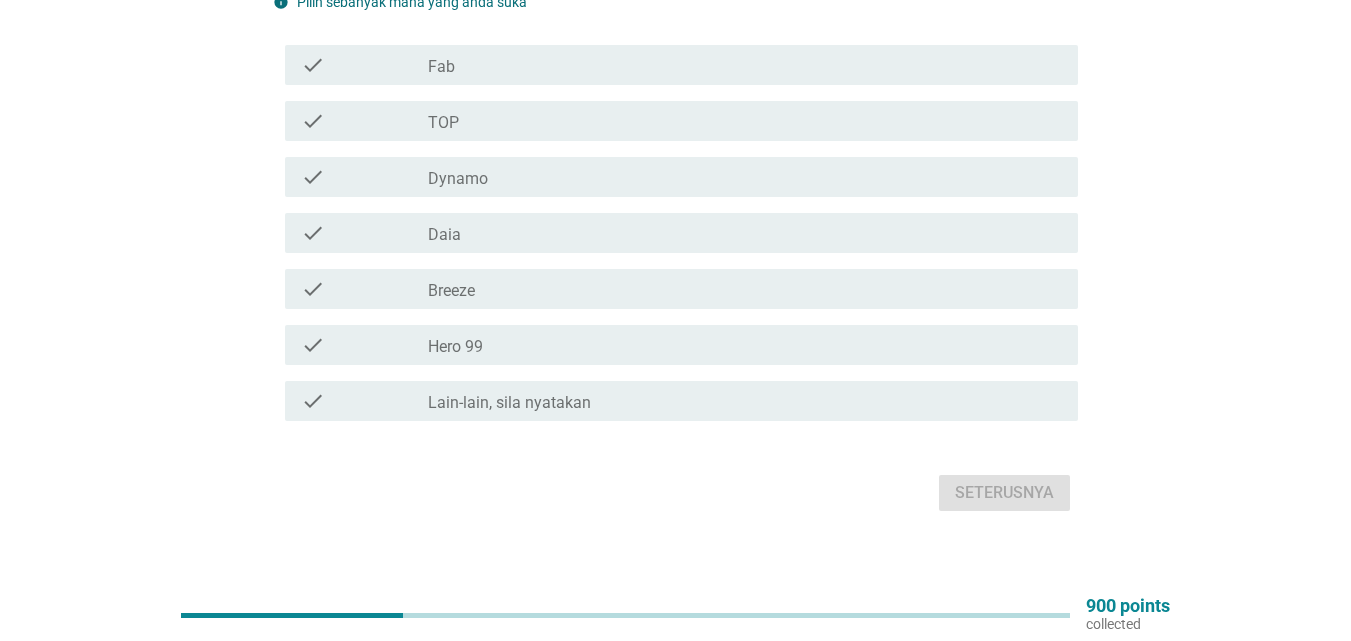 click on "TOP" at bounding box center [443, 123] 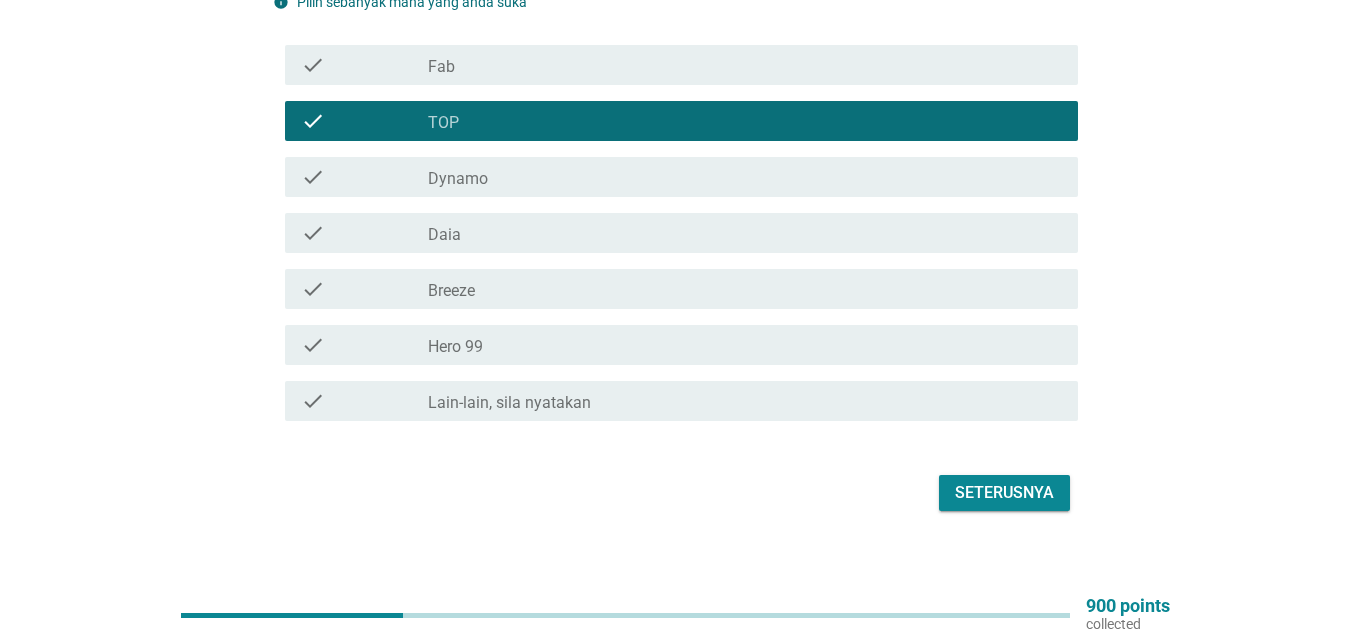 click on "check" at bounding box center (364, 233) 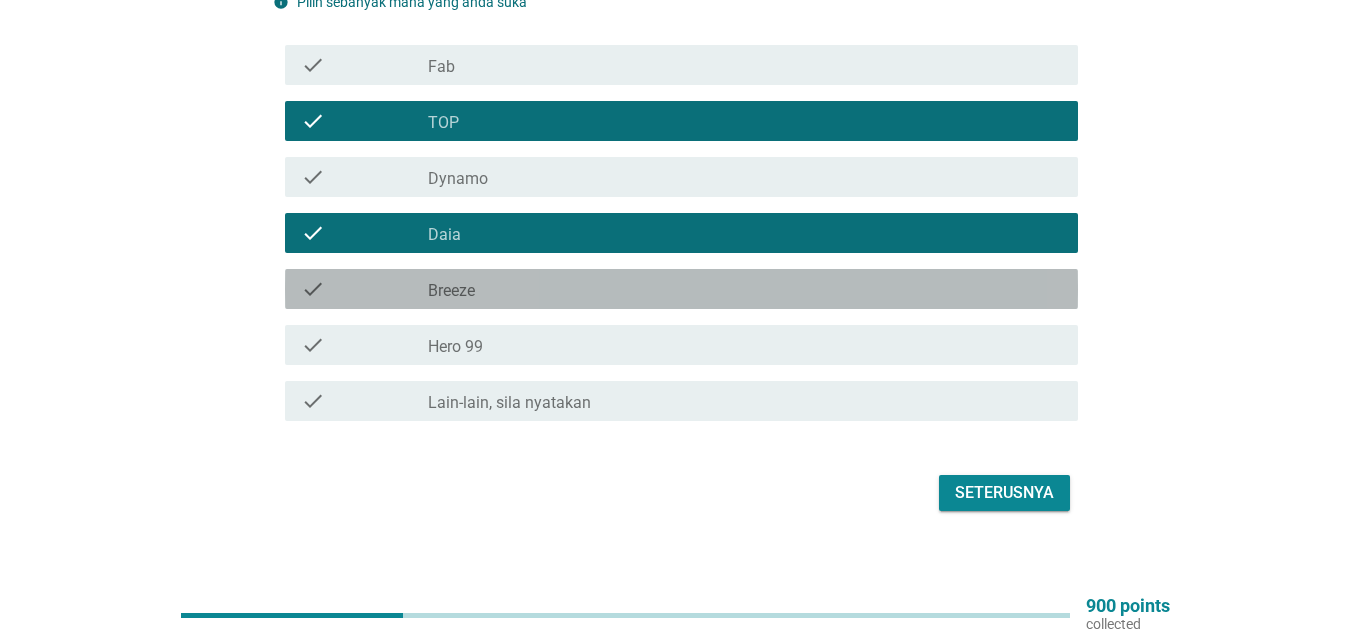 click on "check" at bounding box center (364, 289) 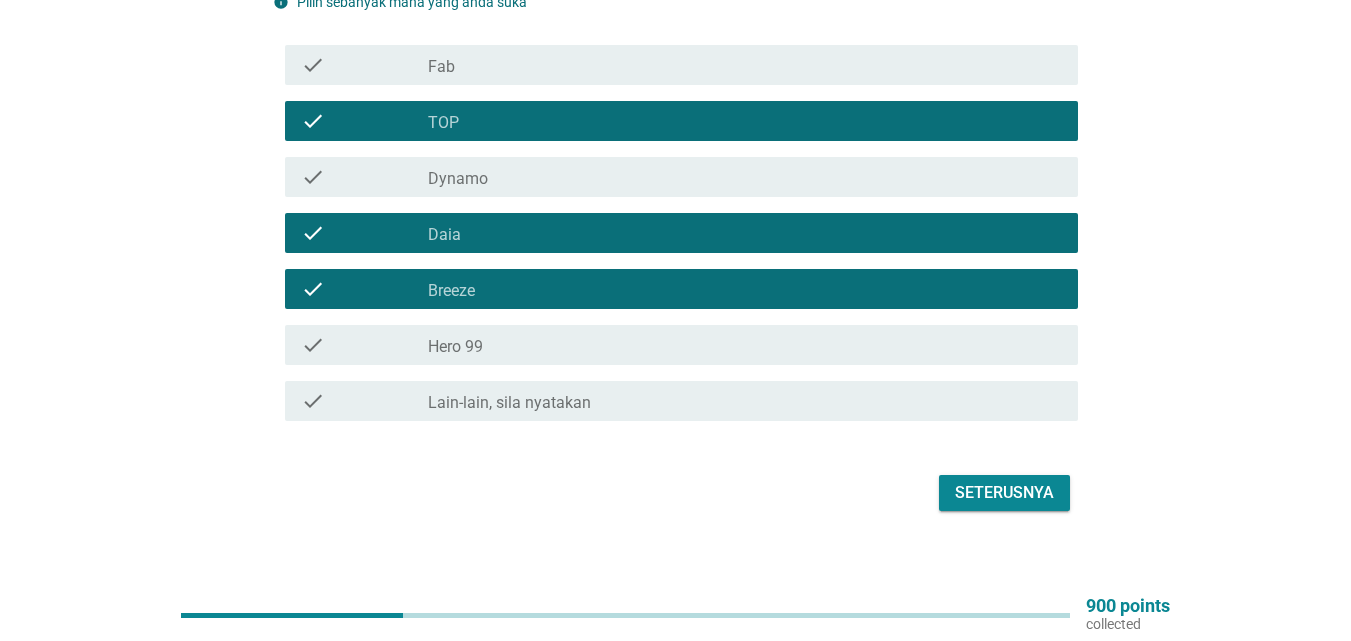 click on "check" at bounding box center (364, 345) 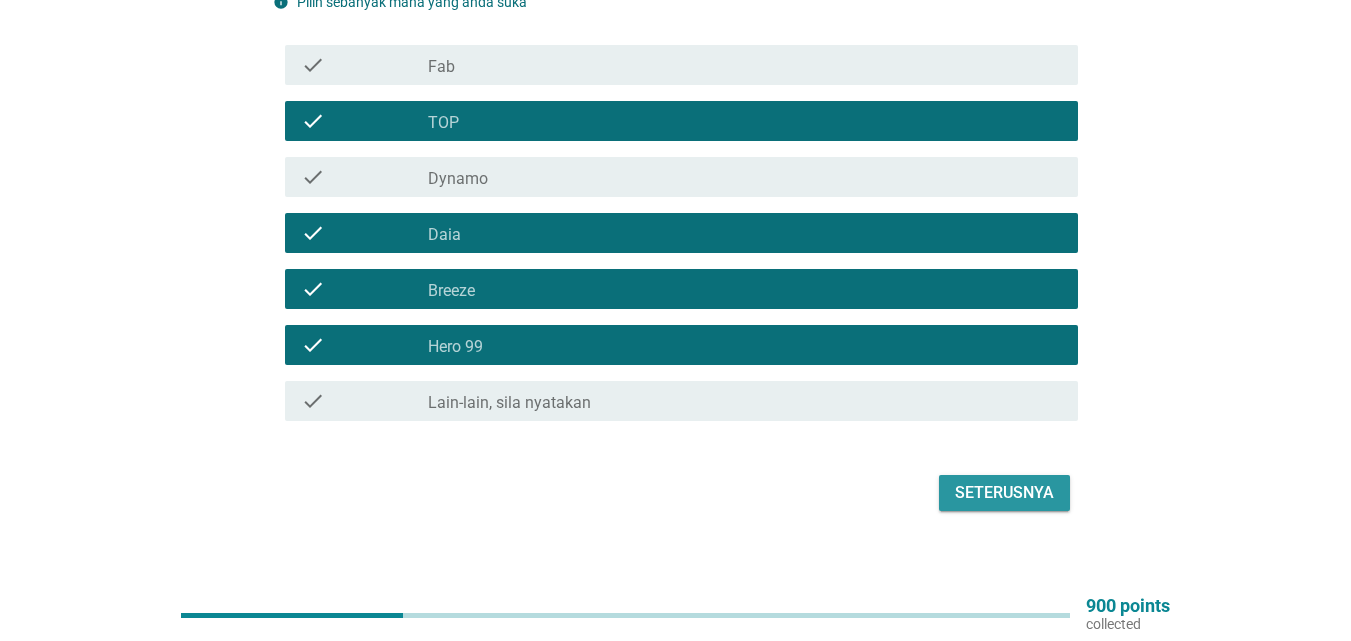 click on "Seterusnya" at bounding box center [1004, 493] 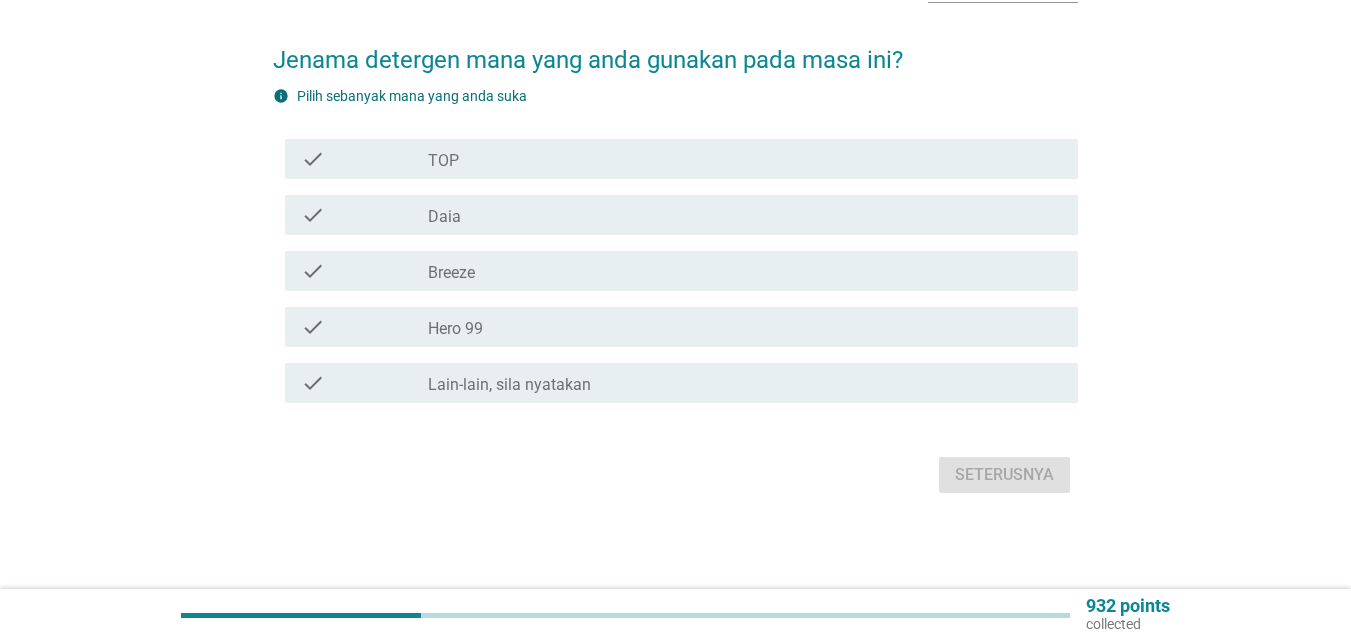 scroll, scrollTop: 0, scrollLeft: 0, axis: both 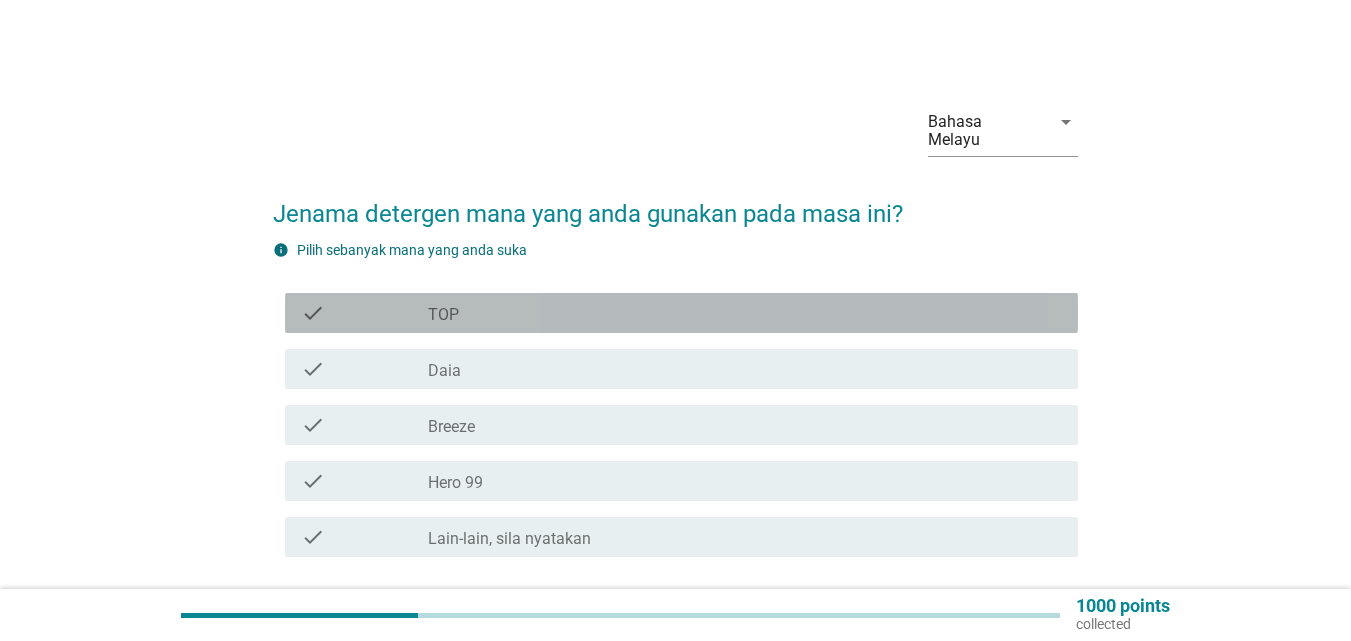 click on "check" at bounding box center [364, 313] 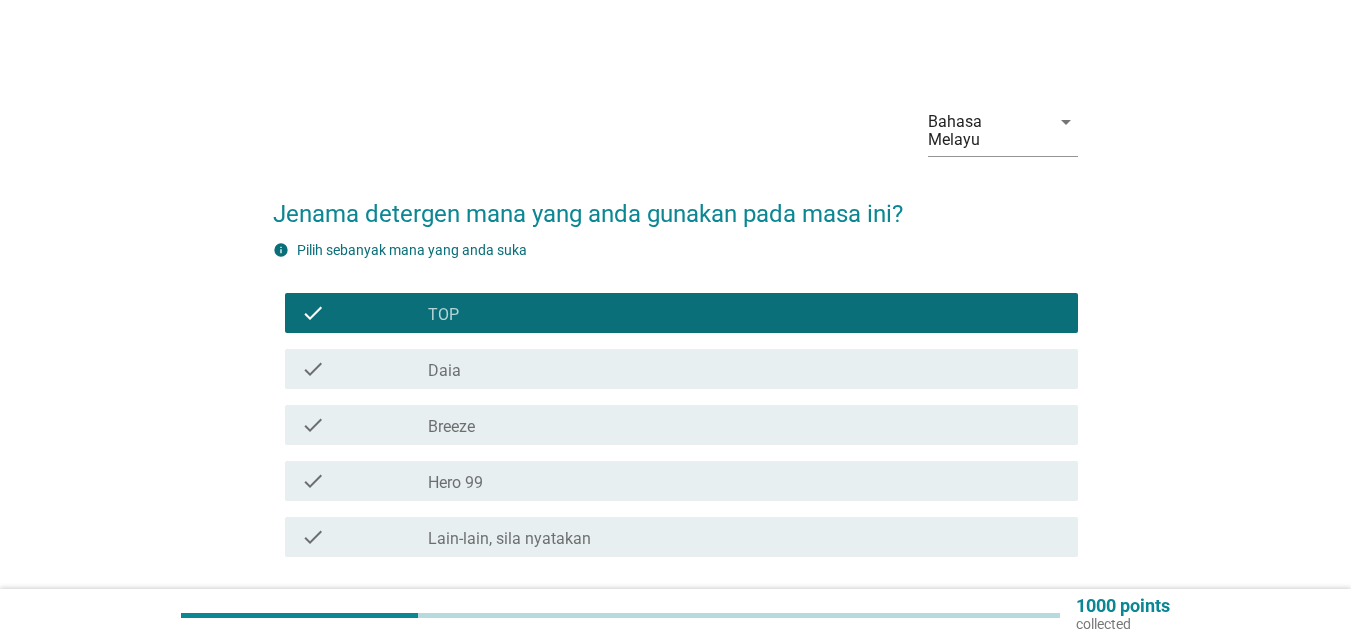 click on "check" at bounding box center (364, 369) 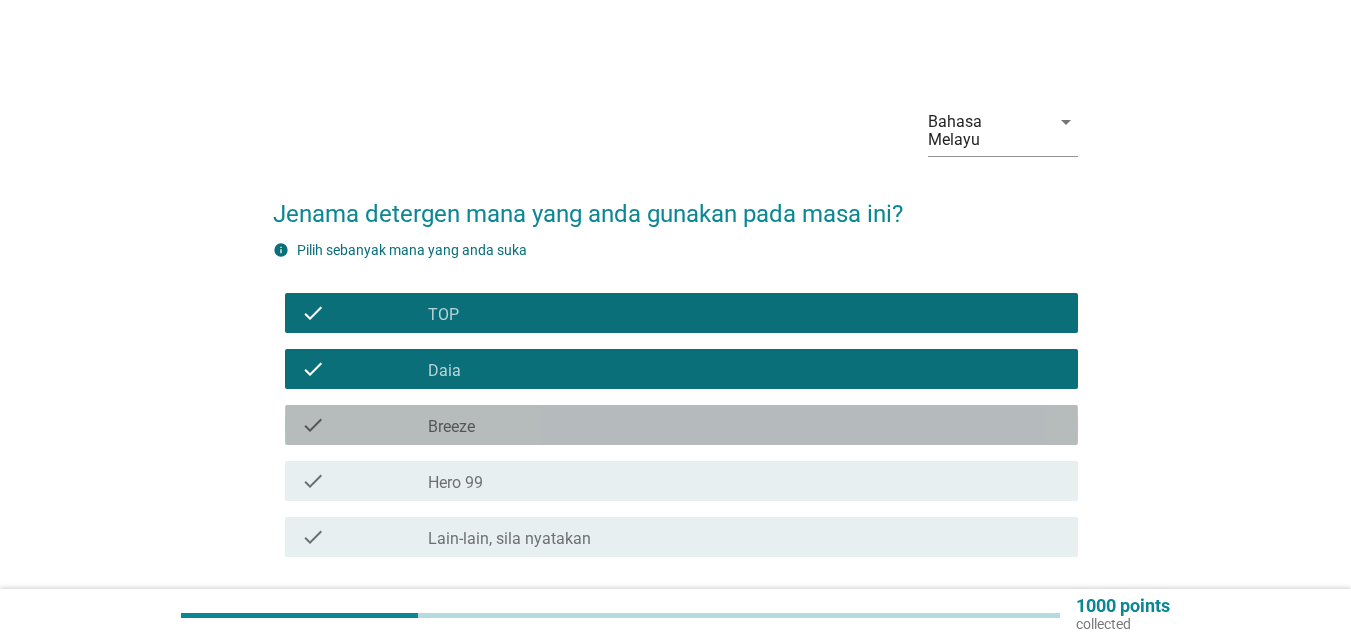 click on "check" at bounding box center [364, 425] 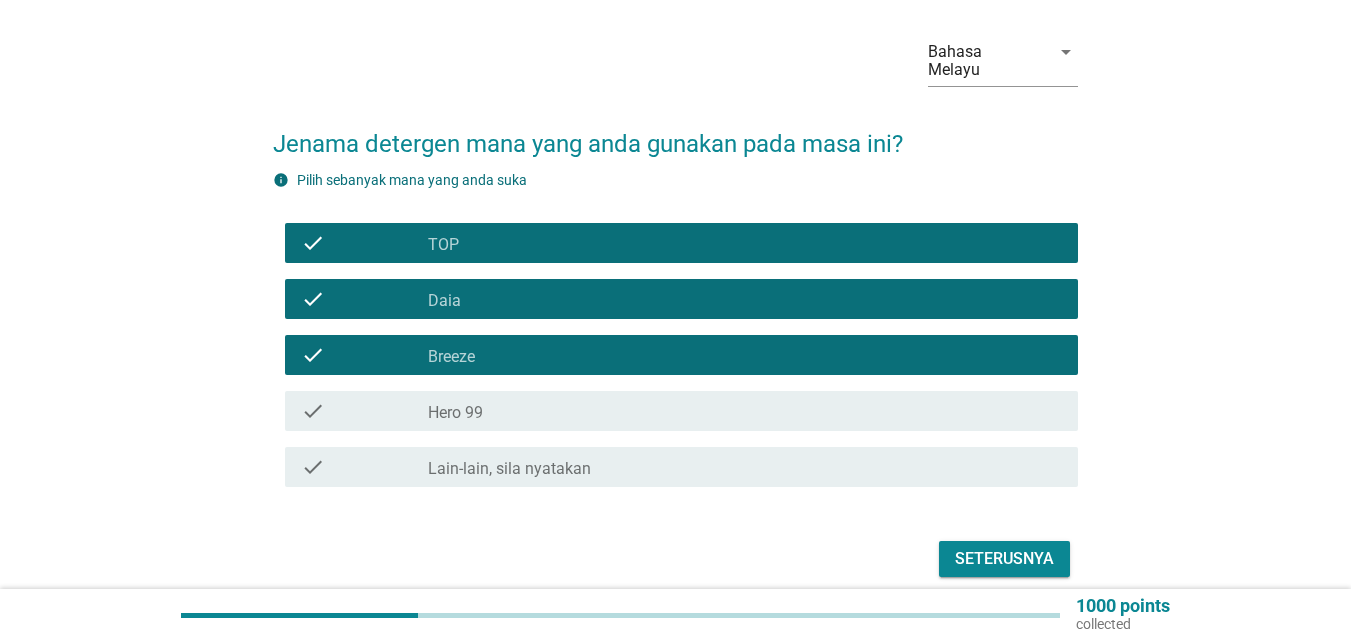 scroll, scrollTop: 136, scrollLeft: 0, axis: vertical 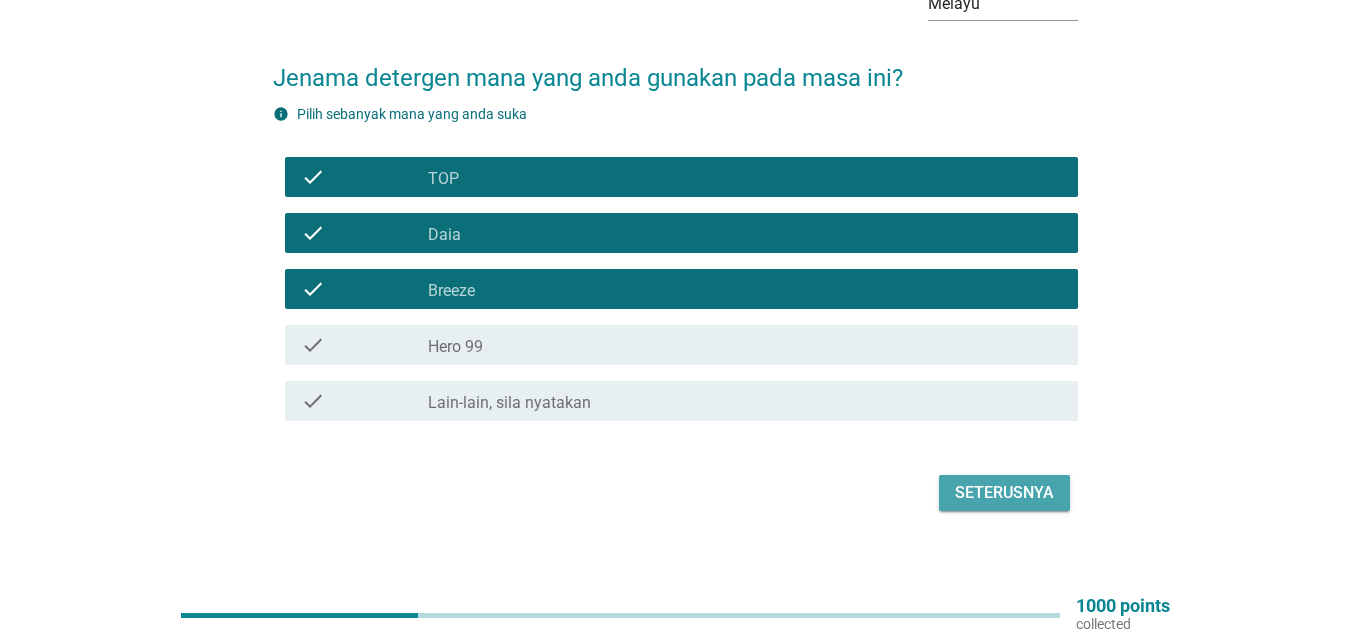 click on "Seterusnya" at bounding box center [1004, 493] 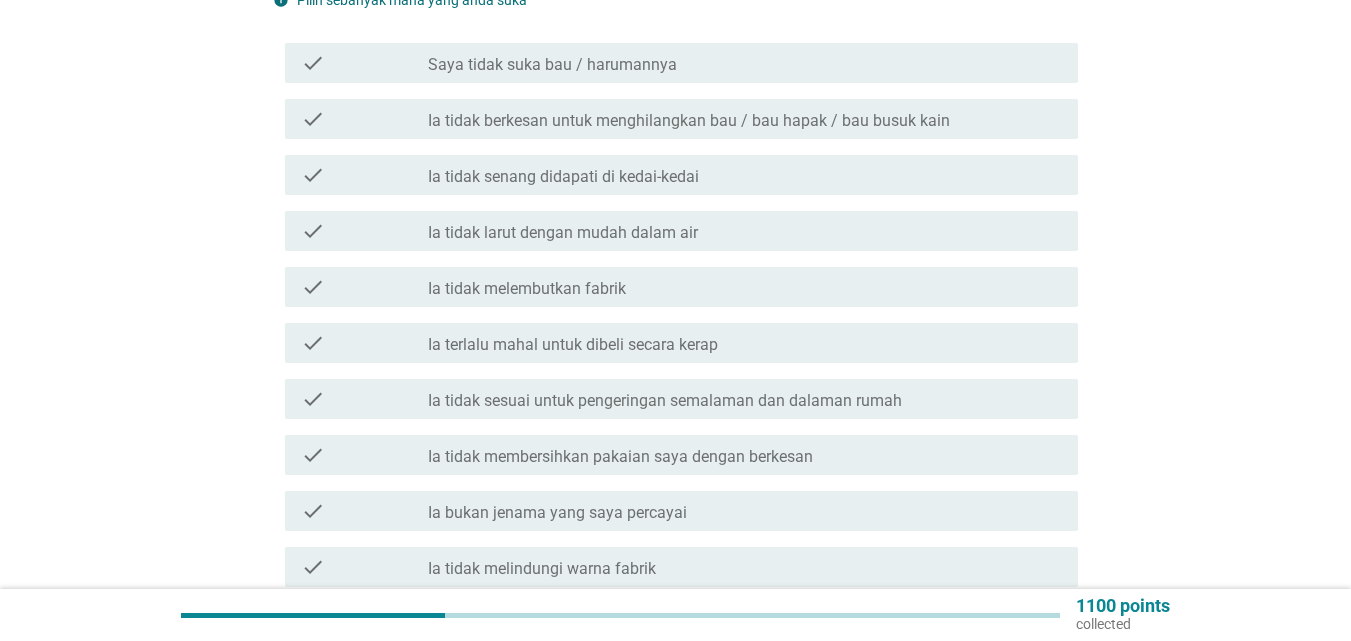 scroll, scrollTop: 200, scrollLeft: 0, axis: vertical 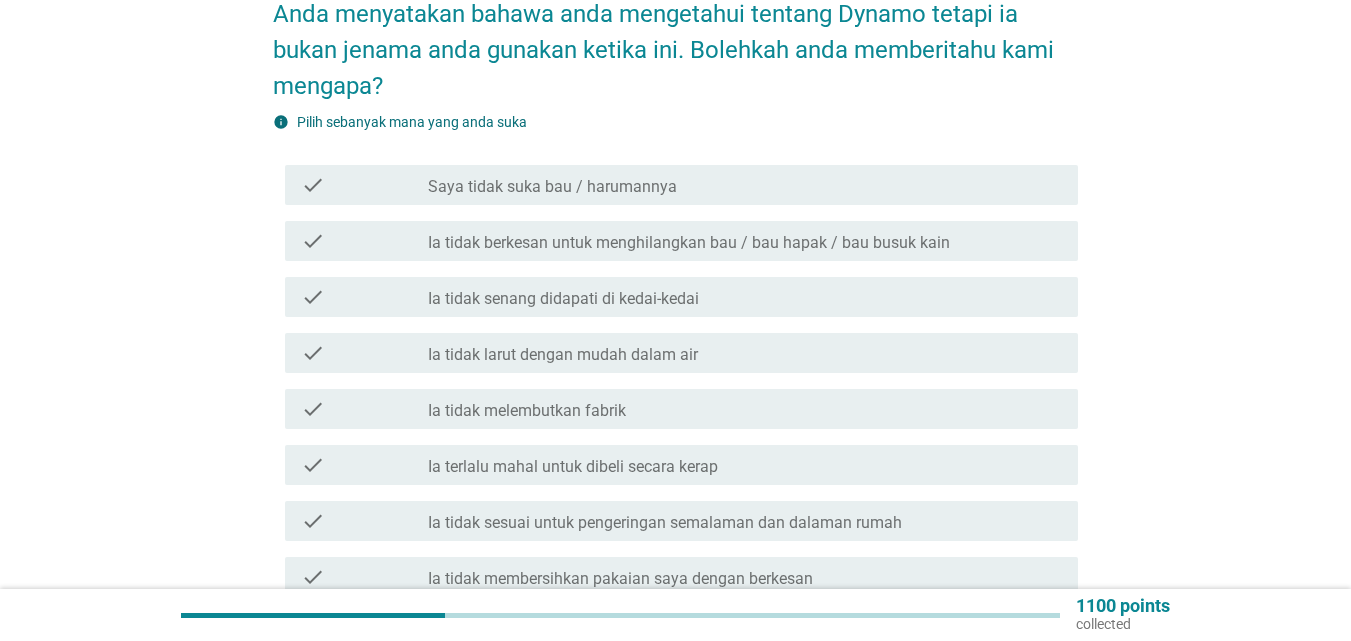 click on "Saya tidak suka bau / harumannya" at bounding box center [552, 187] 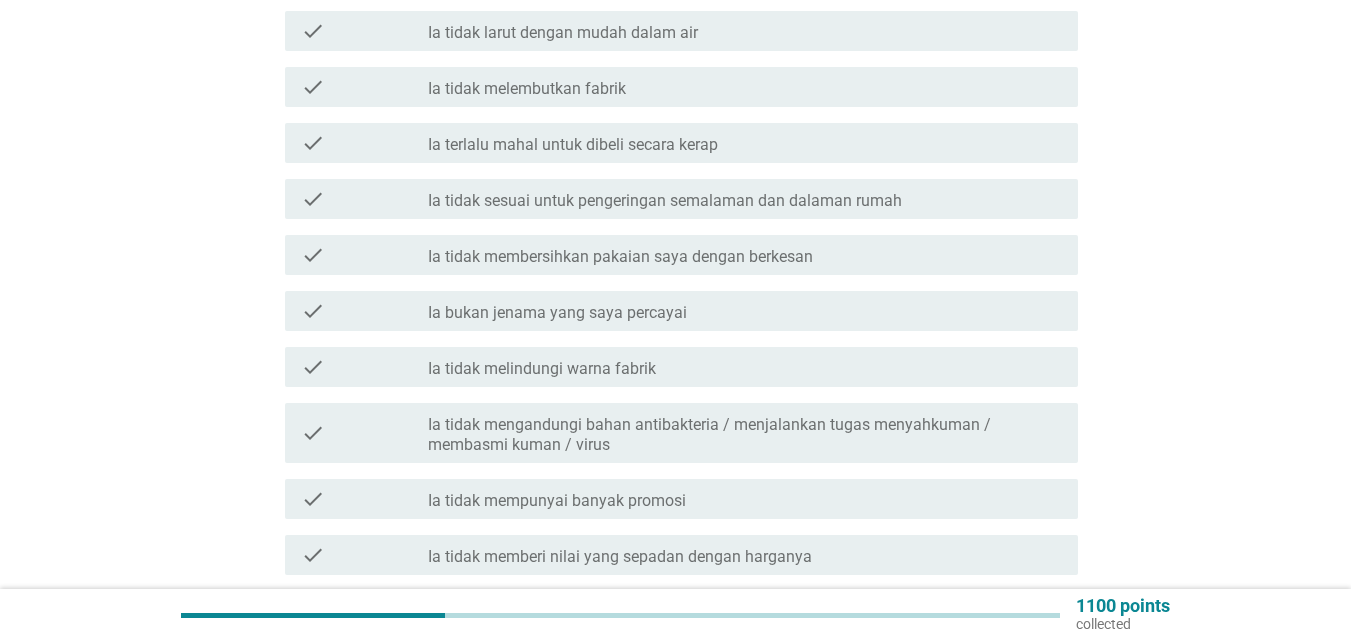 scroll, scrollTop: 500, scrollLeft: 0, axis: vertical 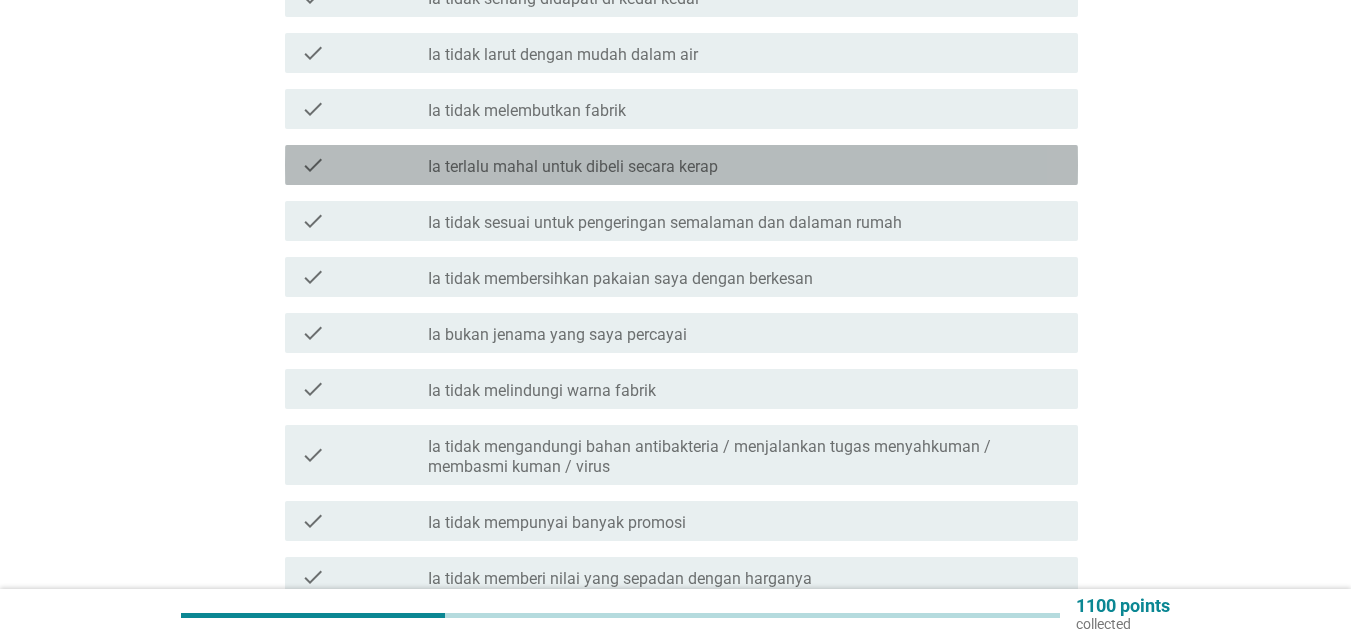 click on "Ia terlalu mahal untuk dibeli secara kerap" at bounding box center (573, 167) 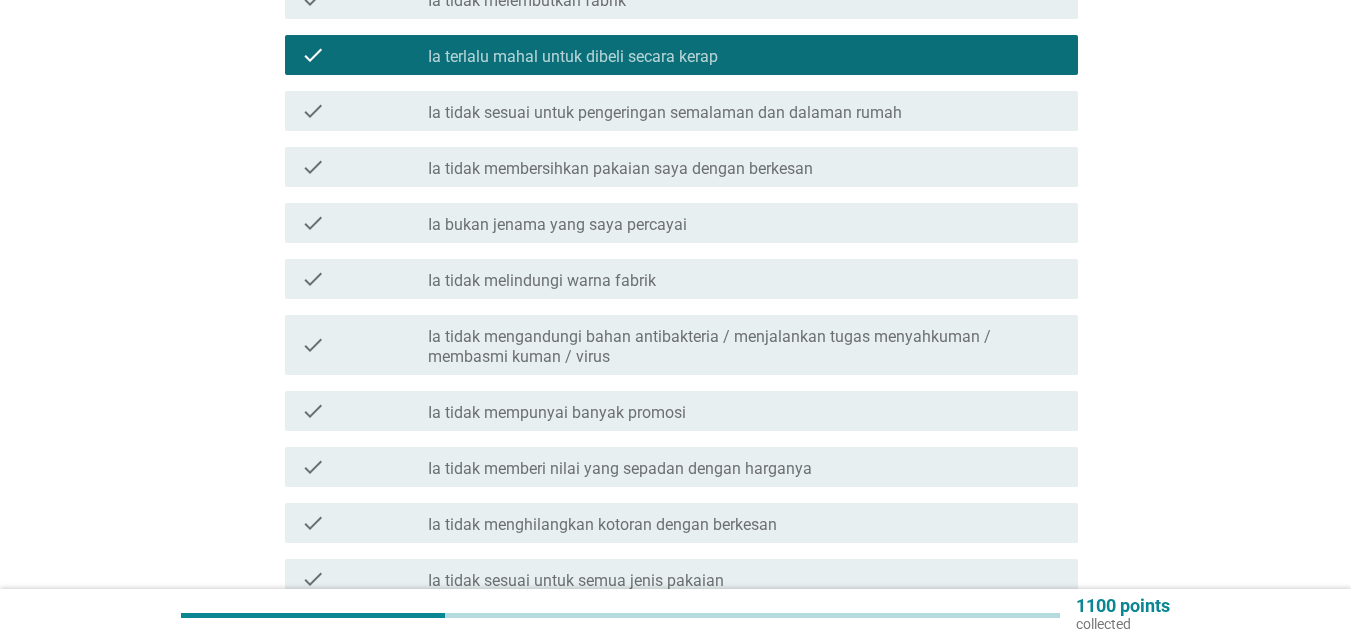 scroll, scrollTop: 800, scrollLeft: 0, axis: vertical 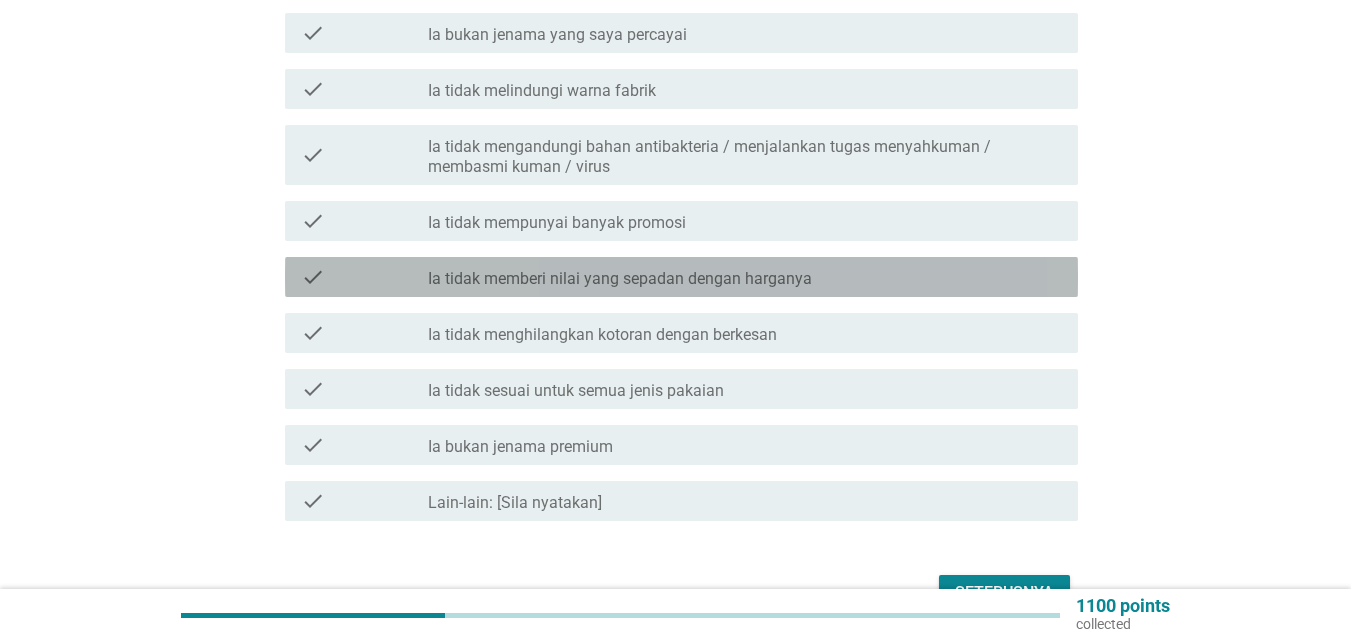 click on "Ia tidak memberi nilai yang sepadan dengan harganya" at bounding box center (620, 279) 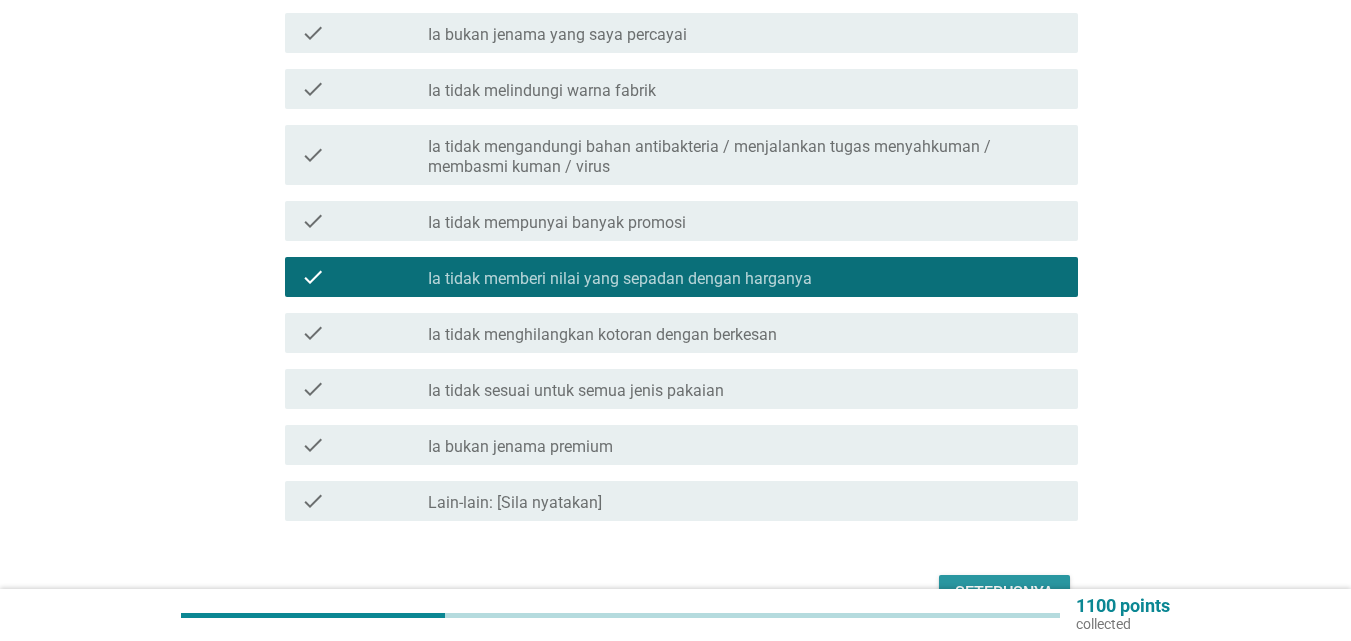 click on "Seterusnya" at bounding box center [1004, 593] 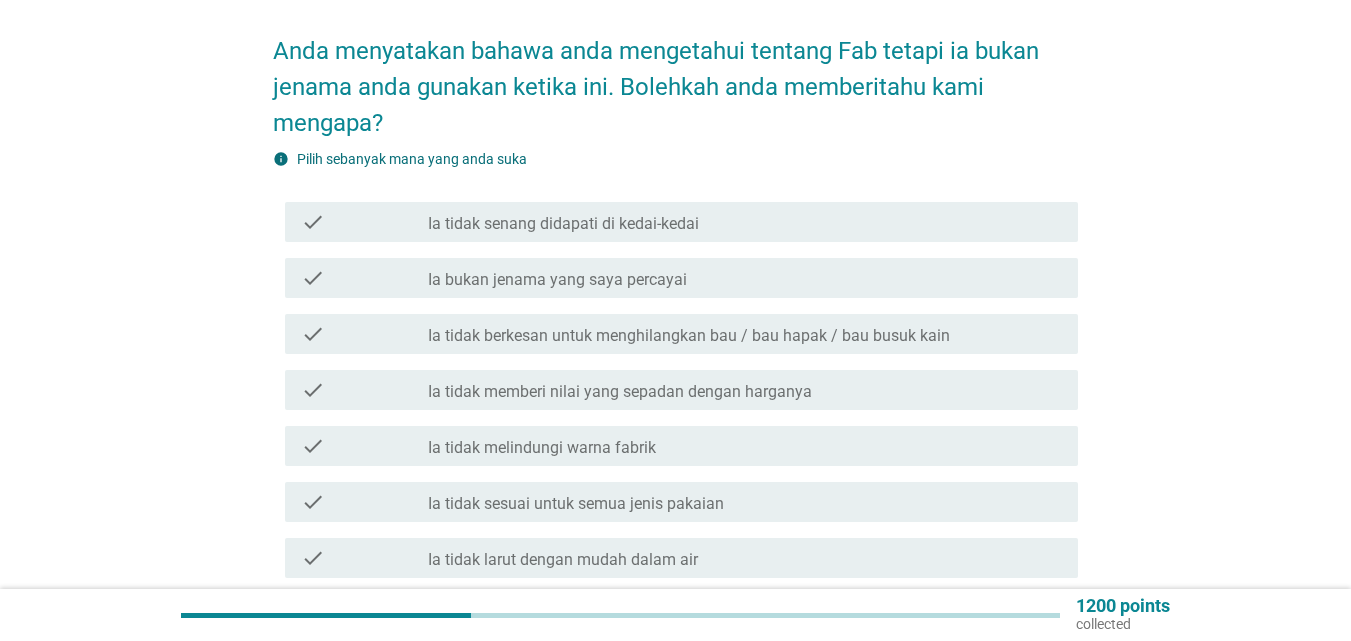 scroll, scrollTop: 300, scrollLeft: 0, axis: vertical 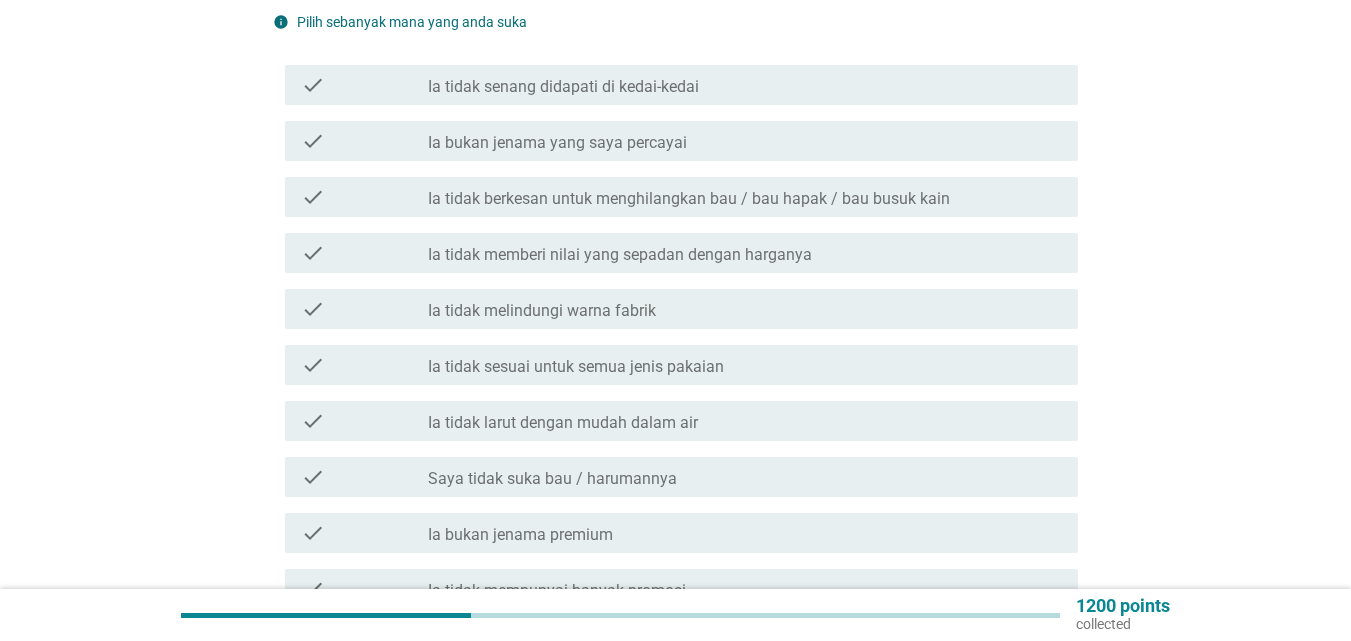 click on "Ia tidak memberi nilai yang sepadan dengan harganya" at bounding box center [620, 255] 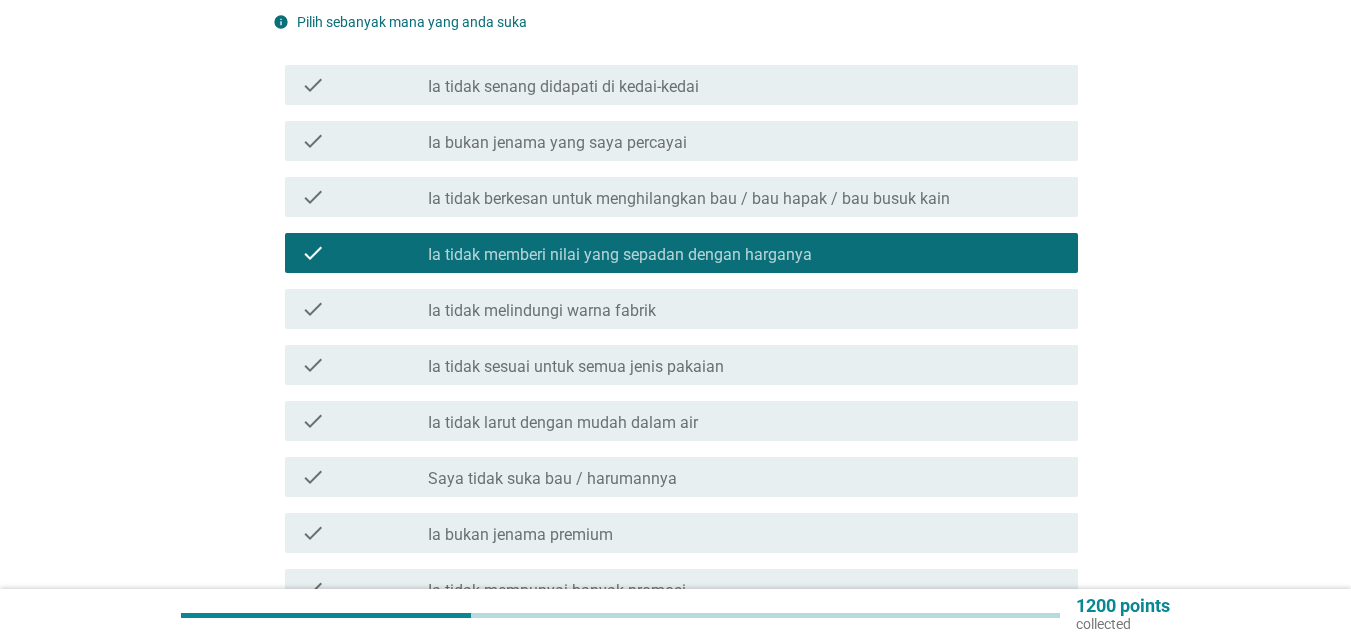 scroll, scrollTop: 600, scrollLeft: 0, axis: vertical 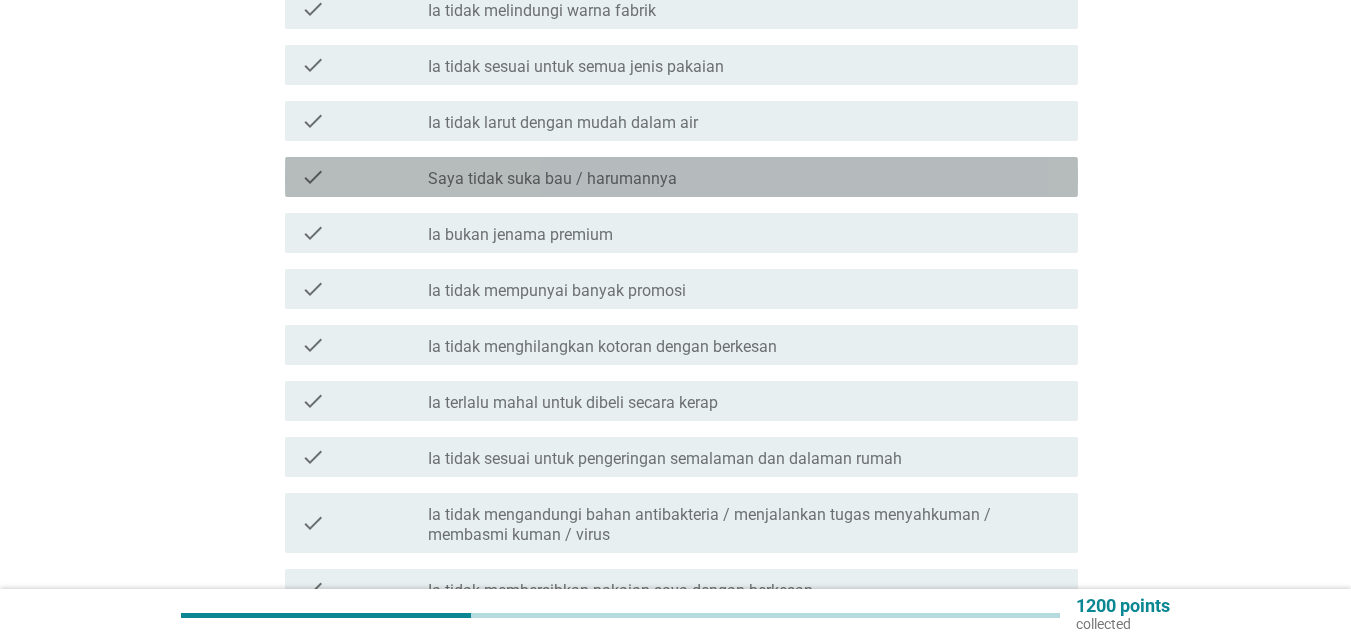 click on "Saya tidak suka bau / harumannya" at bounding box center [552, 179] 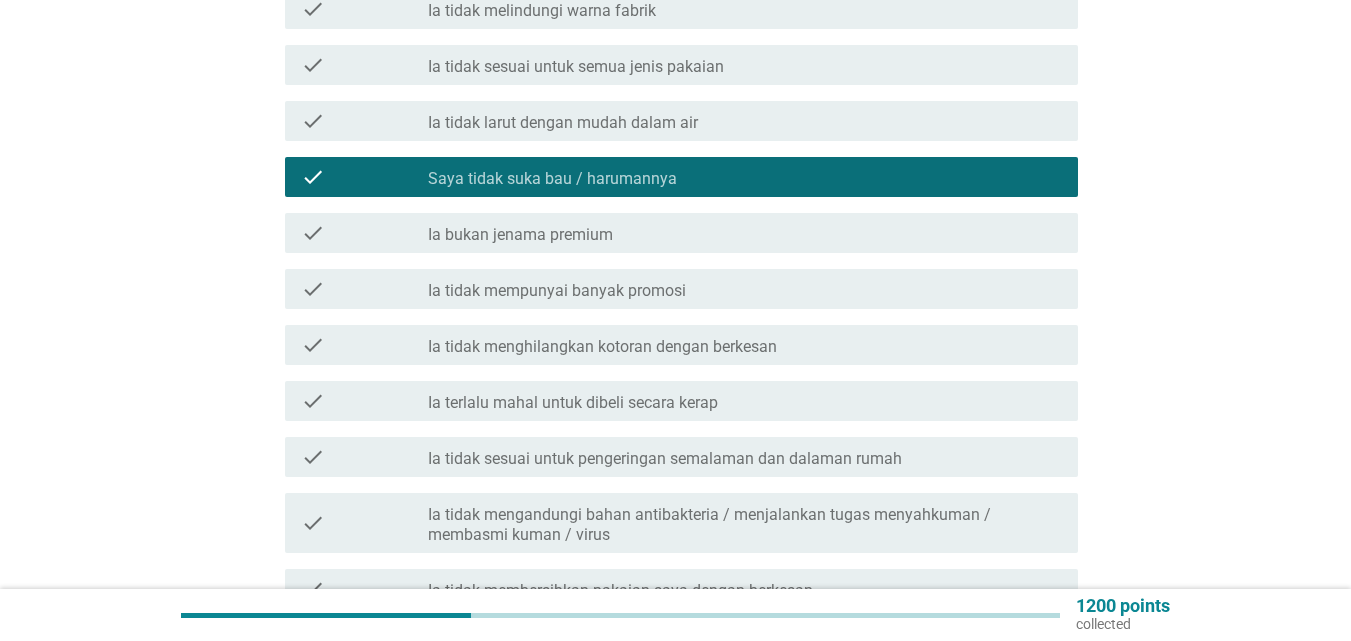 scroll, scrollTop: 900, scrollLeft: 0, axis: vertical 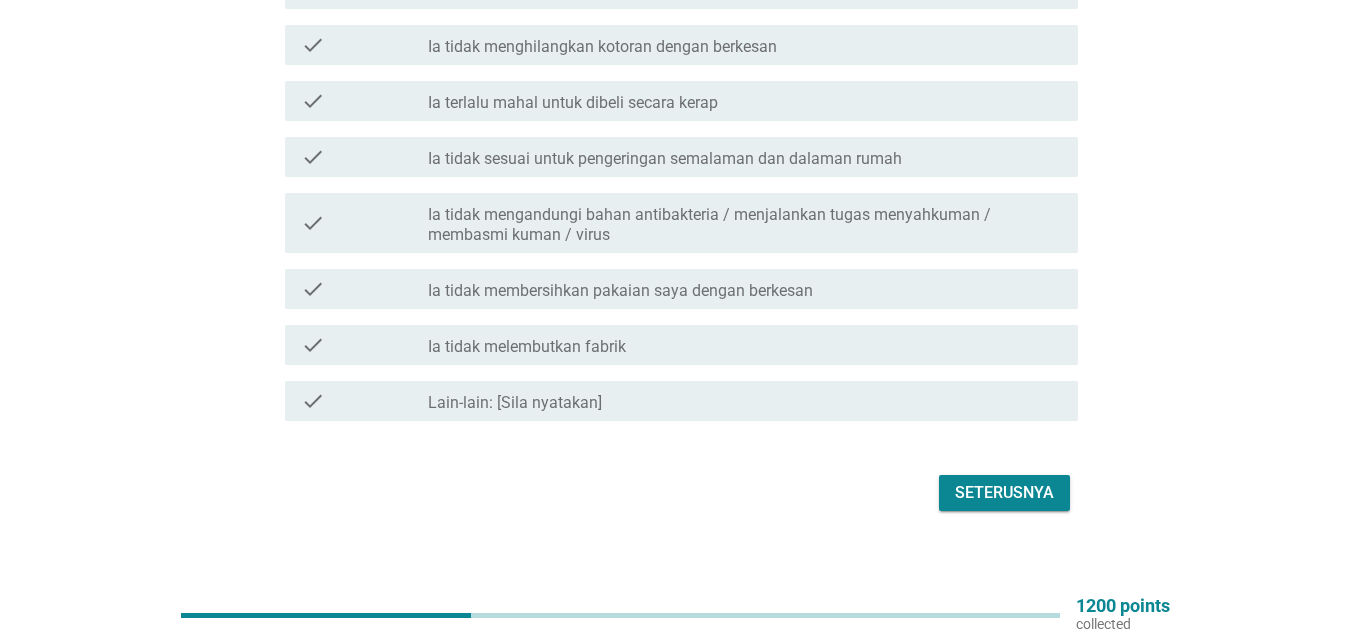 click on "Ia terlalu mahal untuk dibeli secara kerap" at bounding box center (573, 103) 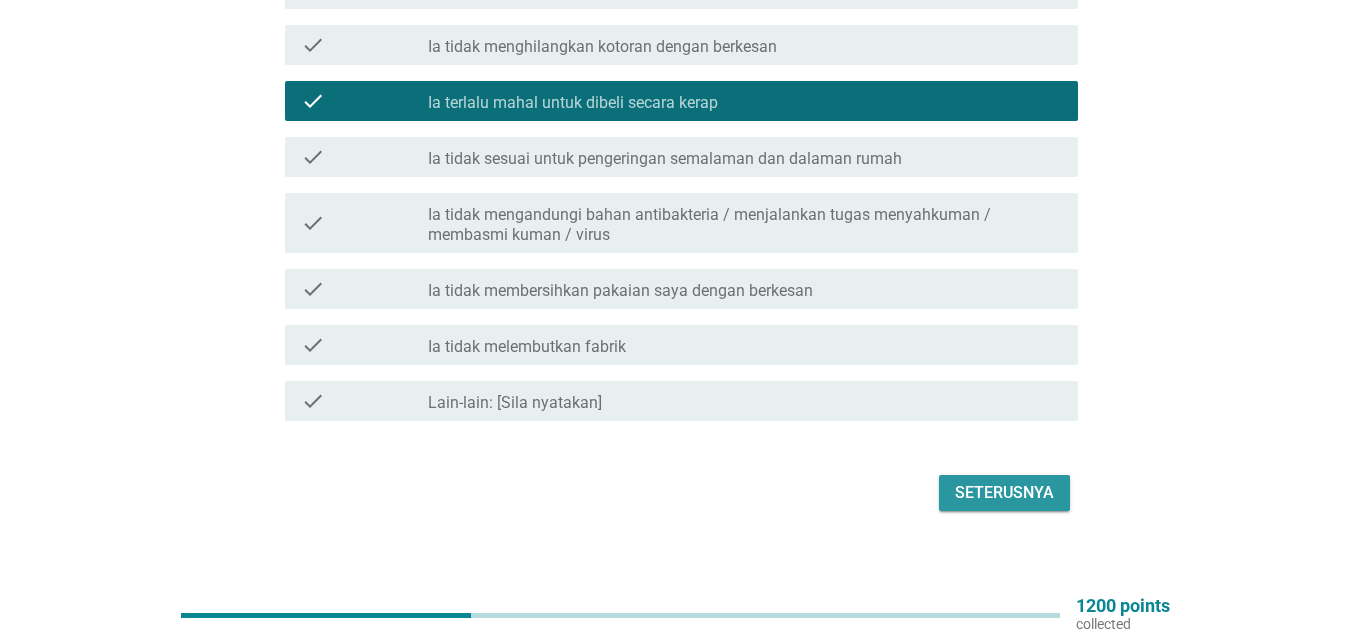 click on "Seterusnya" at bounding box center (1004, 493) 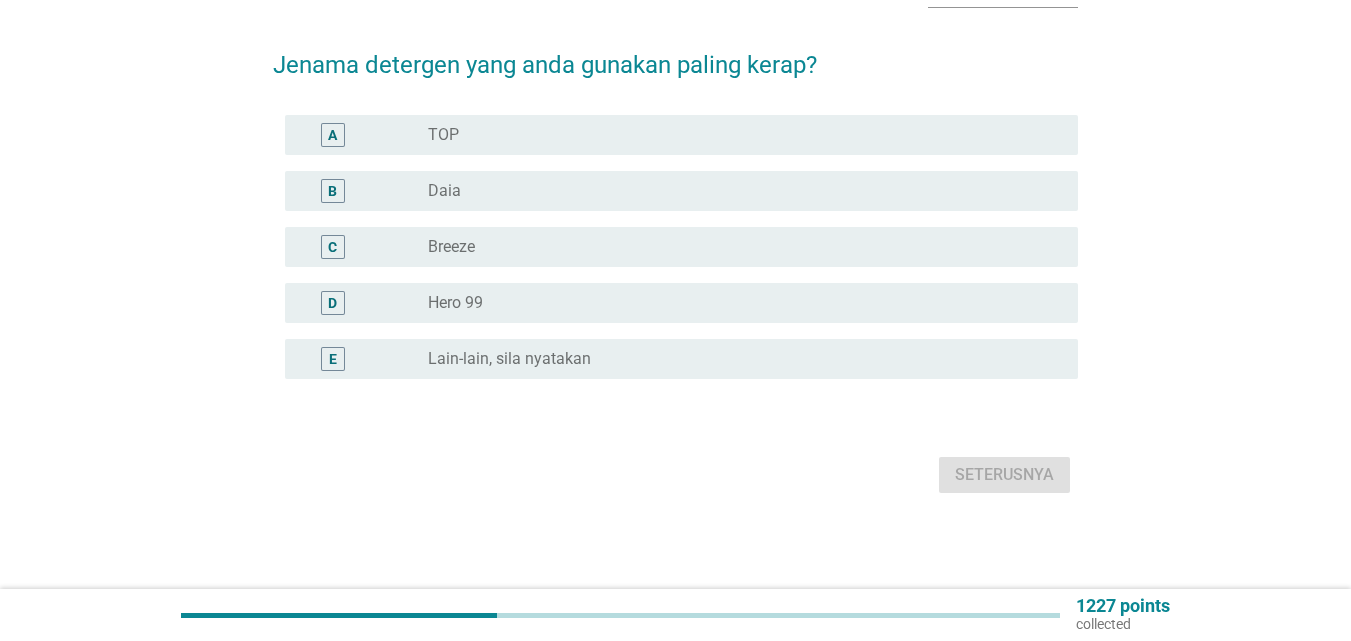 scroll, scrollTop: 0, scrollLeft: 0, axis: both 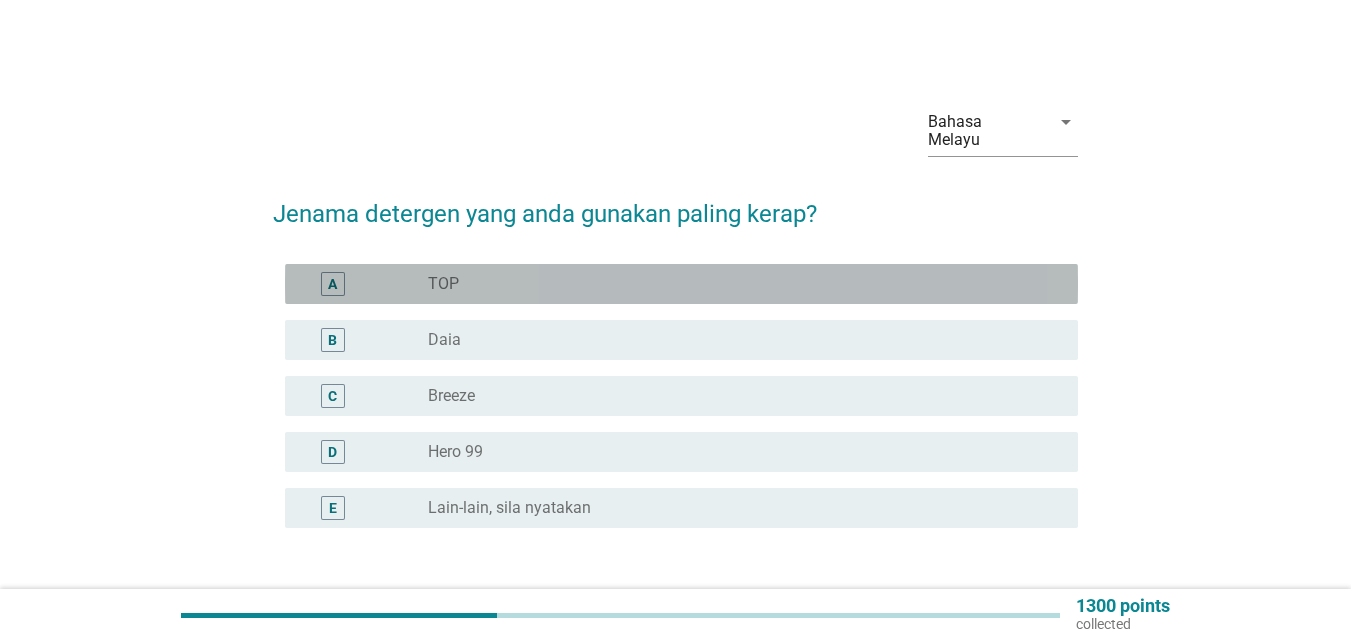 click on "radio_button_unchecked TOP" at bounding box center (737, 284) 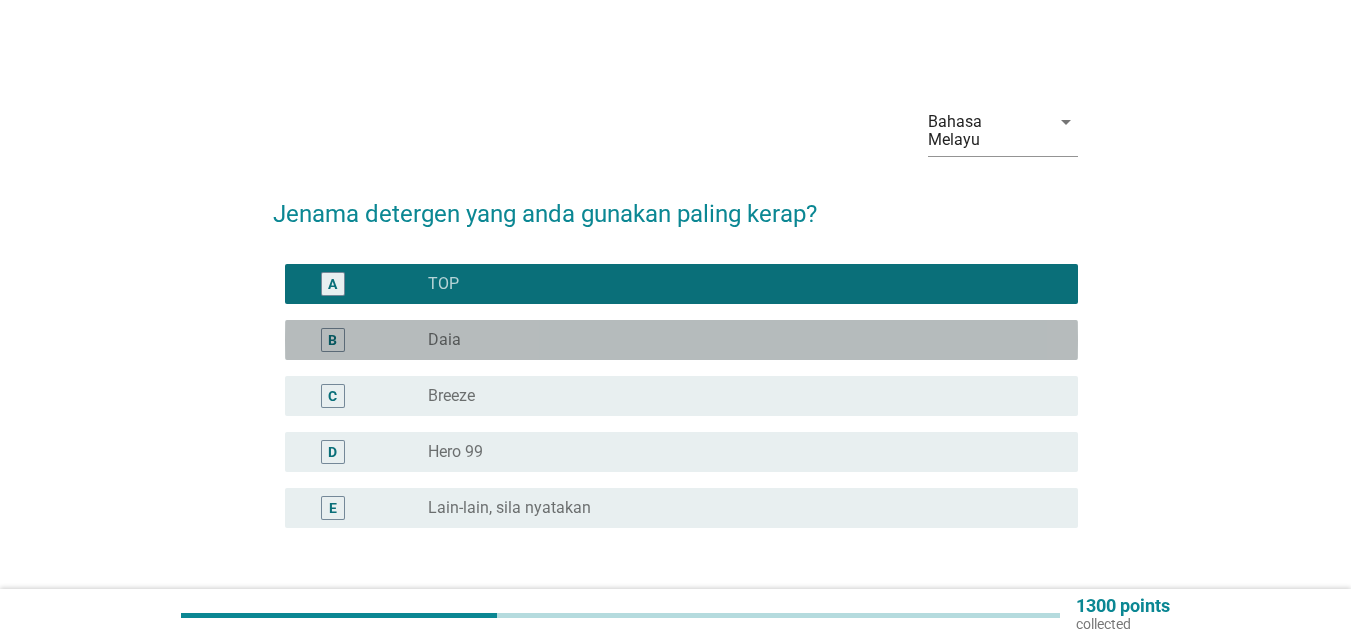 click on "radio_button_unchecked Daia" at bounding box center [737, 340] 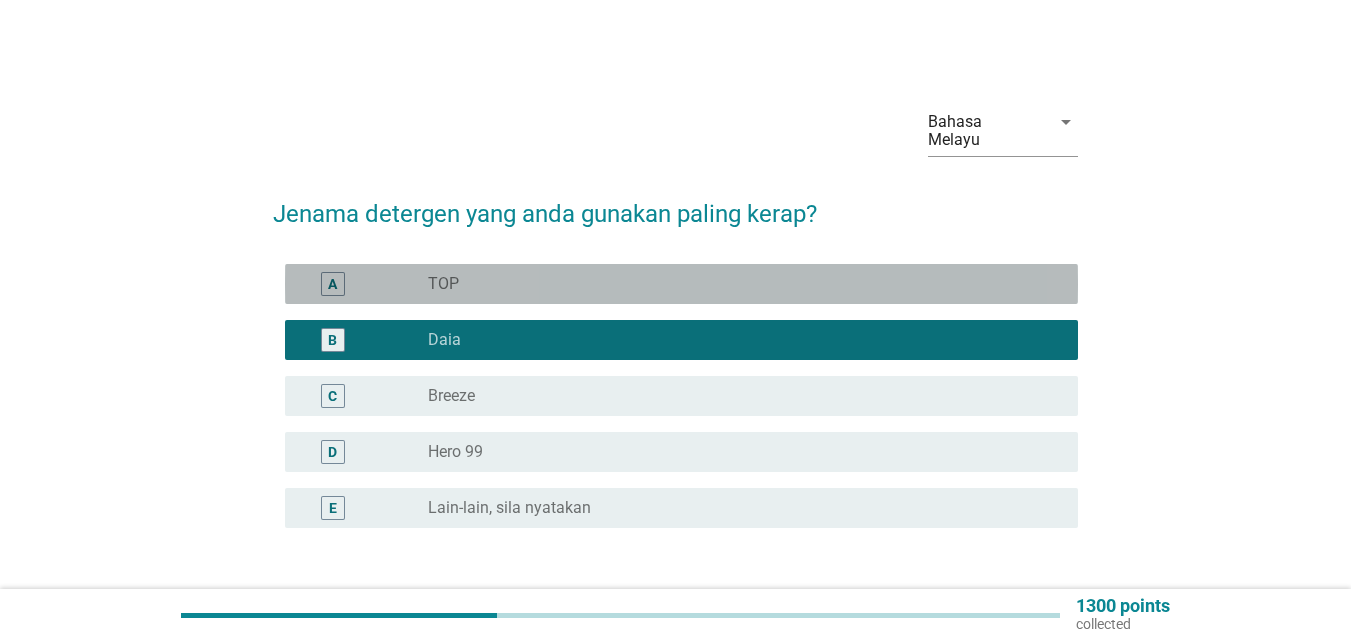 click on "A     radio_button_unchecked TOP" at bounding box center (681, 284) 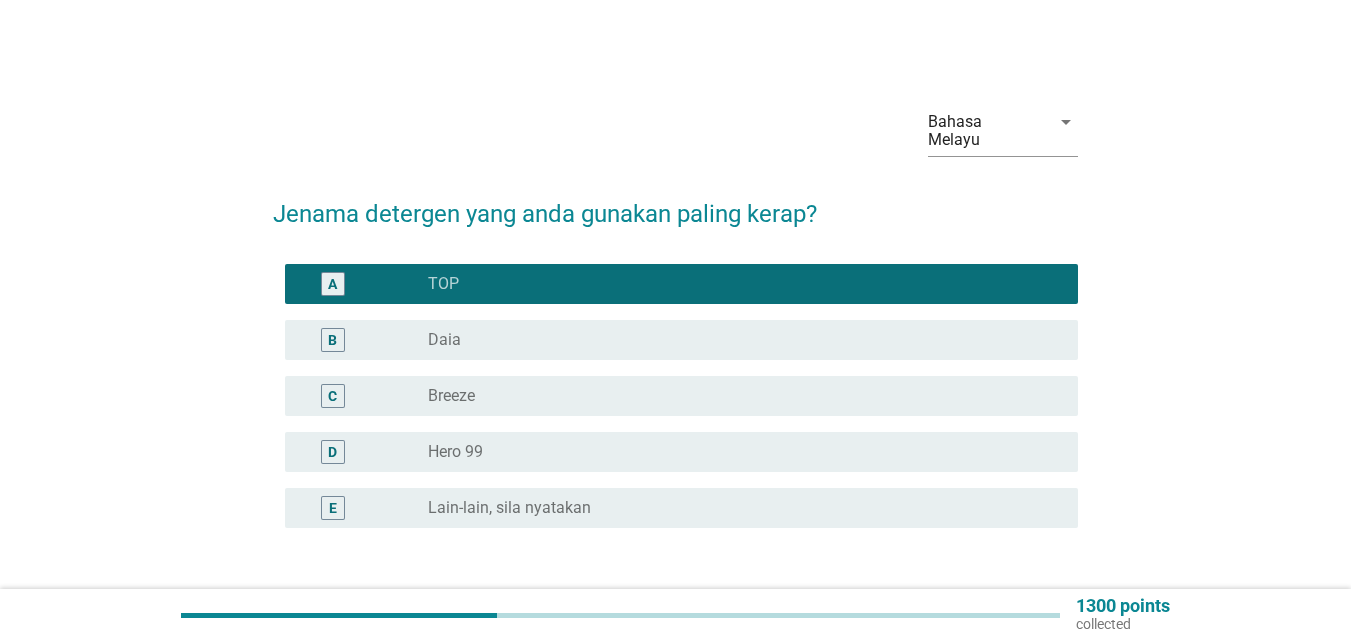 scroll, scrollTop: 131, scrollLeft: 0, axis: vertical 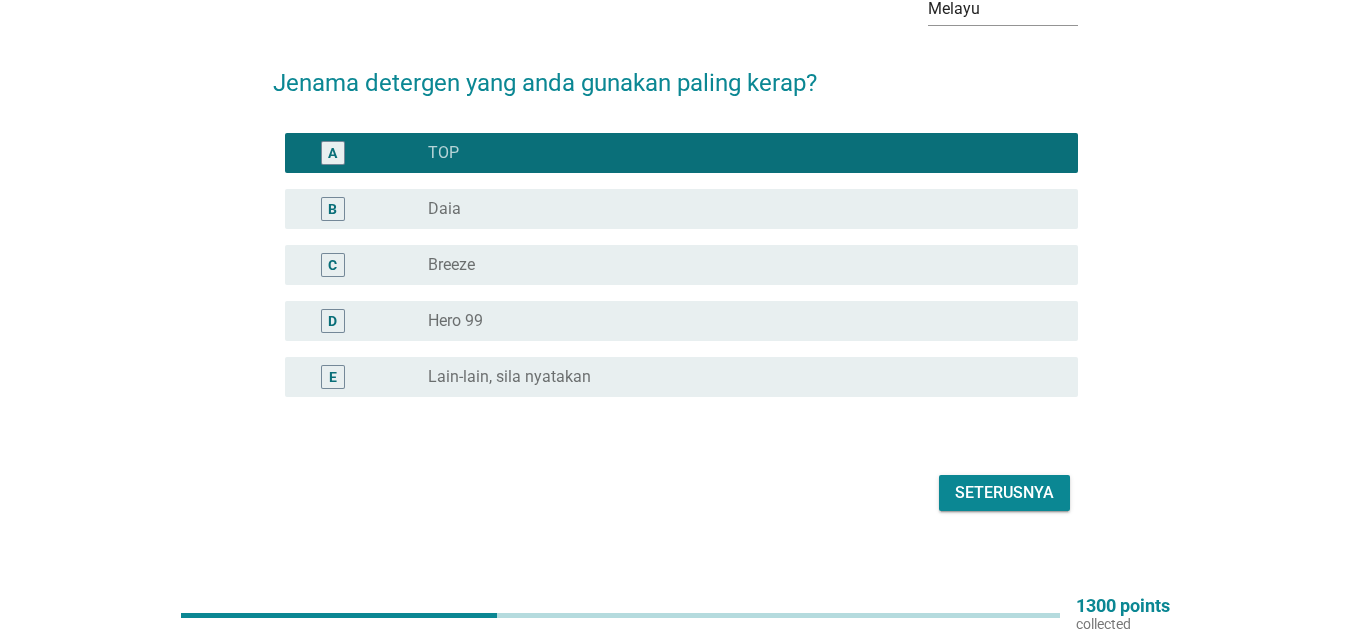 click on "Seterusnya" at bounding box center [1004, 493] 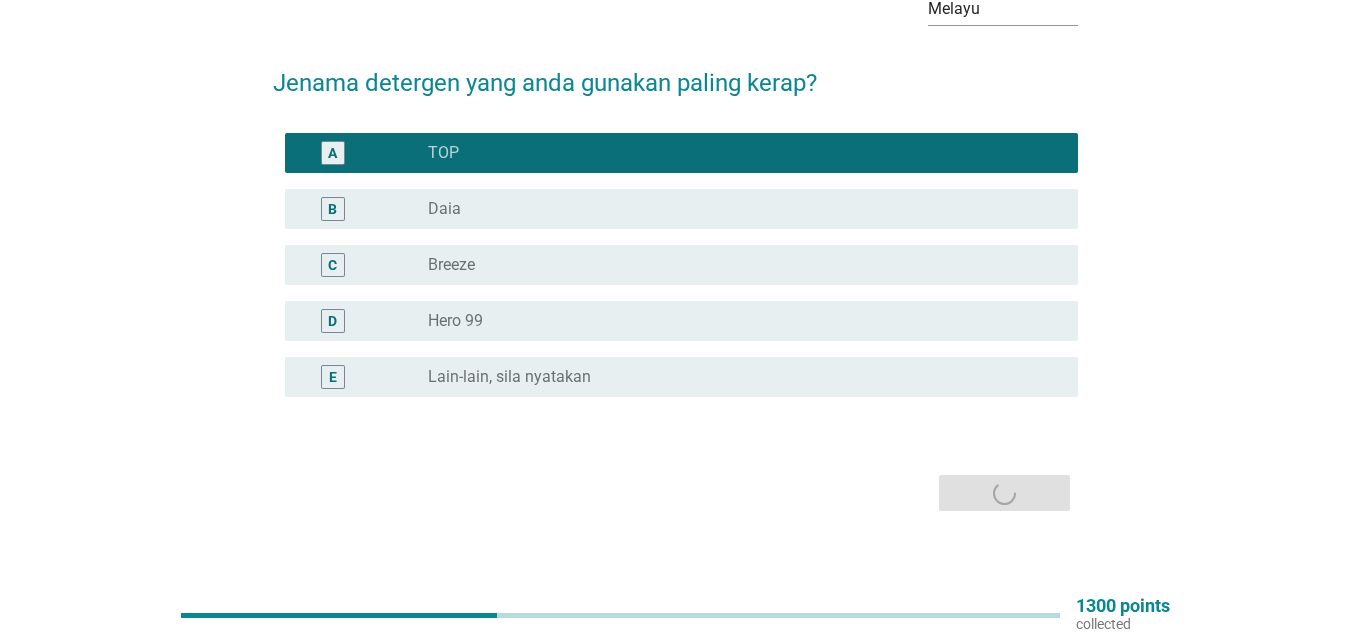 scroll, scrollTop: 0, scrollLeft: 0, axis: both 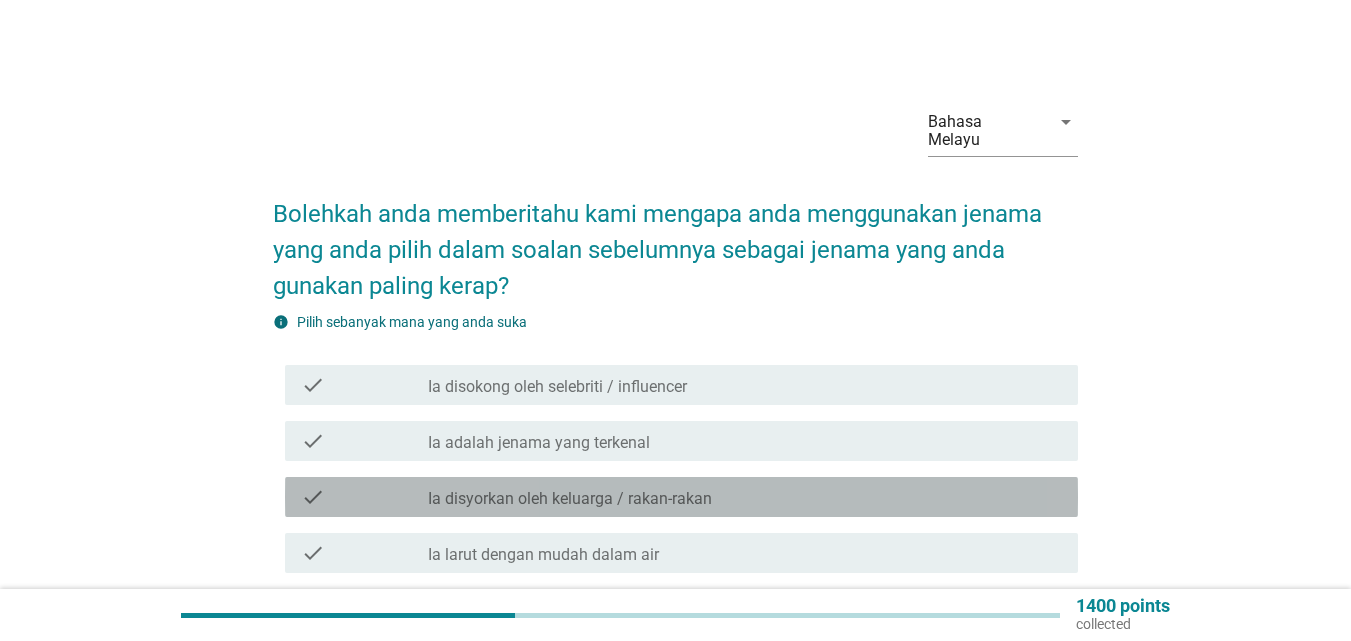 click on "check     check_box_outline_blank Ia disyorkan oleh keluarga / rakan-rakan" at bounding box center [681, 497] 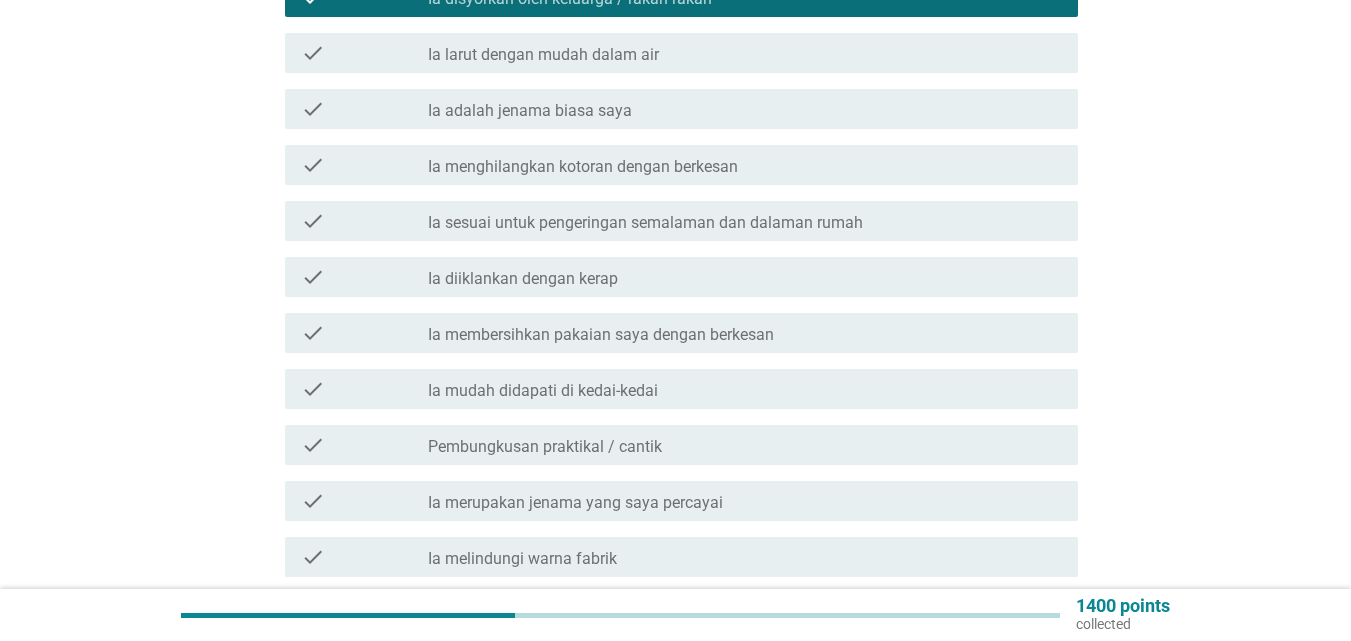 scroll, scrollTop: 300, scrollLeft: 0, axis: vertical 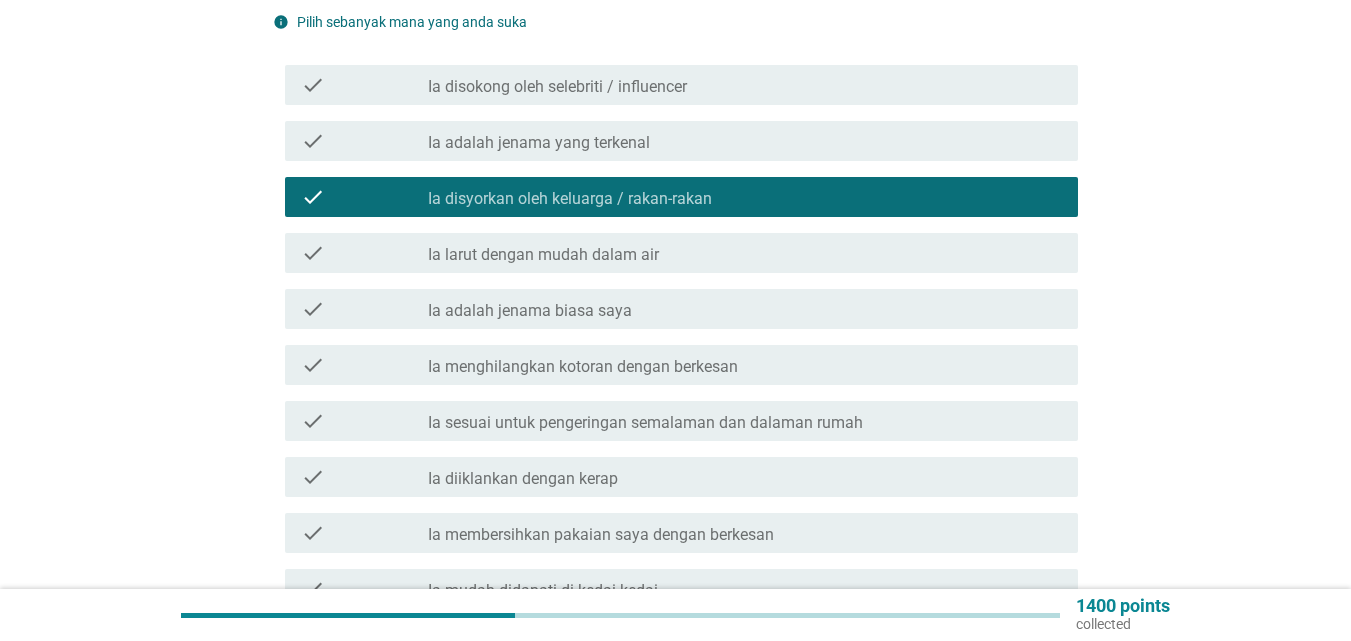 click on "Ia menghilangkan kotoran dengan berkesan" at bounding box center (583, 367) 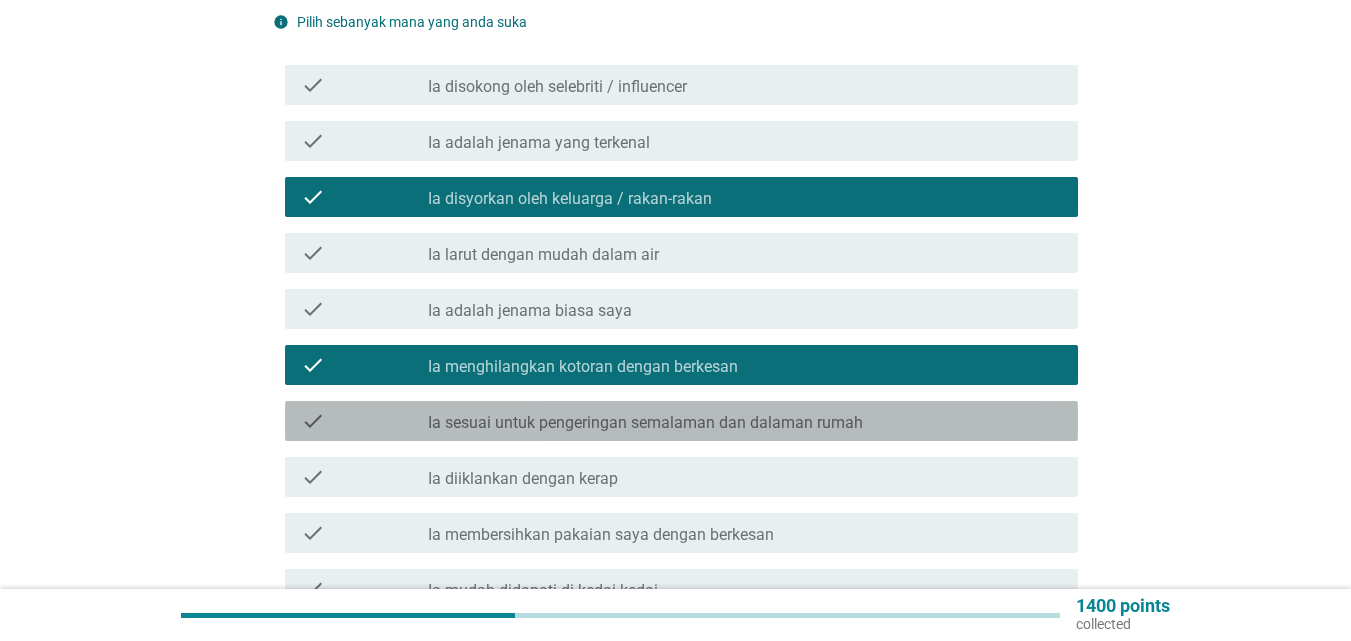 click on "Ia sesuai untuk pengeringan semalaman dan dalaman rumah" at bounding box center [645, 423] 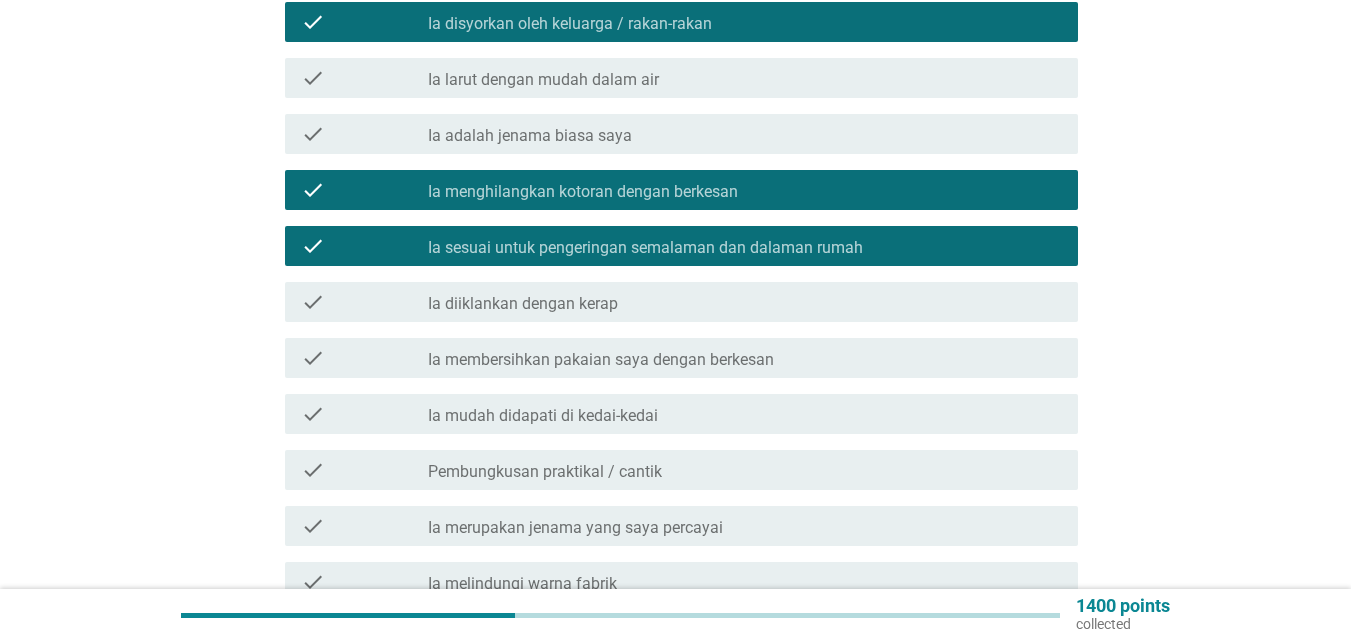 scroll, scrollTop: 600, scrollLeft: 0, axis: vertical 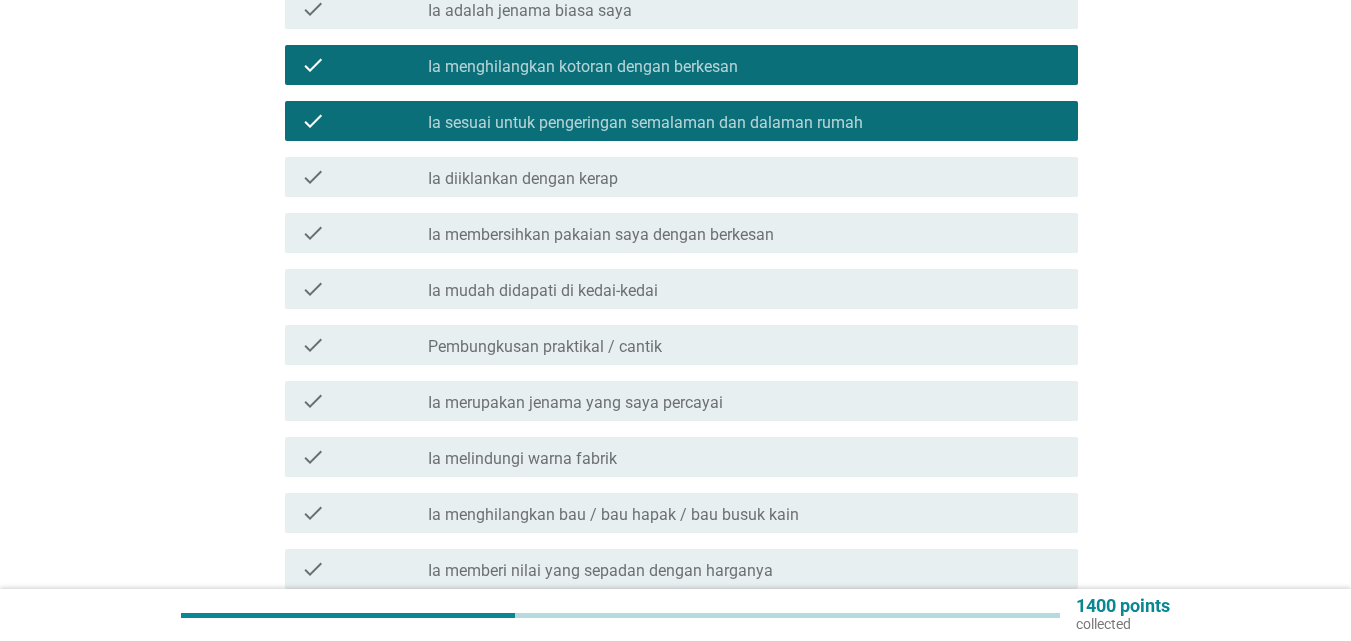 click on "Ia membersihkan pakaian saya dengan berkesan" at bounding box center (601, 235) 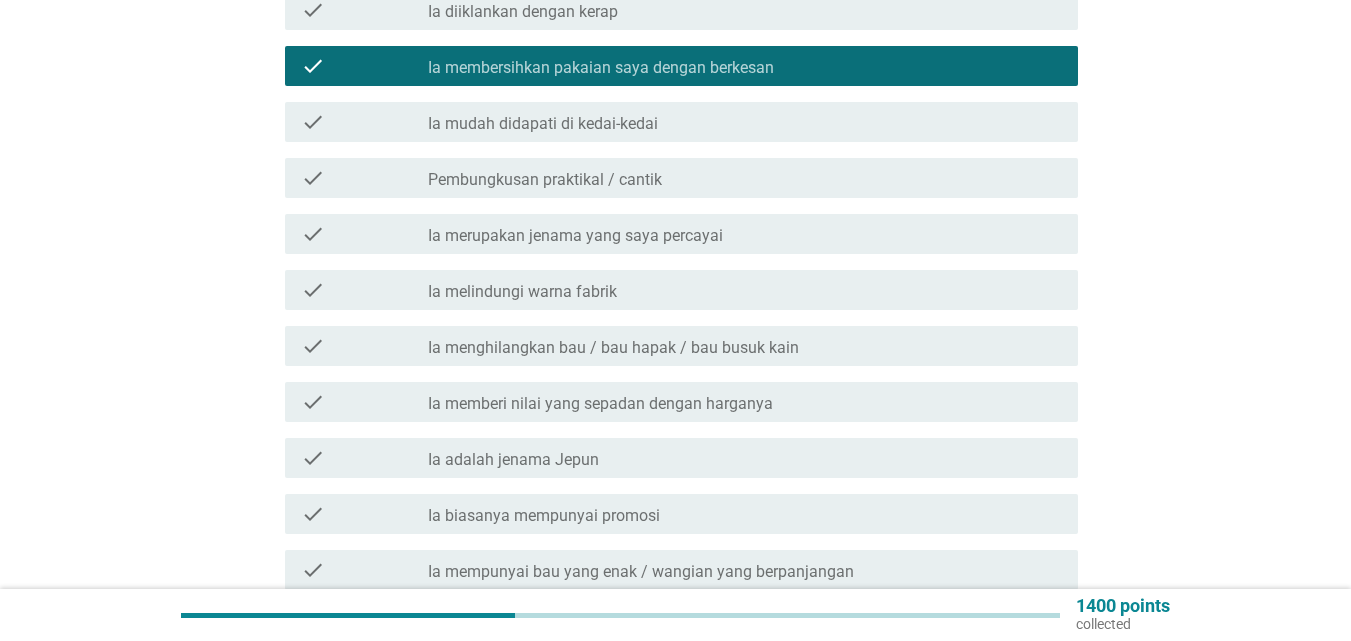 scroll, scrollTop: 900, scrollLeft: 0, axis: vertical 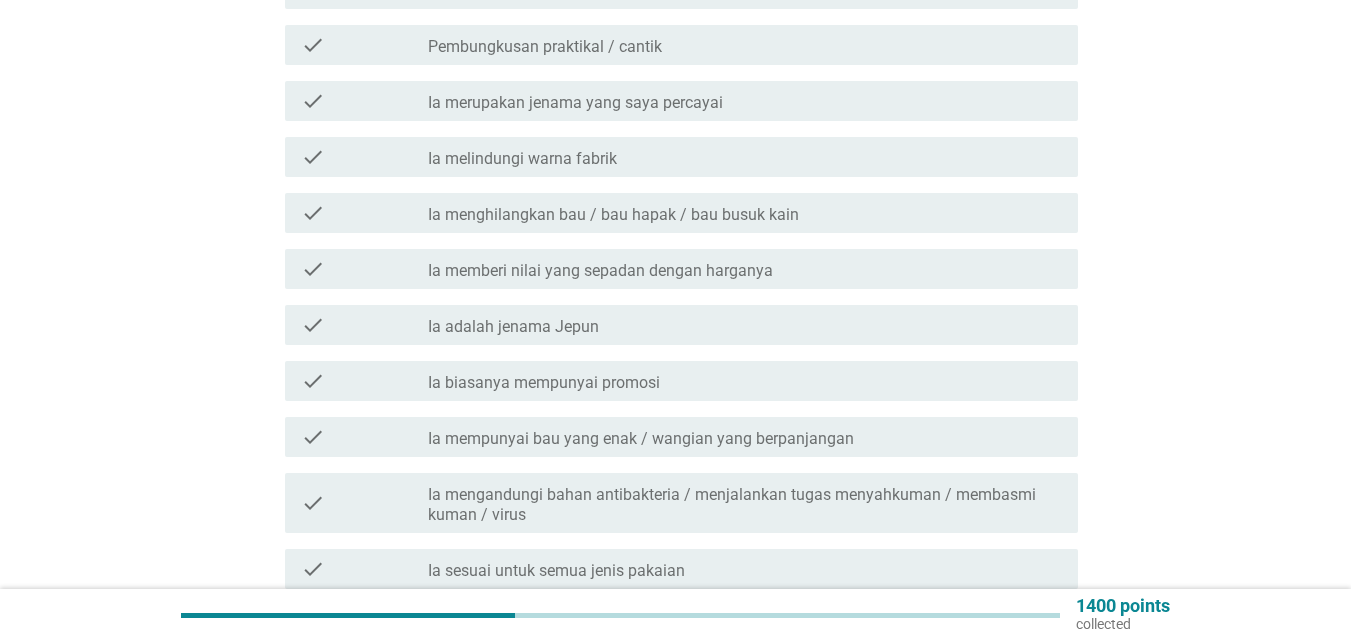 click on "check     check_box_outline_blank Ia menghilangkan bau / bau hapak / bau busuk kain" at bounding box center (681, 213) 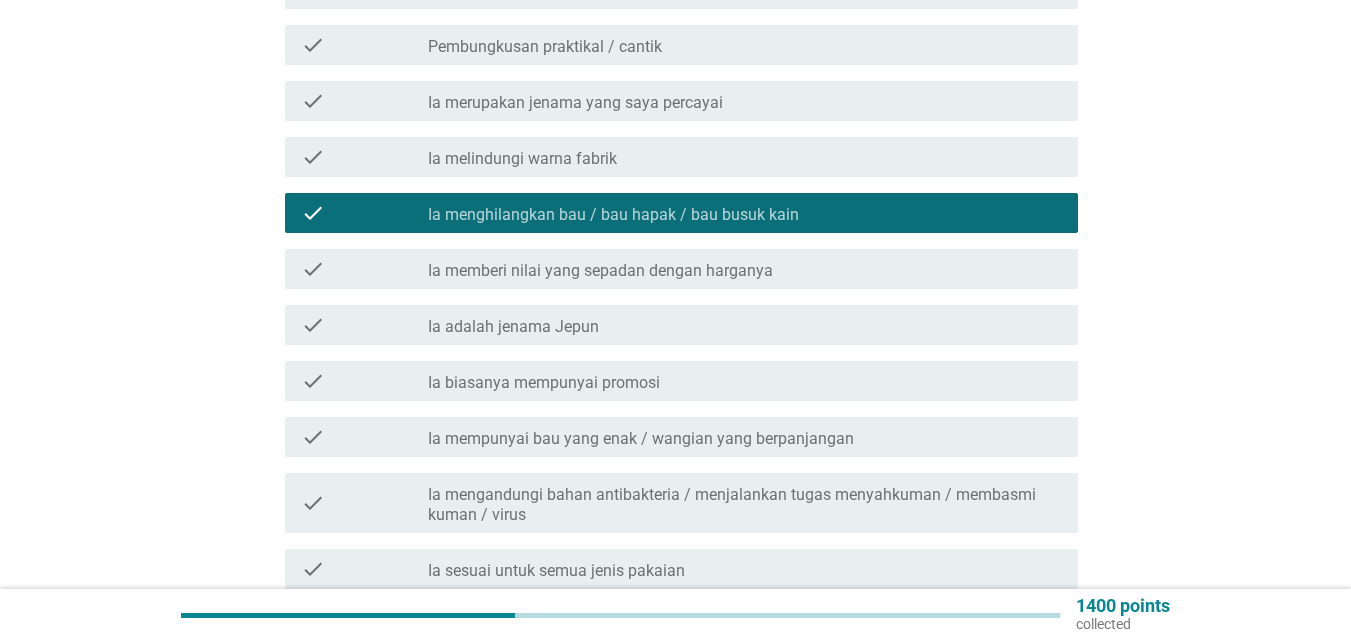 click on "check     check_box_outline_blank Ia memberi nilai yang sepadan dengan harganya" at bounding box center [675, 269] 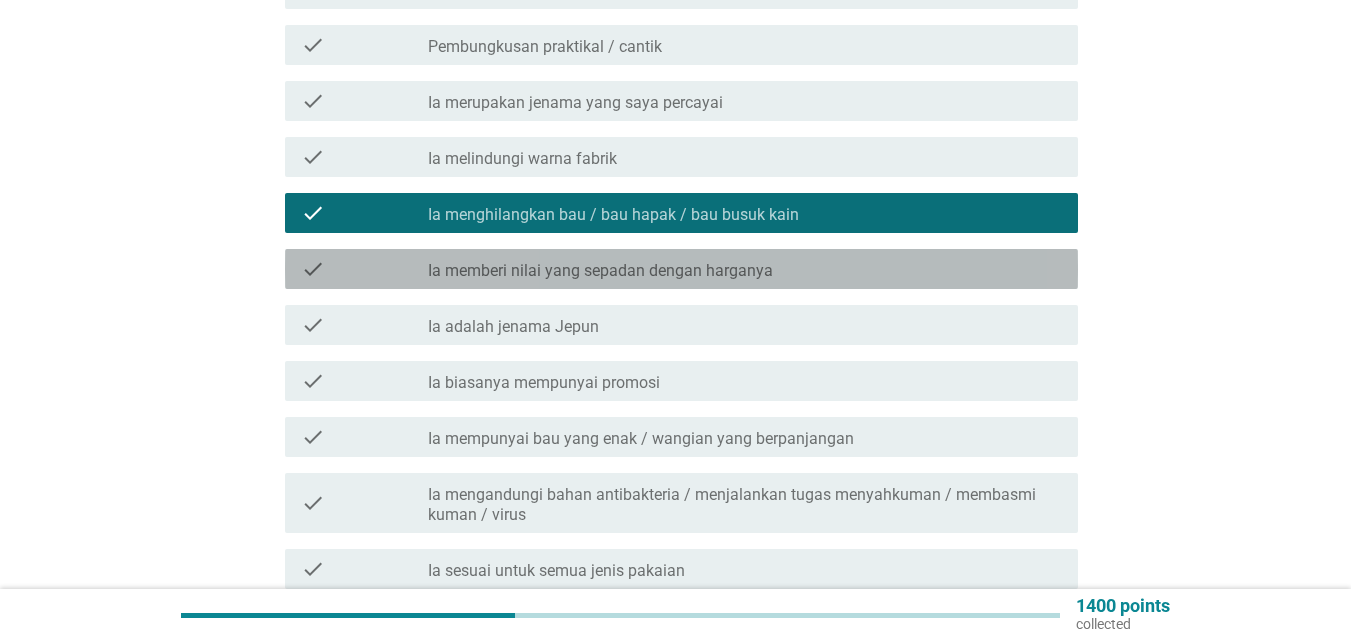 click on "Ia memberi nilai yang sepadan dengan harganya" at bounding box center (600, 271) 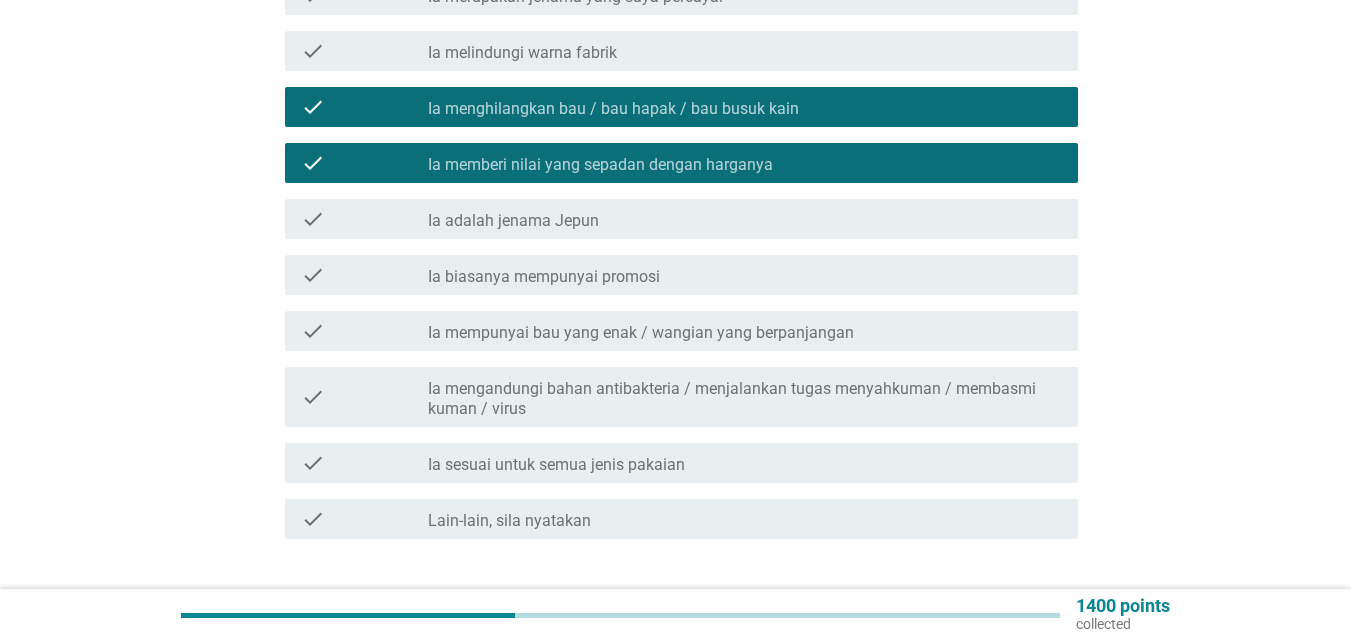 scroll, scrollTop: 1124, scrollLeft: 0, axis: vertical 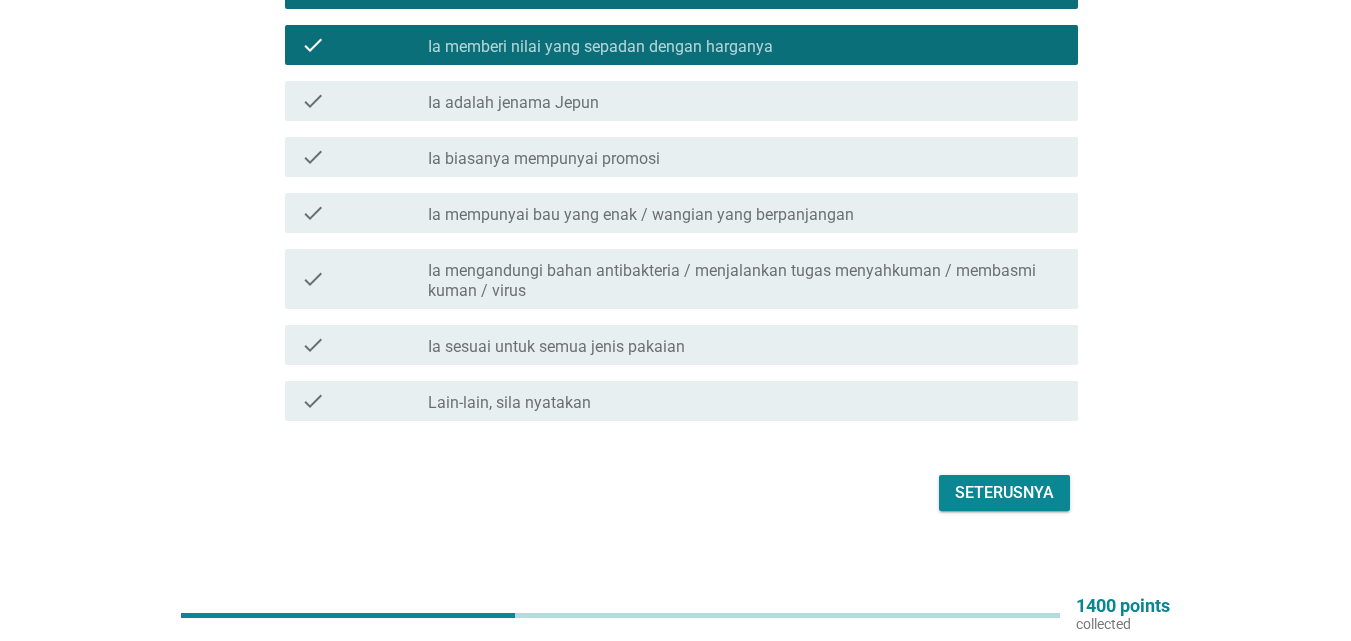 click on "Ia mempunyai bau yang enak / wangian yang berpanjangan" at bounding box center [641, 215] 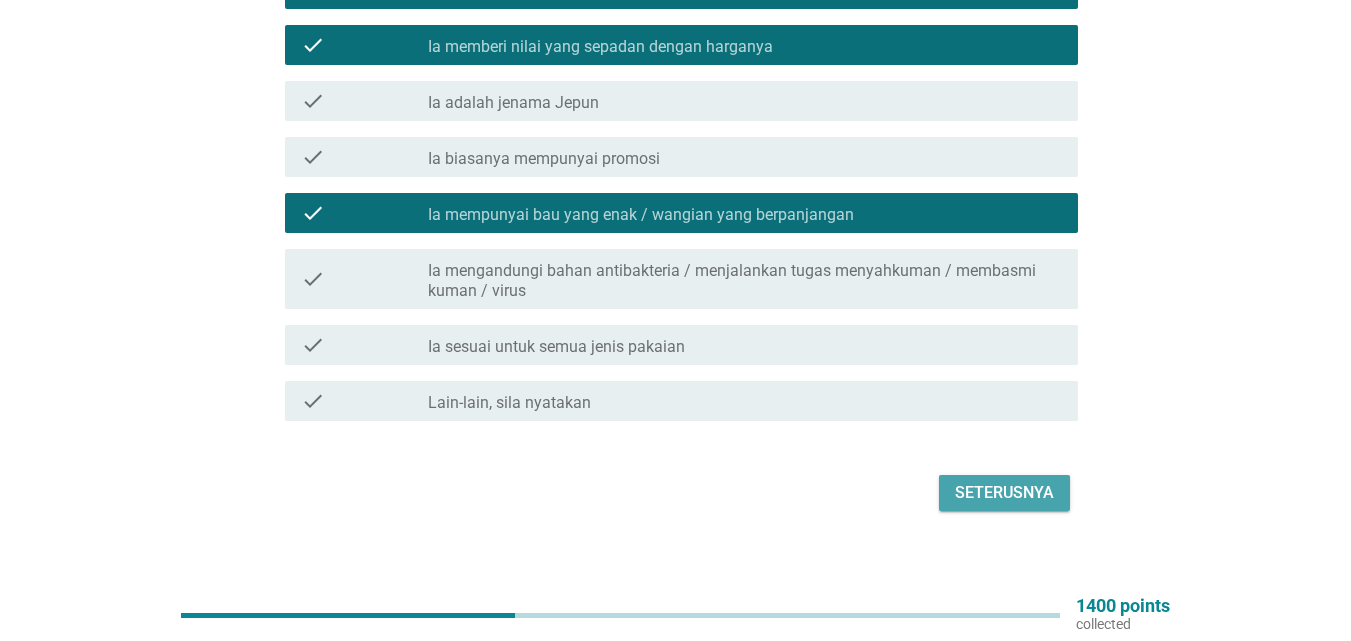 click on "Seterusnya" at bounding box center (1004, 493) 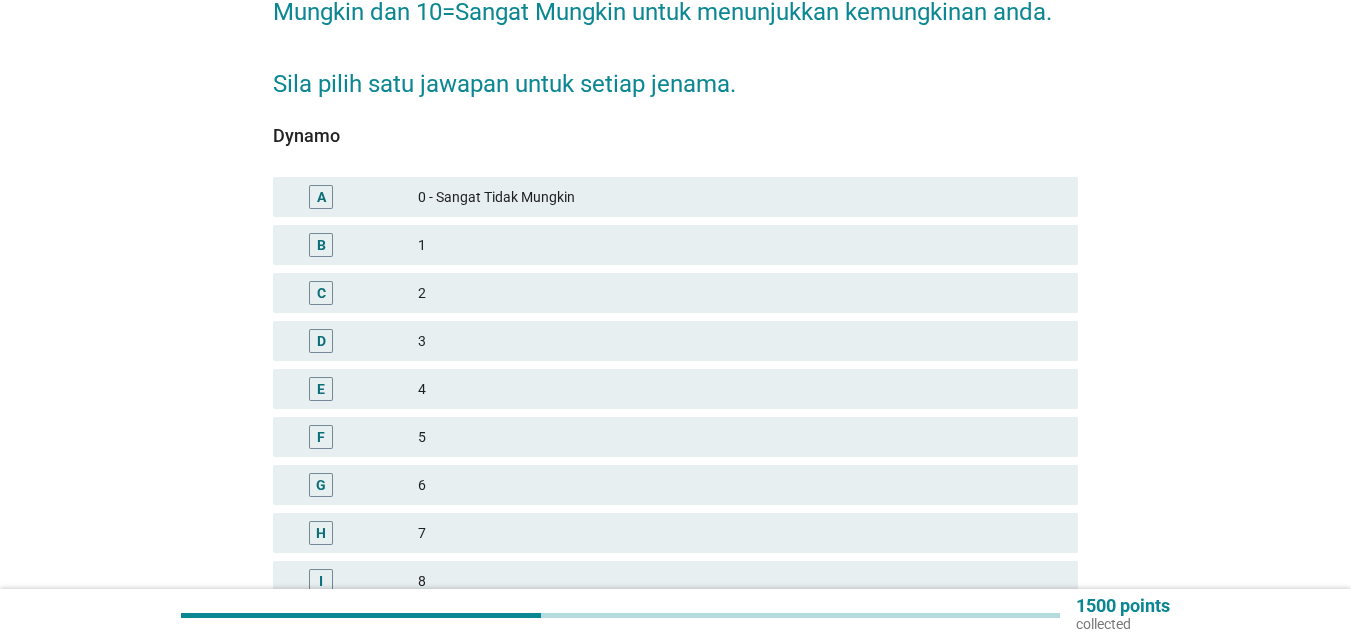 scroll, scrollTop: 400, scrollLeft: 0, axis: vertical 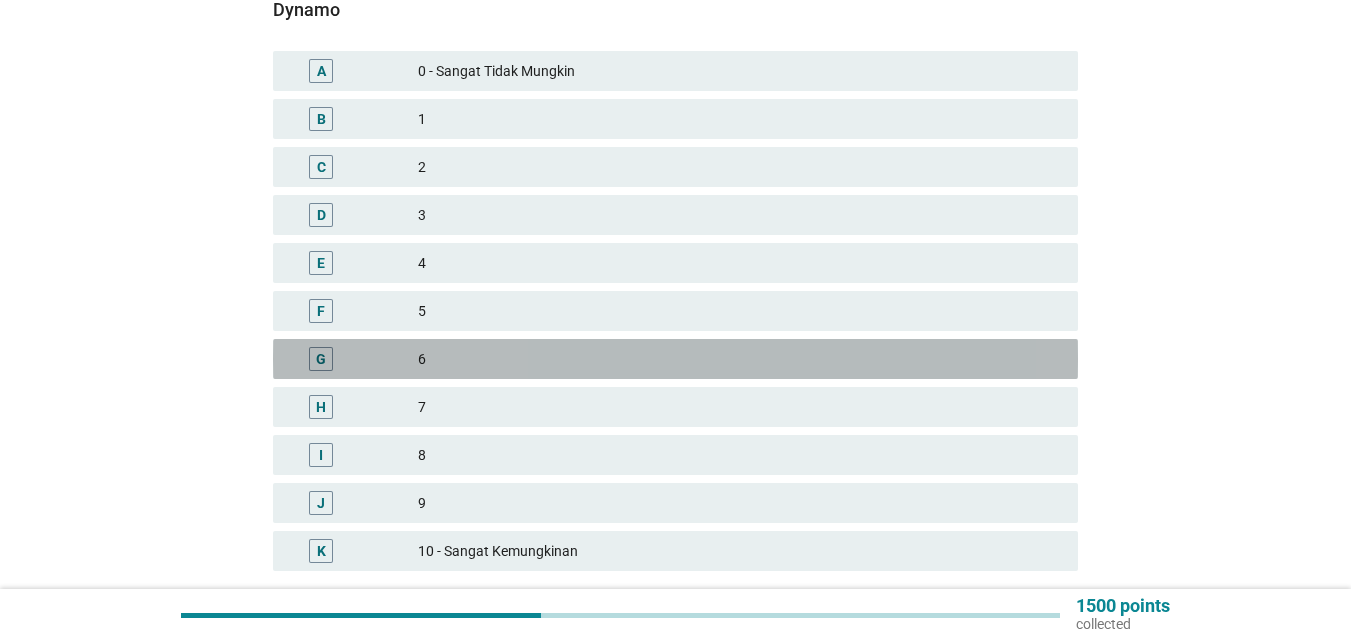 click on "G" at bounding box center [353, 359] 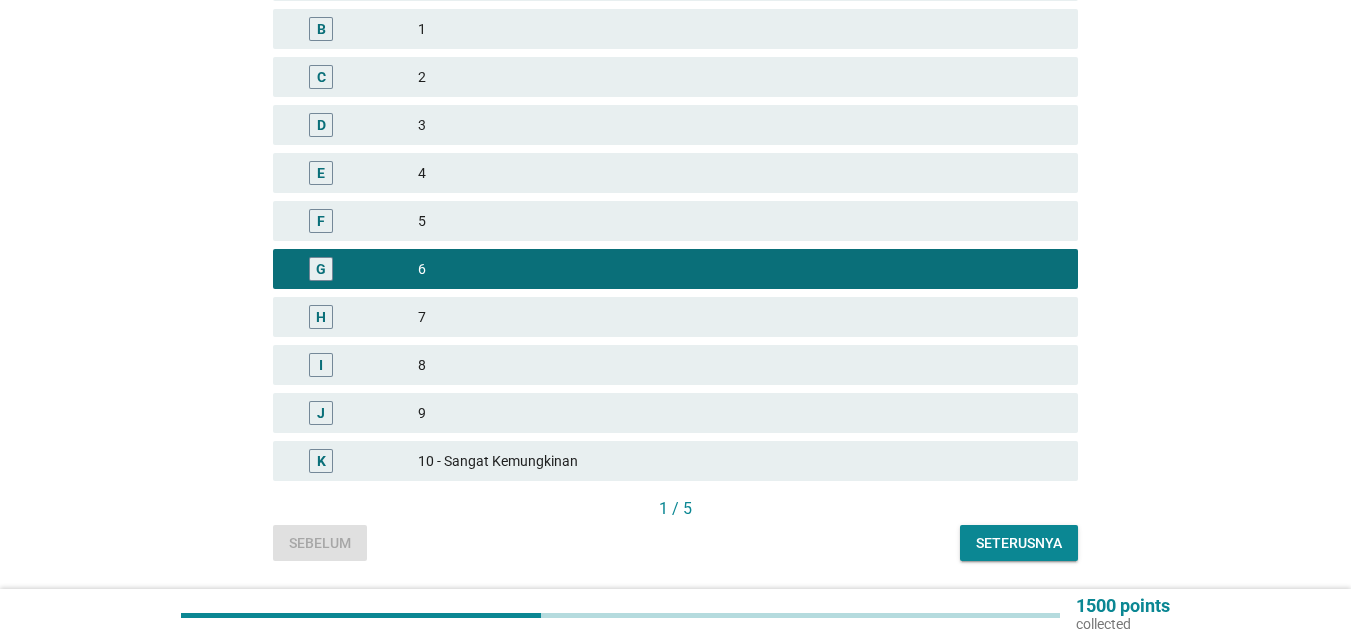 scroll, scrollTop: 534, scrollLeft: 0, axis: vertical 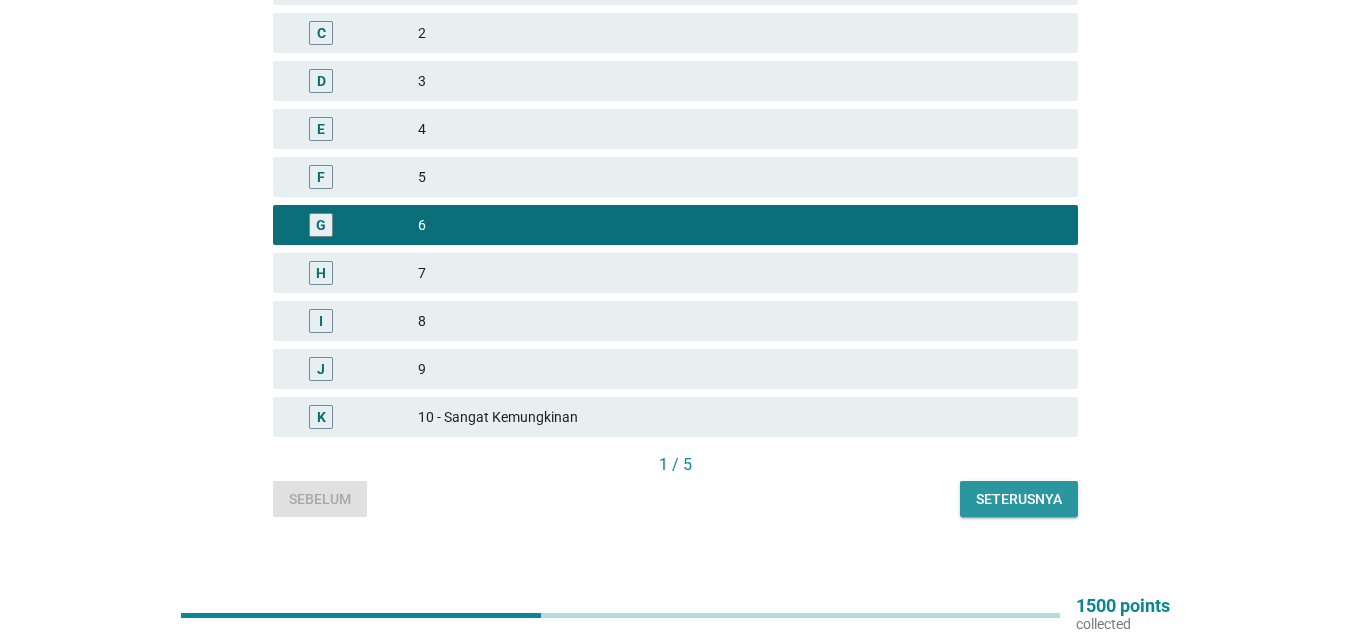 click on "Seterusnya" at bounding box center (1019, 499) 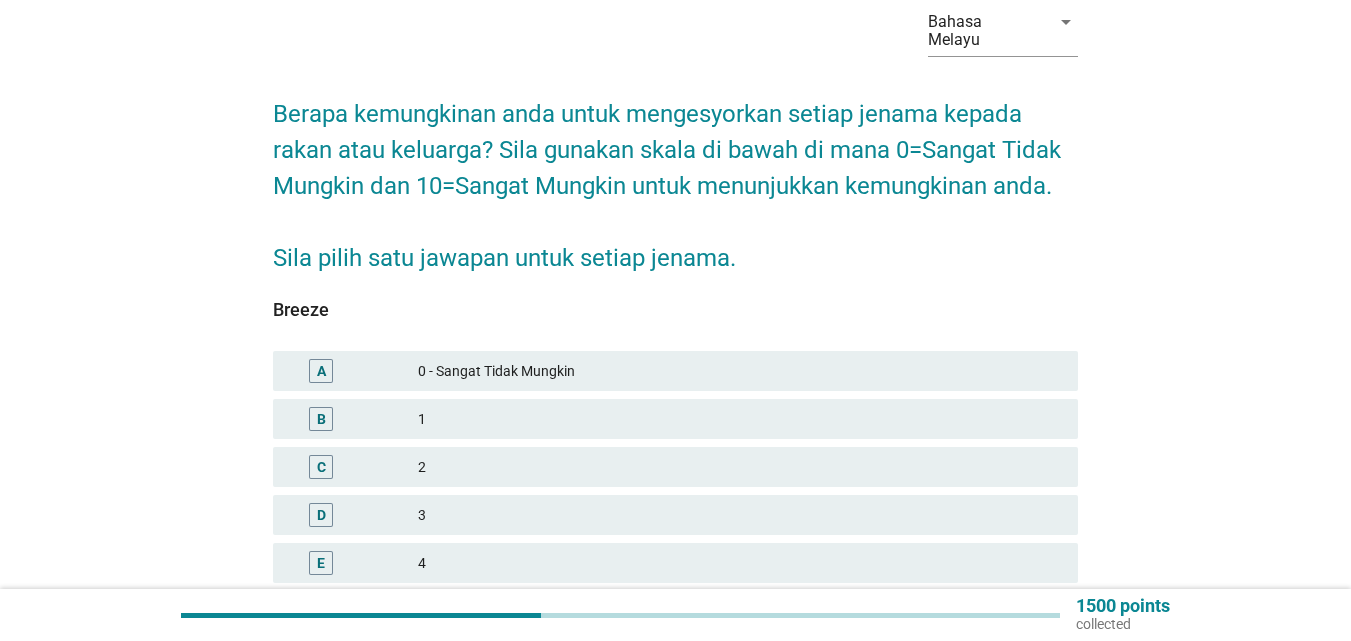 scroll, scrollTop: 400, scrollLeft: 0, axis: vertical 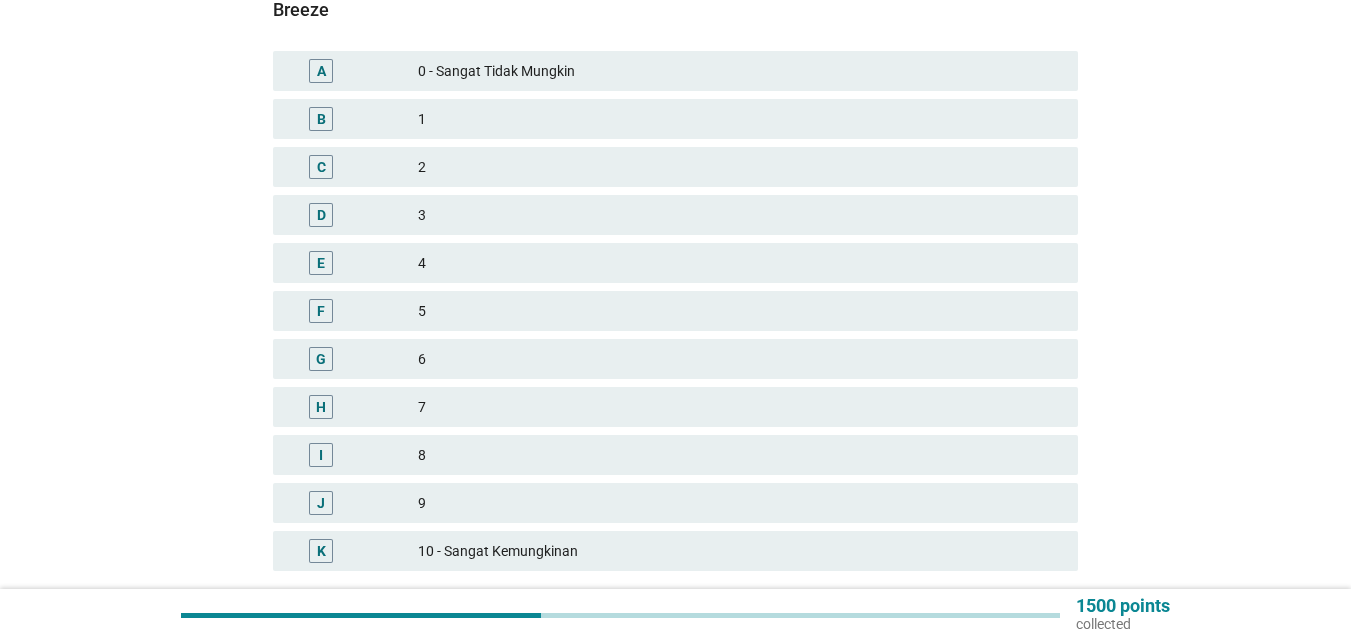 click on "7" at bounding box center [740, 407] 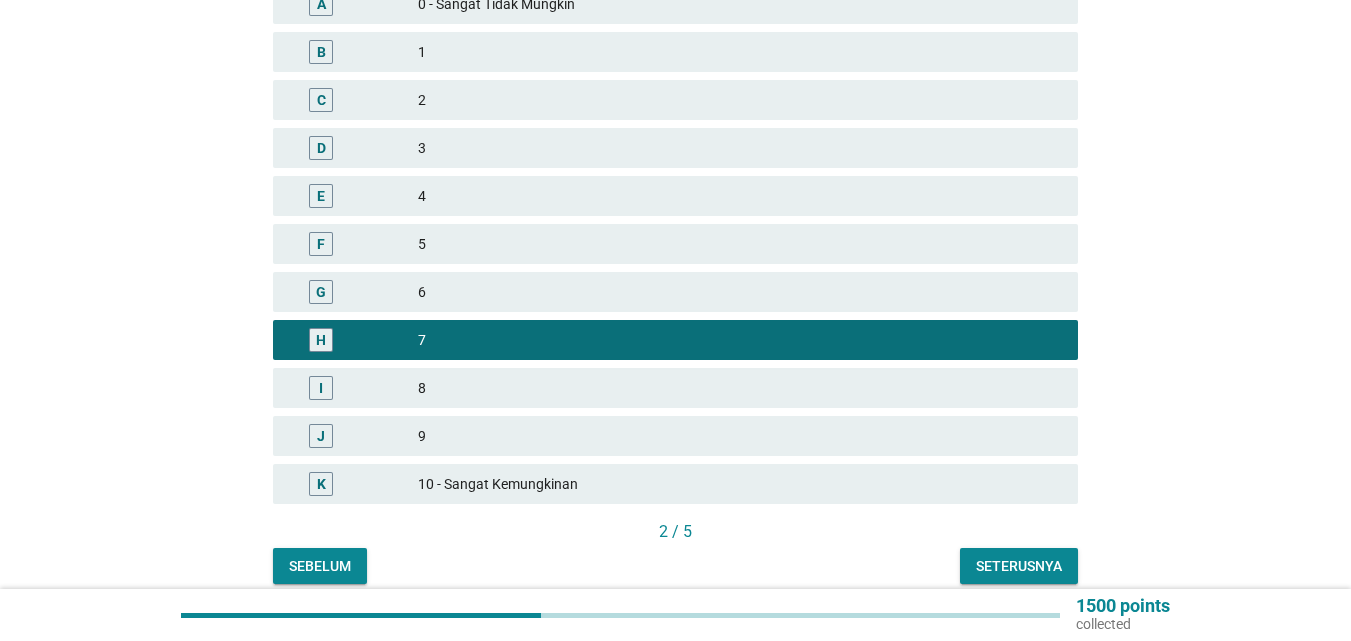 scroll, scrollTop: 534, scrollLeft: 0, axis: vertical 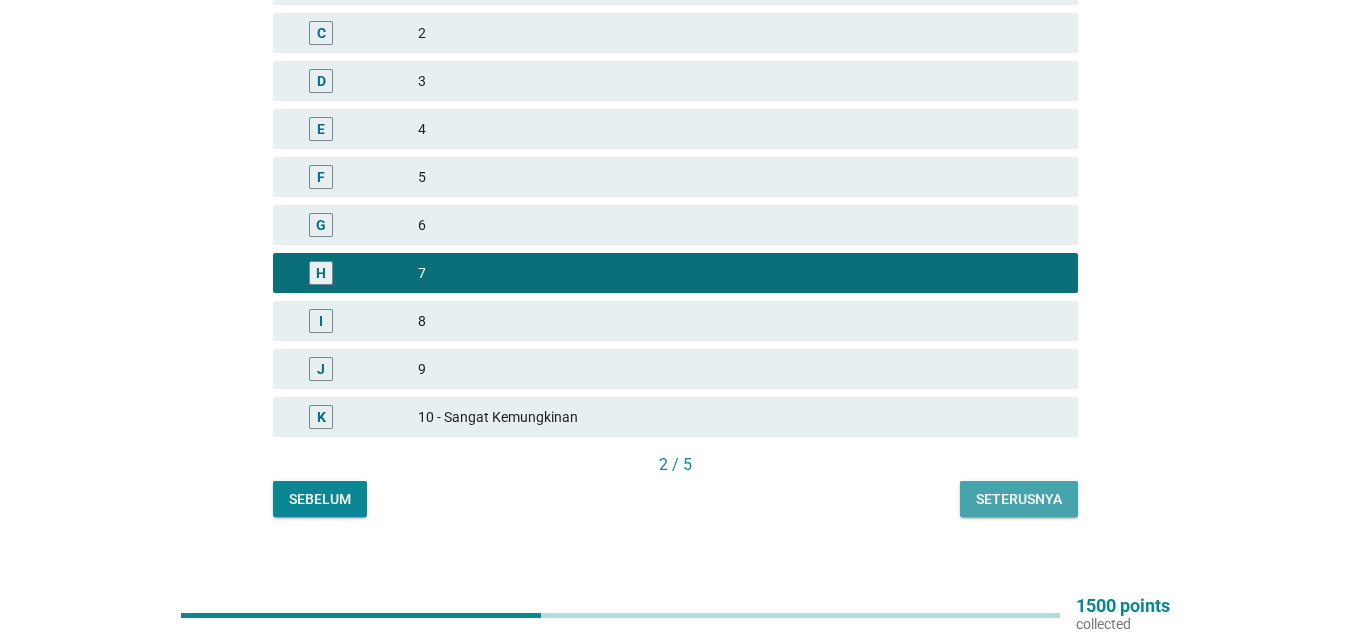 click on "Seterusnya" at bounding box center (1019, 499) 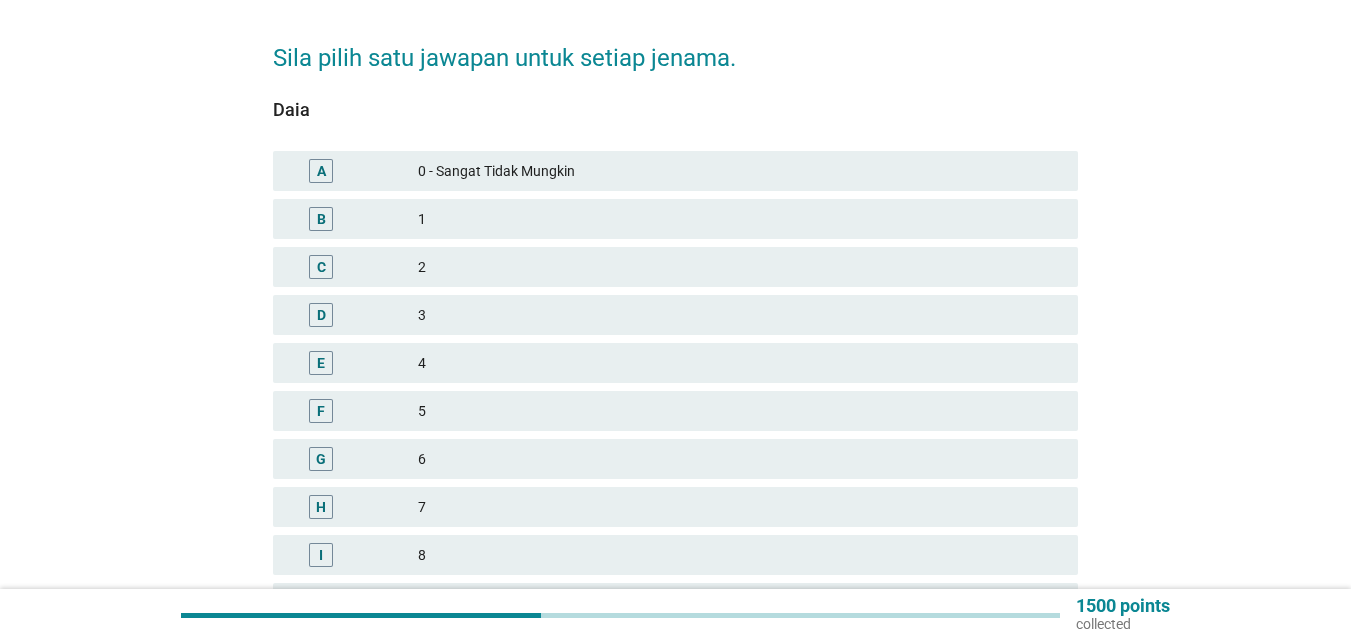 scroll, scrollTop: 534, scrollLeft: 0, axis: vertical 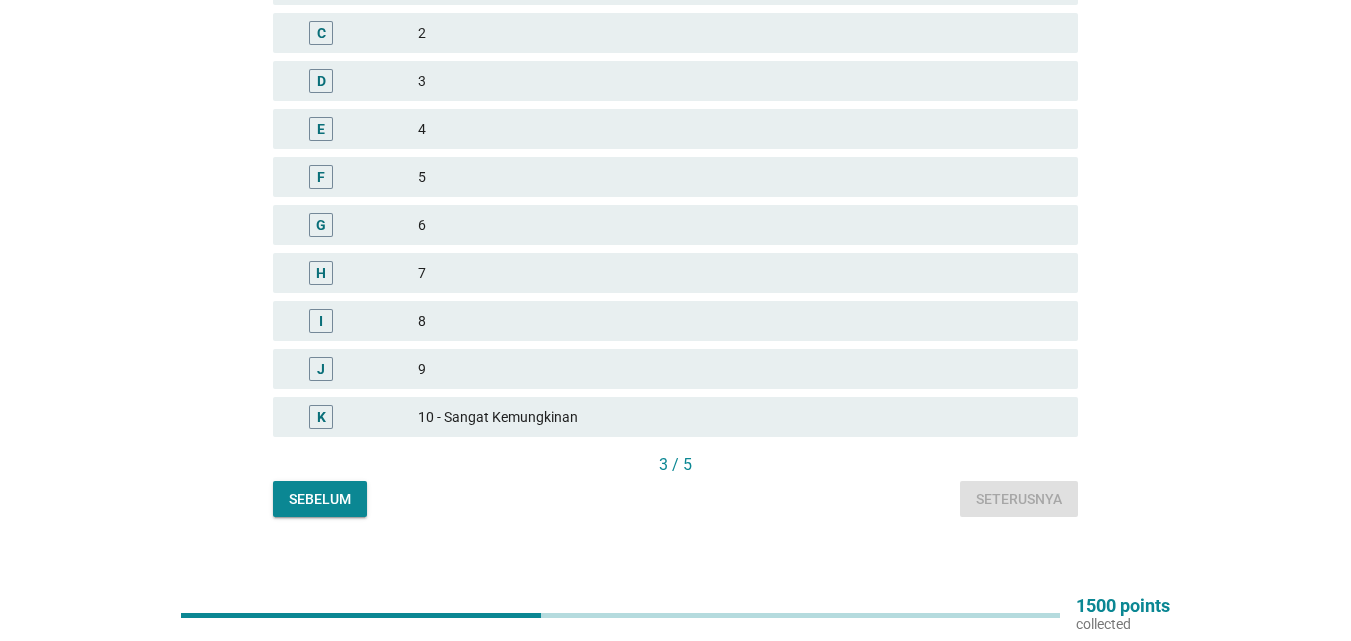 click on "I   8" at bounding box center (675, 321) 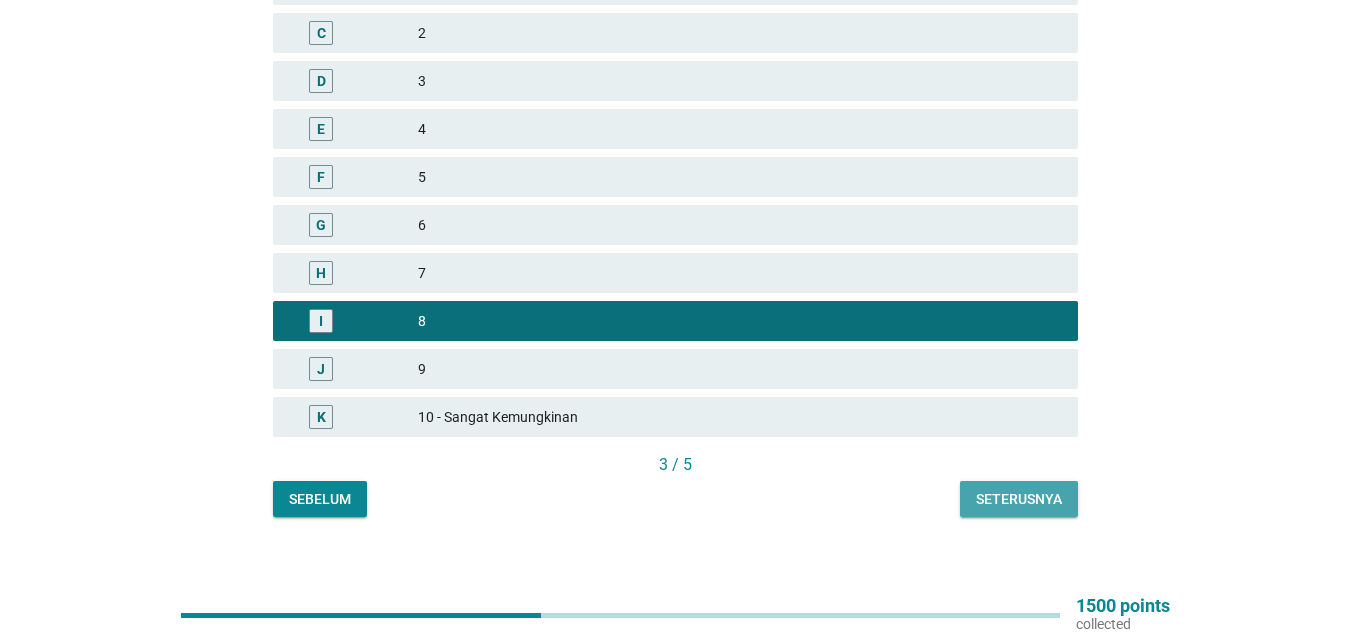 click on "Seterusnya" at bounding box center (1019, 499) 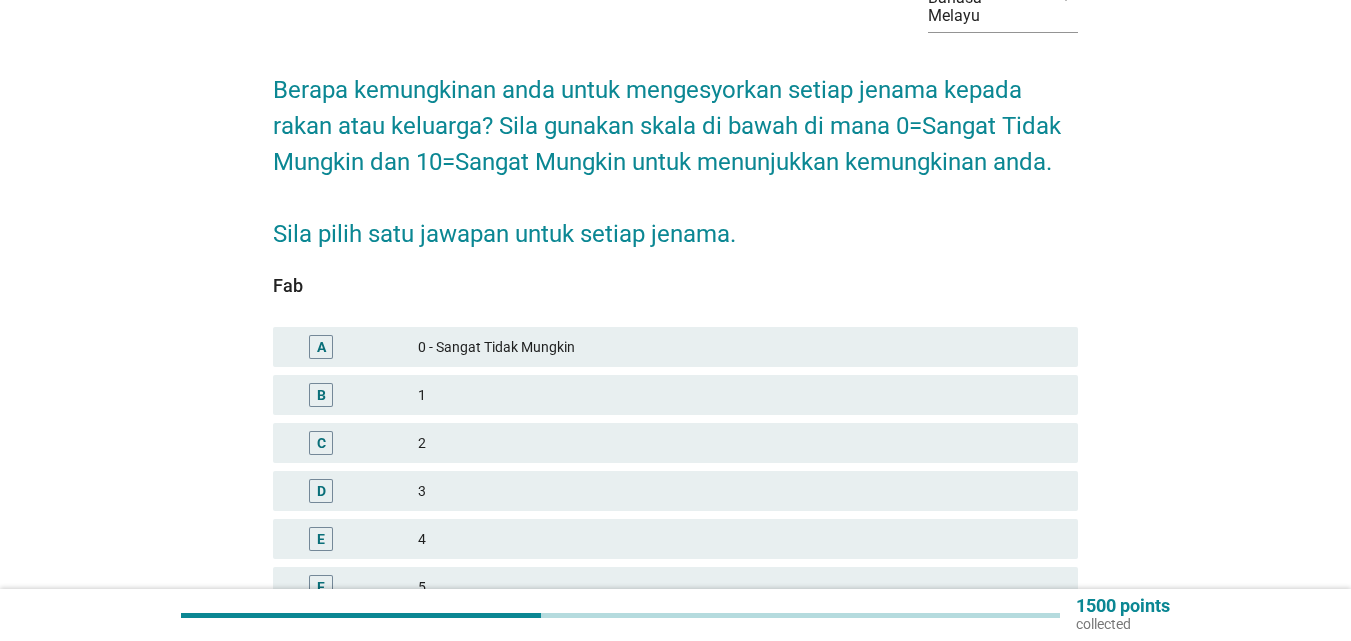 scroll, scrollTop: 200, scrollLeft: 0, axis: vertical 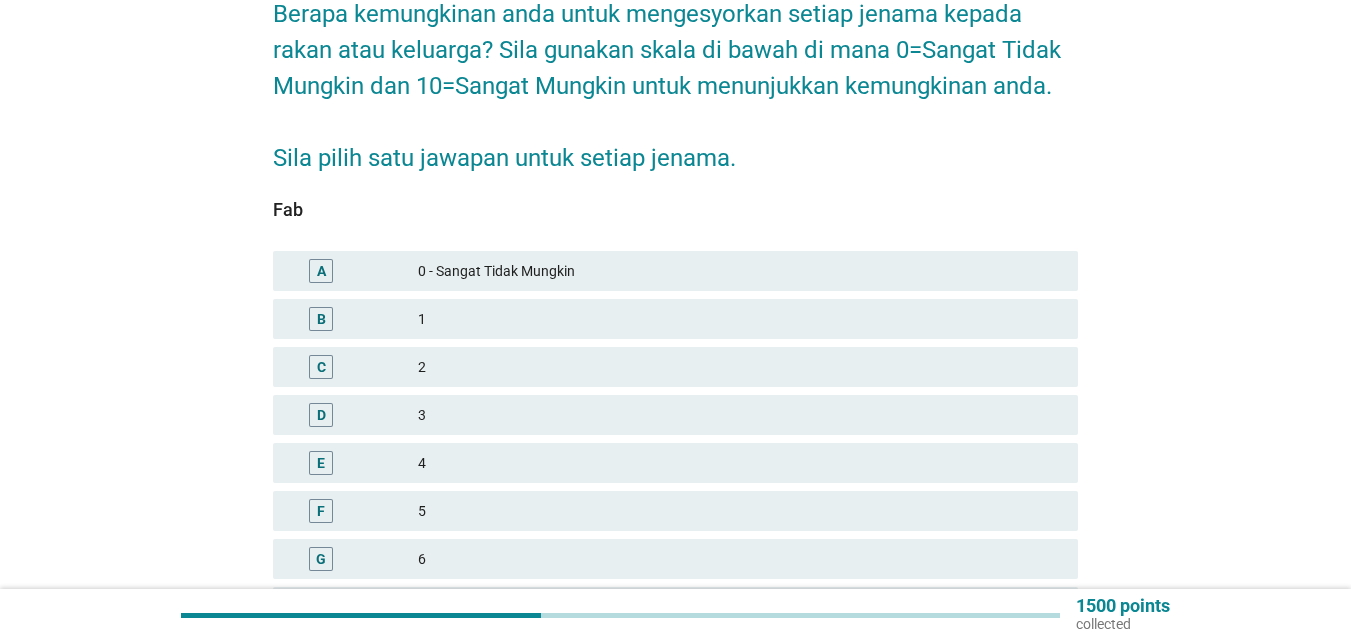 click on "F   5" at bounding box center [675, 511] 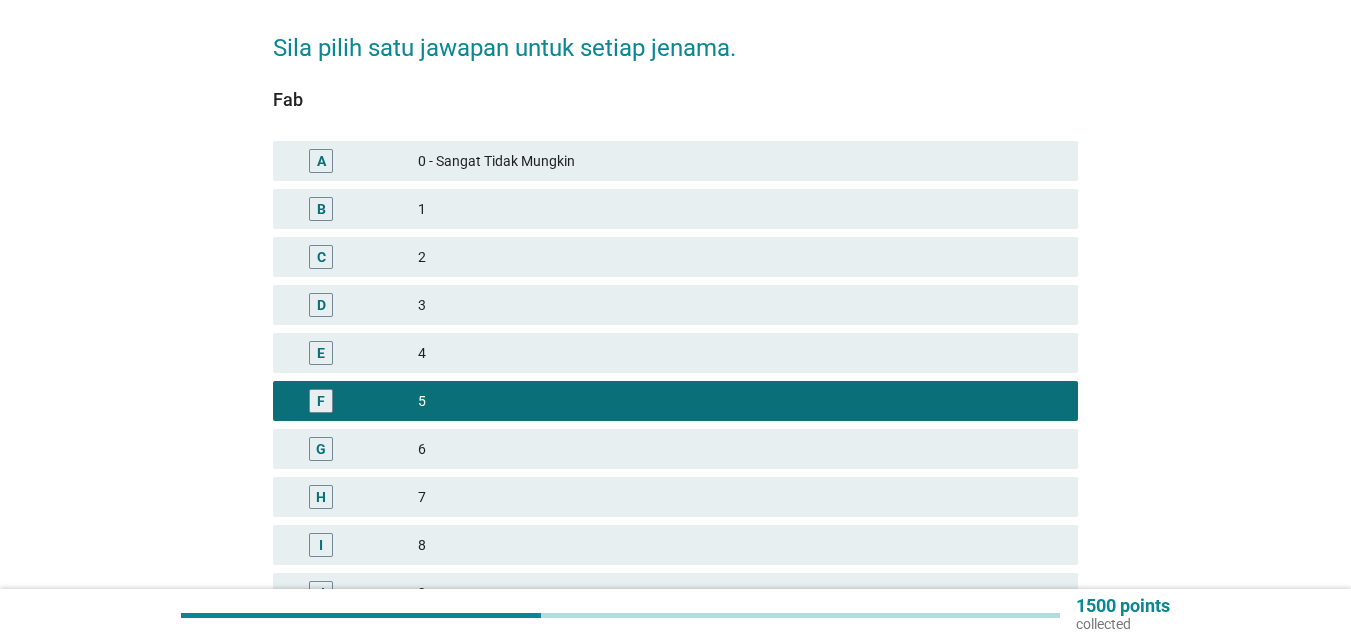 scroll, scrollTop: 500, scrollLeft: 0, axis: vertical 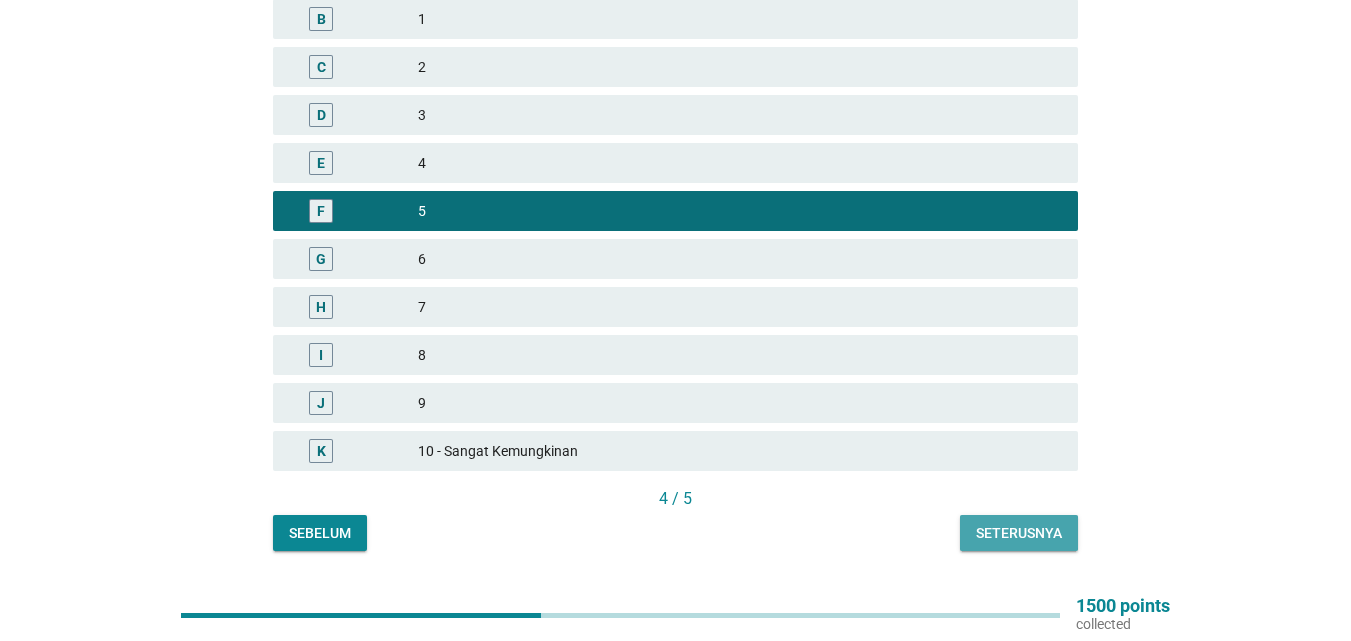 click on "Seterusnya" at bounding box center (1019, 533) 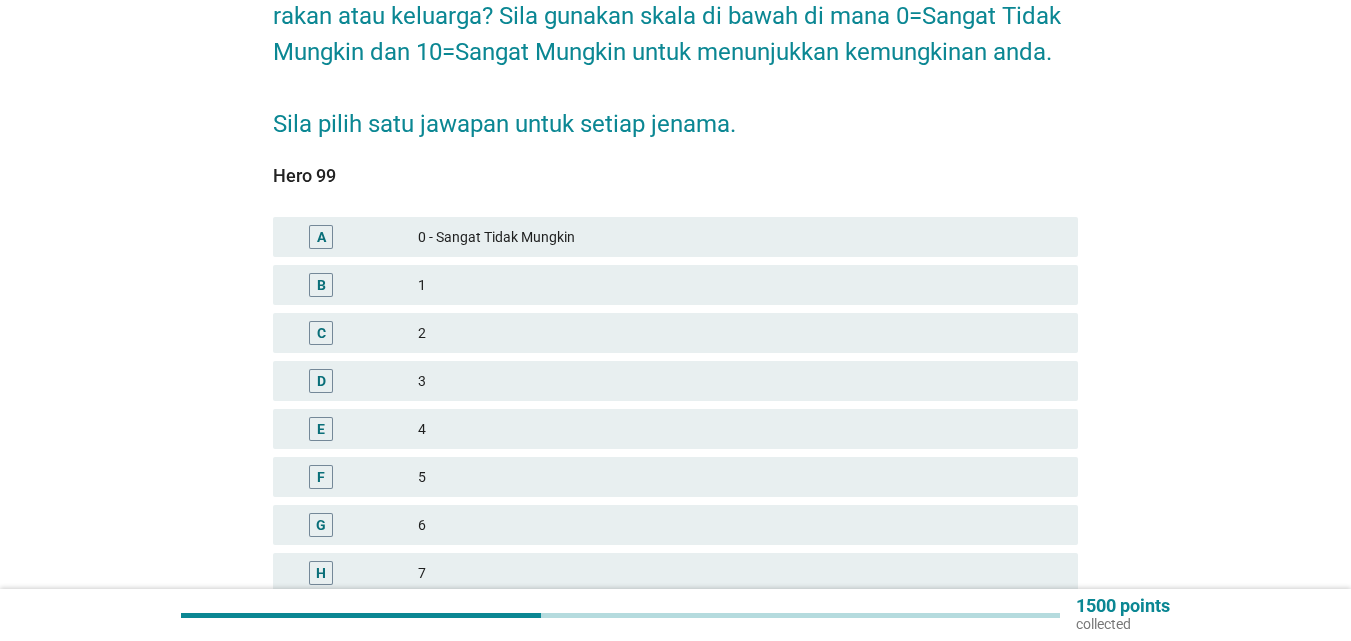 scroll, scrollTop: 300, scrollLeft: 0, axis: vertical 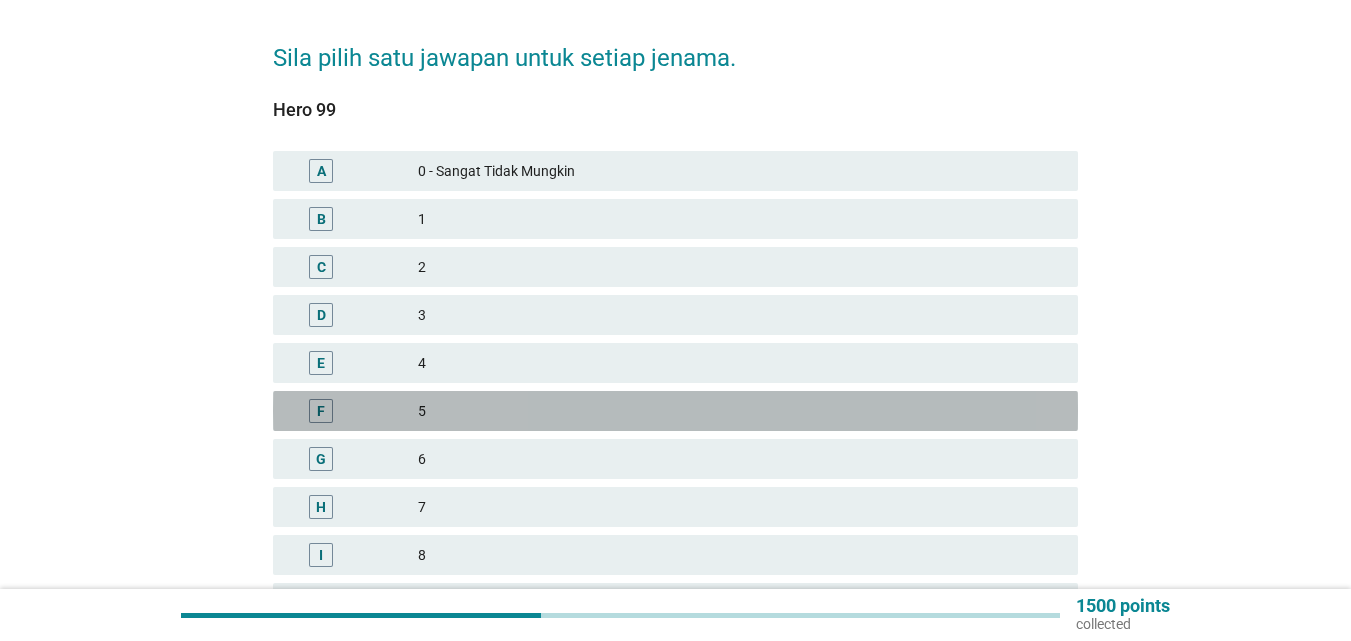 click on "5" at bounding box center (740, 411) 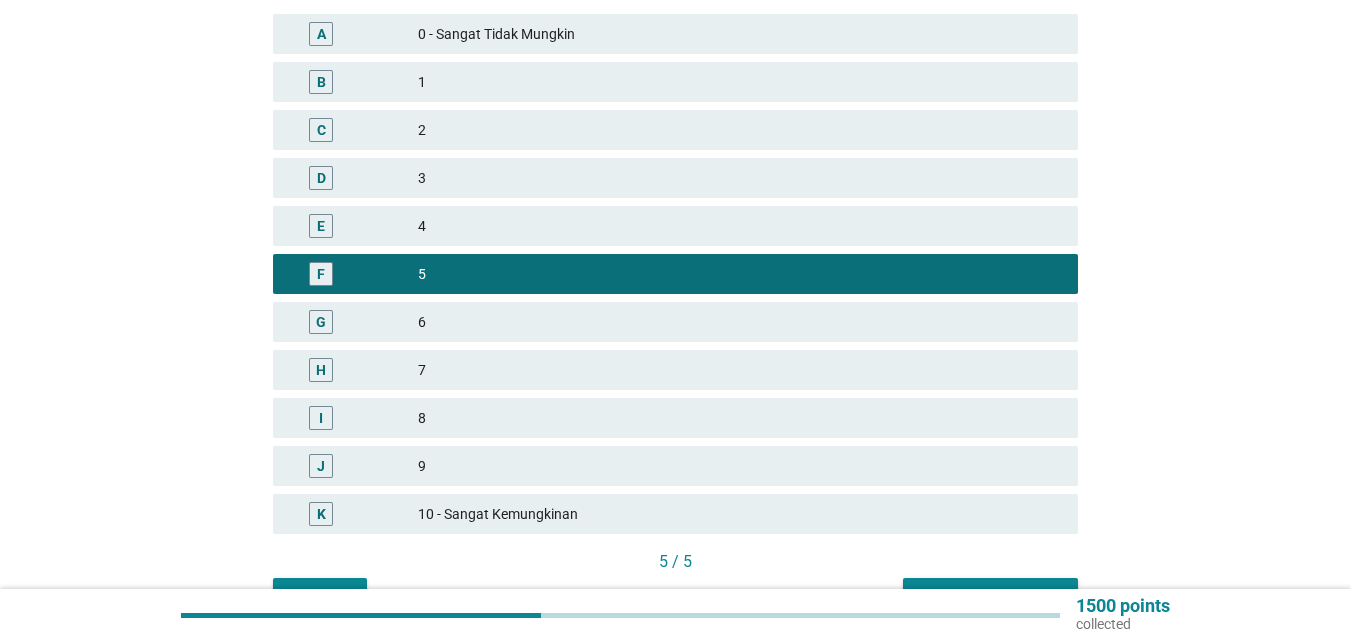 scroll, scrollTop: 534, scrollLeft: 0, axis: vertical 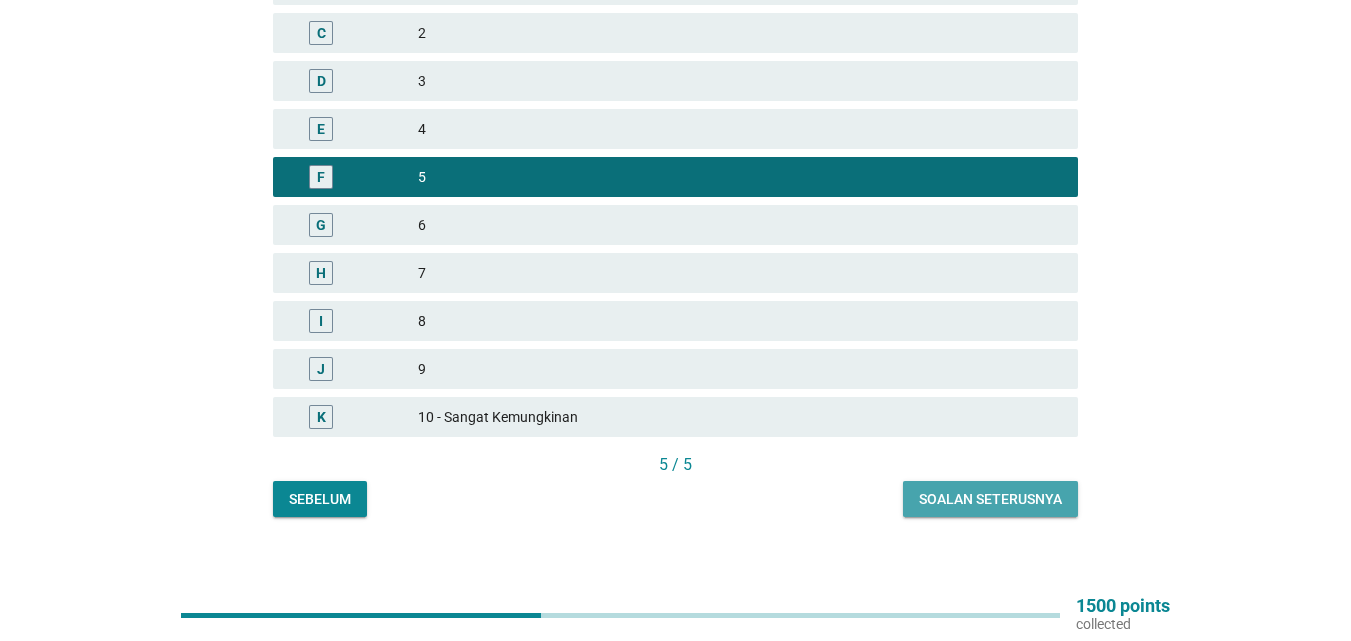 click on "Soalan seterusnya" at bounding box center [990, 499] 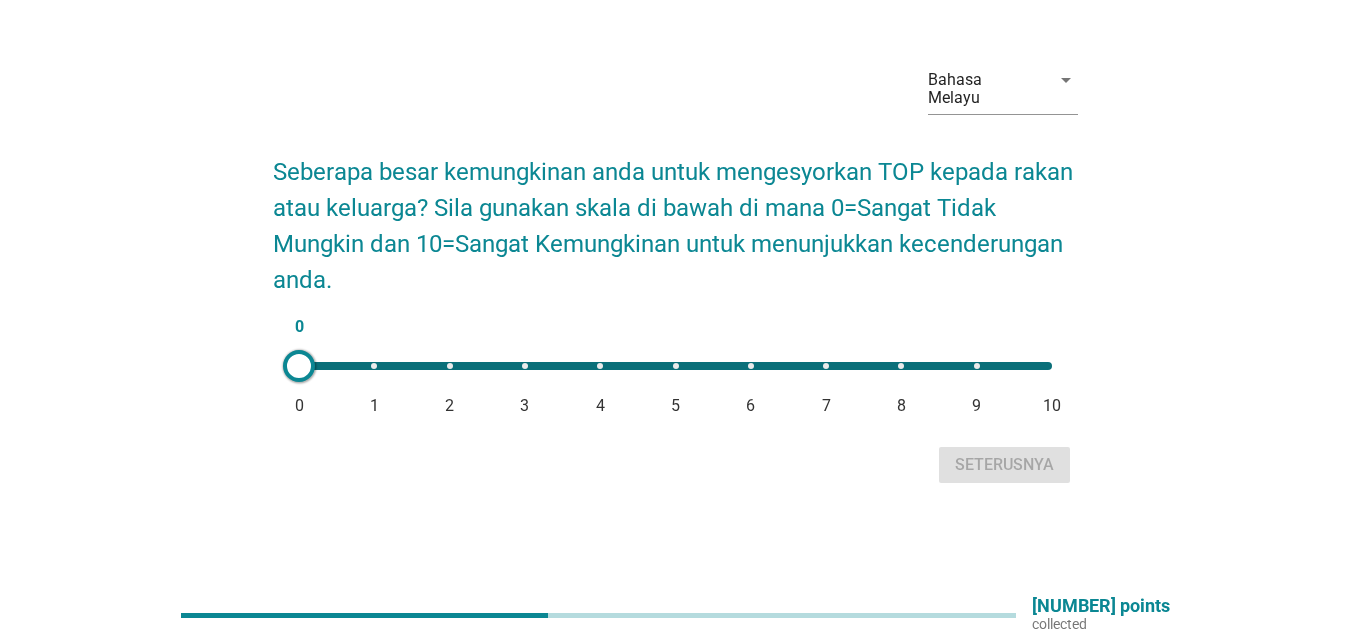 scroll, scrollTop: 0, scrollLeft: 0, axis: both 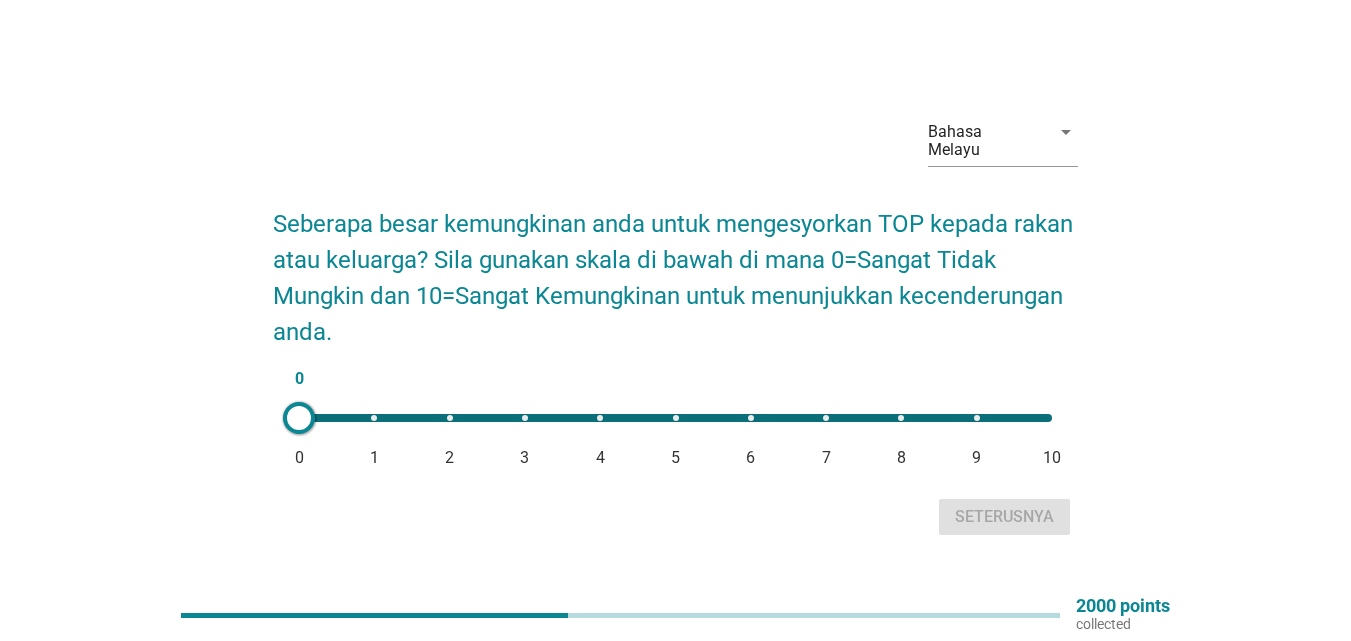 click on "9" at bounding box center [976, 458] 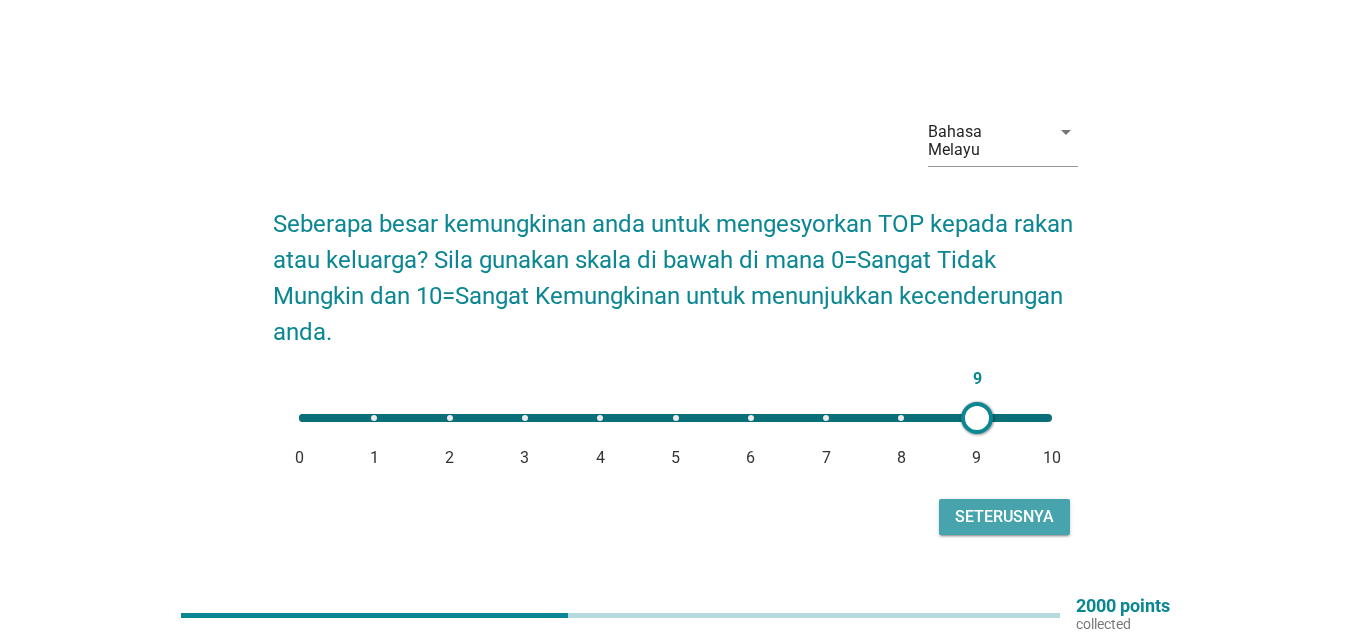 click on "Seterusnya" at bounding box center (1004, 517) 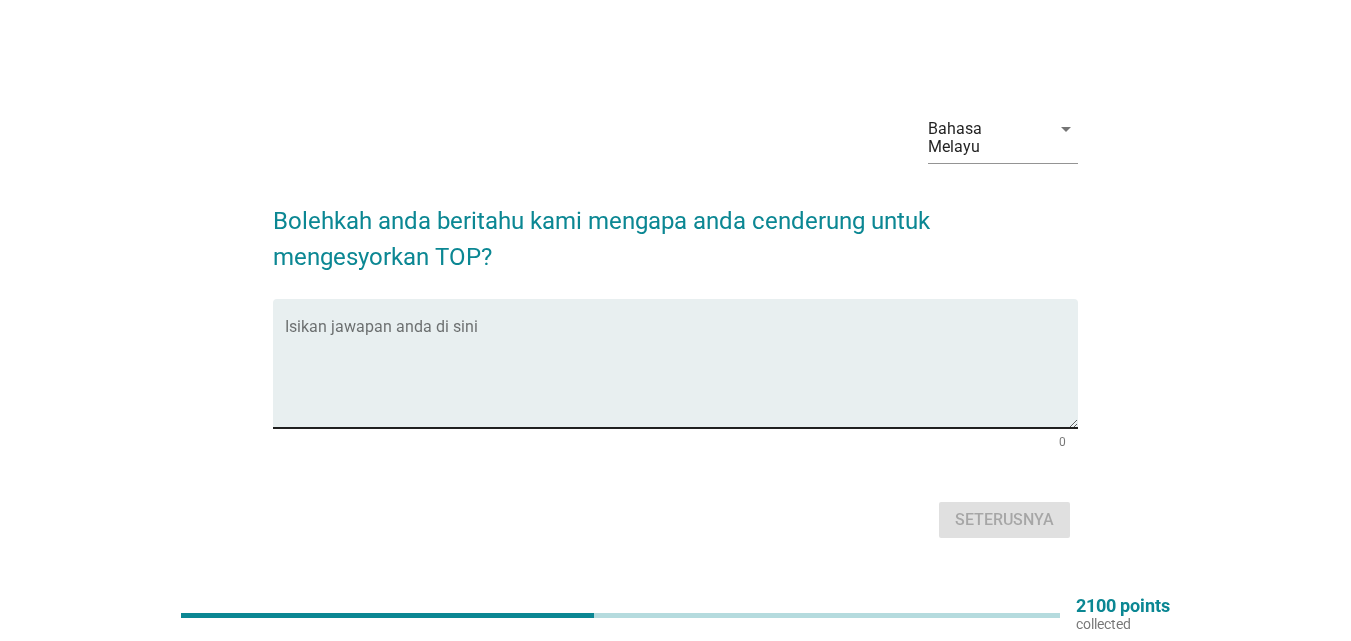 click at bounding box center (681, 375) 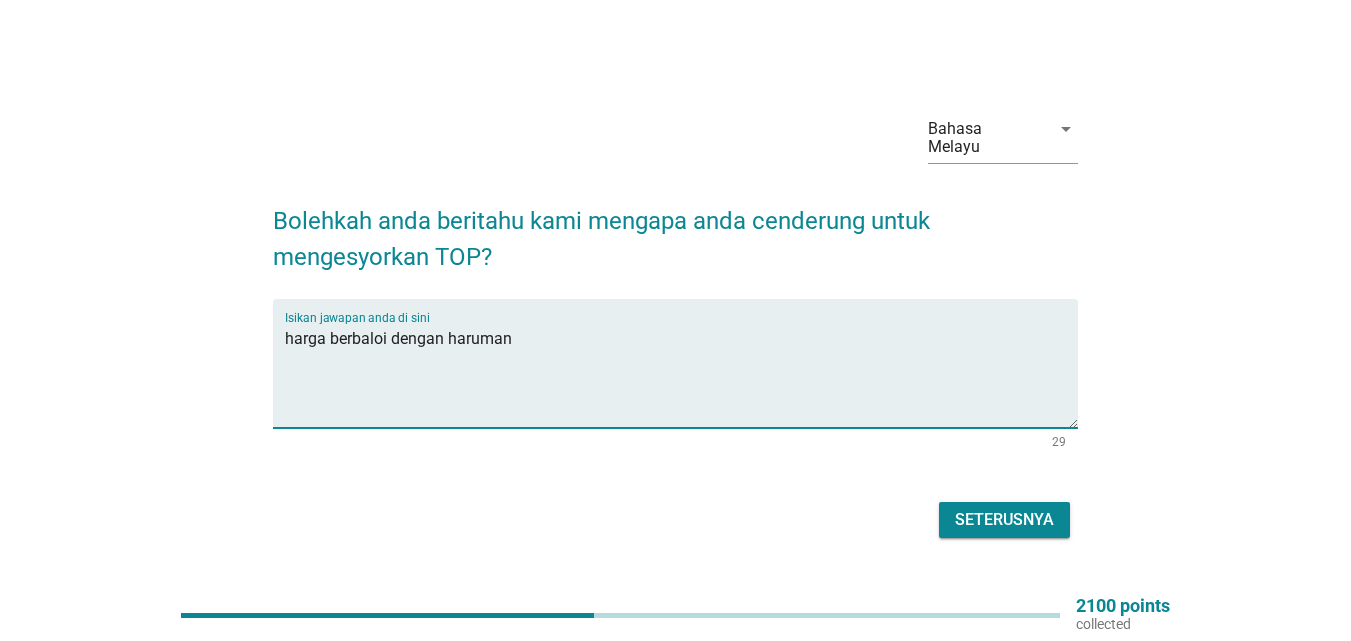 type on "harga berbaloi dengan haruman" 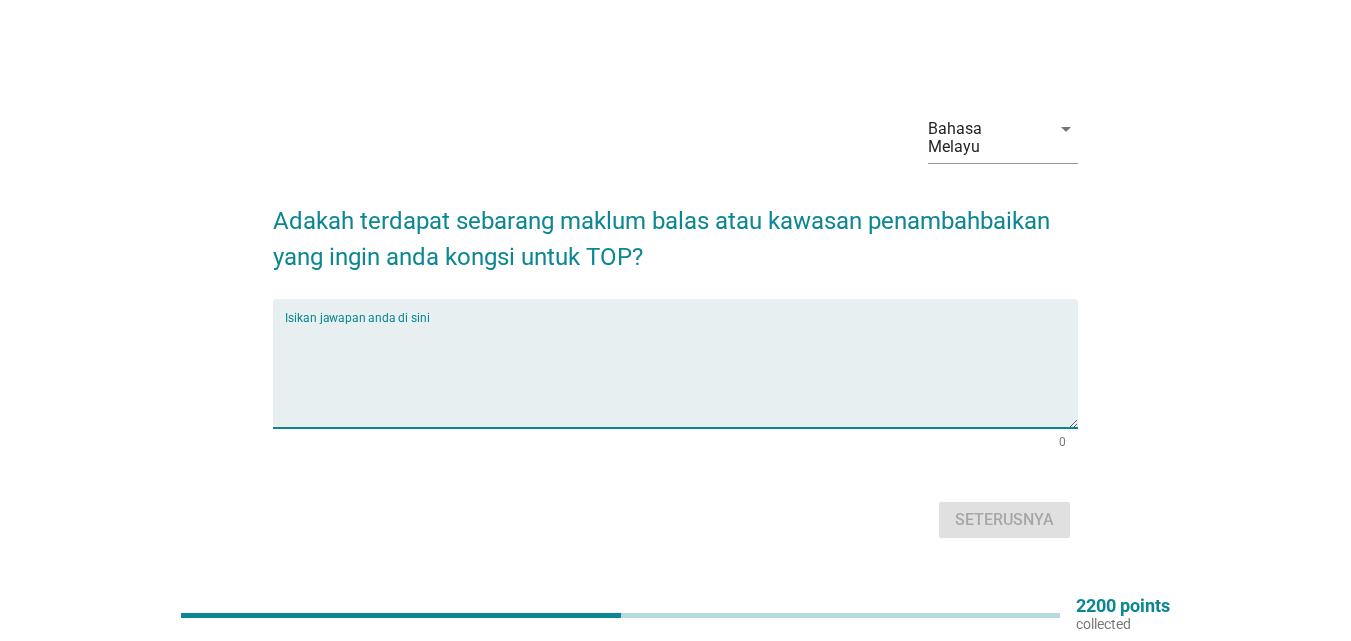 click at bounding box center (681, 375) 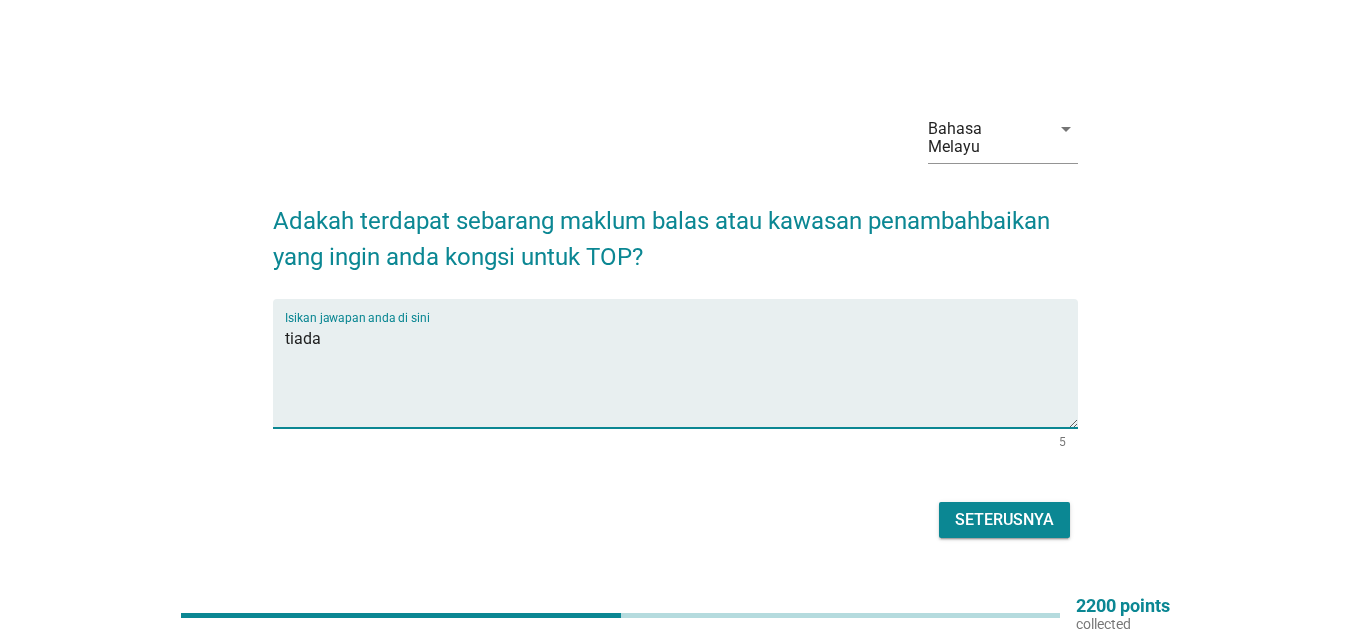 type on "tiada" 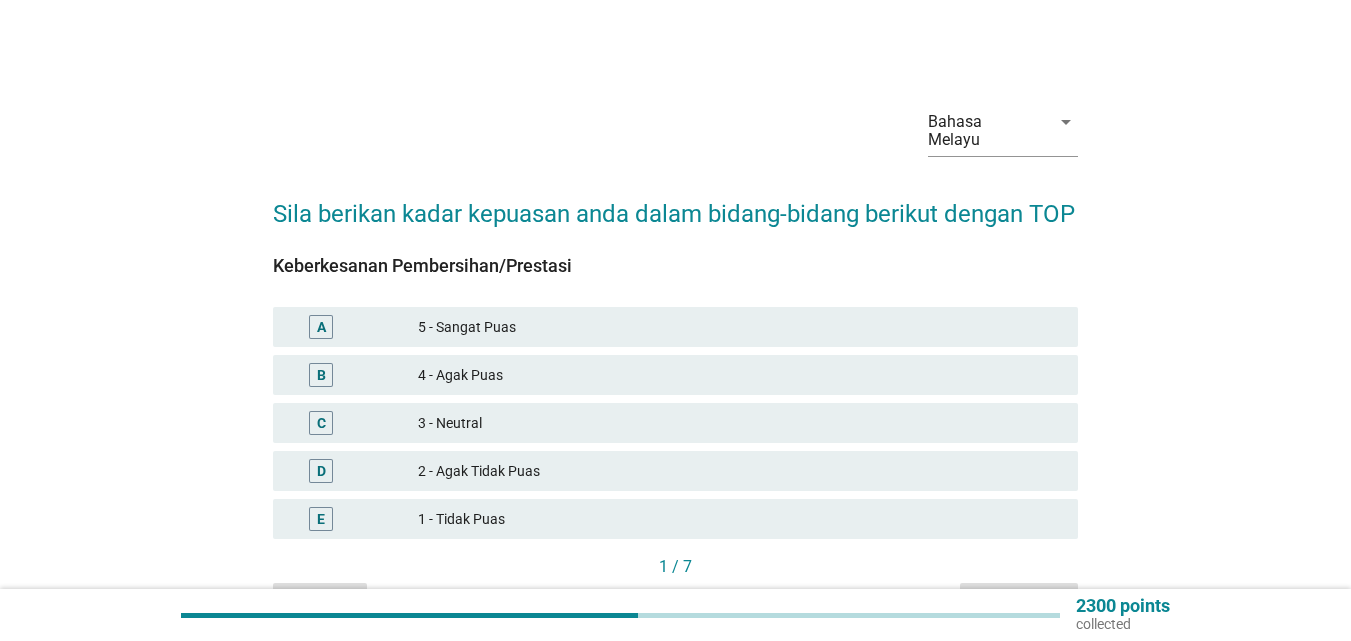 click on "4 - Agak Puas" at bounding box center (740, 375) 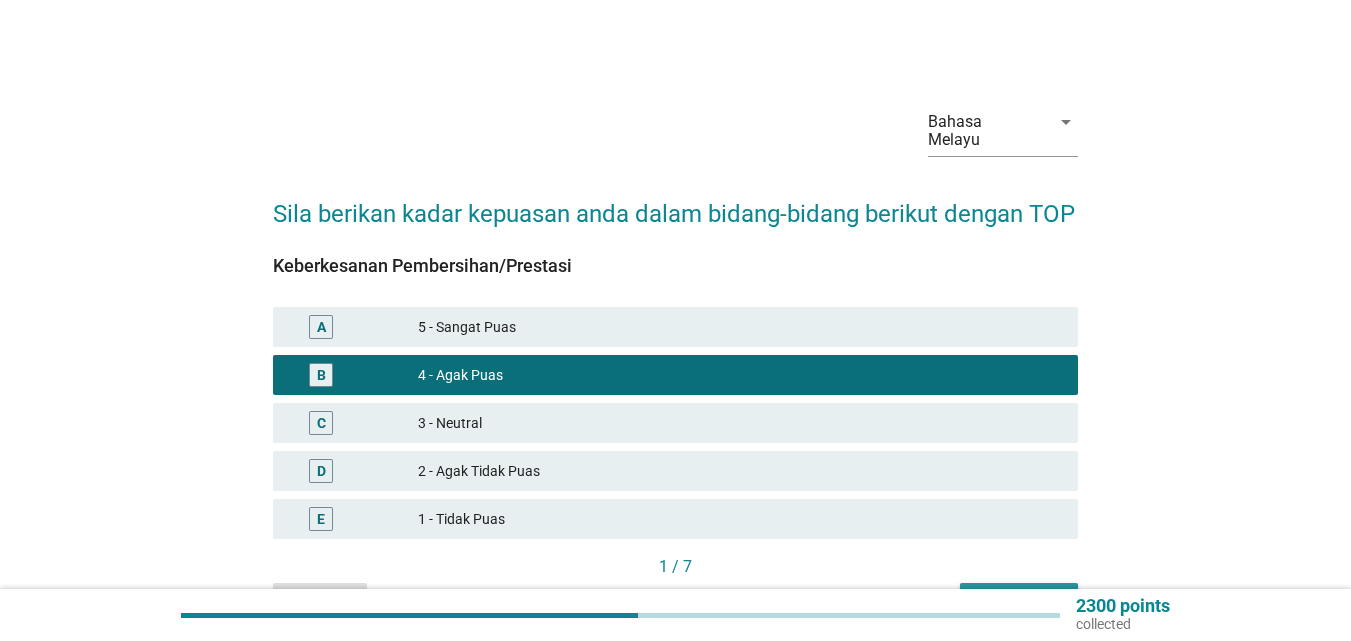 click on "Seterusnya" at bounding box center (1019, 601) 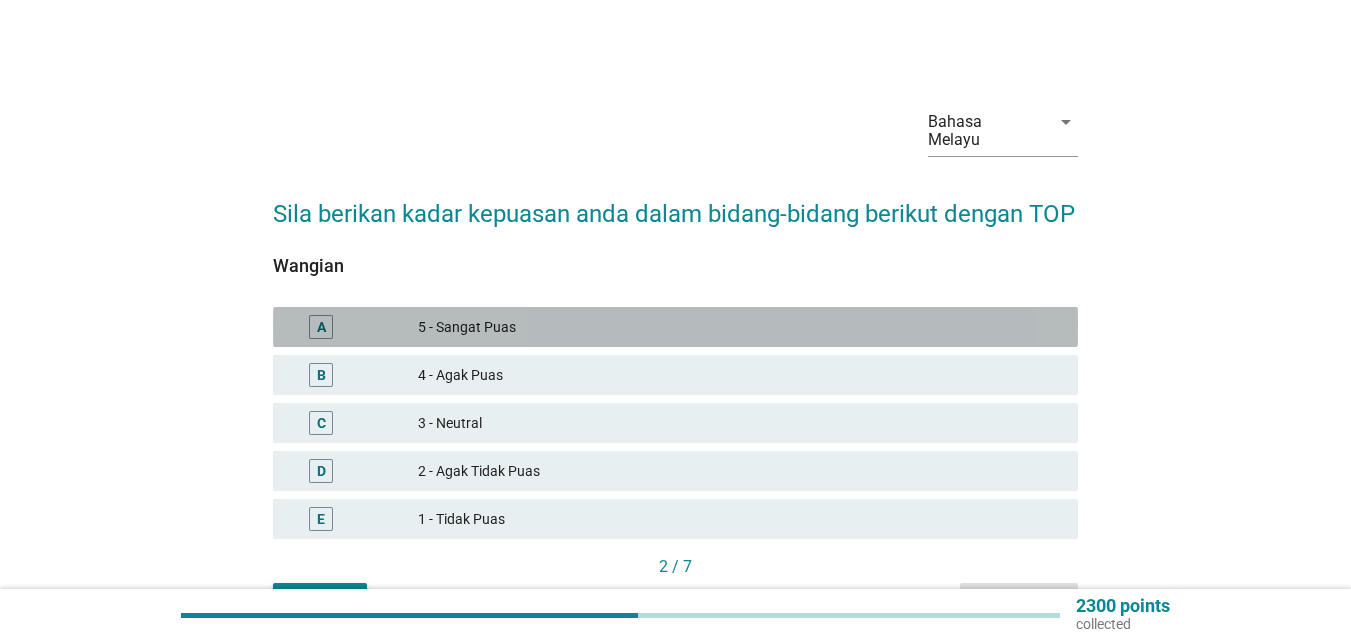 click on "5 - Sangat Puas" at bounding box center [740, 327] 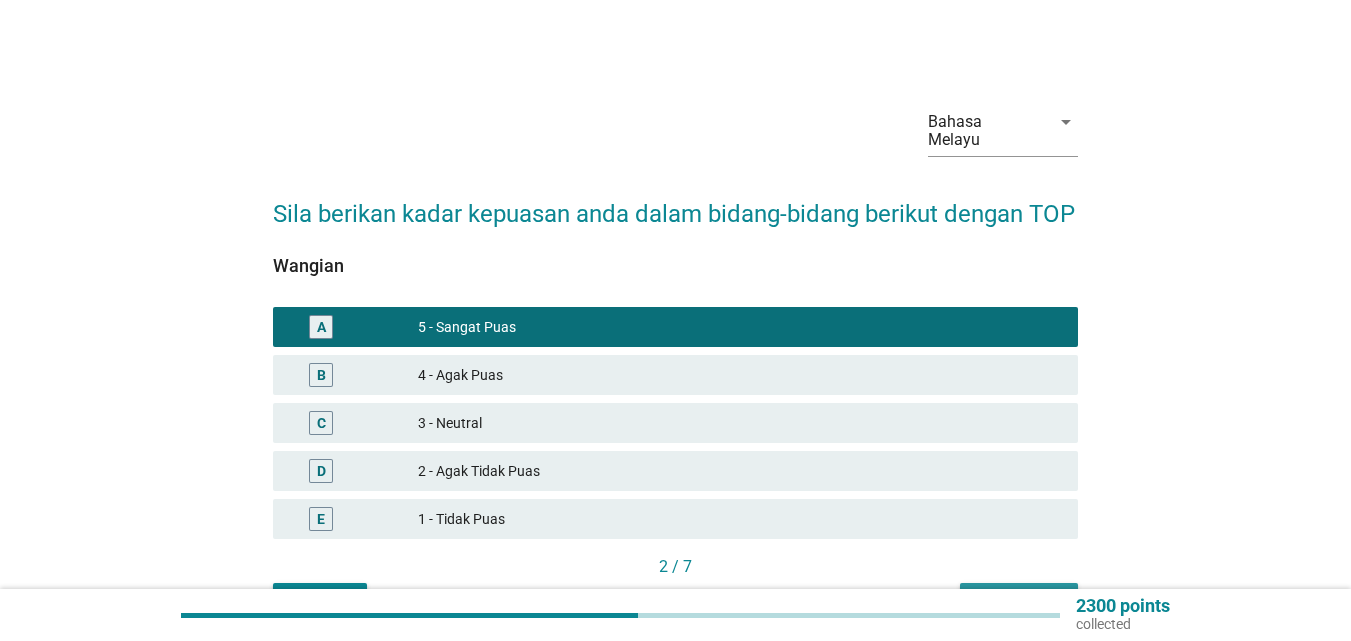 click on "Seterusnya" at bounding box center [1019, 601] 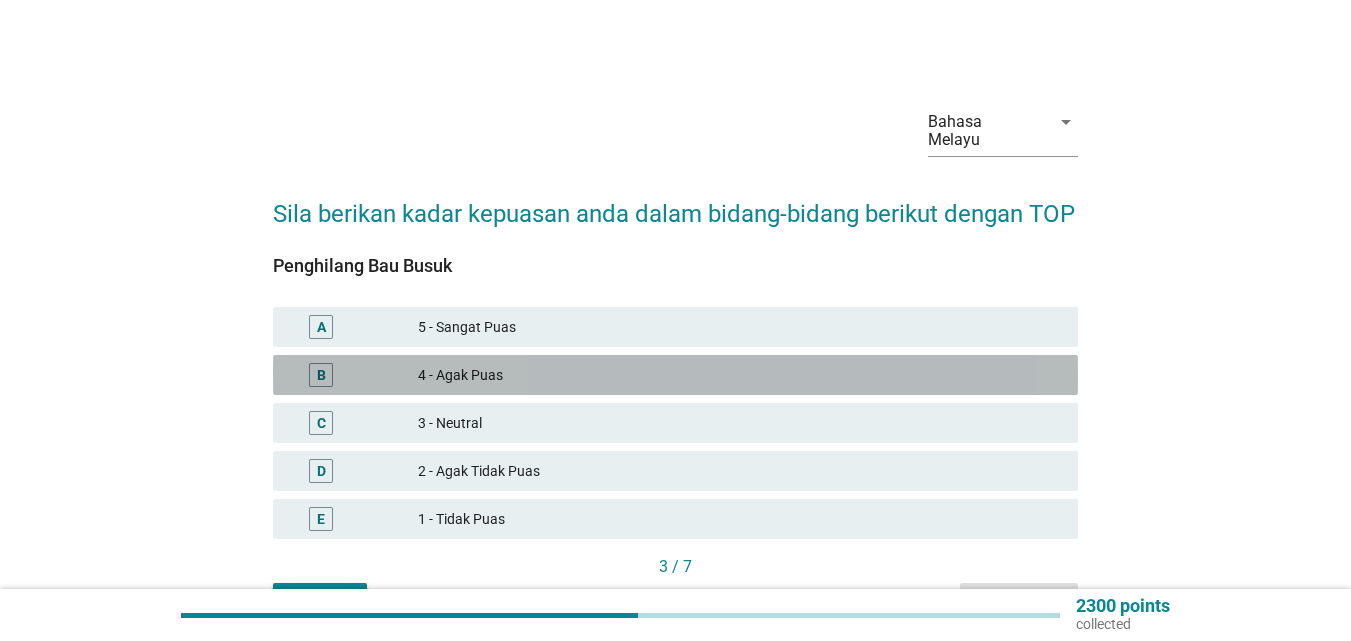 click on "B   4 - Agak Puas" at bounding box center (675, 375) 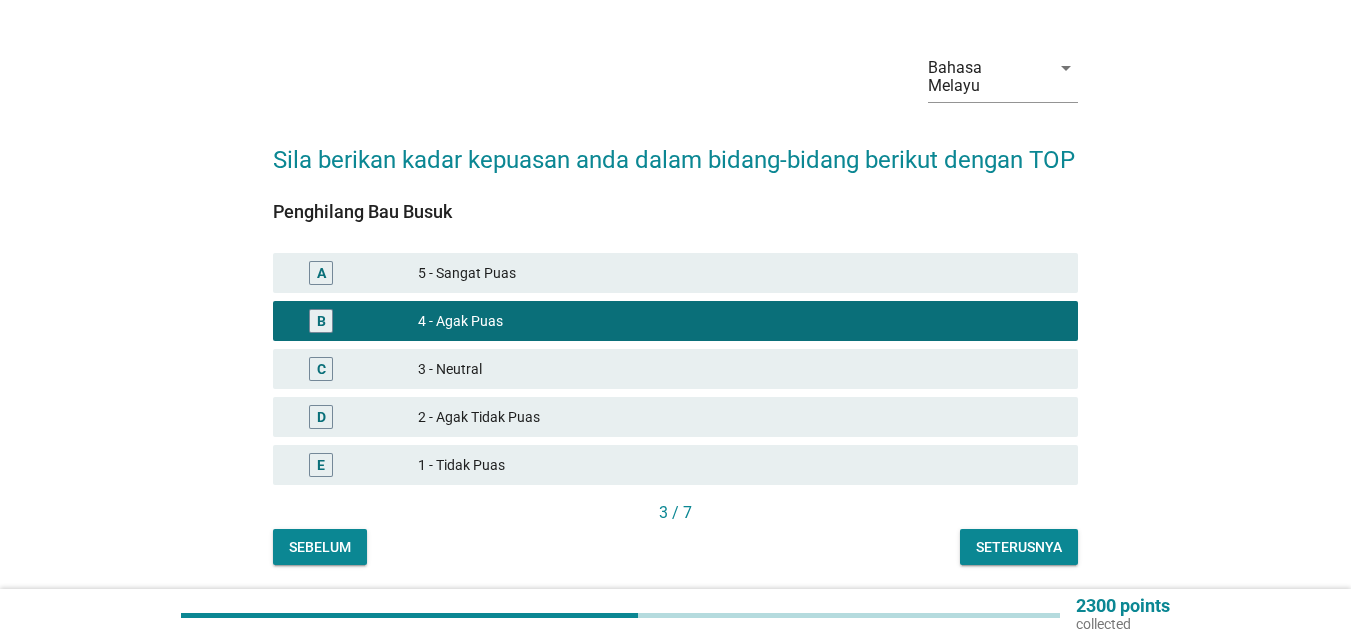 scroll, scrollTop: 102, scrollLeft: 0, axis: vertical 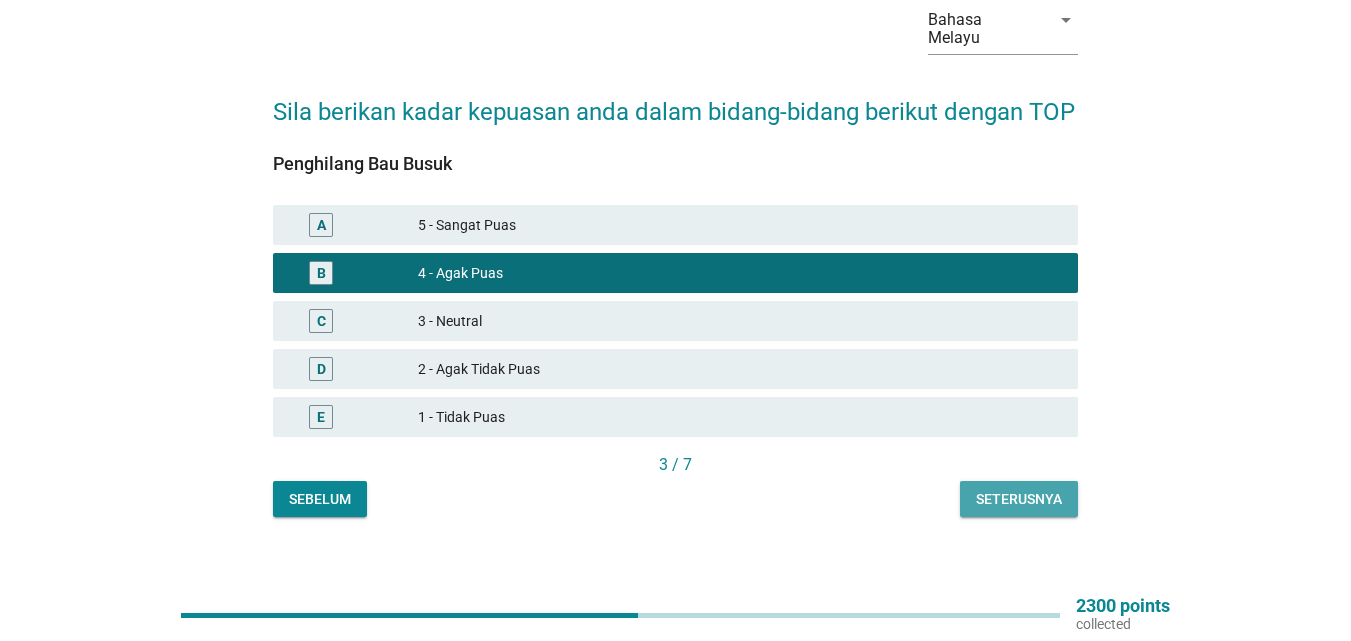 click on "Seterusnya" at bounding box center [1019, 499] 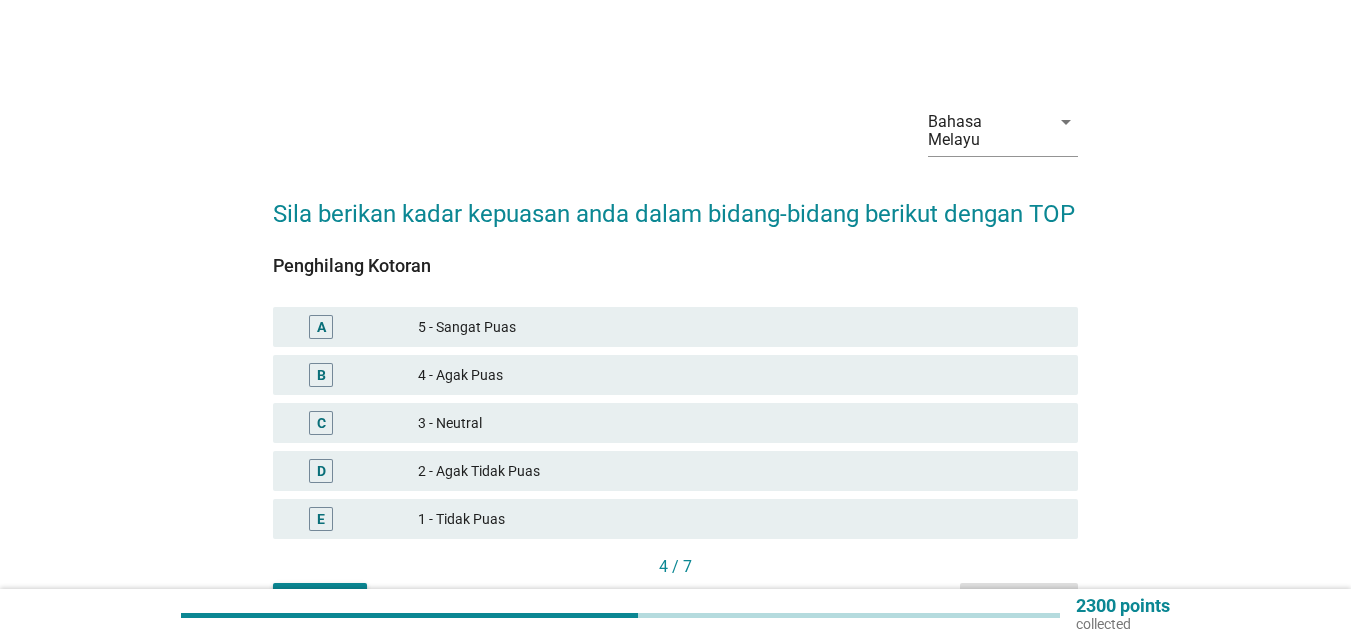 click on "4 - Agak Puas" at bounding box center [740, 375] 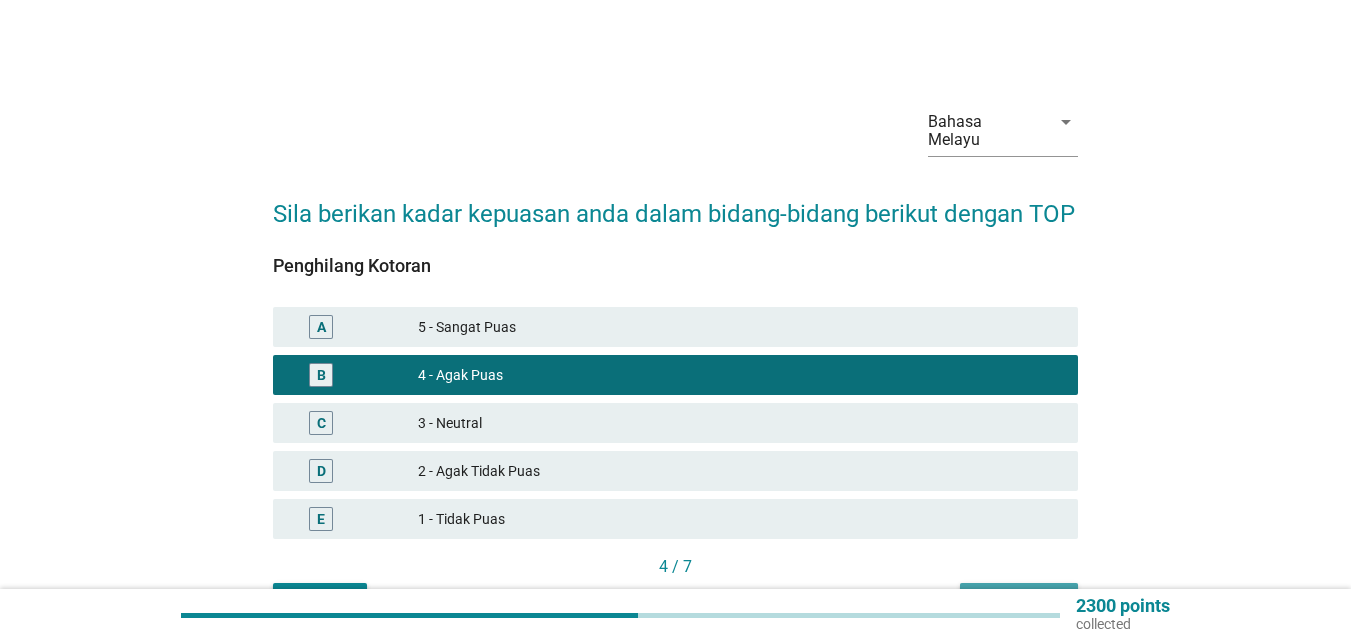 click on "Seterusnya" at bounding box center (1019, 601) 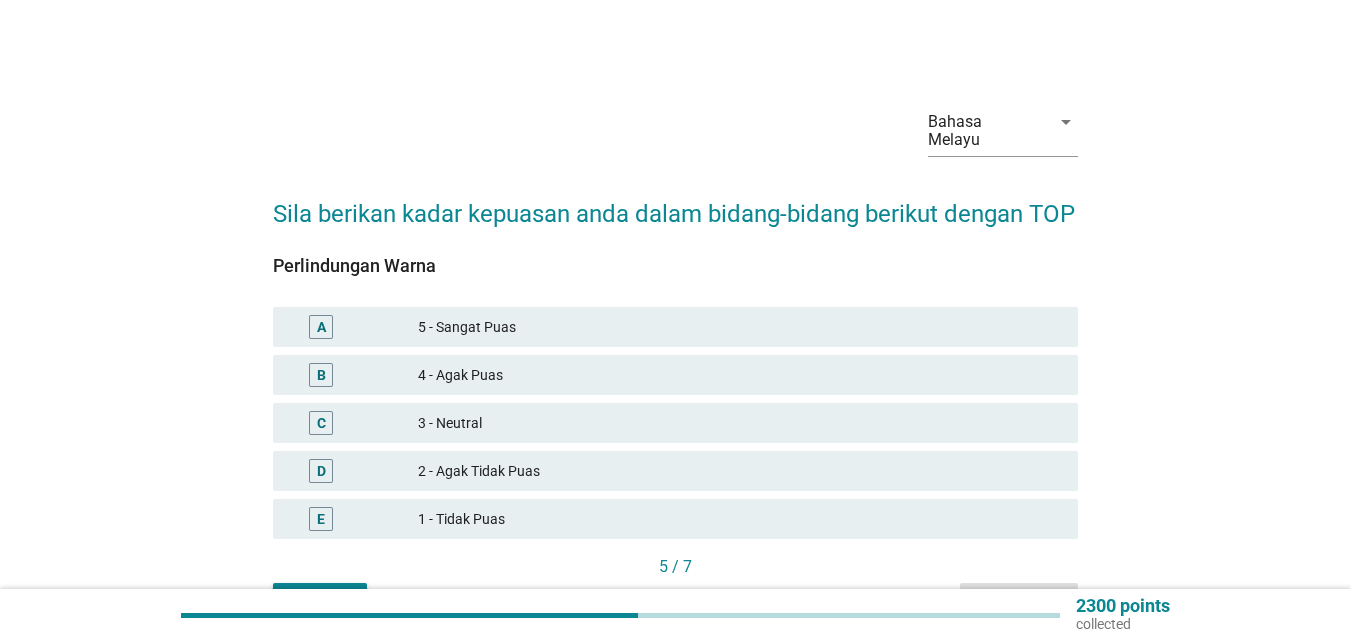 click on "4 - Agak Puas" at bounding box center (740, 375) 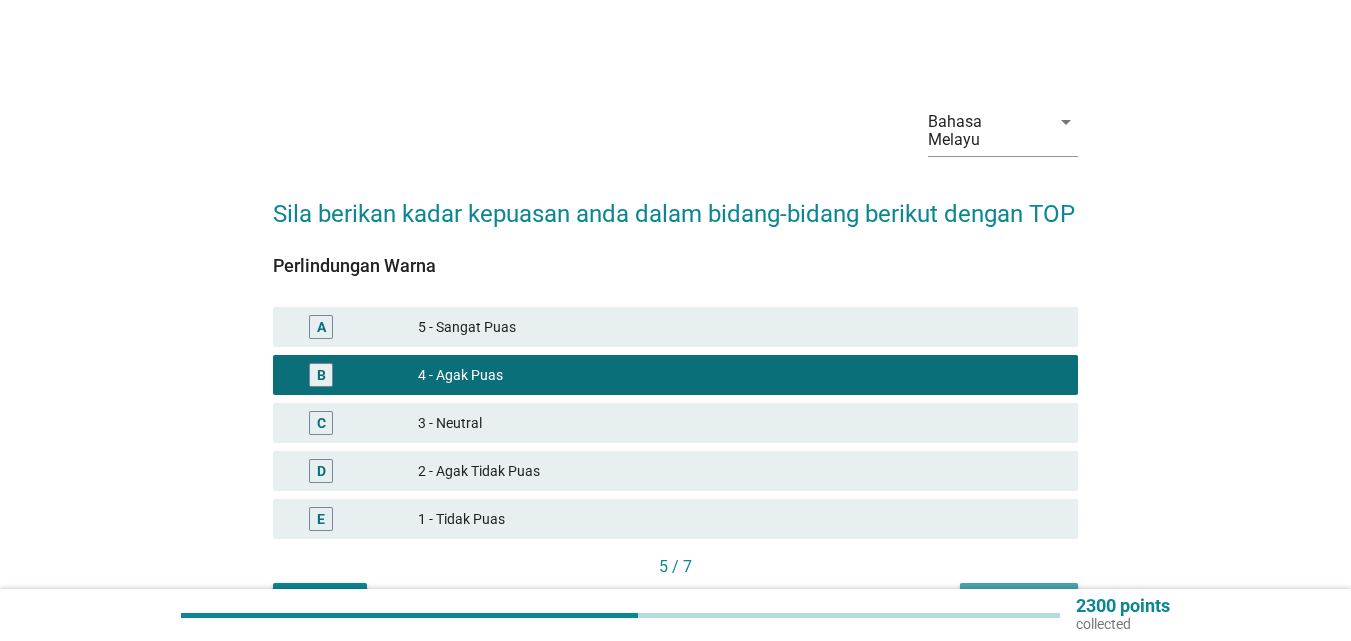 click on "Seterusnya" at bounding box center (1019, 601) 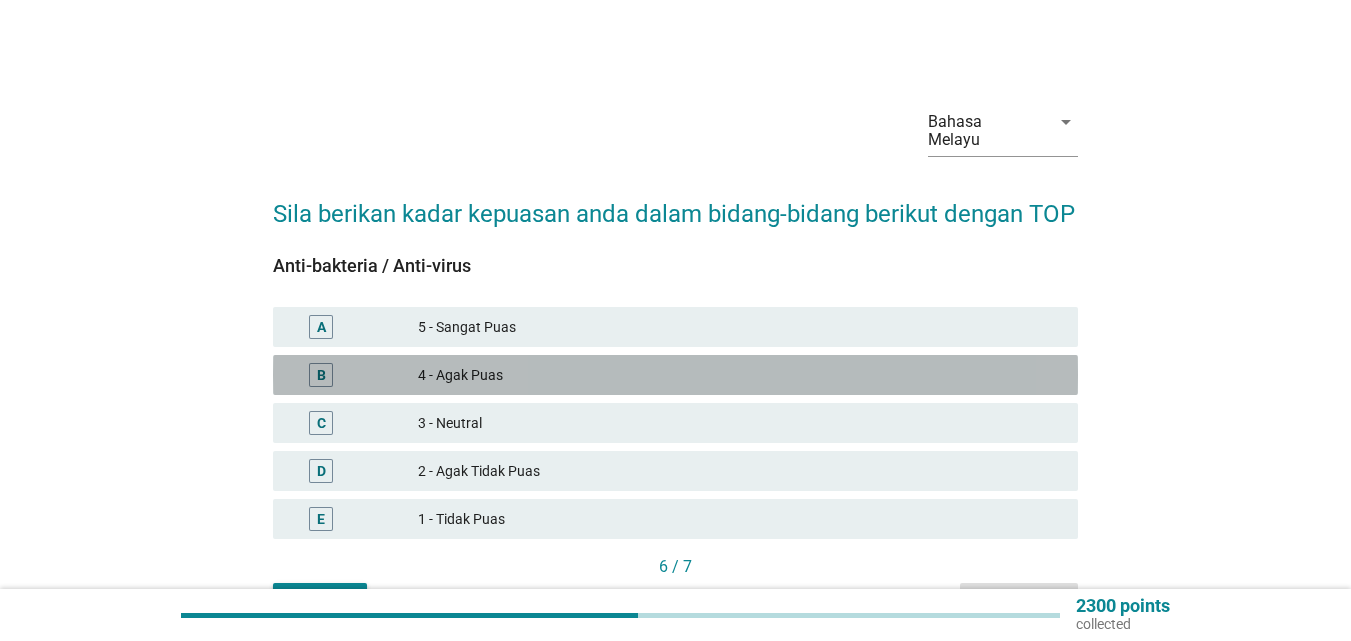click on "4 - Agak Puas" at bounding box center (740, 375) 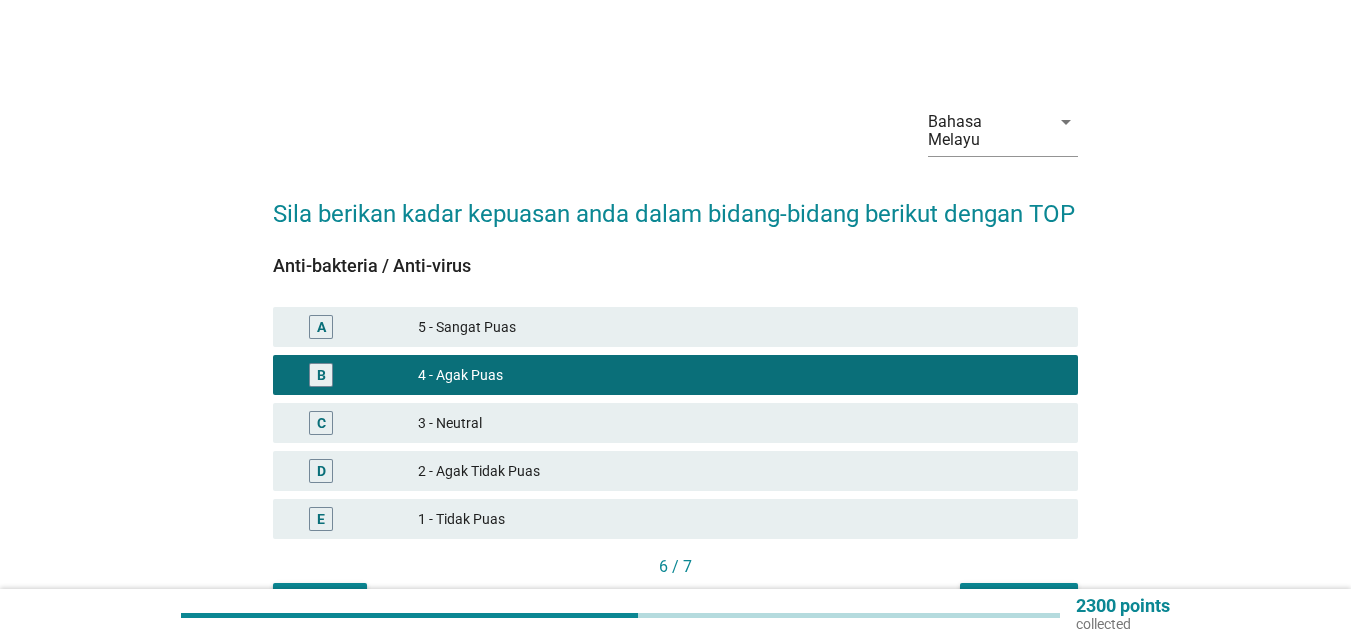 click on "Seterusnya" at bounding box center (1019, 601) 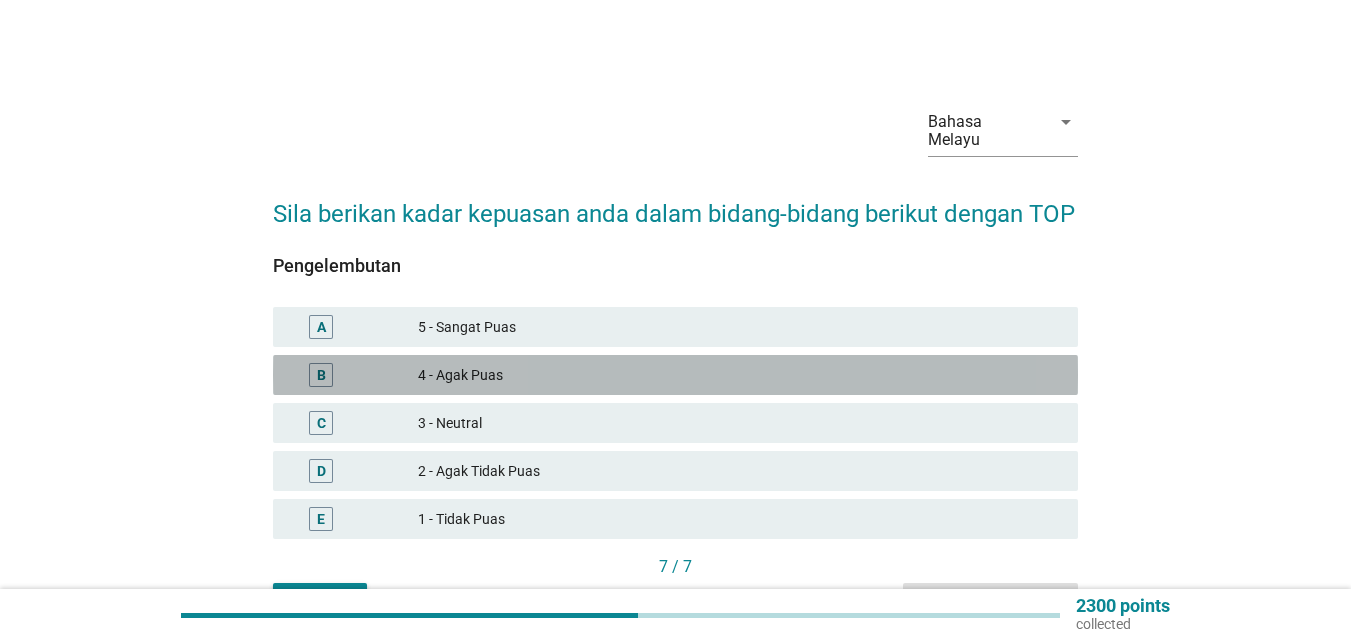 click on "B   4 - Agak Puas" at bounding box center (675, 375) 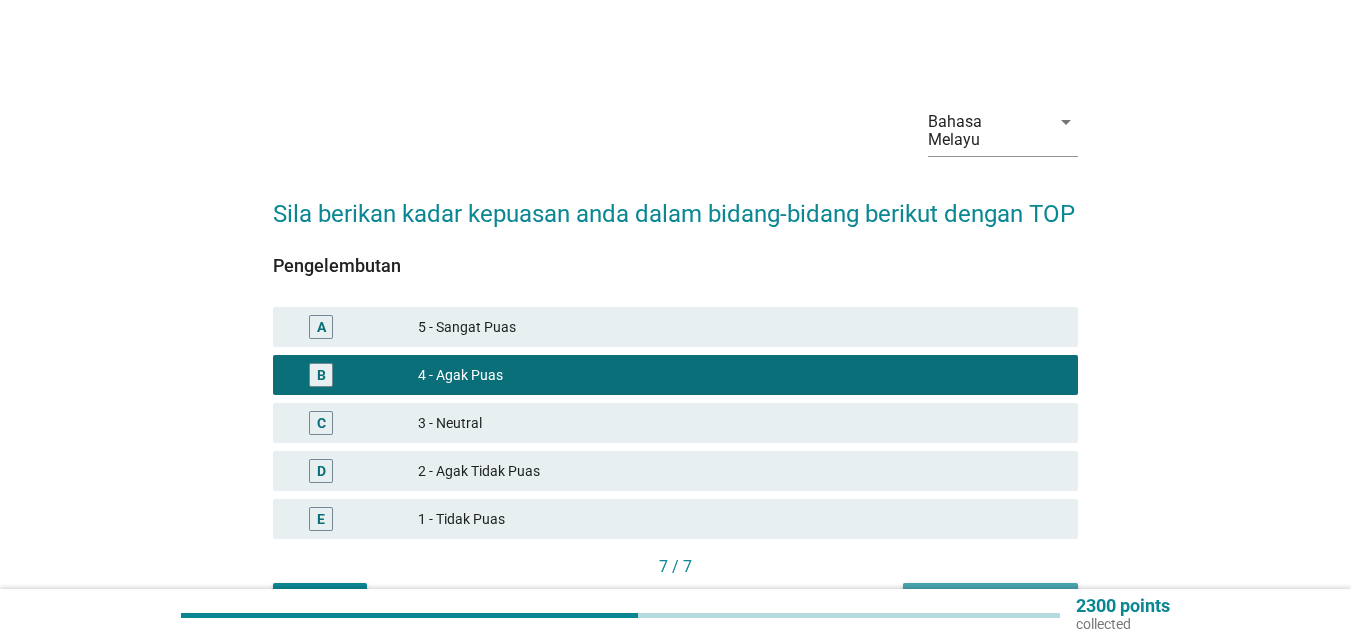 click on "Soalan seterusnya" at bounding box center [990, 601] 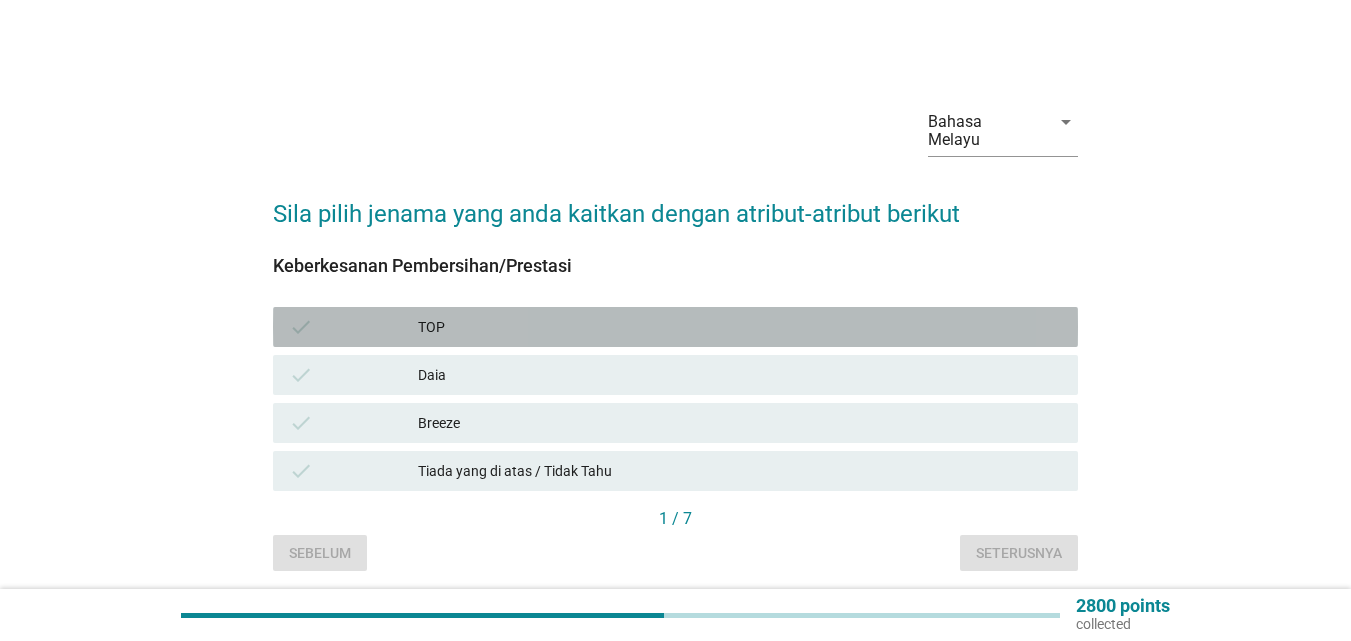 click on "TOP" at bounding box center [740, 327] 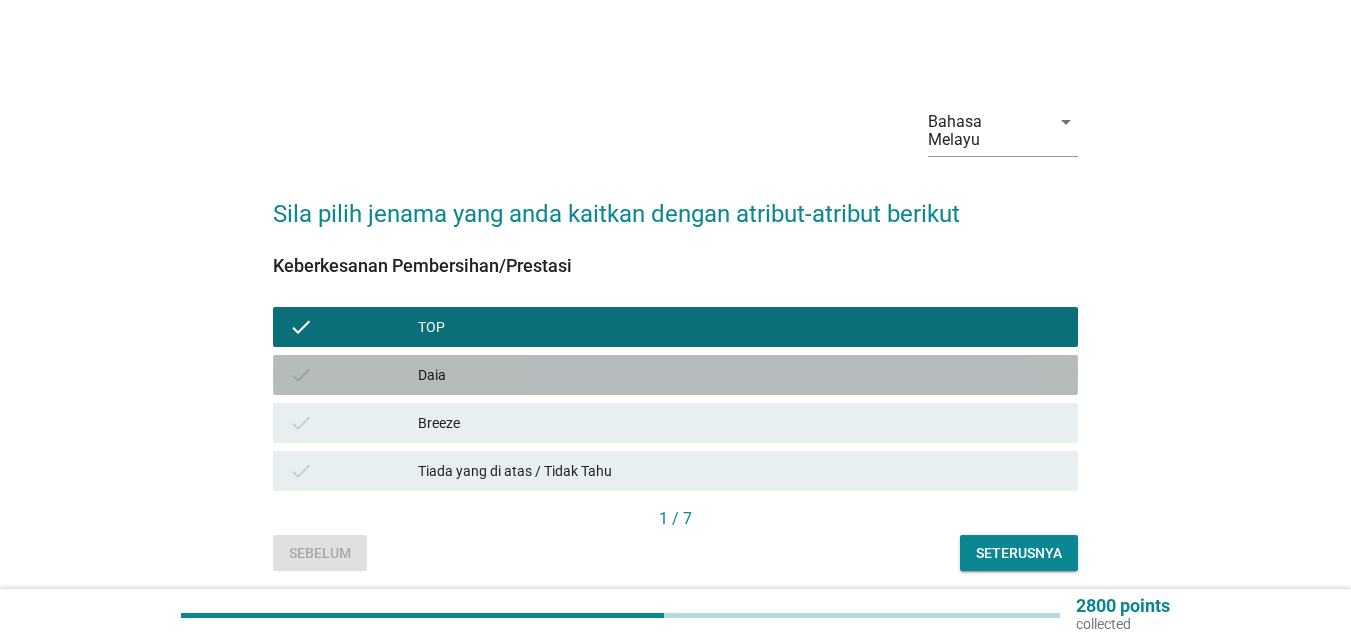 click on "Daia" at bounding box center [740, 375] 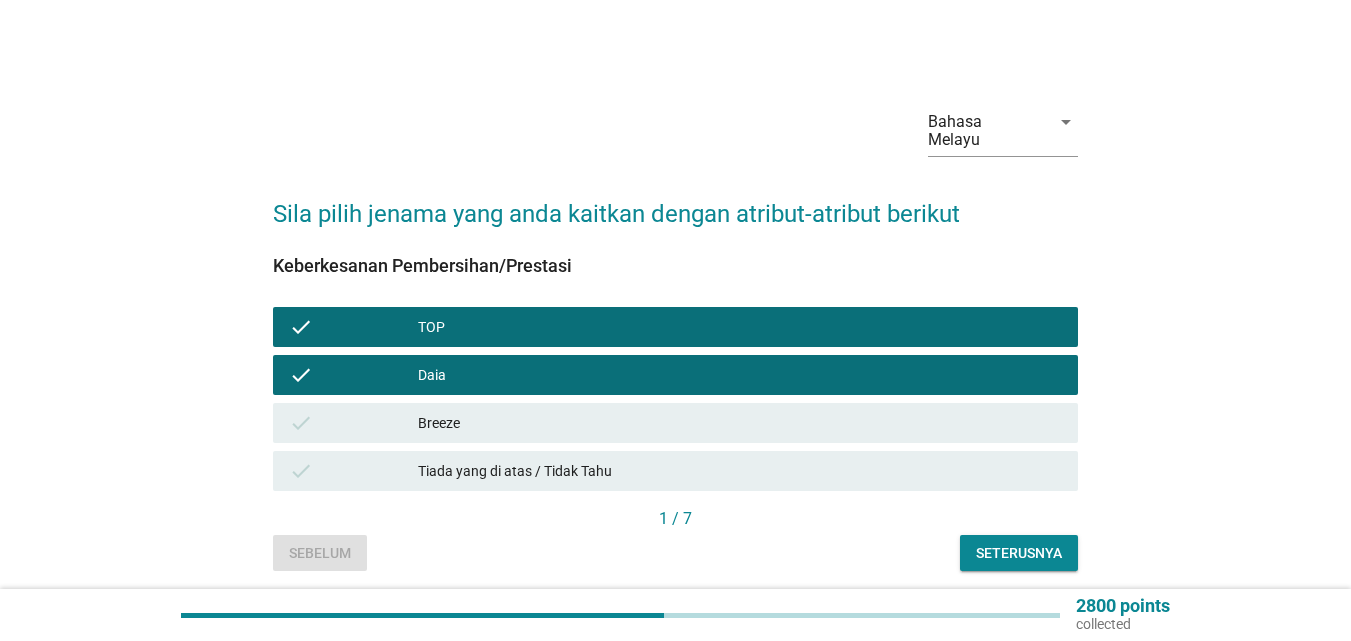click on "Breeze" at bounding box center (740, 423) 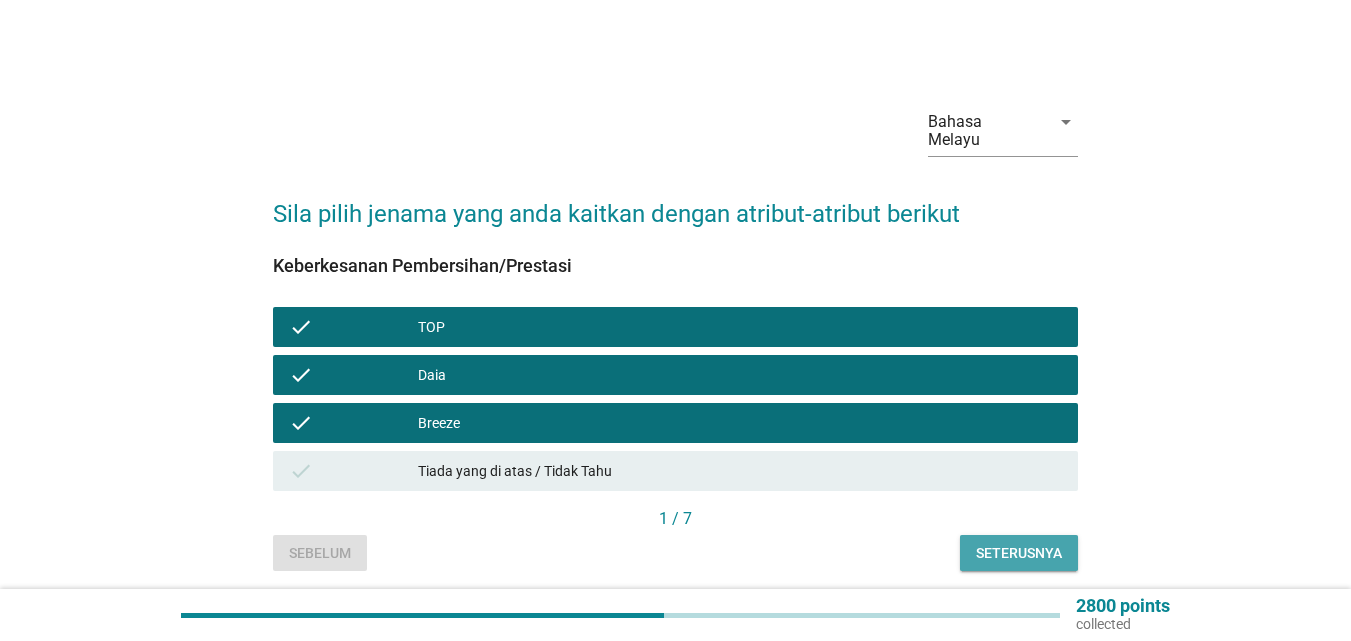 click on "Seterusnya" at bounding box center [1019, 553] 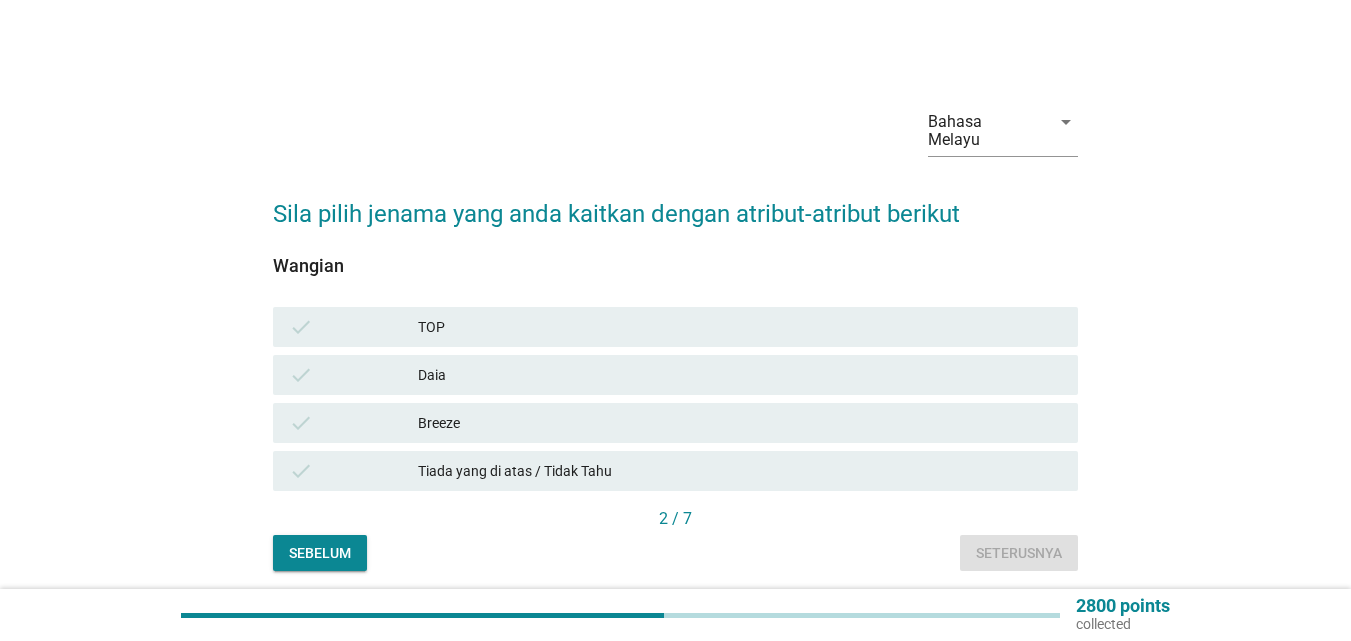 click on "Daia" at bounding box center (740, 375) 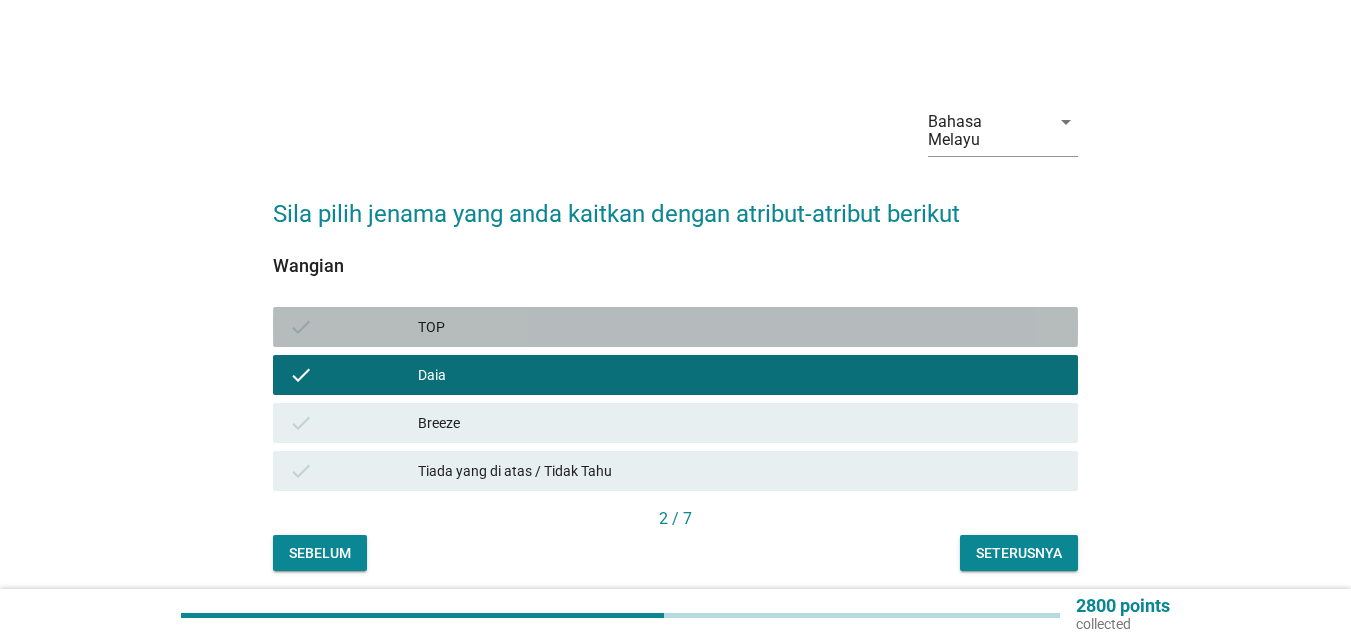 click on "TOP" at bounding box center [740, 327] 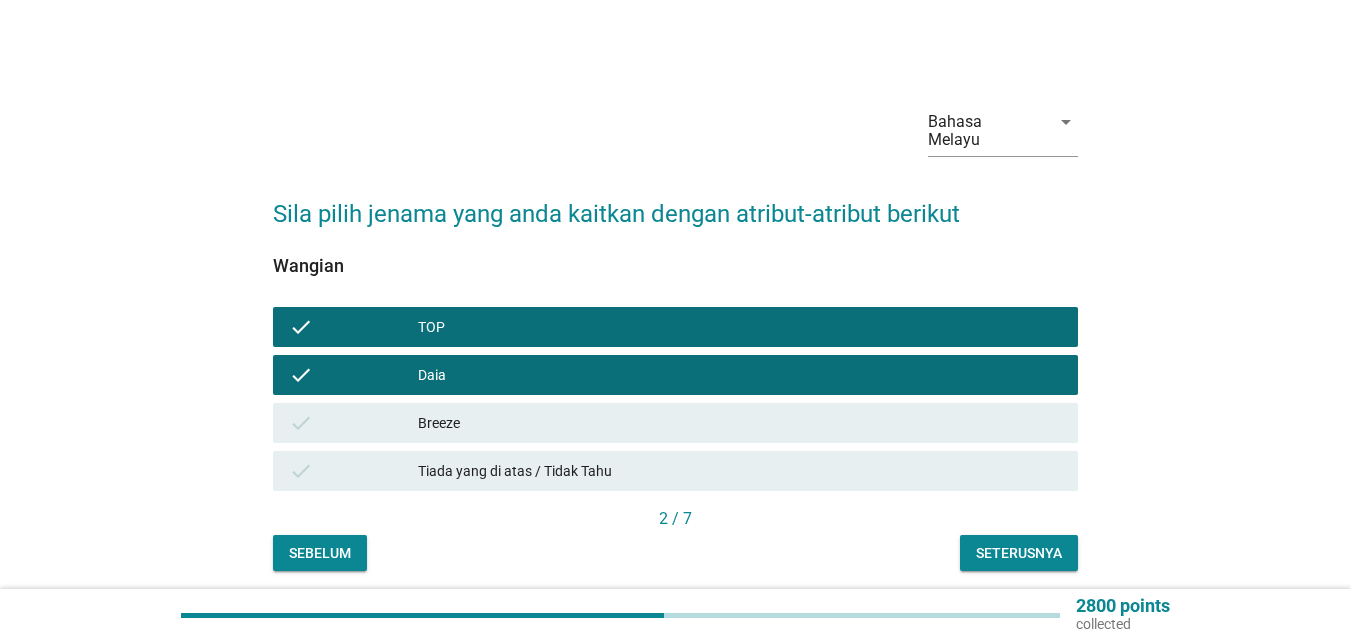click on "Seterusnya" at bounding box center [1019, 553] 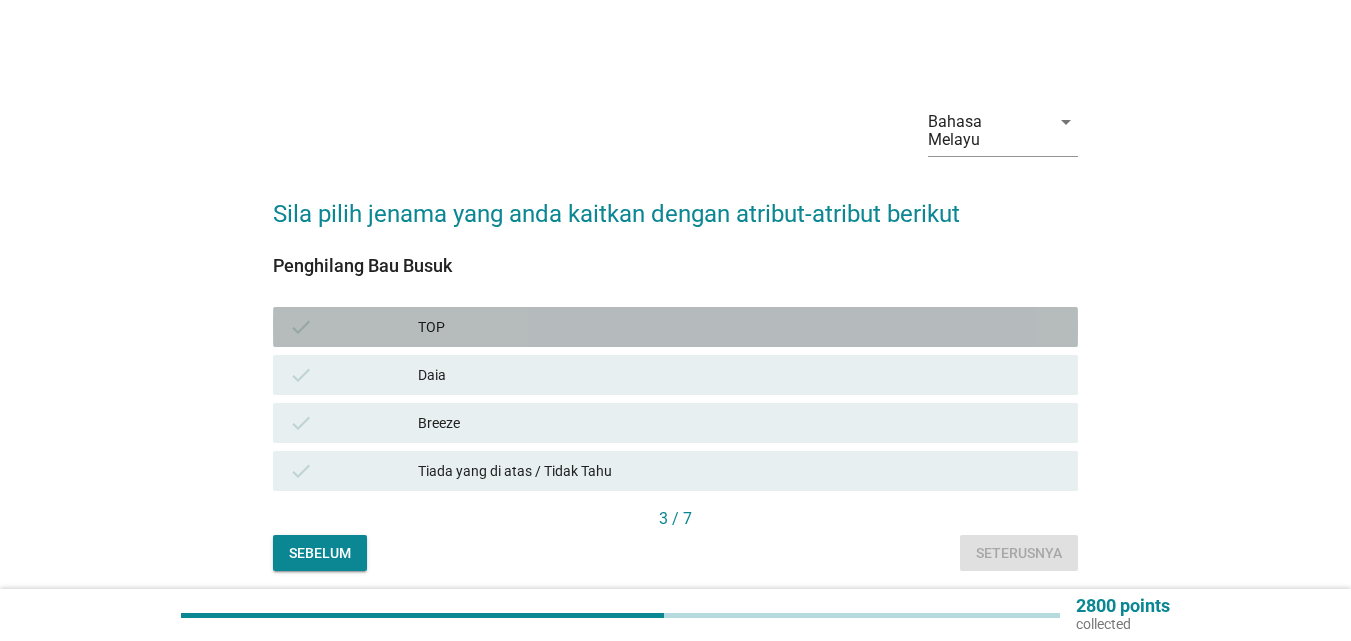 click on "check" at bounding box center [353, 327] 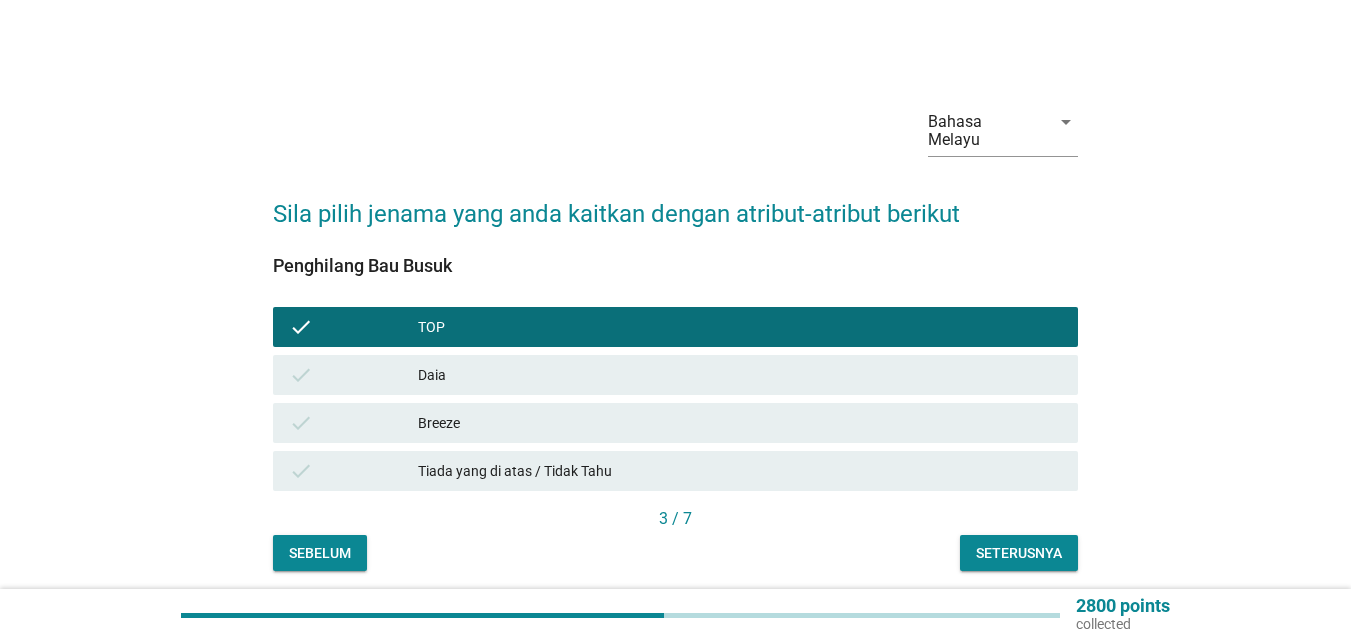 click on "check" at bounding box center [353, 375] 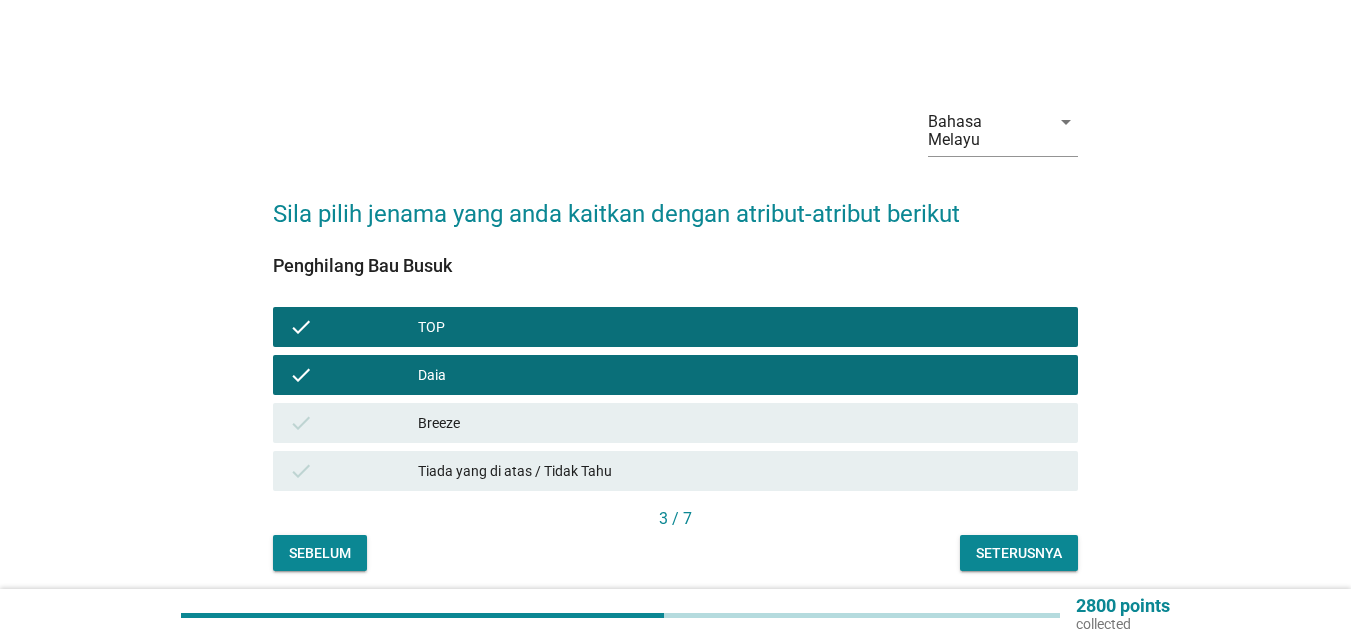 click on "check" at bounding box center (353, 423) 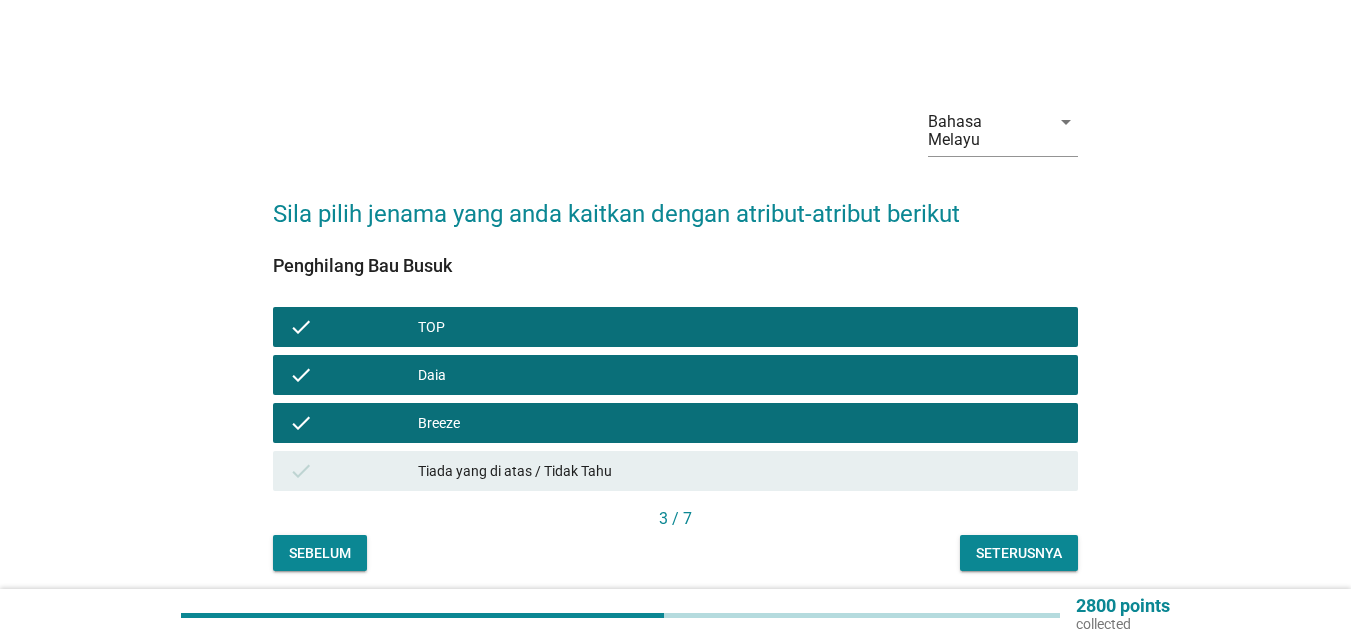 click on "Seterusnya" at bounding box center [1019, 553] 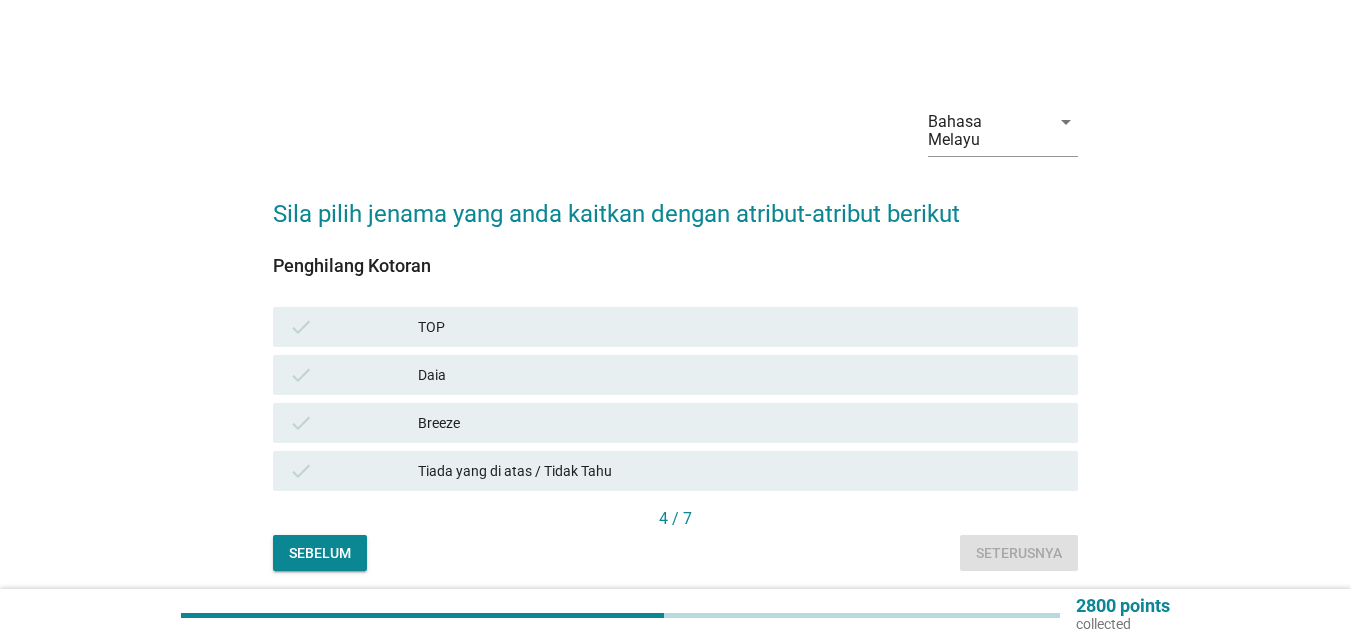 click on "TOP" at bounding box center [740, 327] 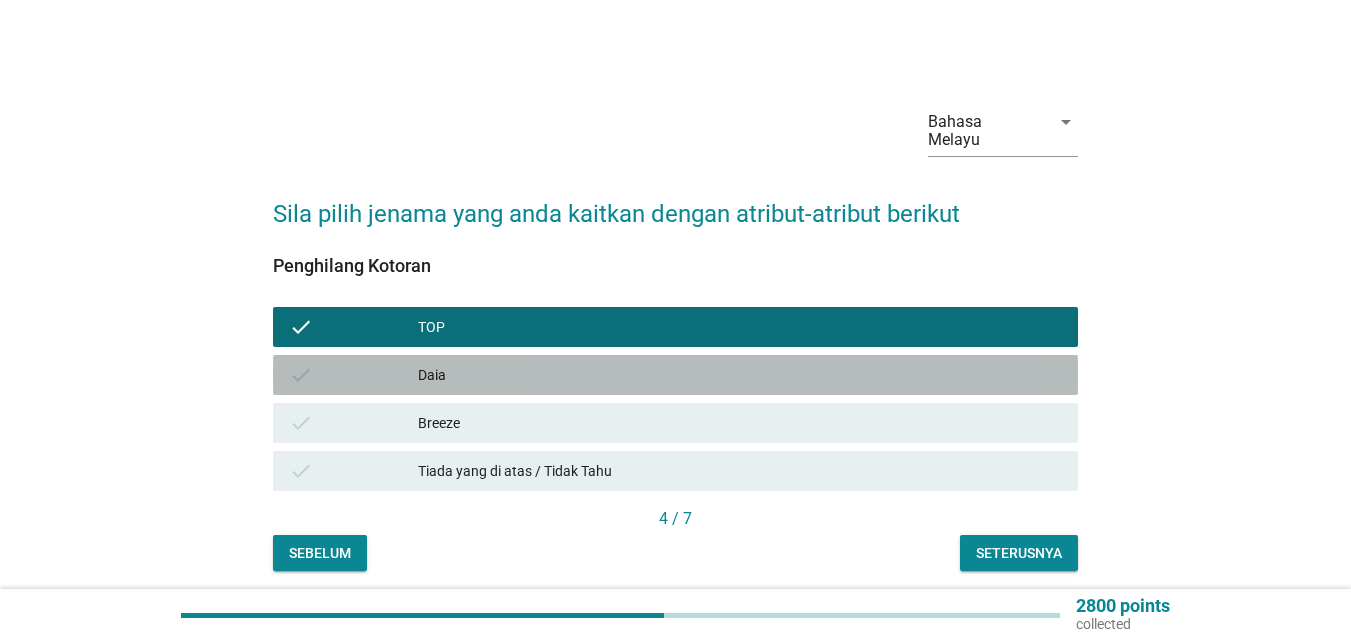 click on "Daia" at bounding box center [740, 375] 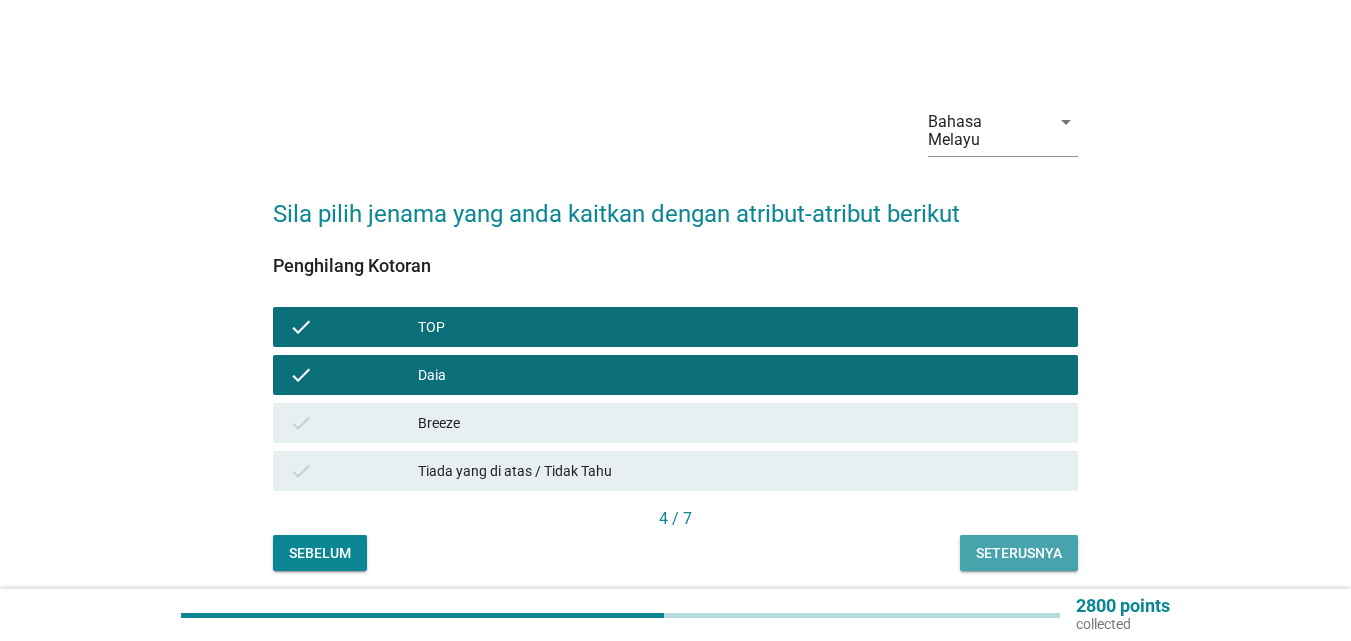 click on "Seterusnya" at bounding box center (1019, 553) 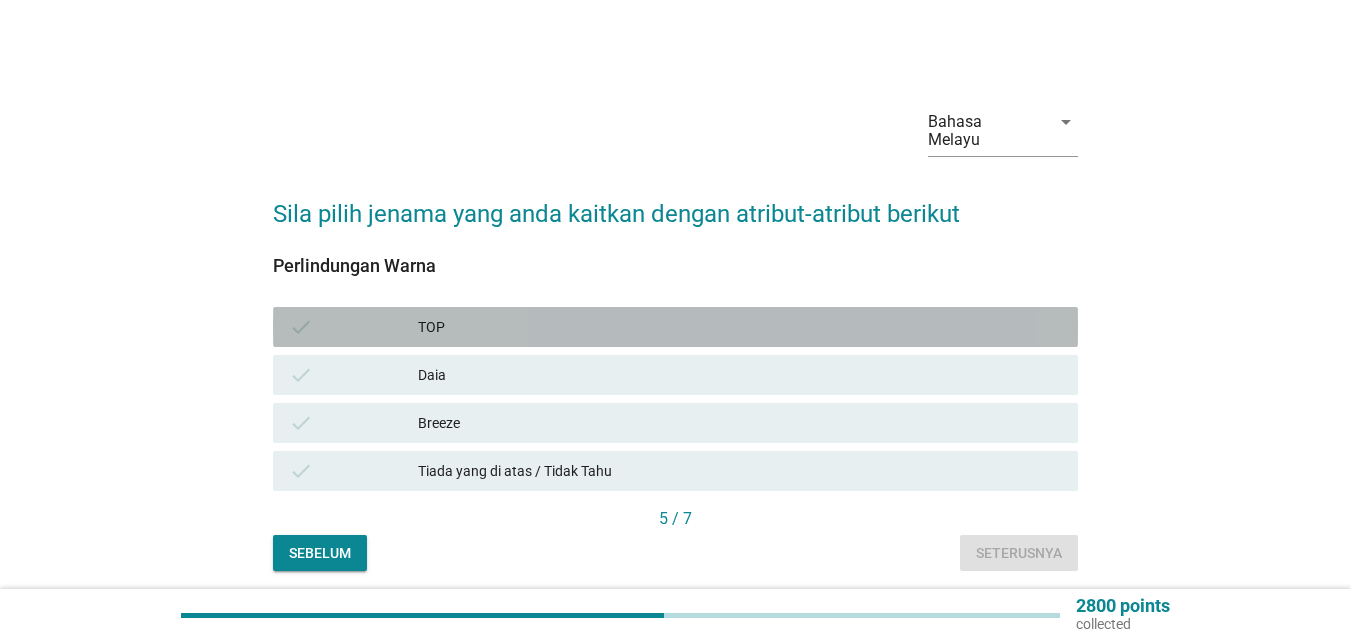 click on "TOP" at bounding box center (740, 327) 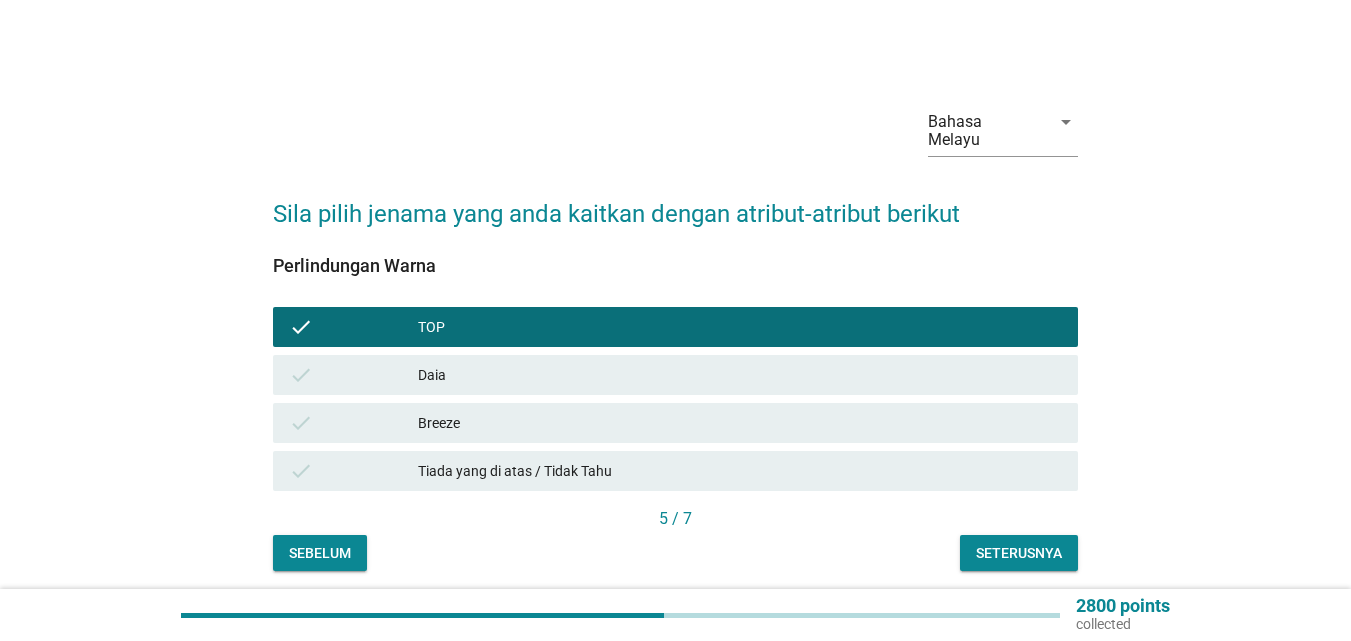 click on "check   Daia" at bounding box center (675, 375) 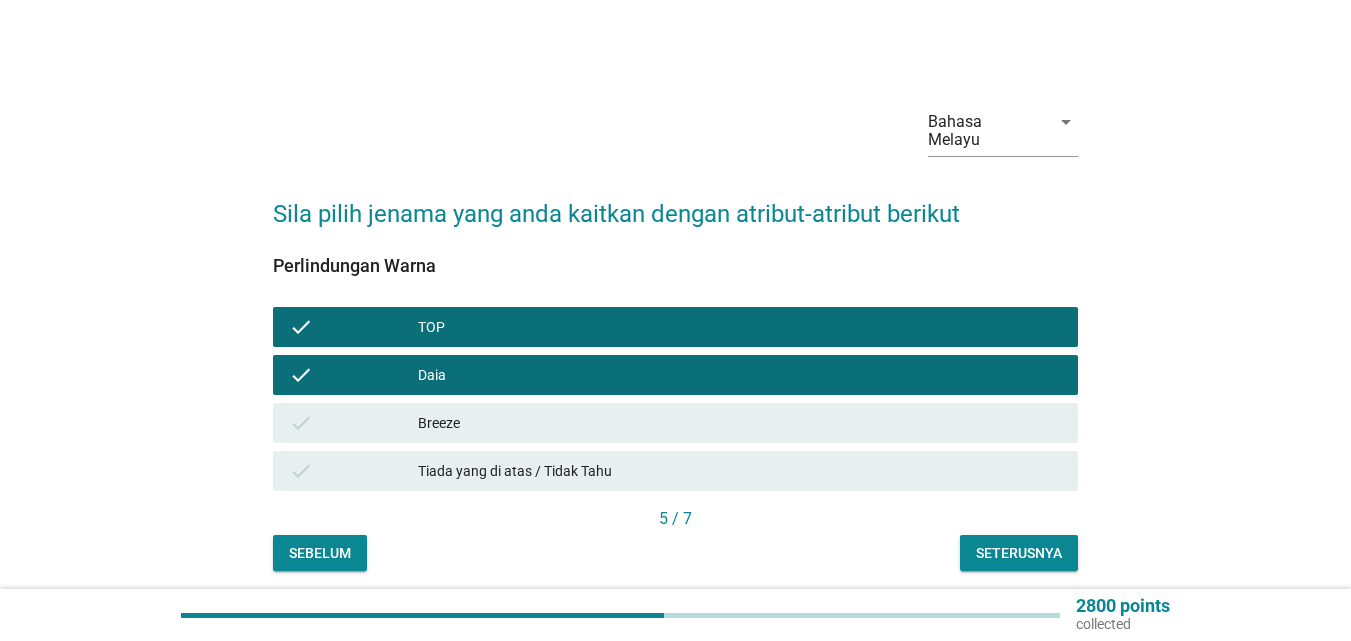 click on "Seterusnya" at bounding box center (1019, 553) 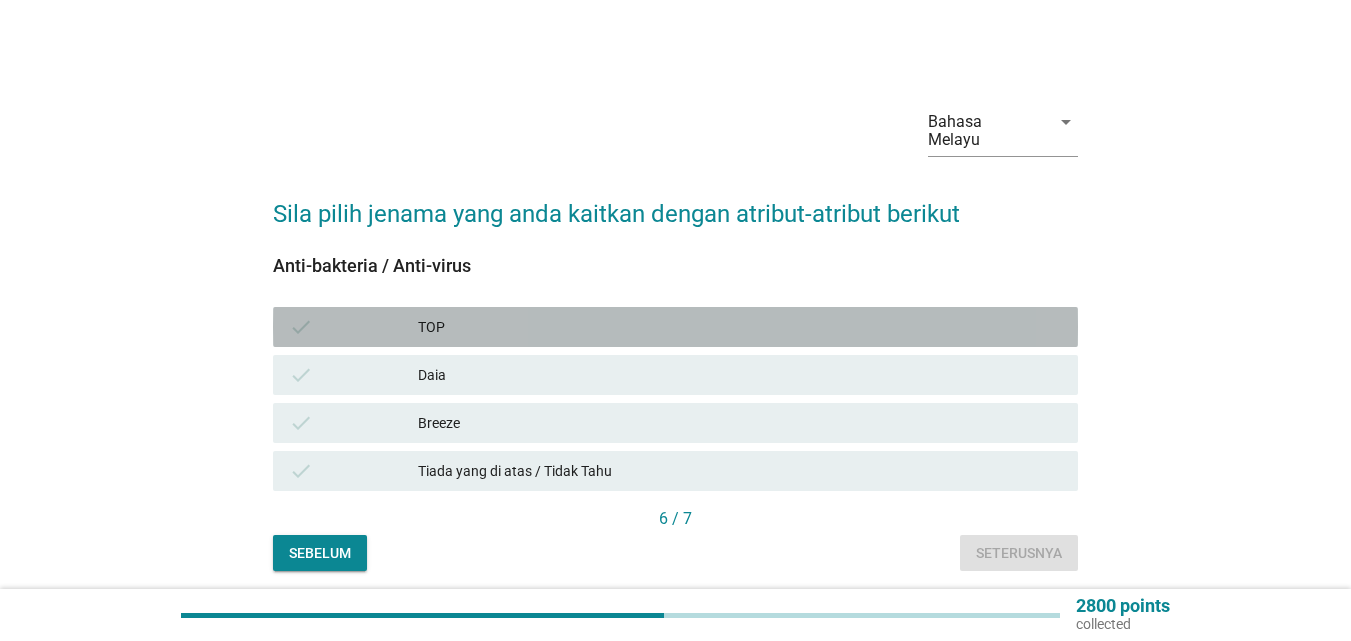 click on "TOP" at bounding box center (740, 327) 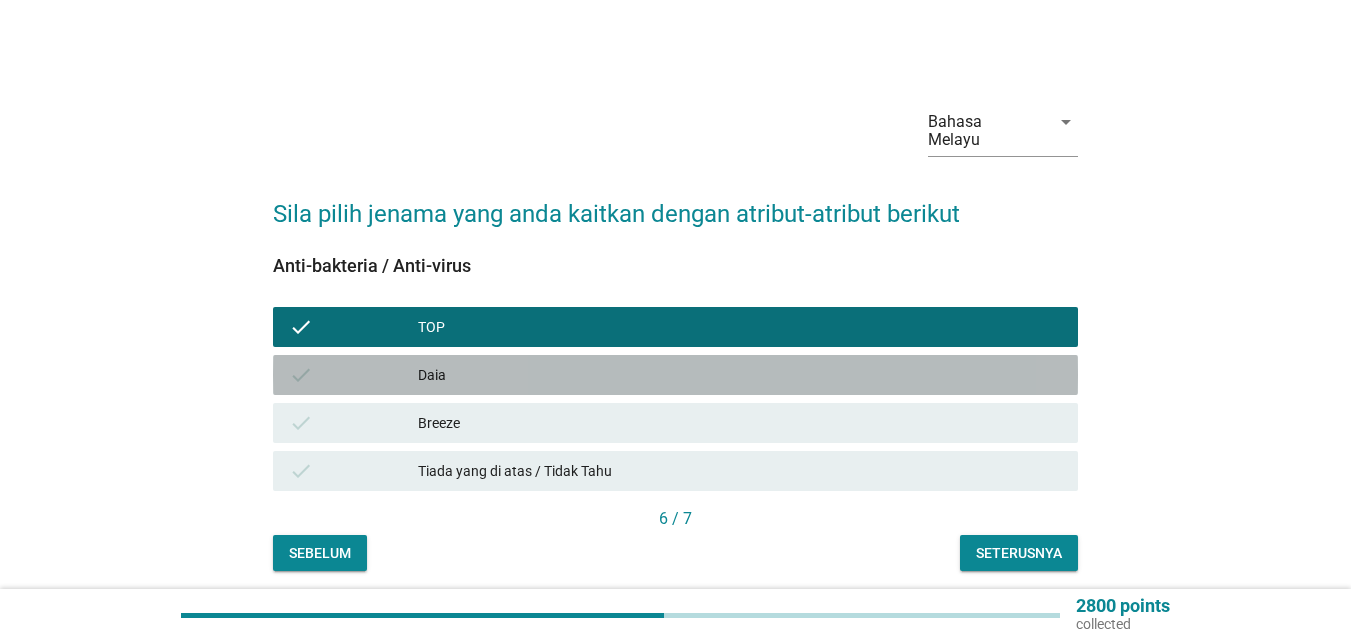 click on "check   Daia" at bounding box center (675, 375) 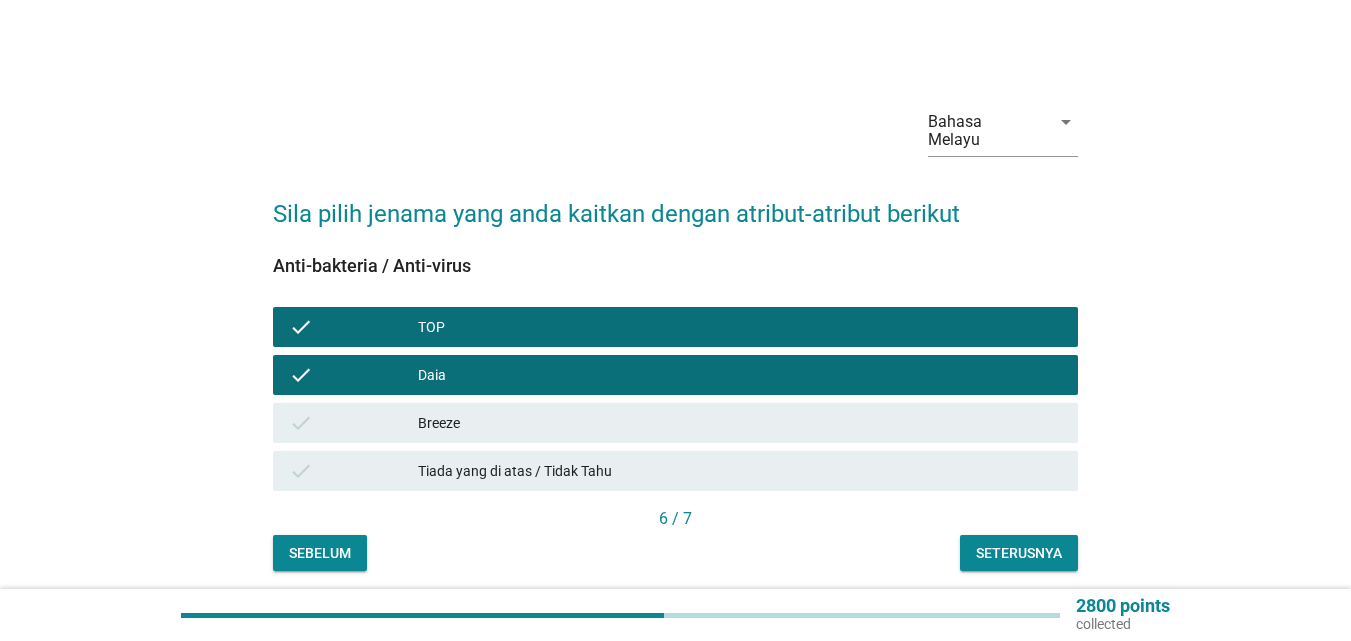 click on "Breeze" at bounding box center (740, 423) 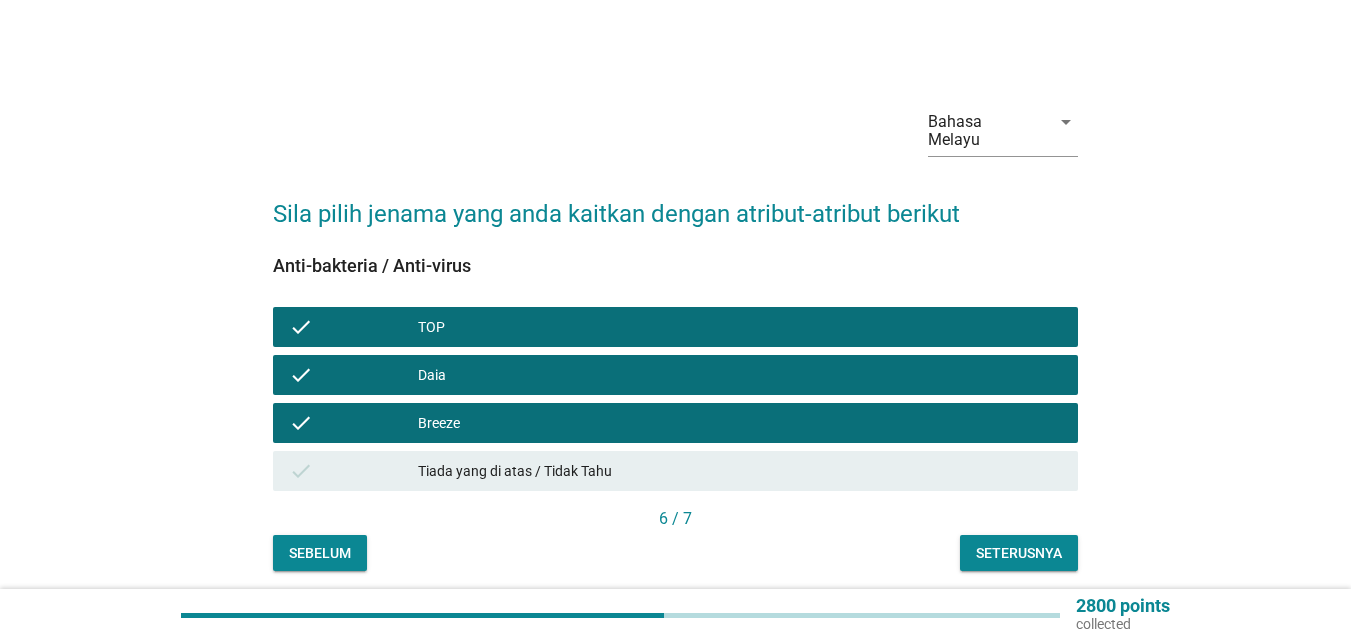 click on "Seterusnya" at bounding box center (1019, 553) 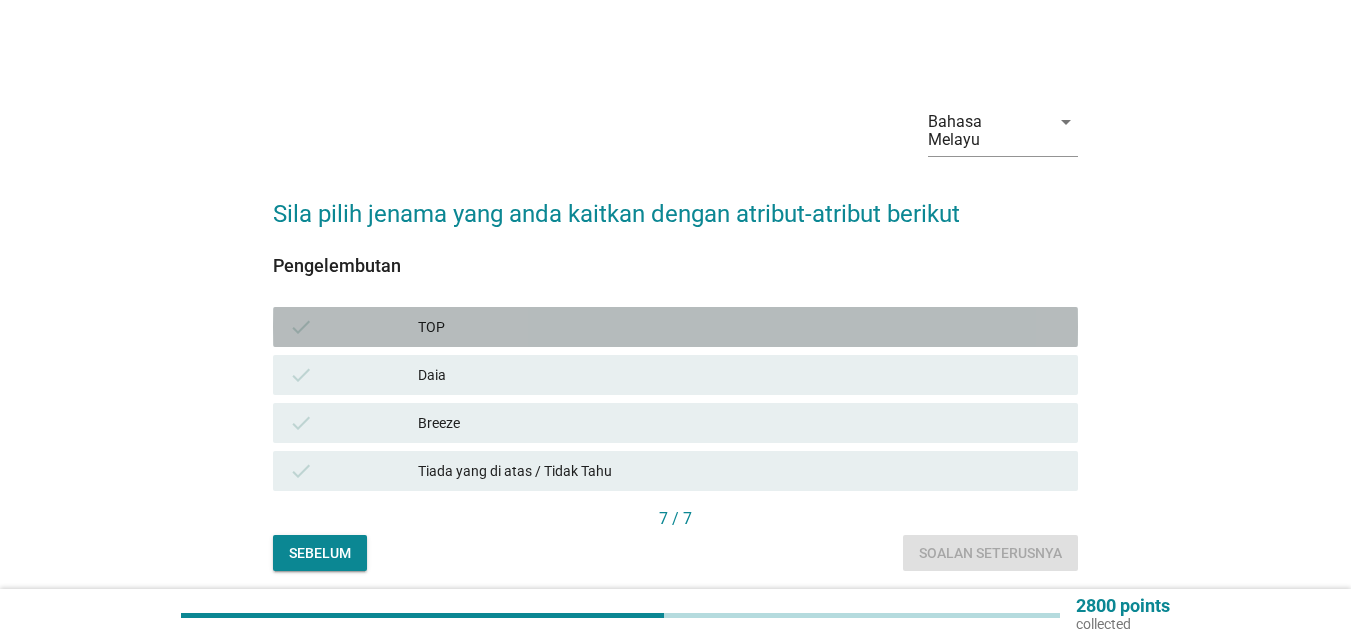 click on "TOP" at bounding box center (740, 327) 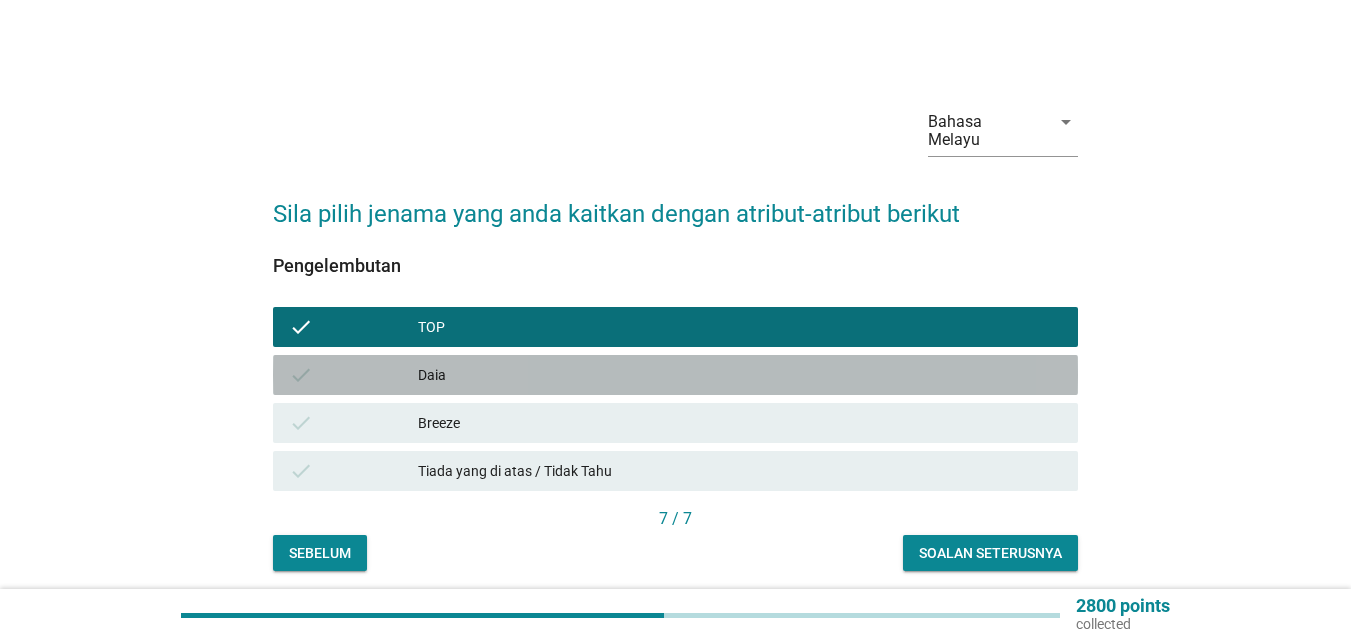 click on "Daia" at bounding box center (740, 375) 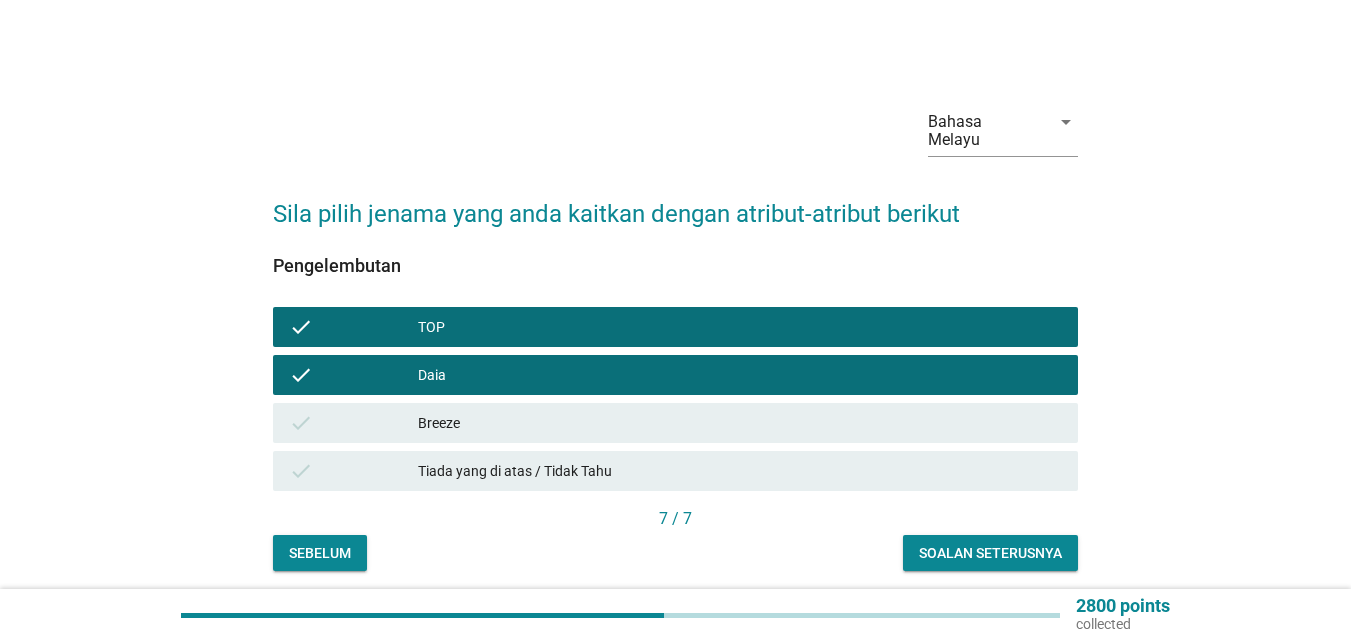 click on "Soalan seterusnya" at bounding box center [990, 553] 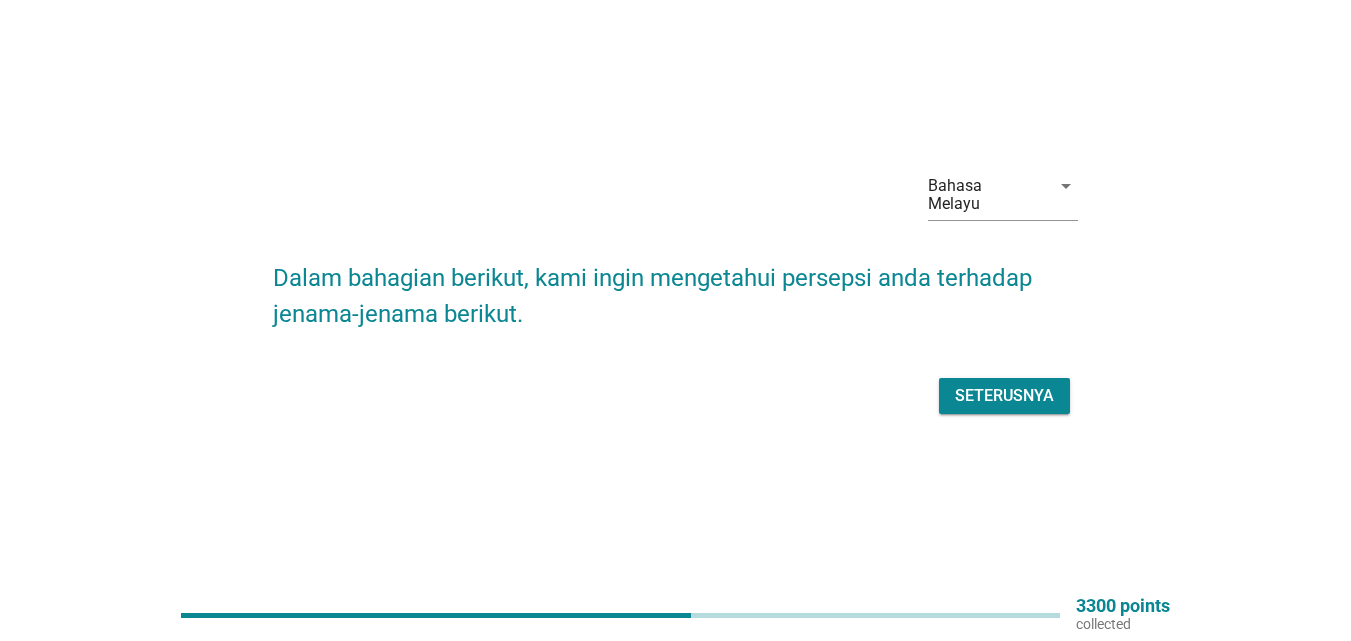 scroll, scrollTop: 52, scrollLeft: 0, axis: vertical 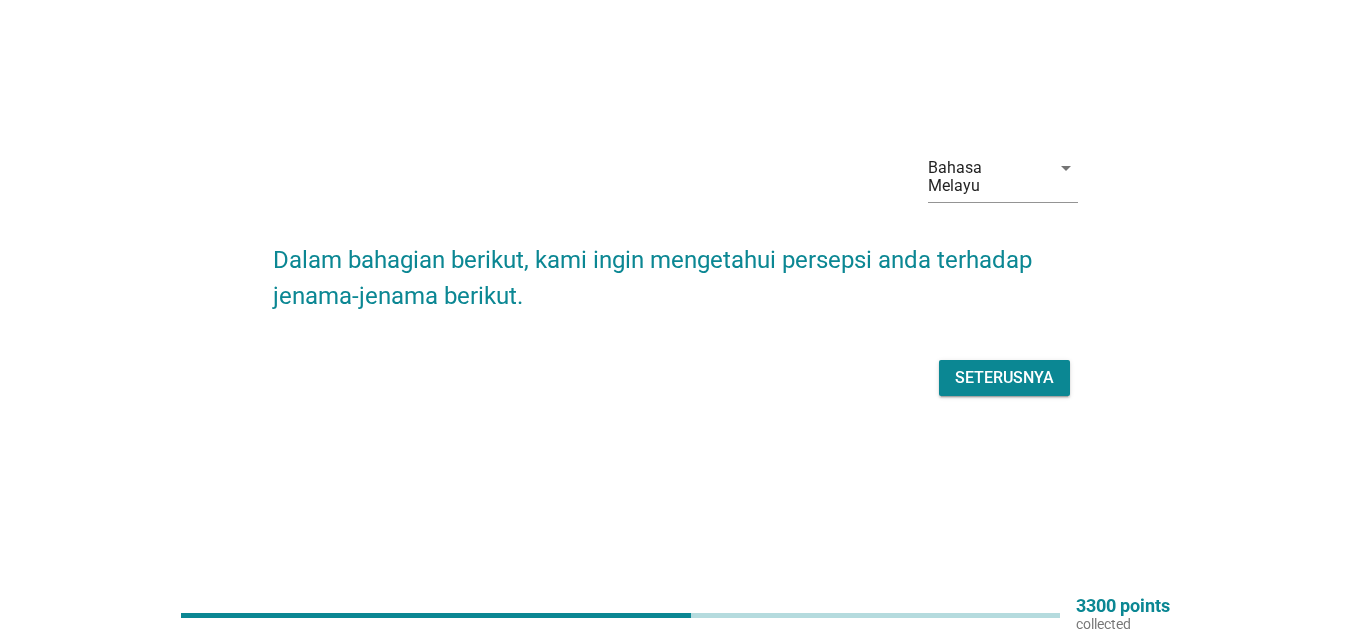 click on "Seterusnya" at bounding box center (1004, 378) 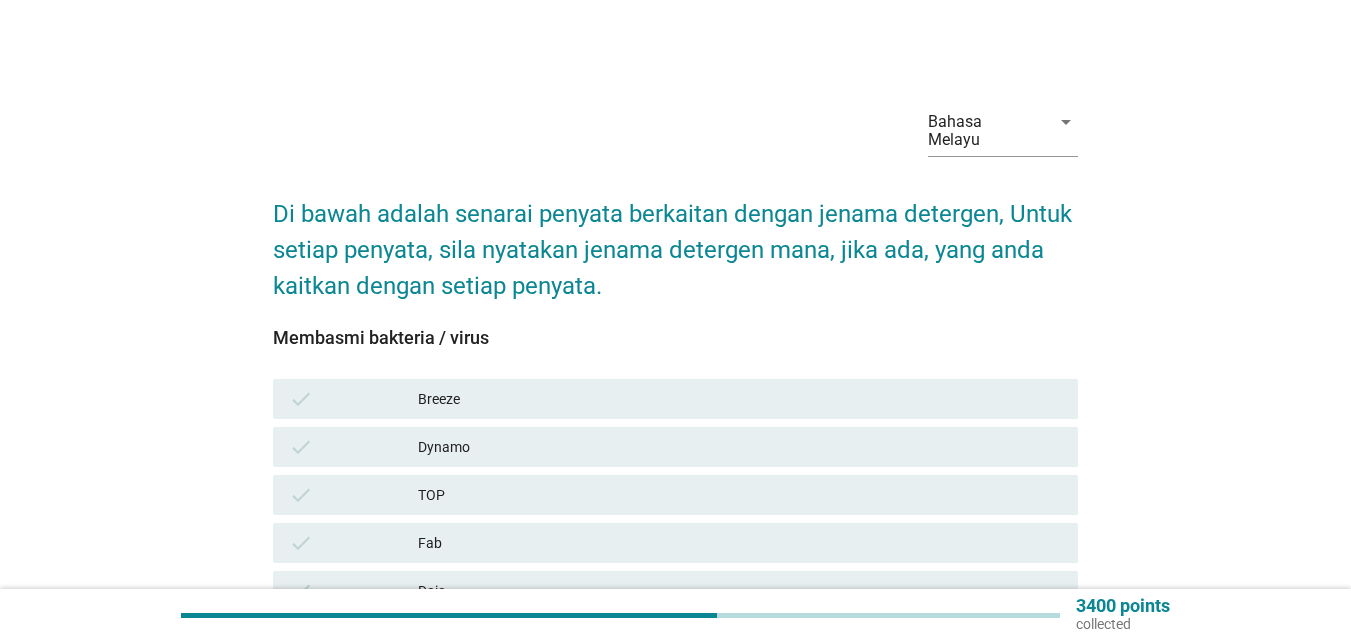 scroll, scrollTop: 270, scrollLeft: 0, axis: vertical 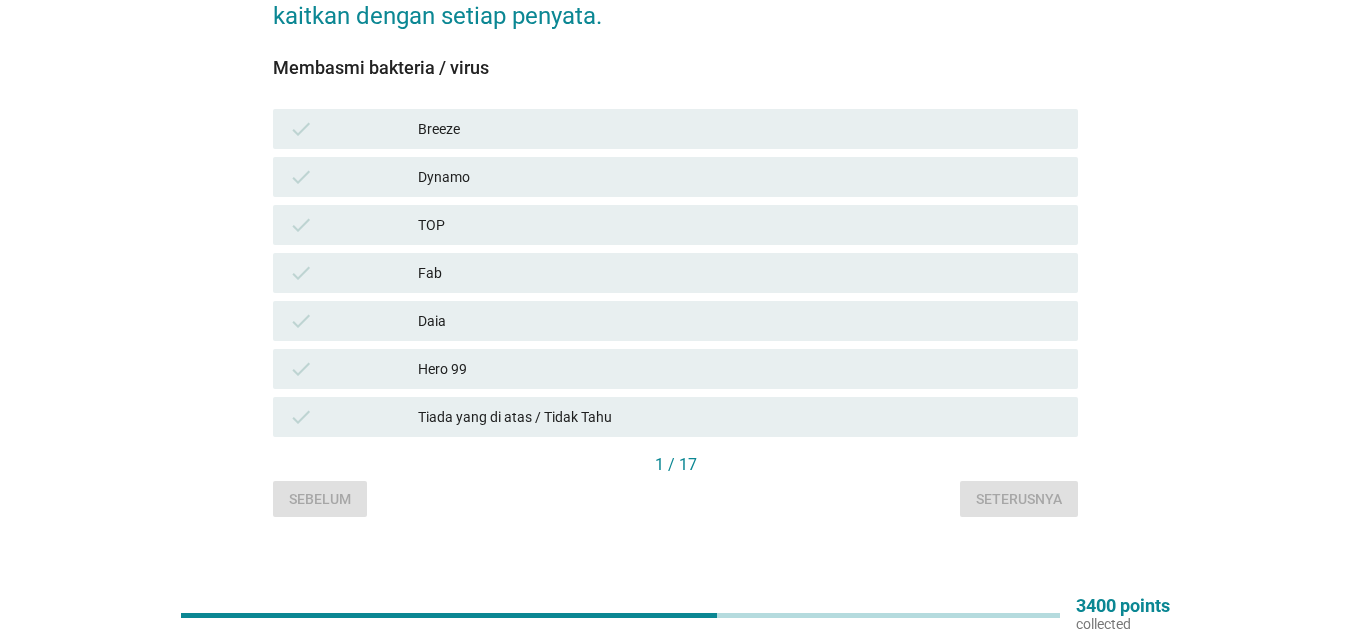 click on "Breeze" at bounding box center [740, 129] 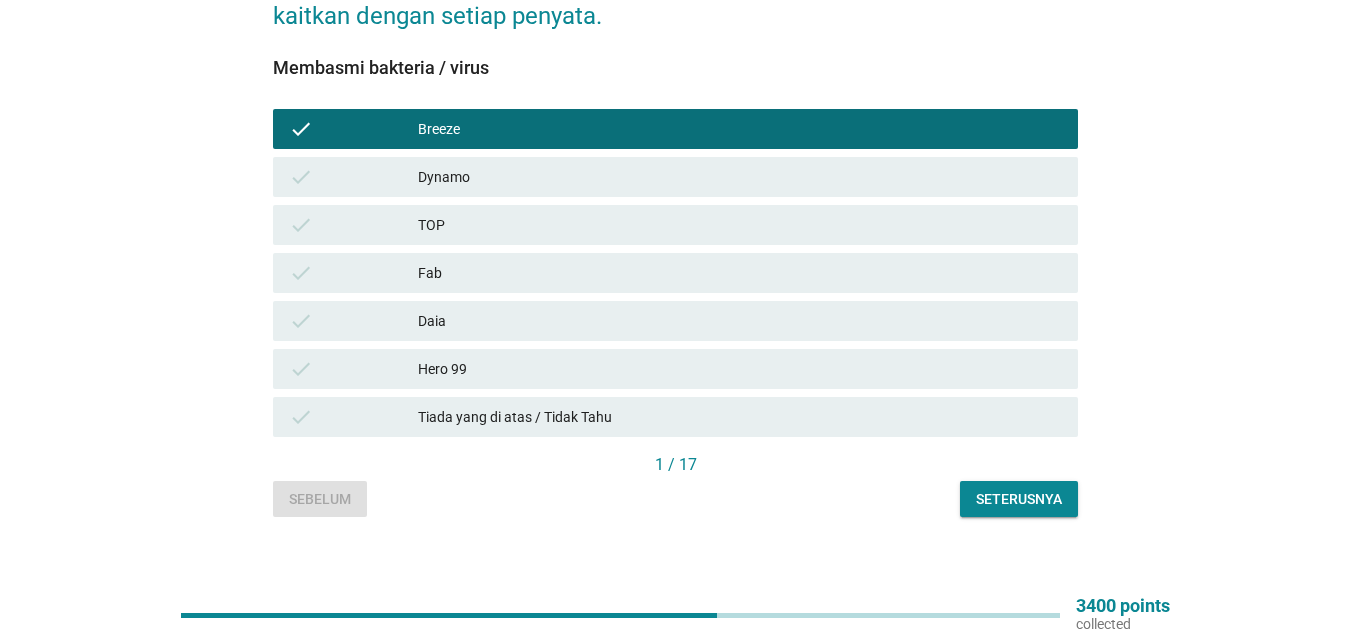 click on "Dynamo" at bounding box center [740, 177] 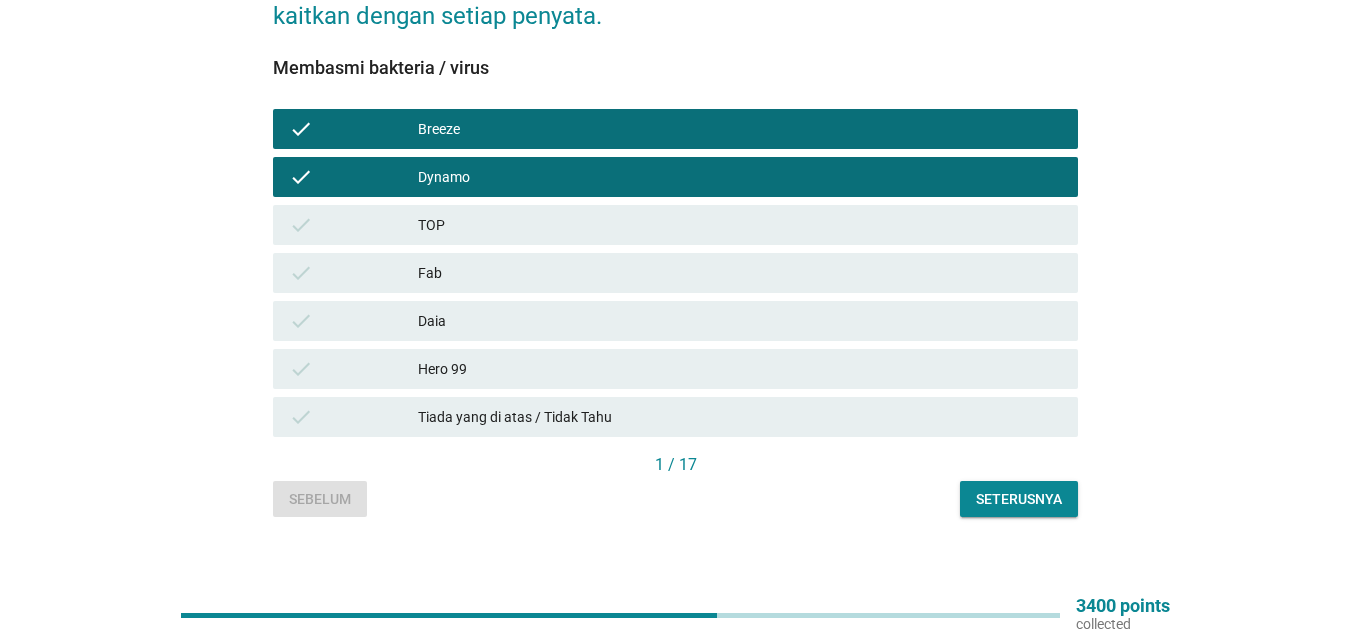 click on "TOP" at bounding box center [740, 225] 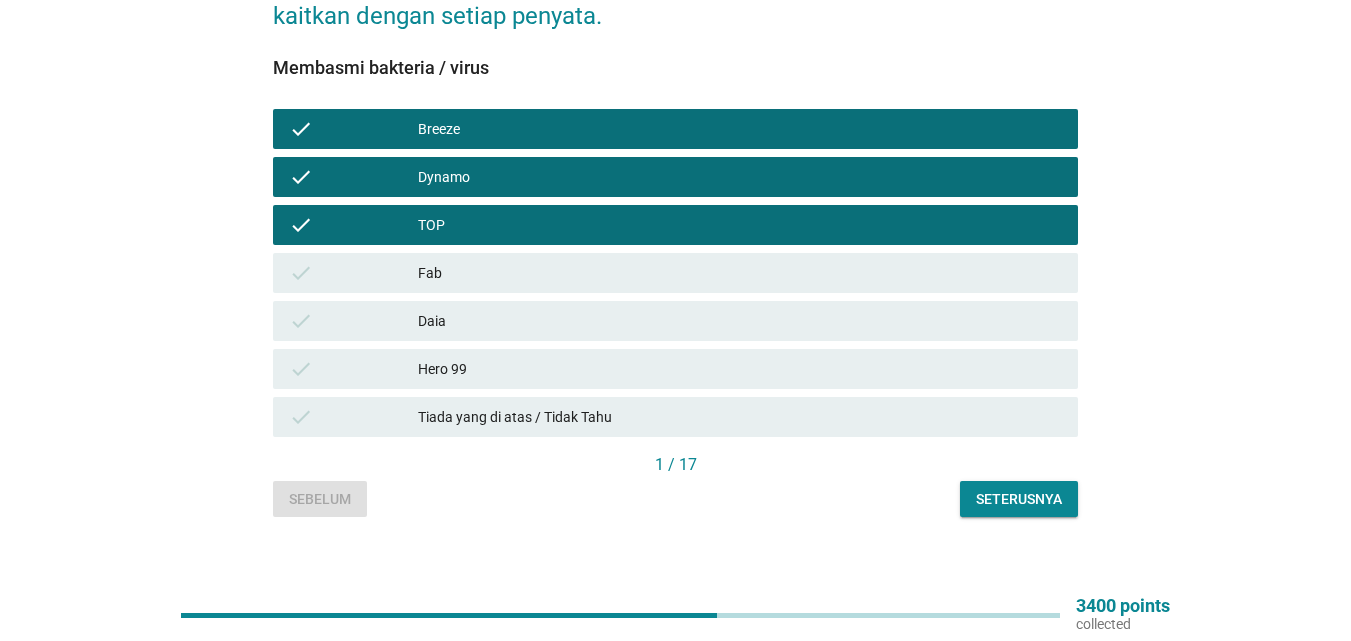 click on "Fab" at bounding box center (740, 273) 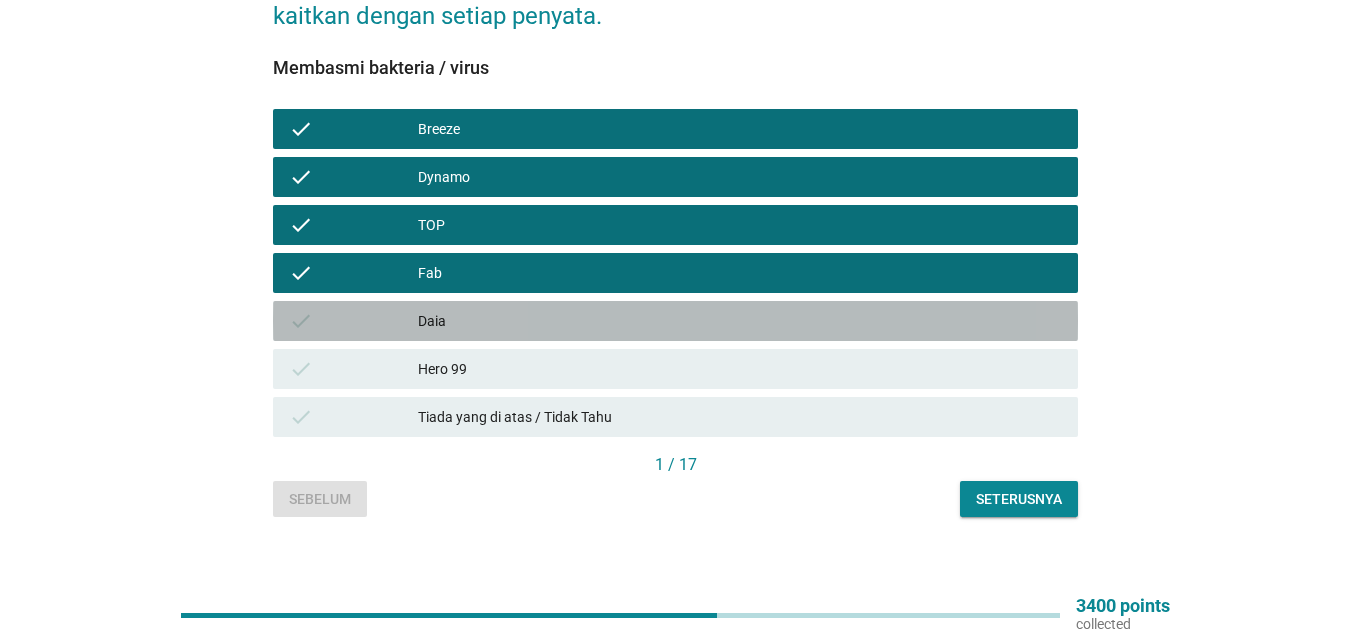 click on "Daia" at bounding box center [740, 321] 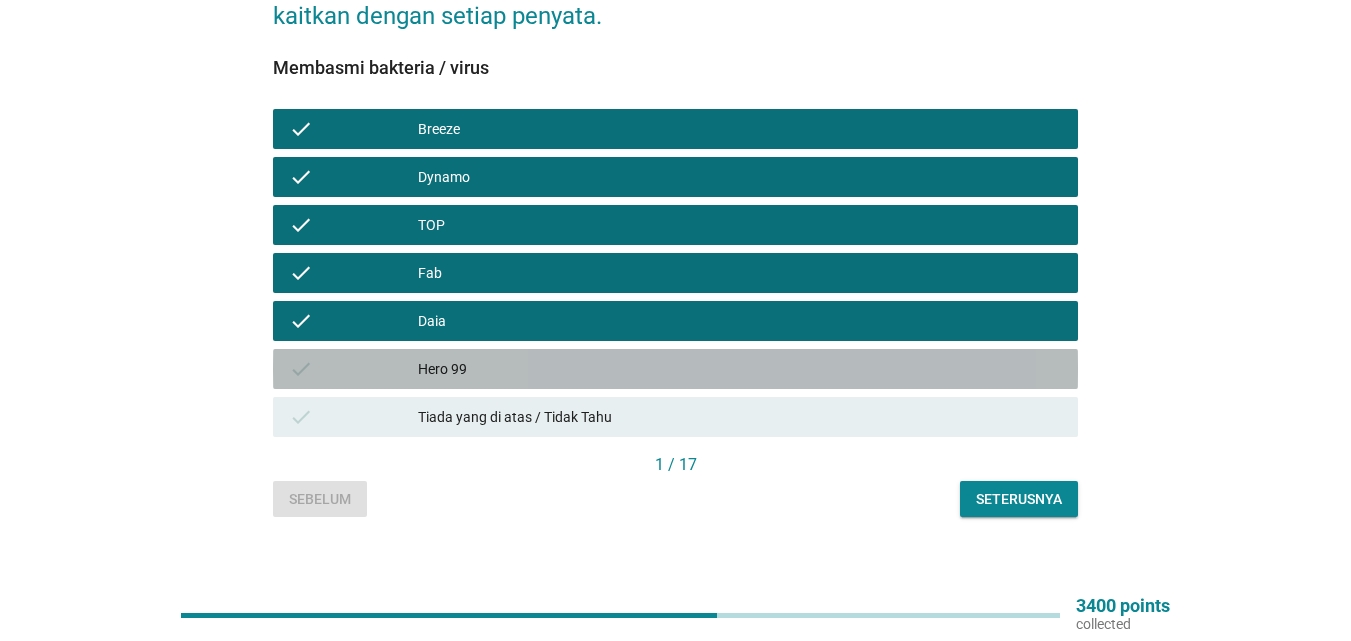 click on "Hero 99" at bounding box center [740, 369] 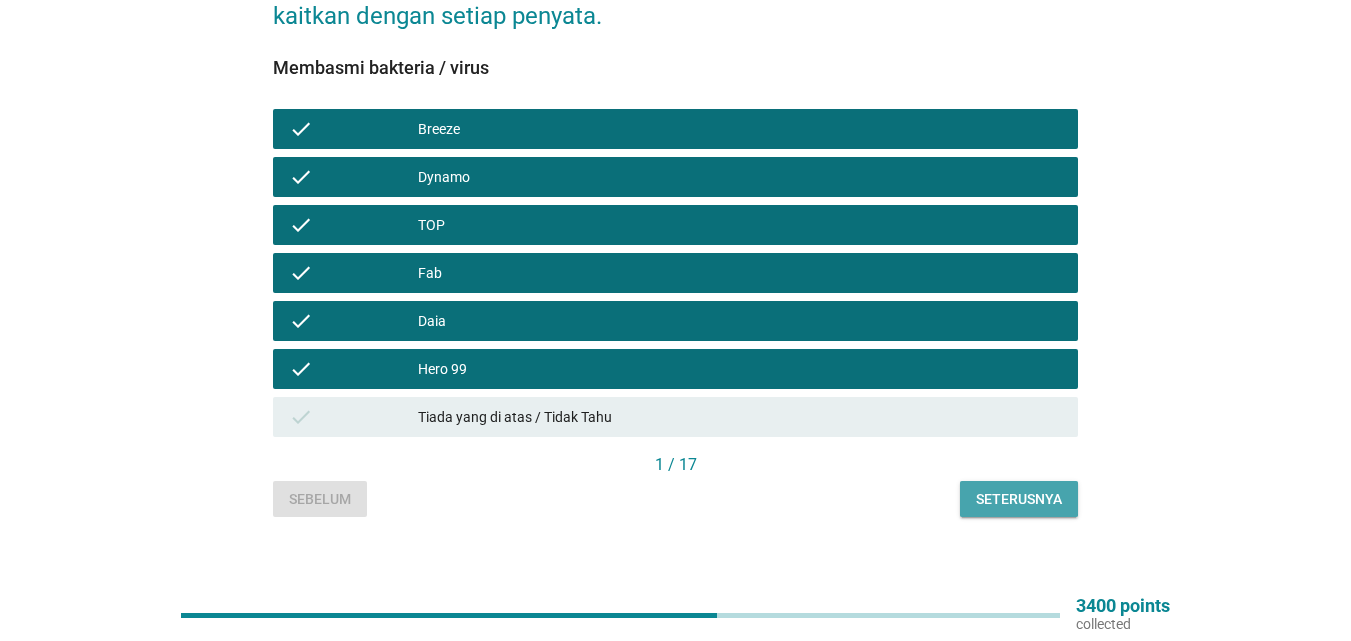 click on "Seterusnya" at bounding box center (1019, 499) 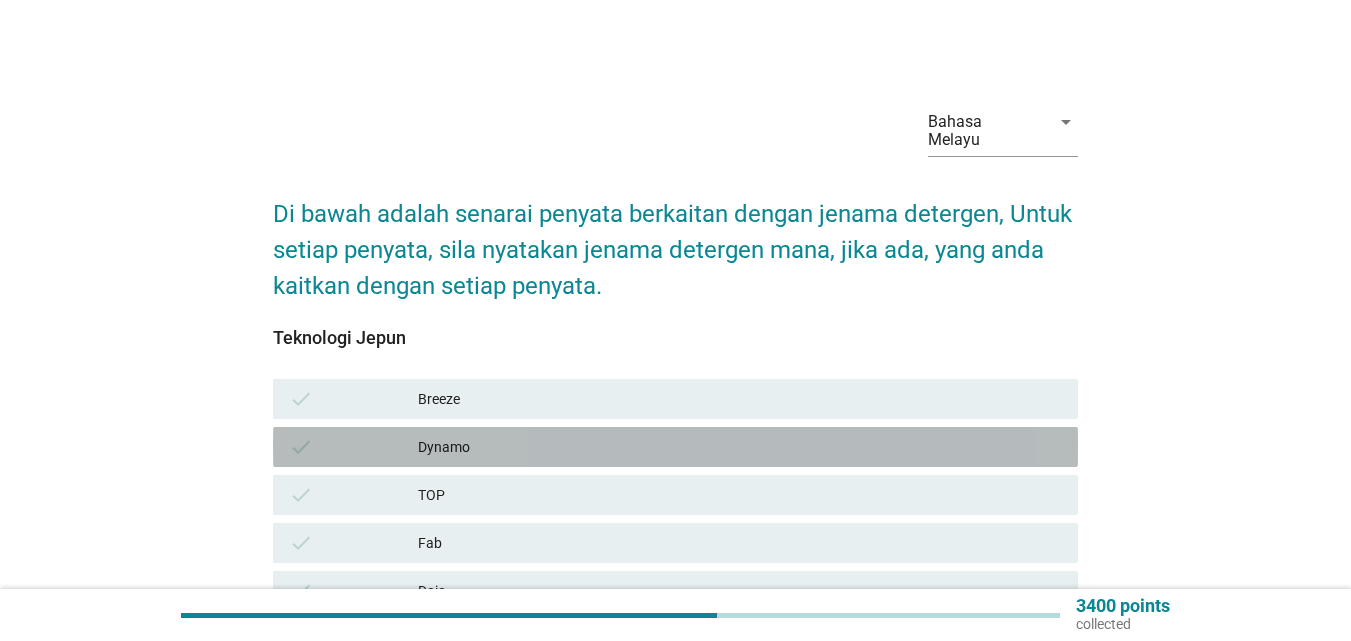 click on "Dynamo" at bounding box center [740, 447] 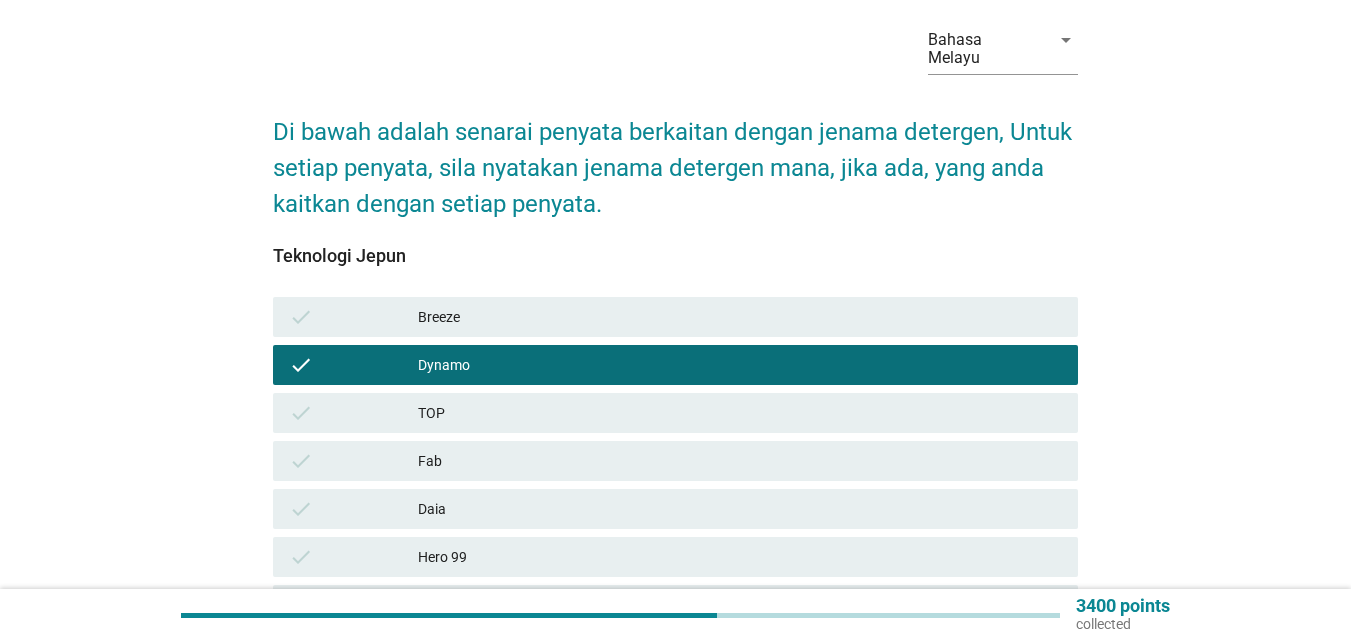 scroll, scrollTop: 200, scrollLeft: 0, axis: vertical 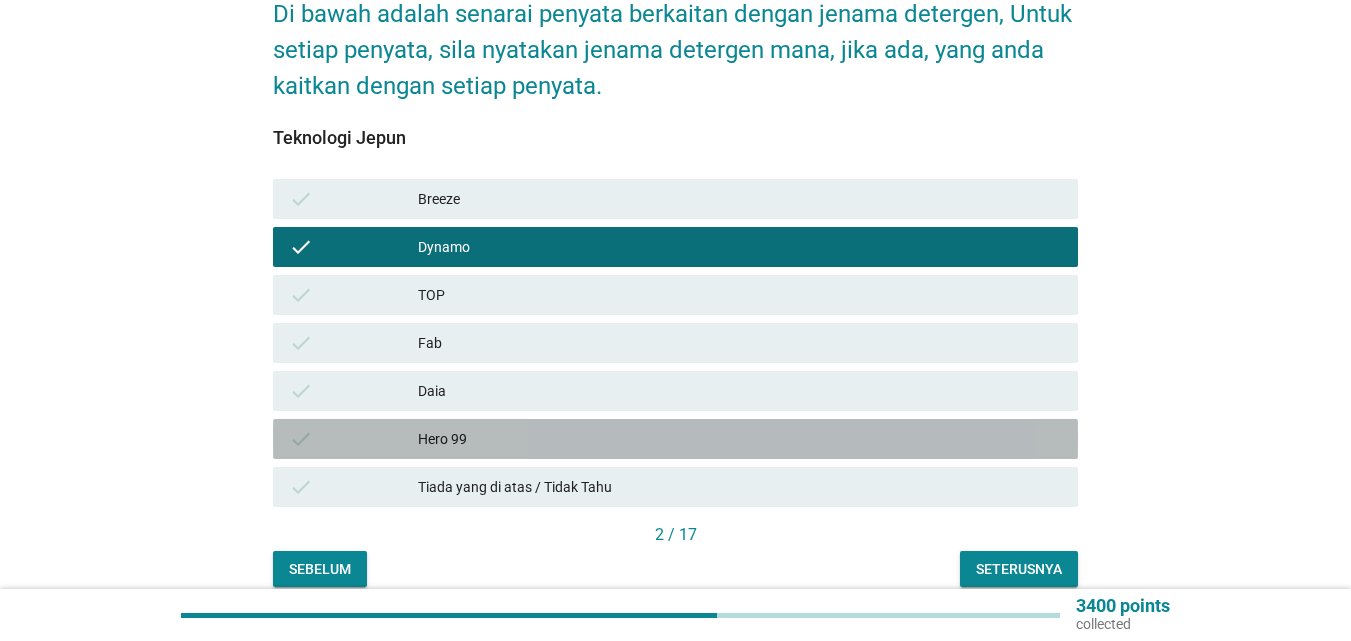 click on "Hero 99" at bounding box center (740, 439) 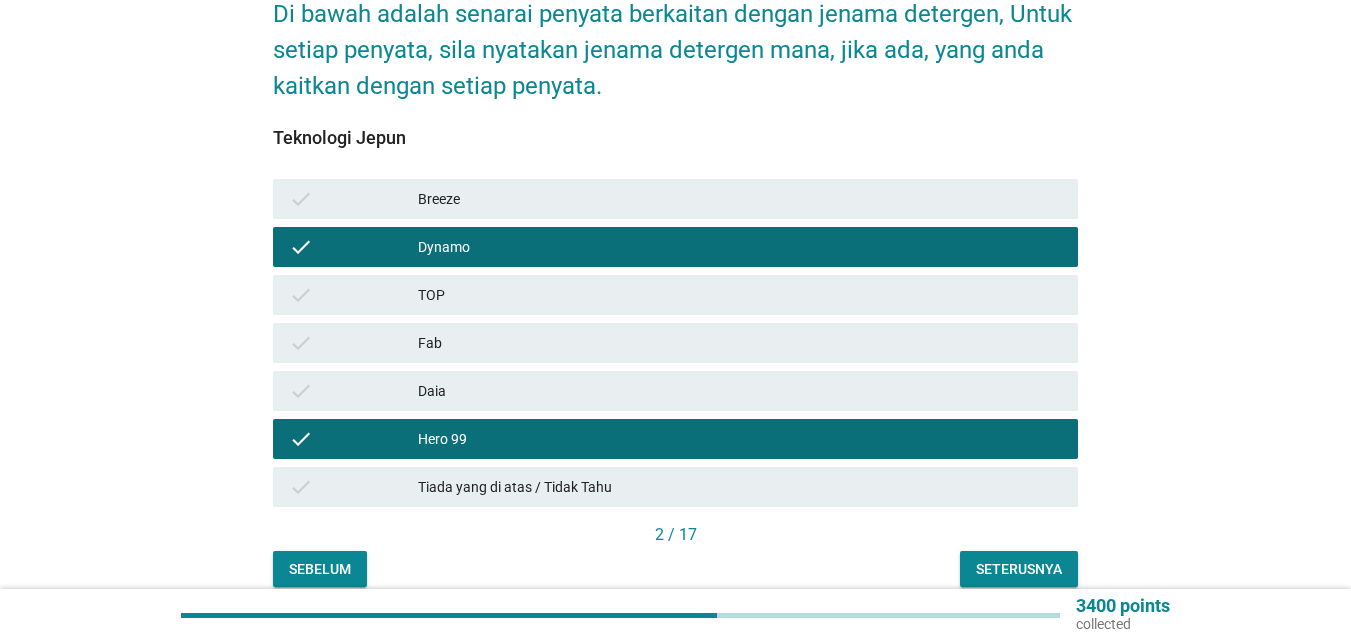 click on "Seterusnya" at bounding box center [1019, 569] 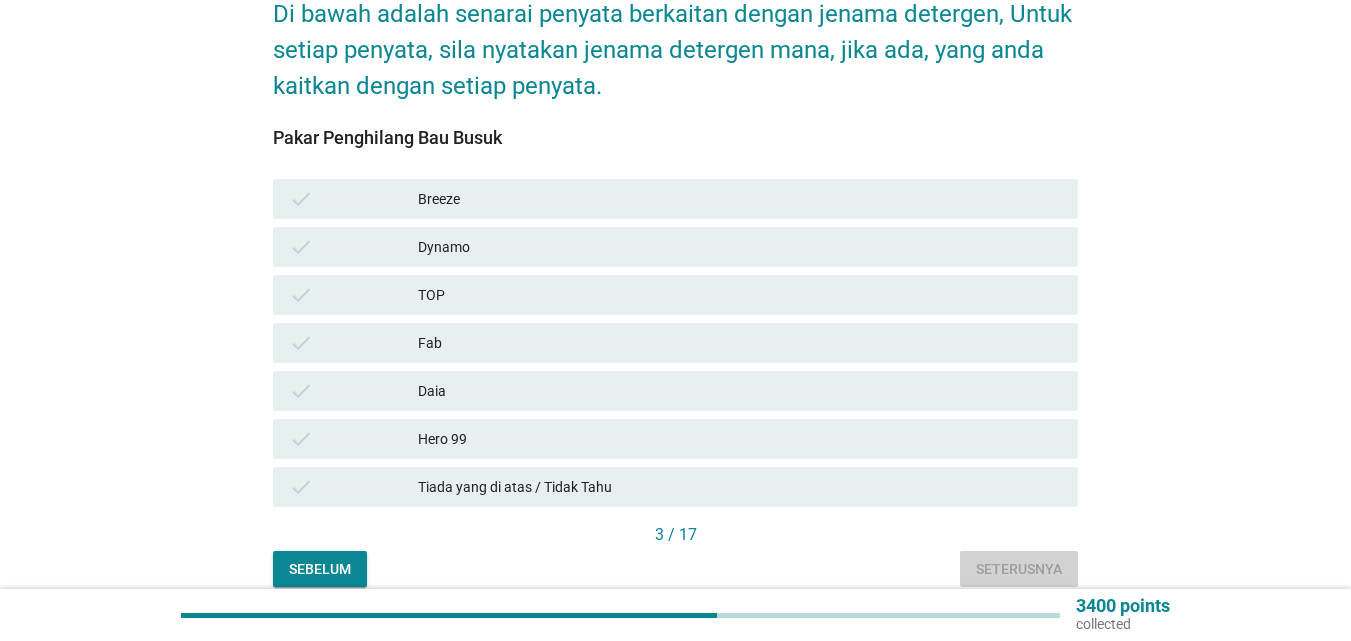 scroll, scrollTop: 0, scrollLeft: 0, axis: both 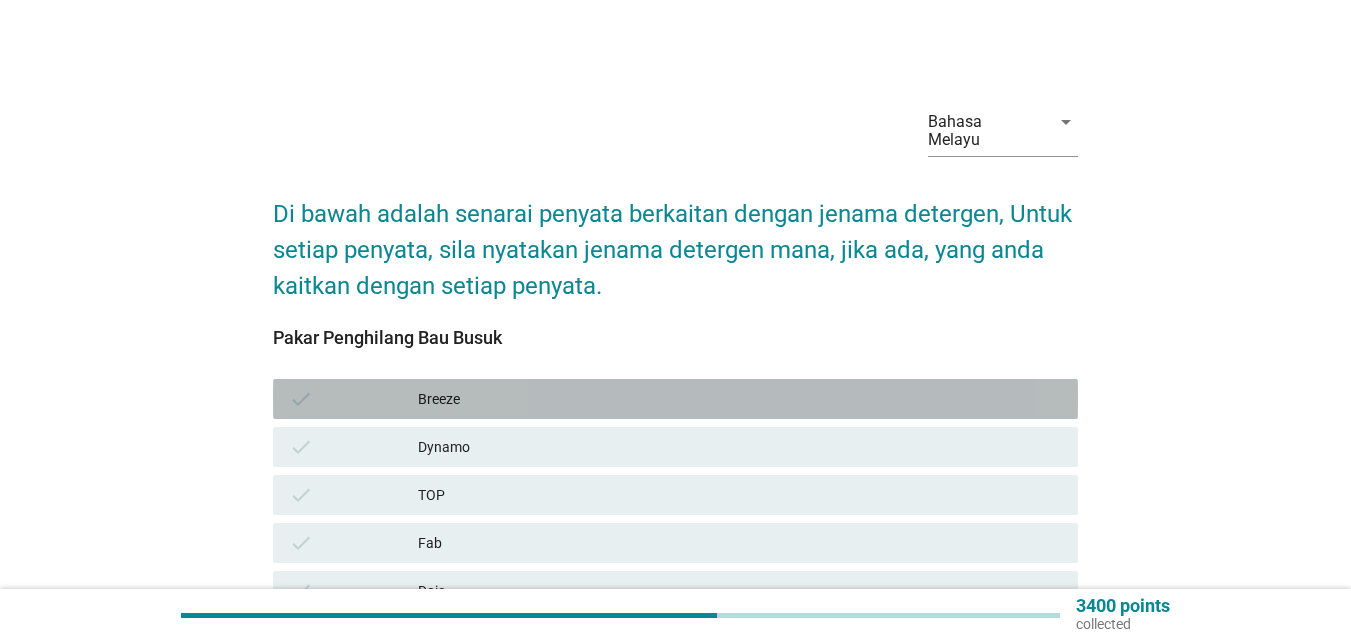 click on "Breeze" at bounding box center [740, 399] 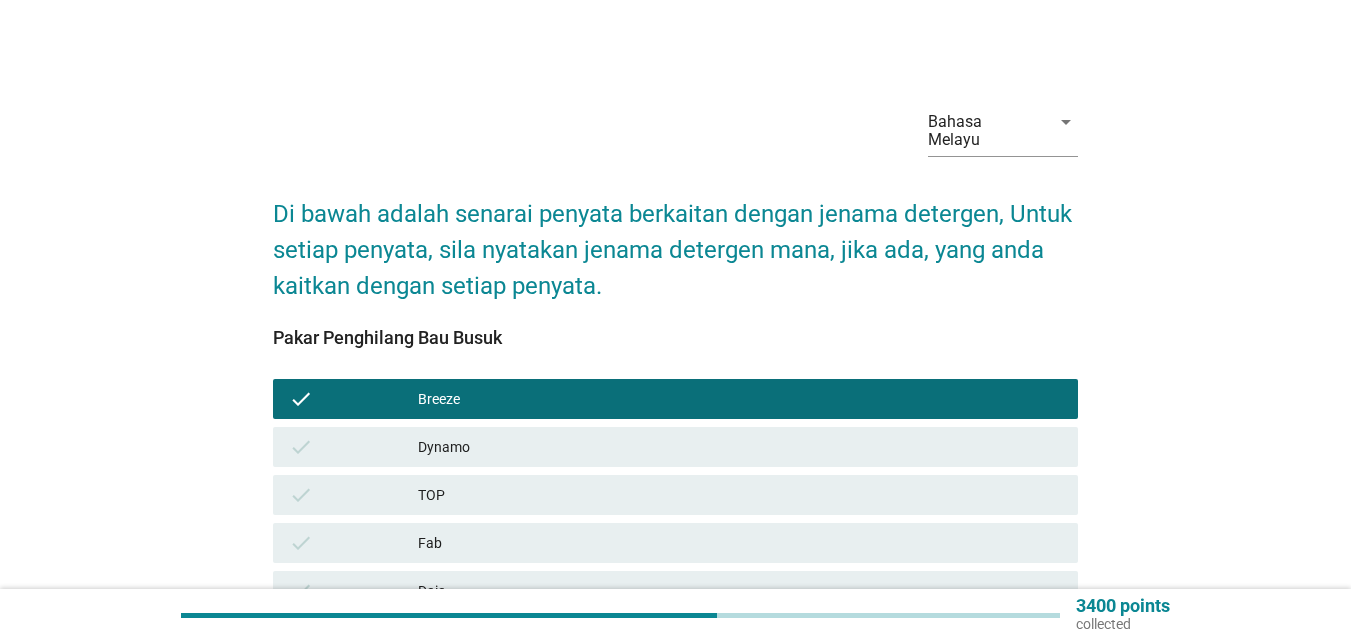 click on "Dynamo" at bounding box center (740, 447) 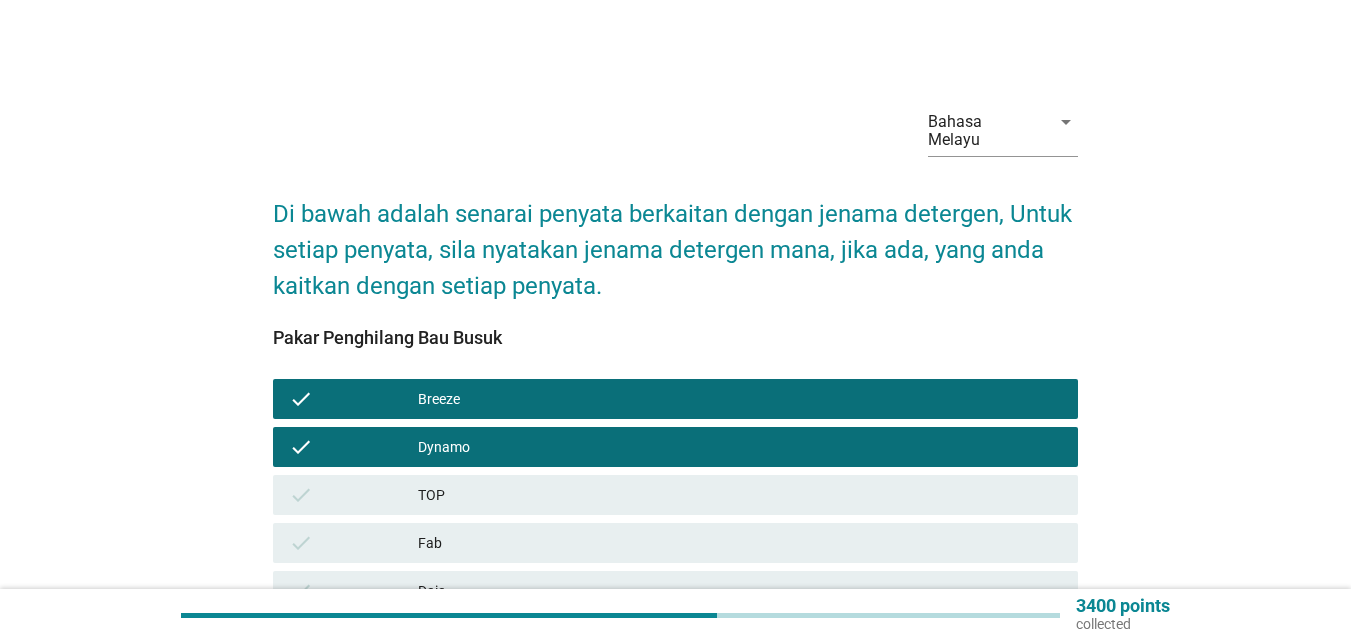 click on "TOP" at bounding box center [740, 495] 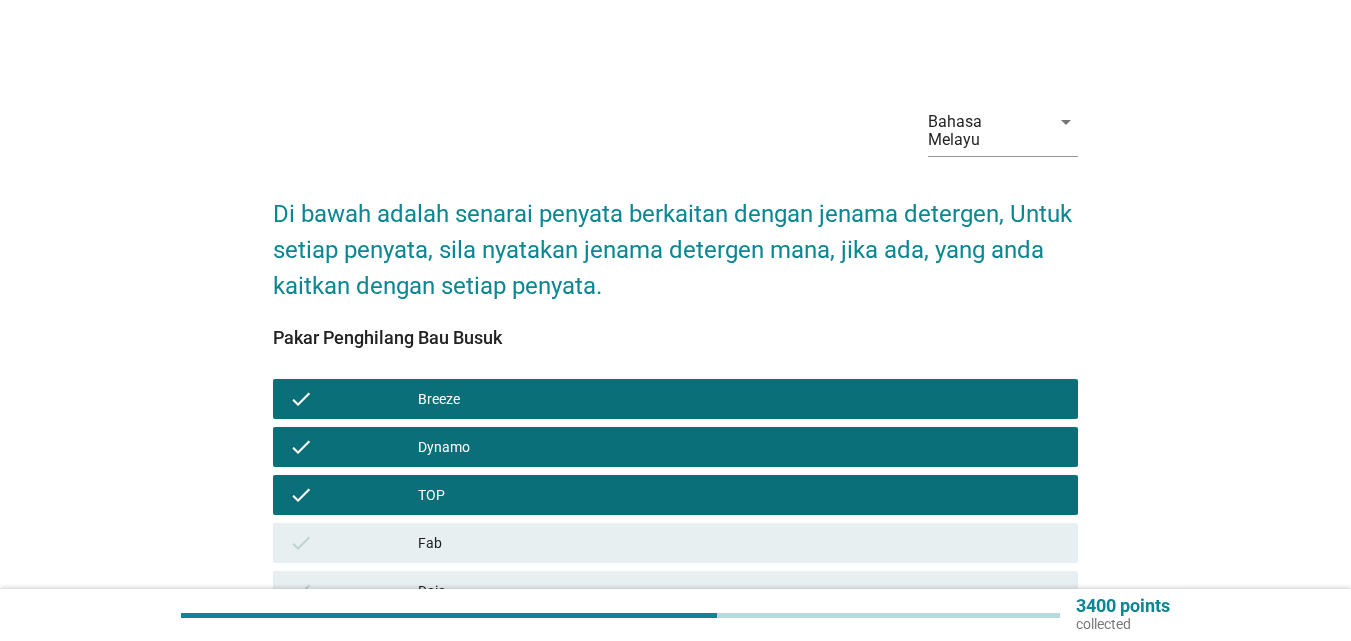 click on "check   Fab" at bounding box center (675, 543) 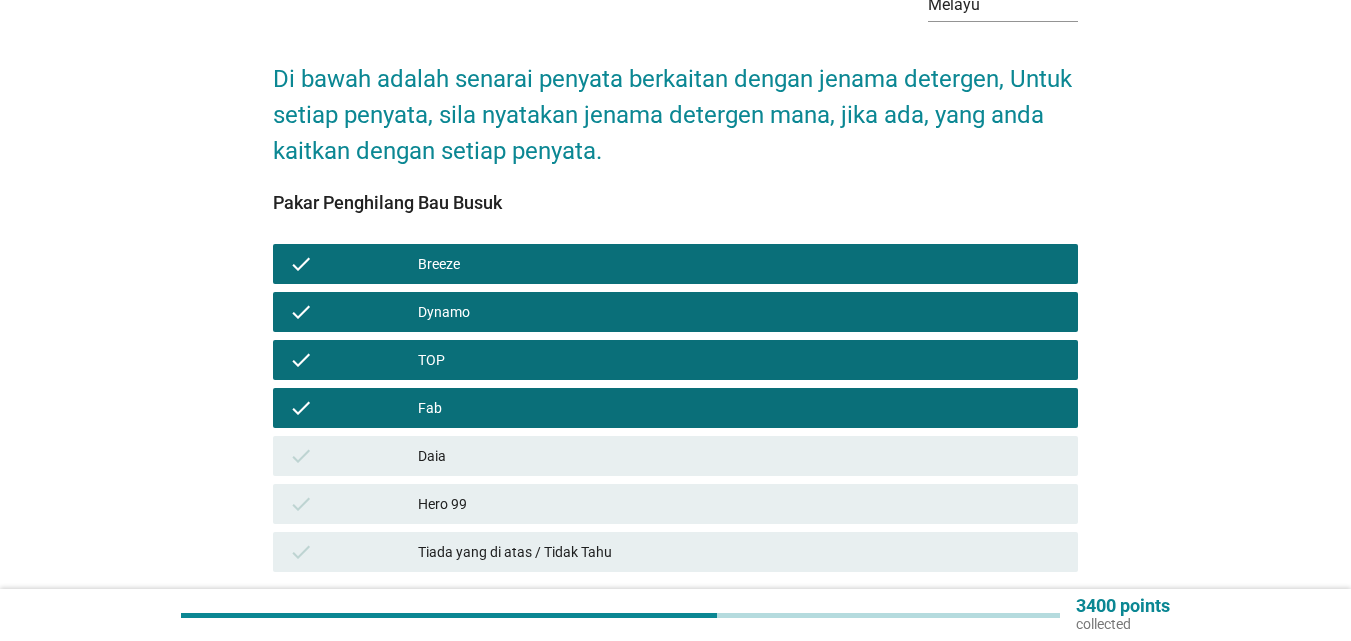 scroll, scrollTop: 270, scrollLeft: 0, axis: vertical 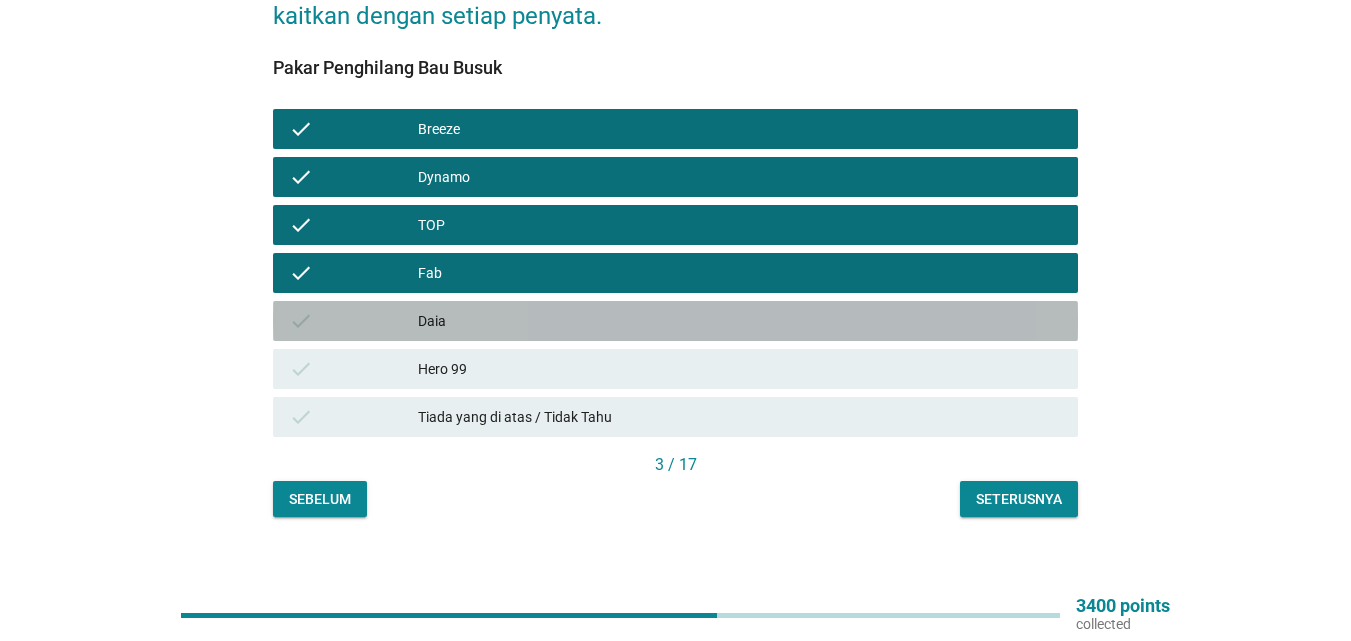 click on "Daia" at bounding box center (740, 321) 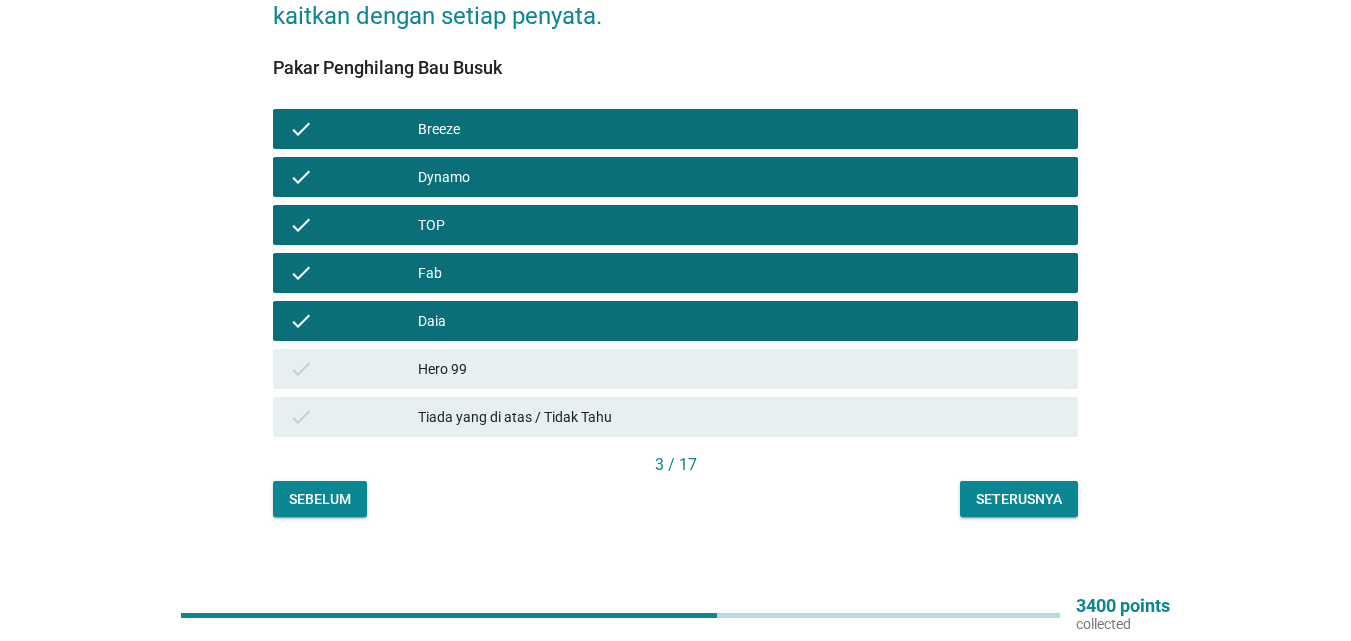 click on "check   Hero 99" at bounding box center [675, 369] 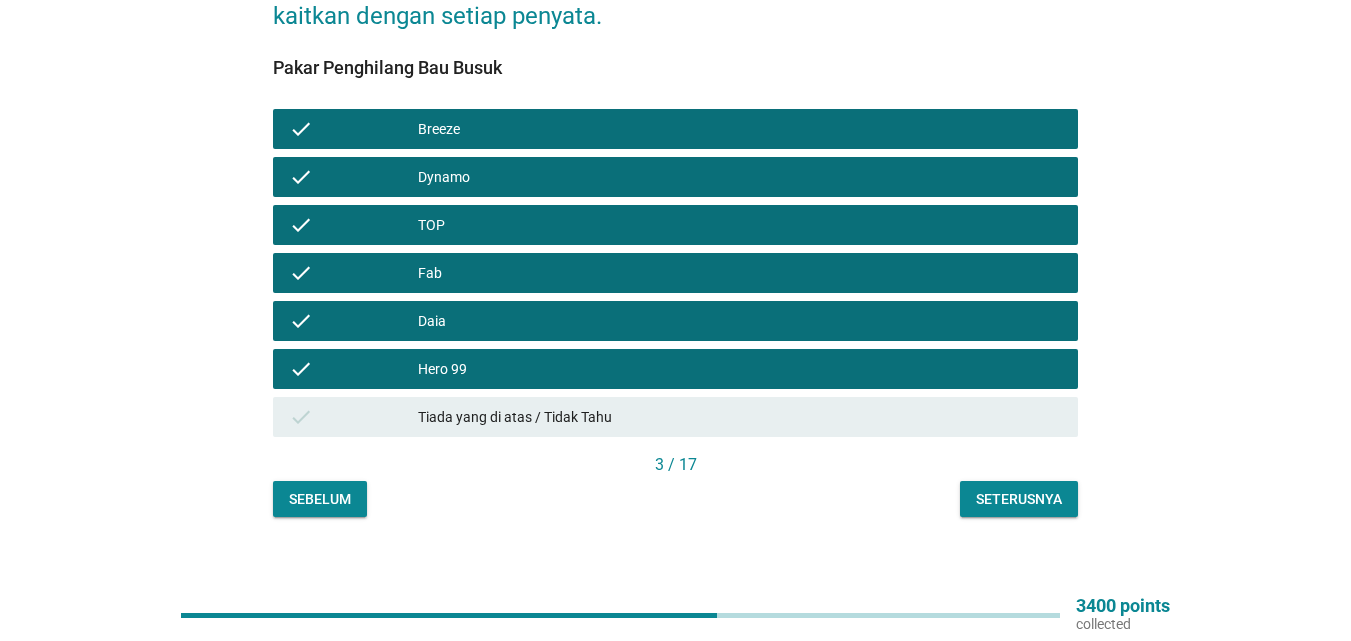 click on "Seterusnya" at bounding box center (1019, 499) 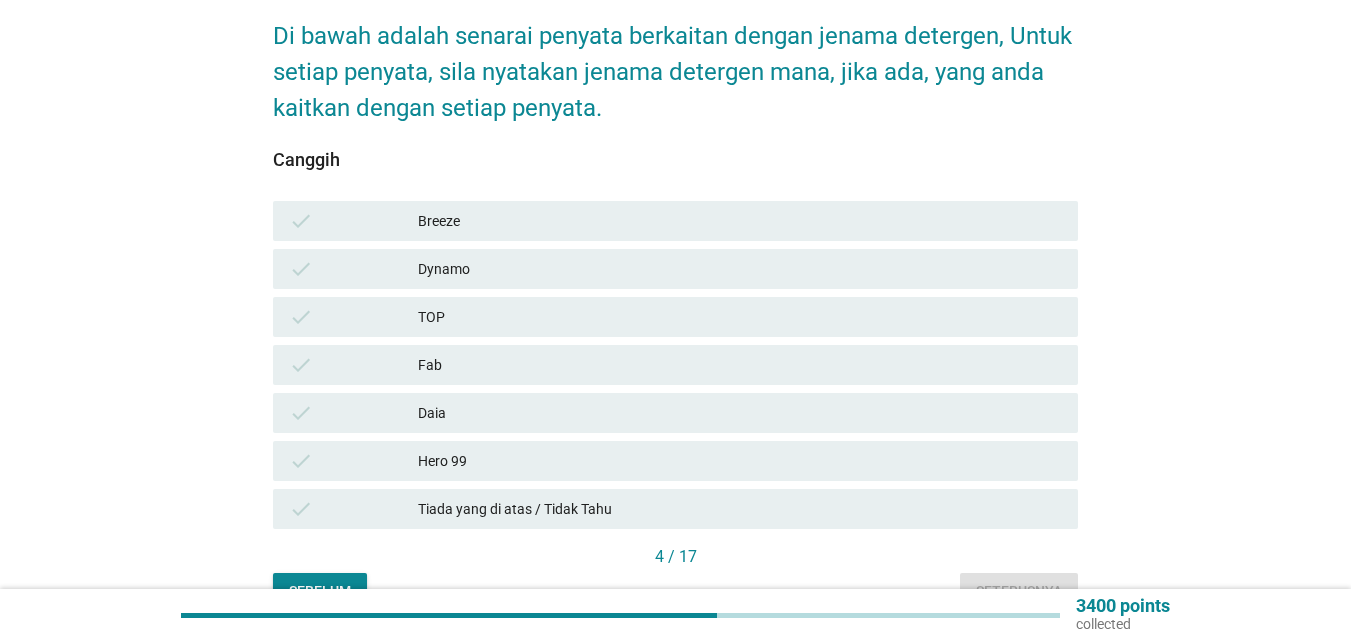 scroll, scrollTop: 270, scrollLeft: 0, axis: vertical 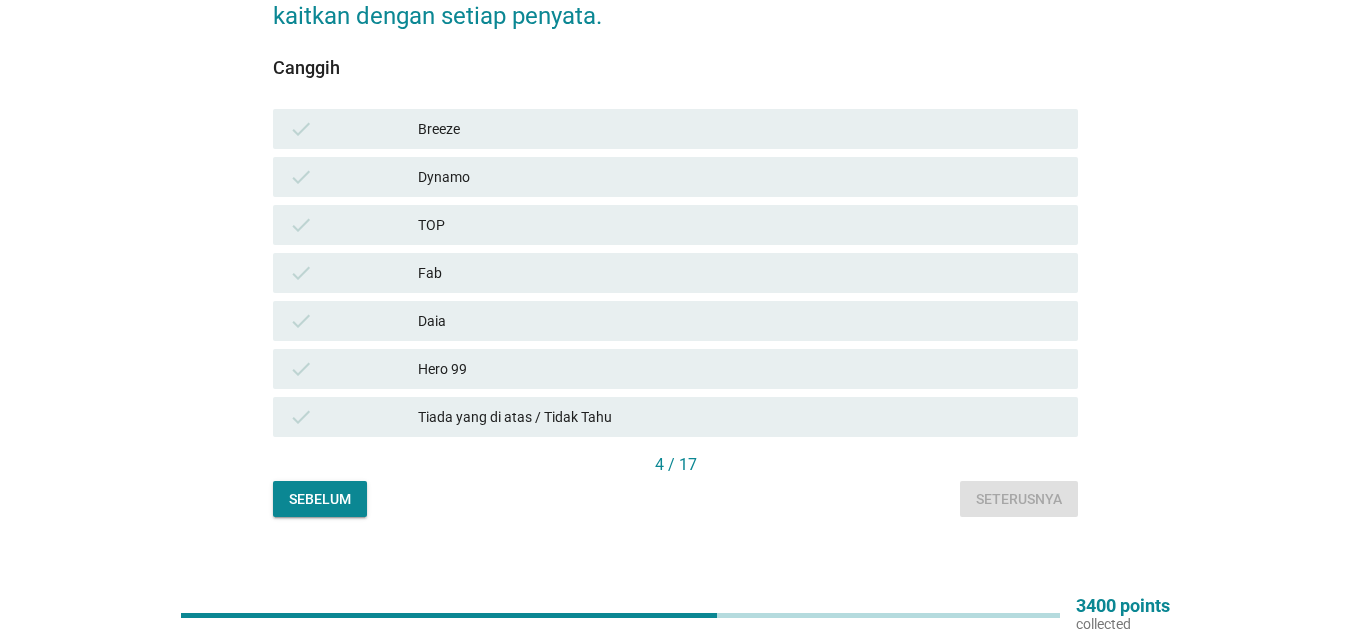 click on "check   TOP" at bounding box center (675, 225) 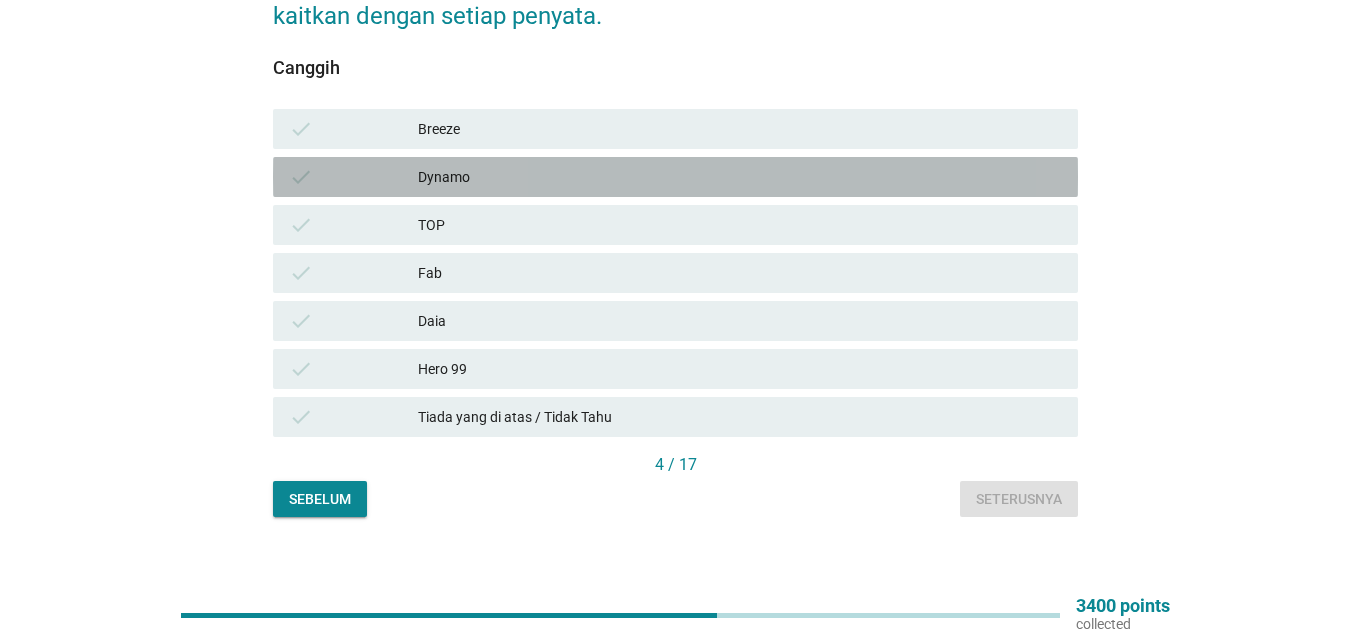 click on "Dynamo" at bounding box center [740, 177] 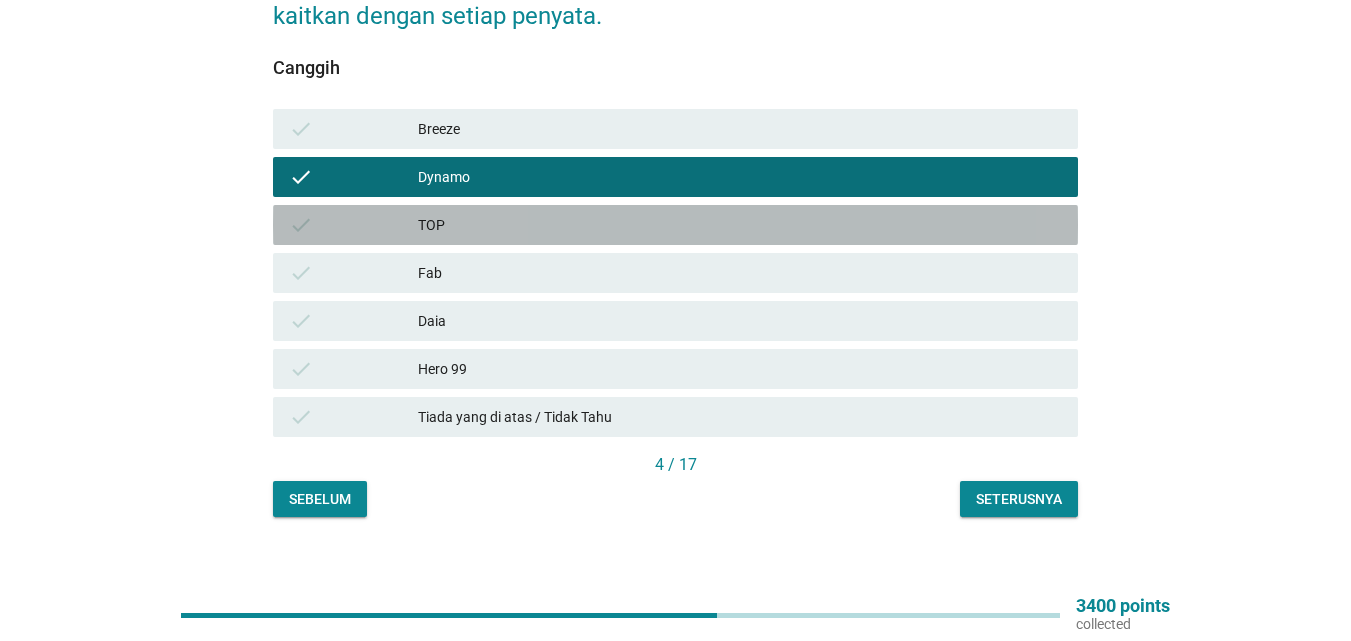 drag, startPoint x: 454, startPoint y: 204, endPoint x: 461, endPoint y: 267, distance: 63.387695 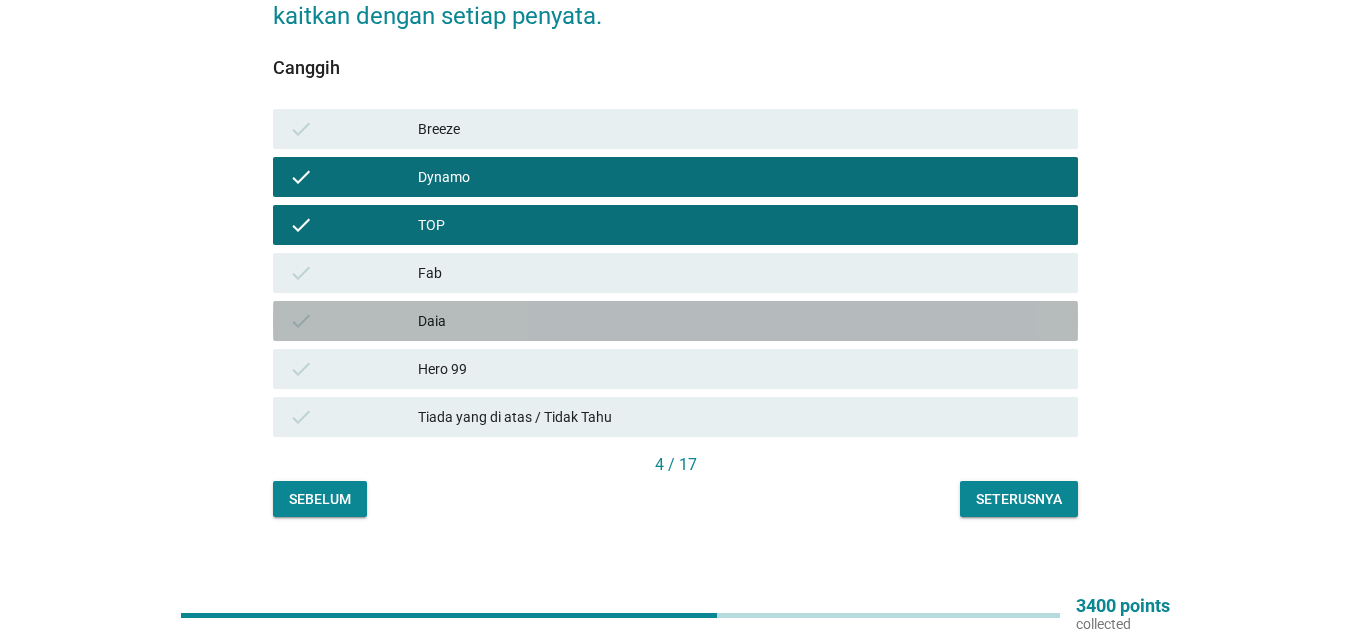 click on "Daia" at bounding box center [740, 321] 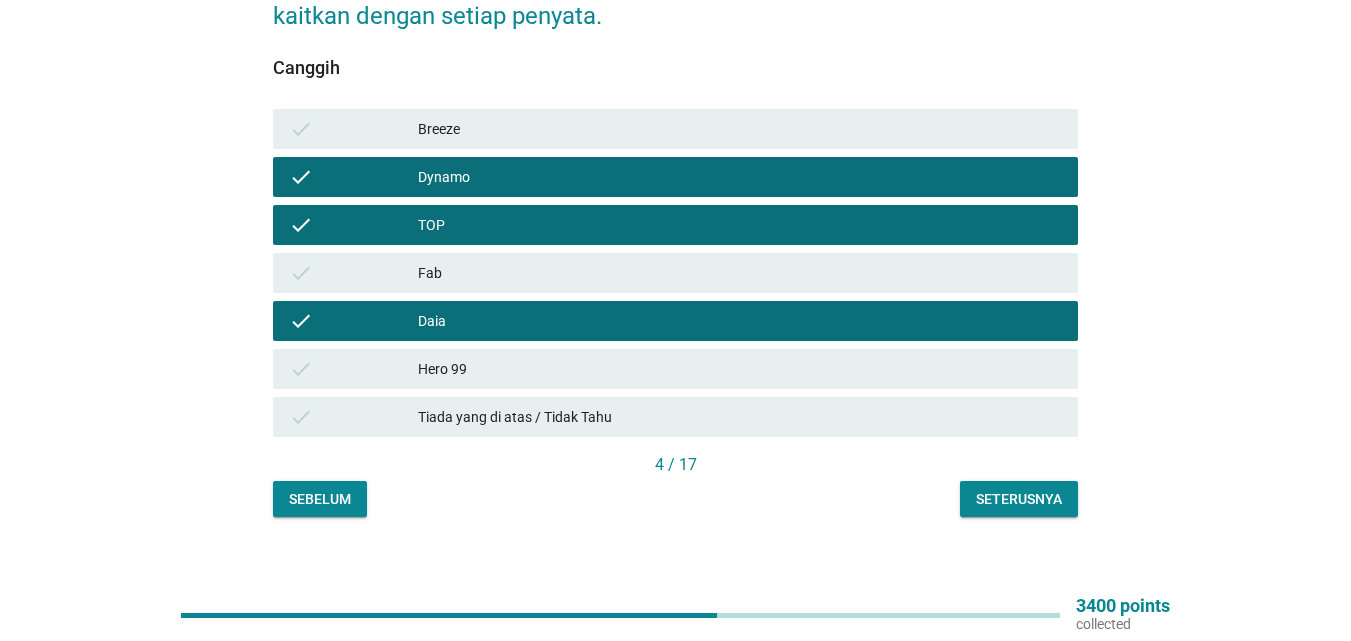 click on "Seterusnya" at bounding box center [1019, 499] 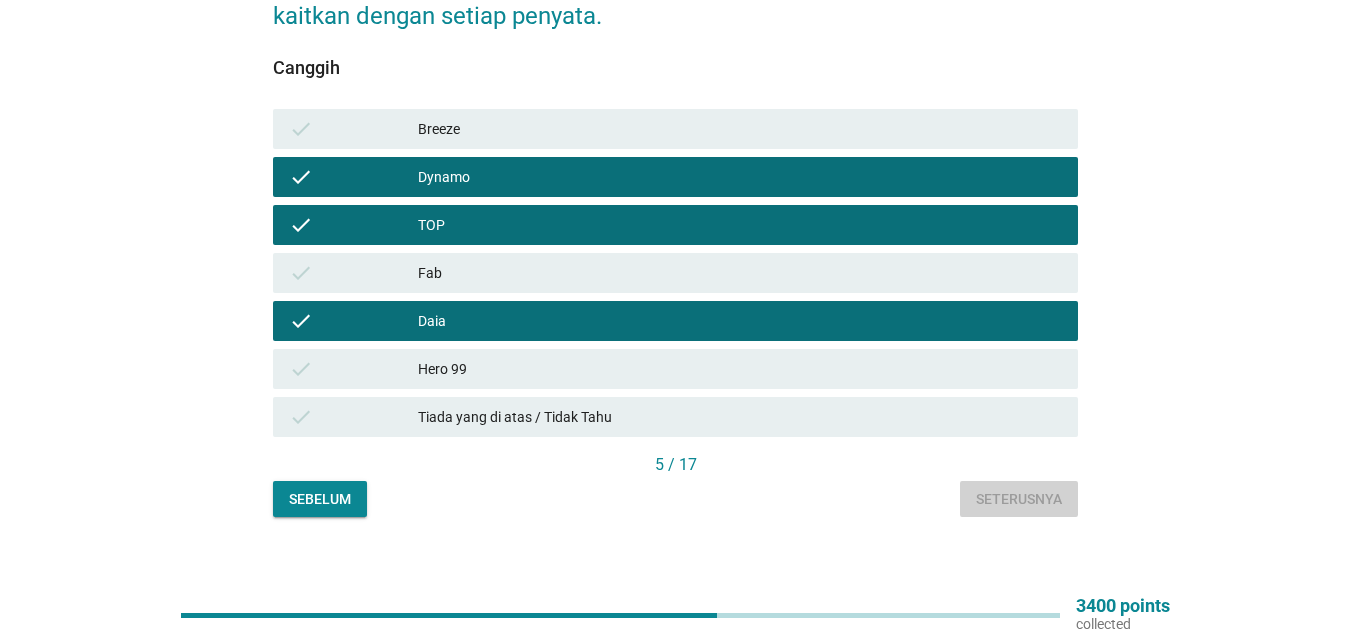 scroll, scrollTop: 0, scrollLeft: 0, axis: both 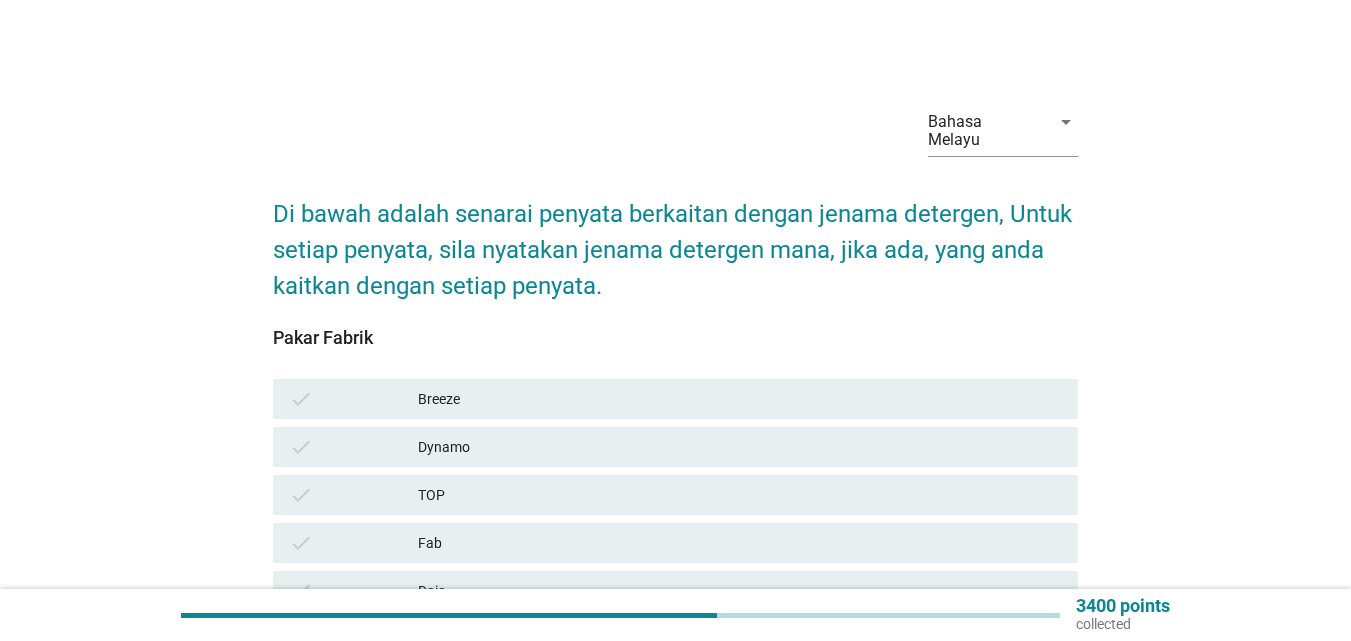 click on "Breeze" at bounding box center (740, 399) 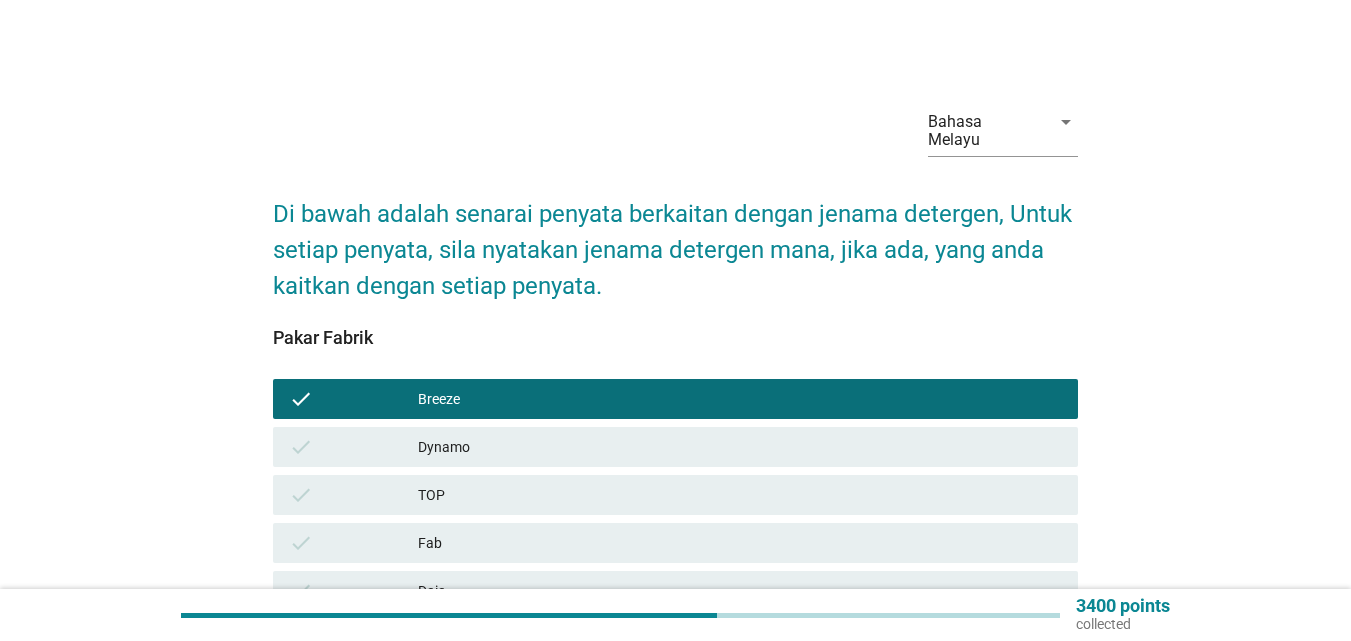 click on "Dynamo" at bounding box center [740, 447] 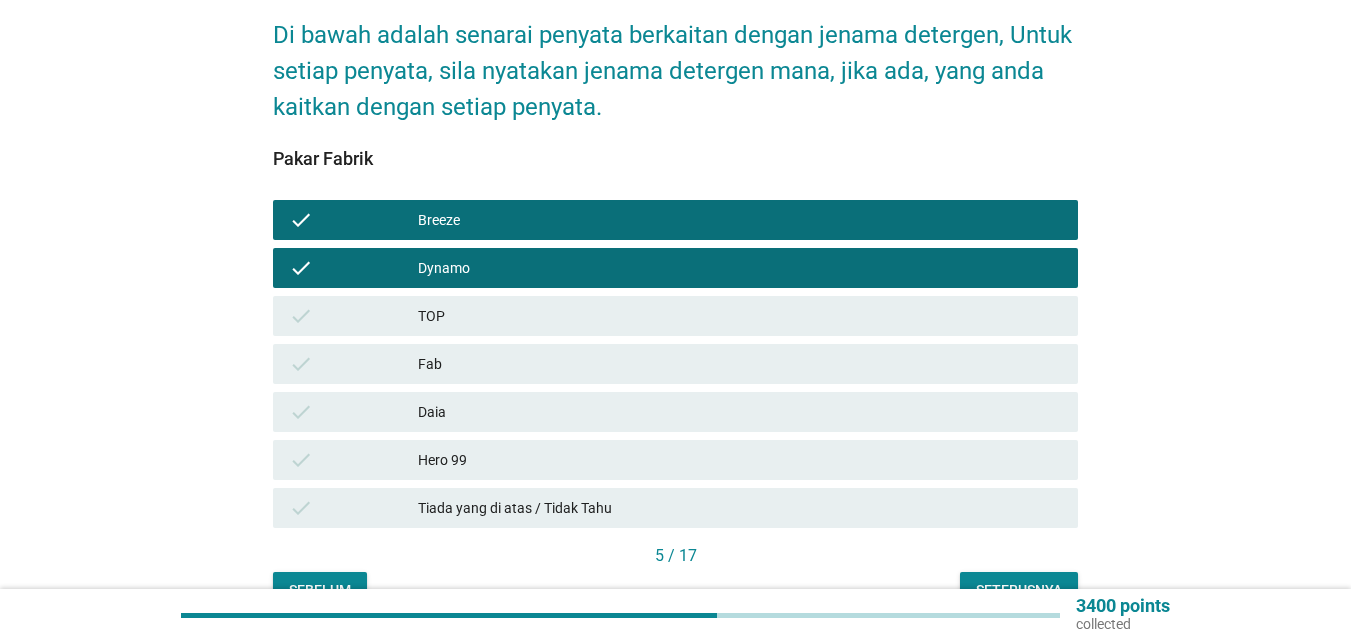 scroll, scrollTop: 270, scrollLeft: 0, axis: vertical 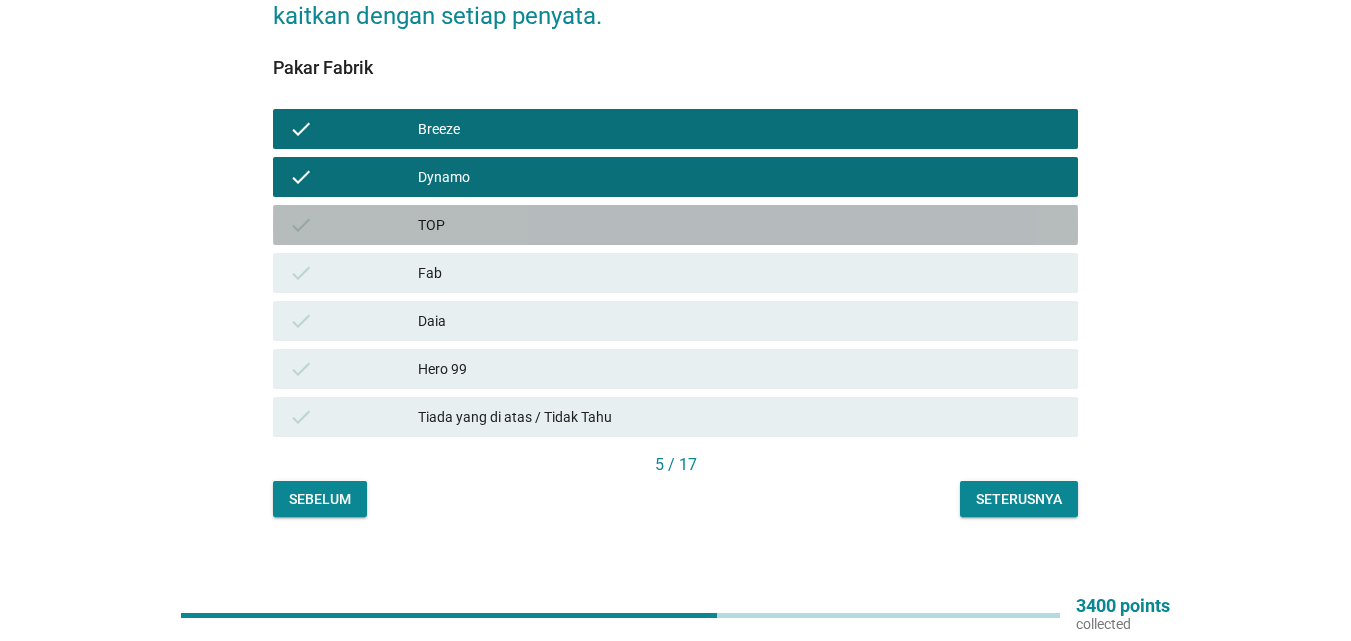 drag, startPoint x: 468, startPoint y: 203, endPoint x: 476, endPoint y: 211, distance: 11.313708 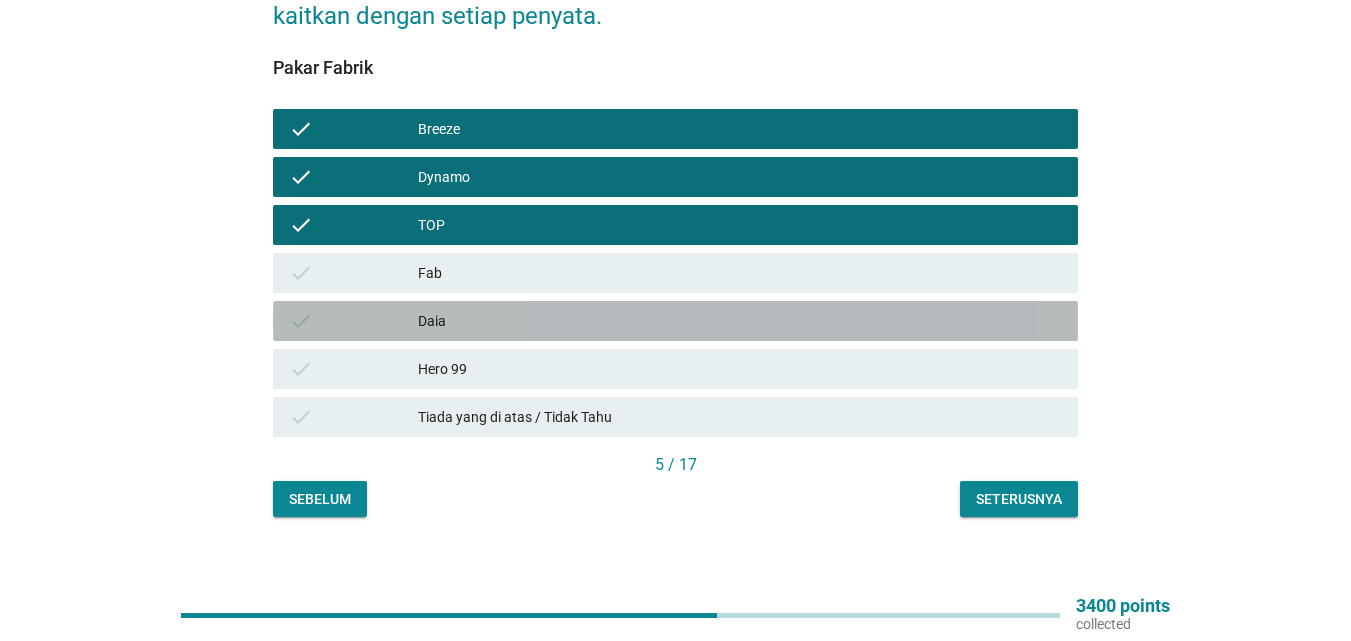 click on "Daia" at bounding box center (740, 321) 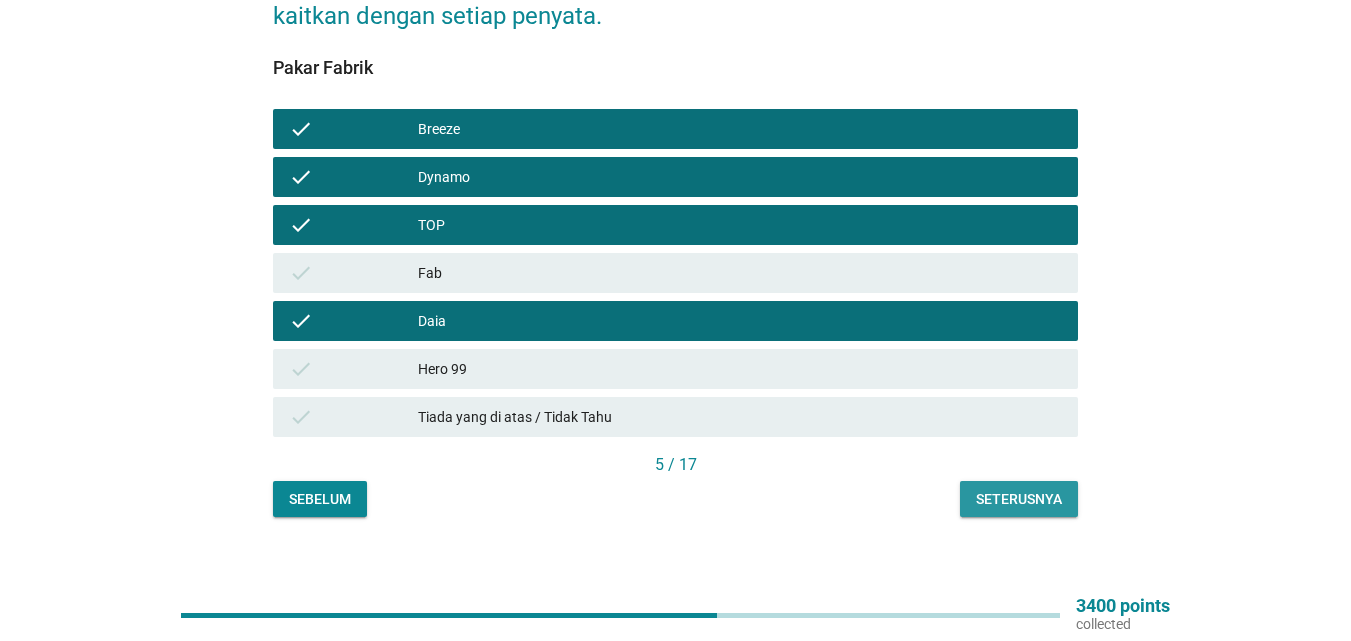 click on "Seterusnya" at bounding box center (1019, 499) 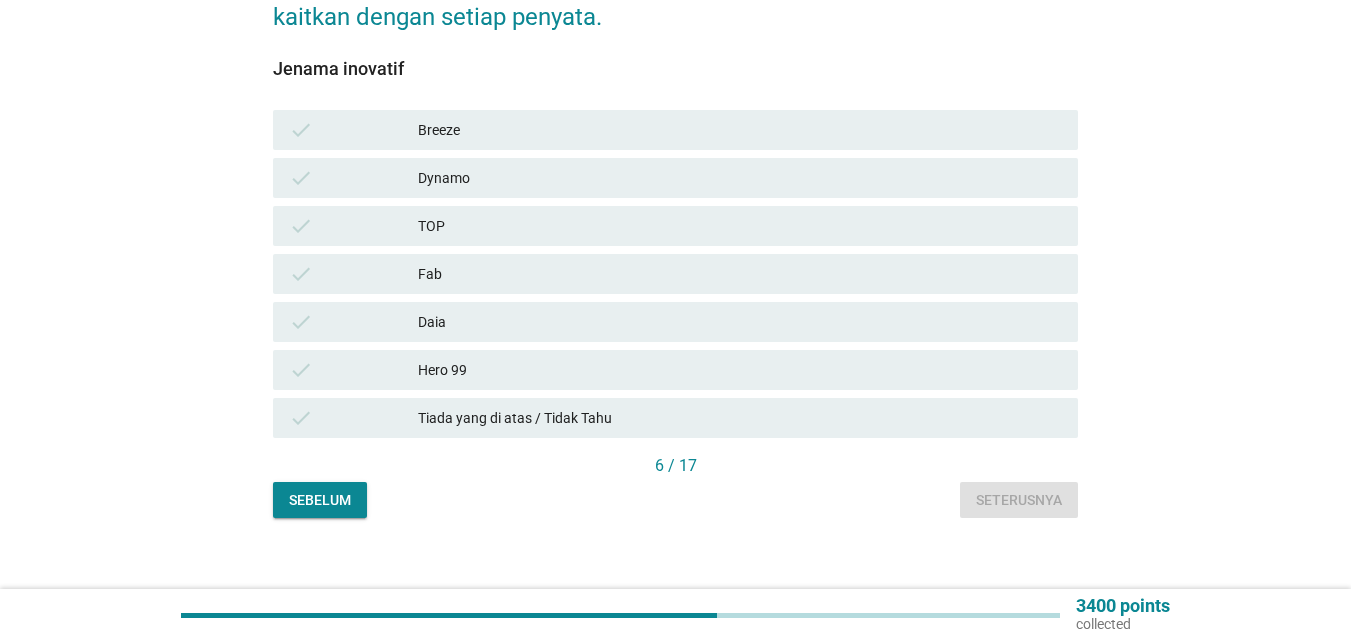 scroll, scrollTop: 270, scrollLeft: 0, axis: vertical 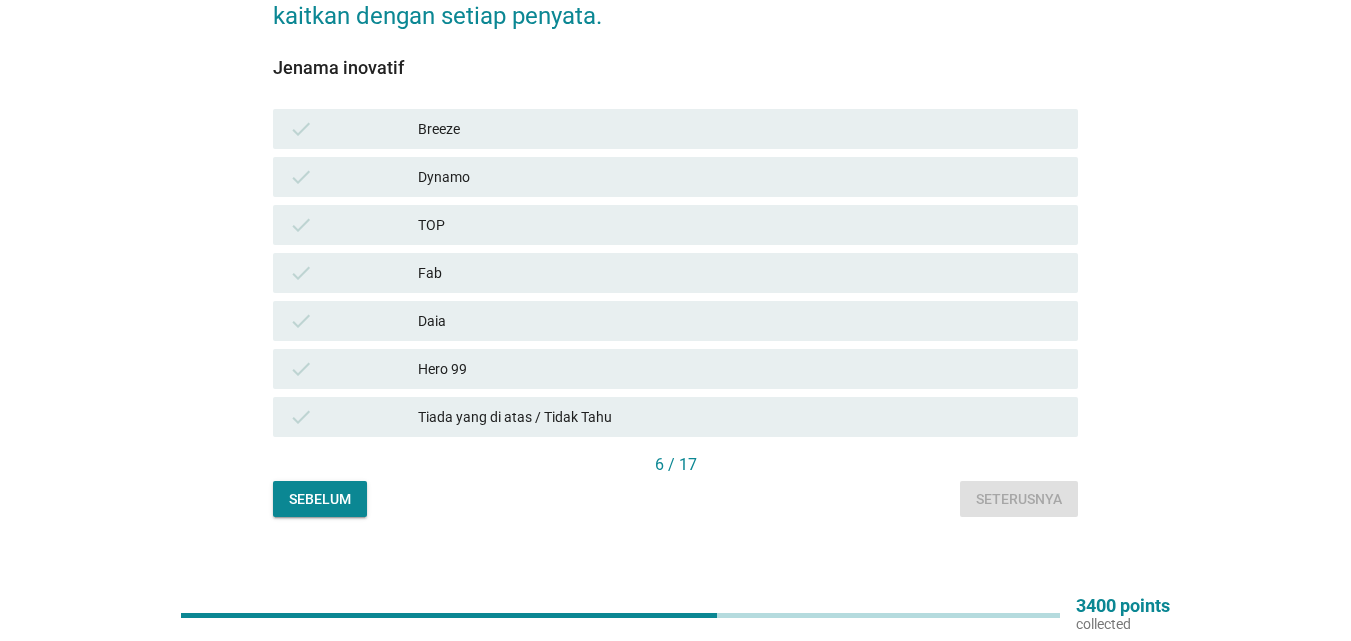 click on "Hero 99" at bounding box center (740, 369) 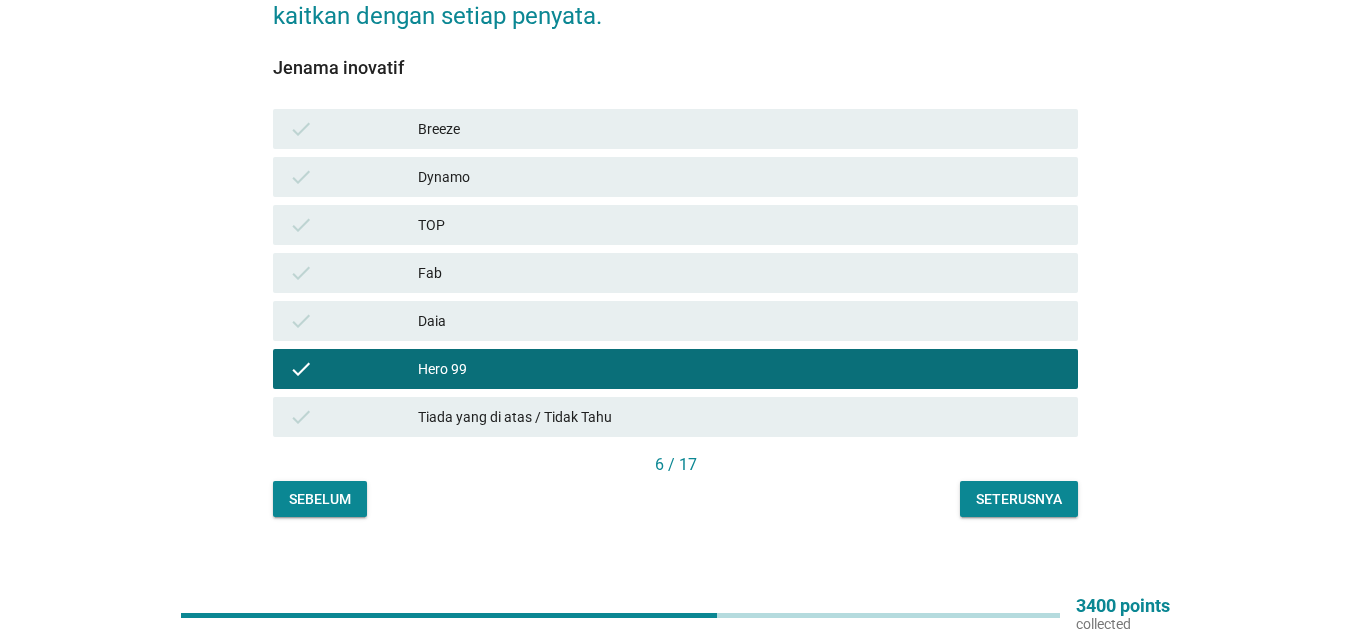 click on "Dynamo" at bounding box center (740, 177) 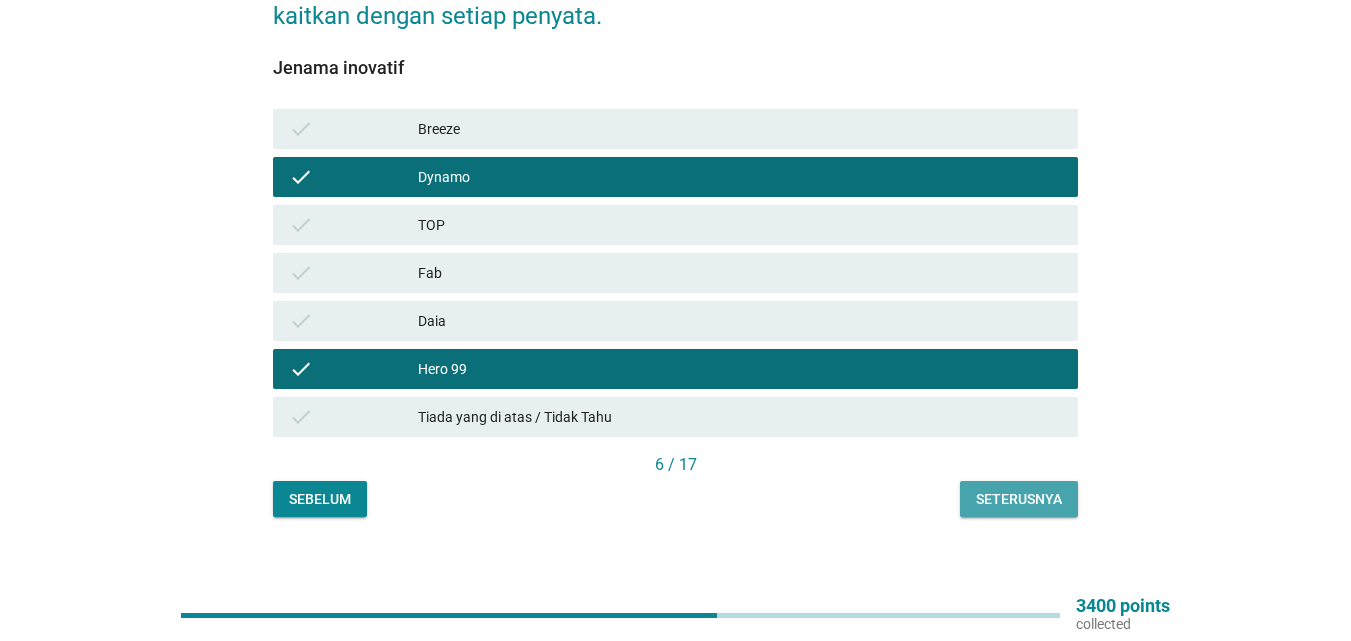 click on "Seterusnya" at bounding box center [1019, 499] 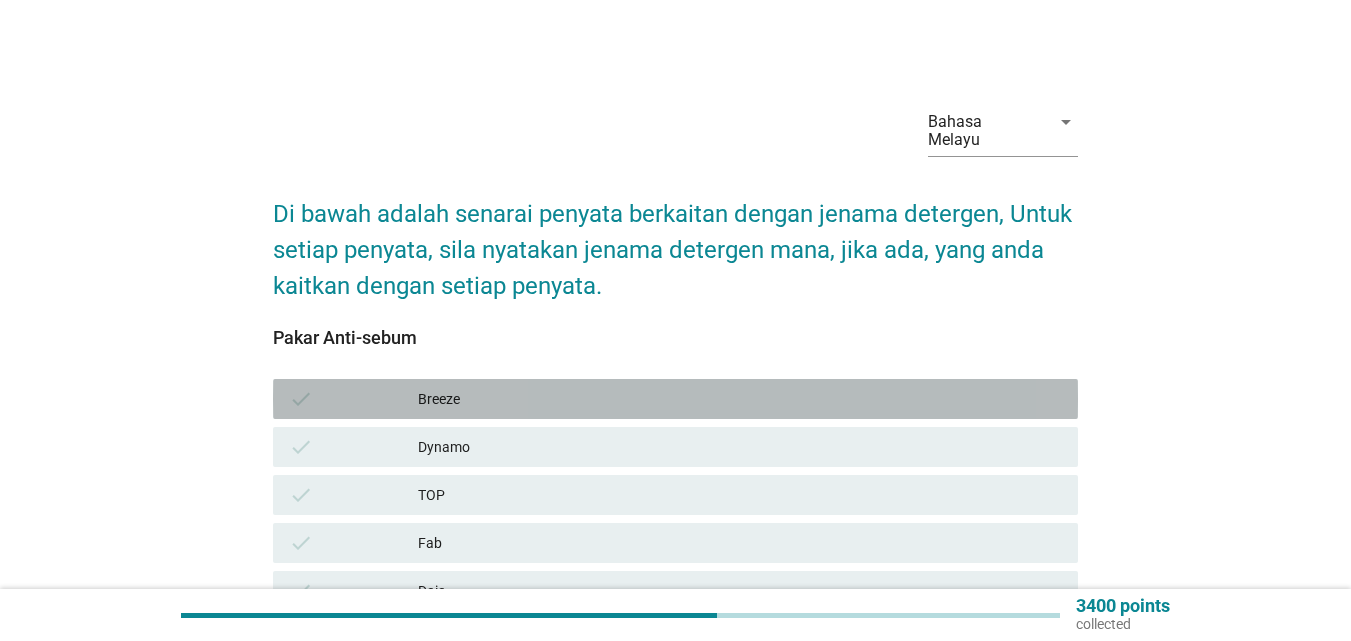 click on "Breeze" at bounding box center (740, 399) 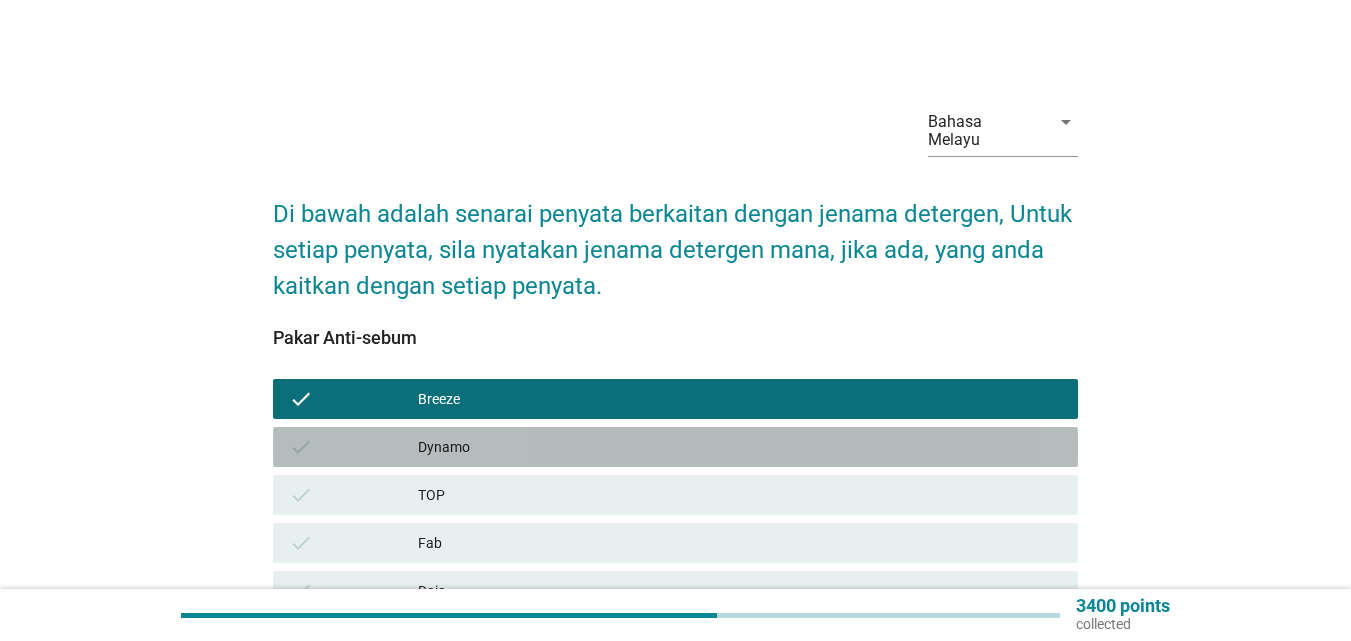 click on "Dynamo" at bounding box center (740, 447) 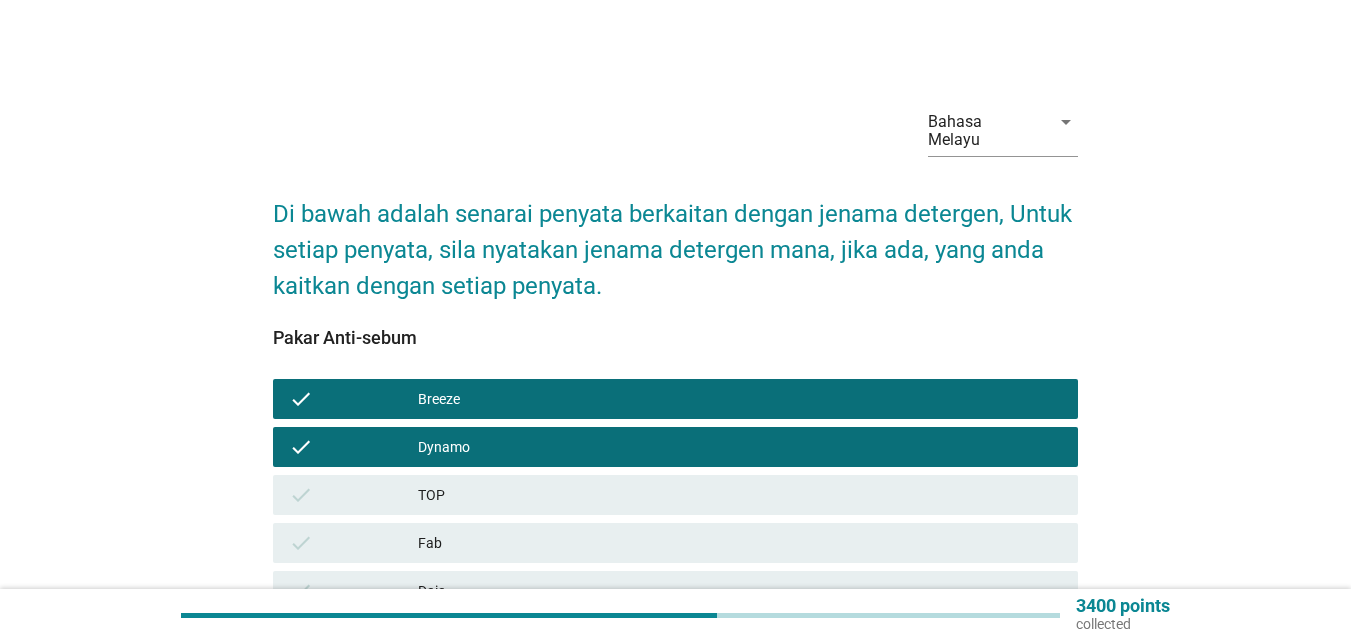 click on "Daia" at bounding box center (740, 591) 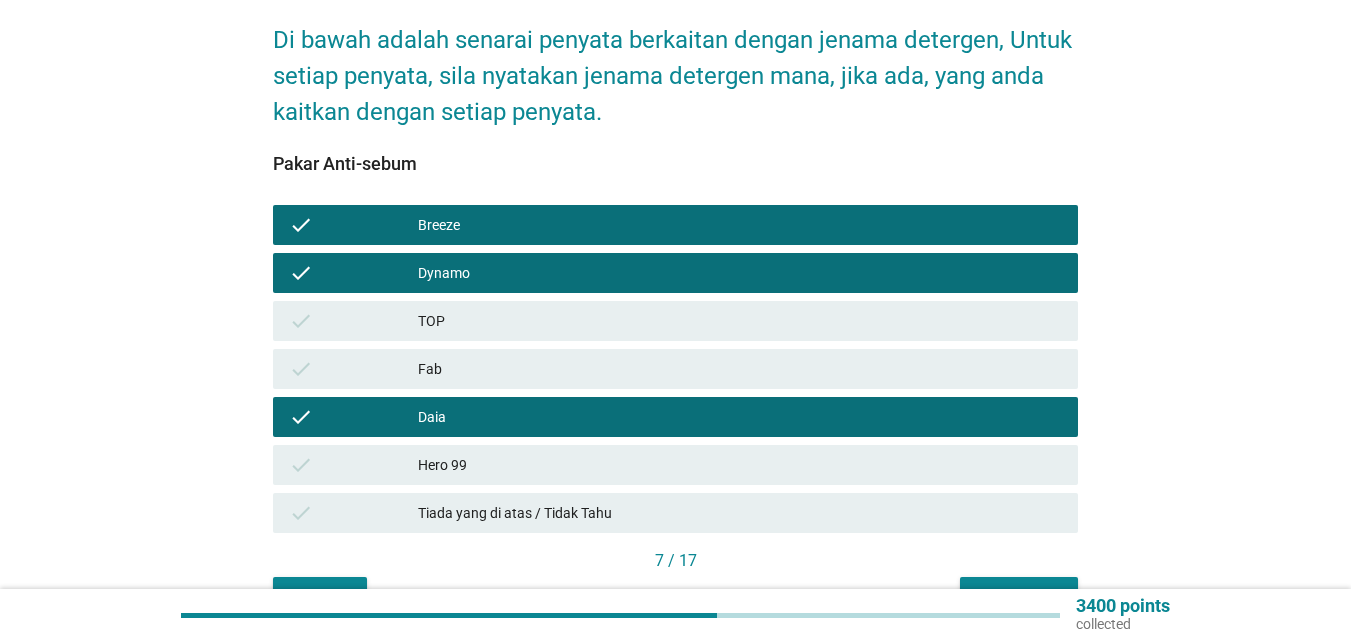 scroll, scrollTop: 270, scrollLeft: 0, axis: vertical 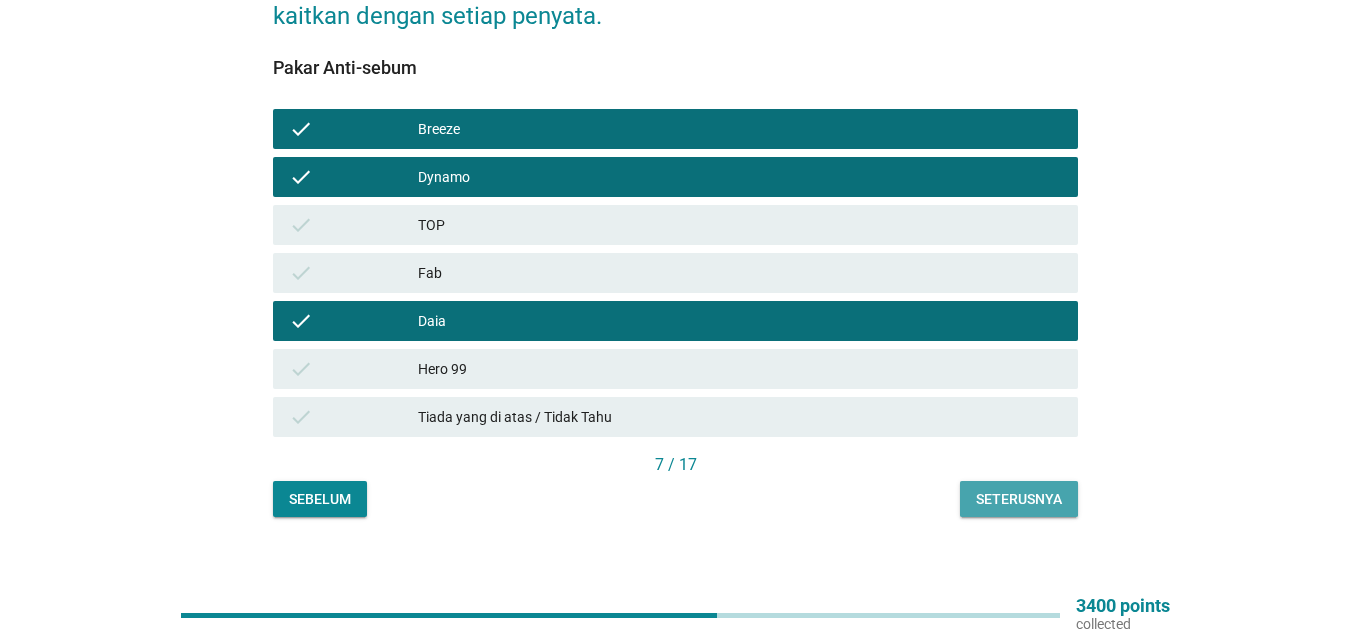 click on "Seterusnya" at bounding box center [1019, 499] 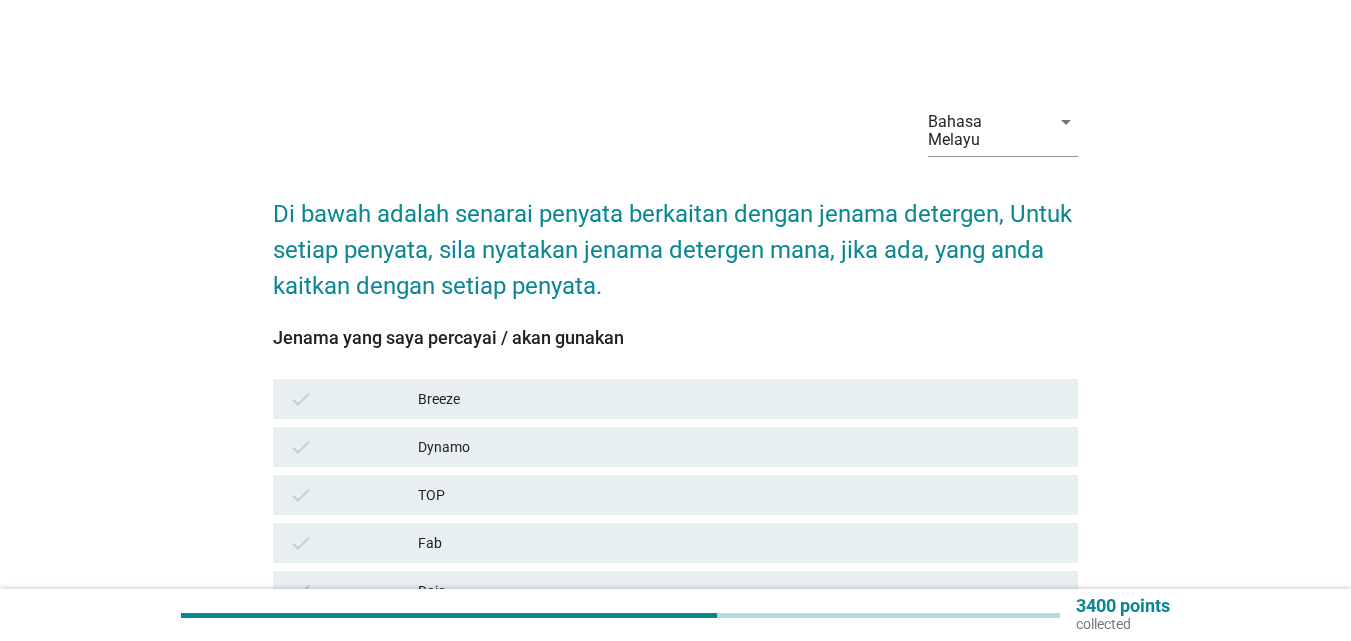 click on "TOP" at bounding box center [740, 495] 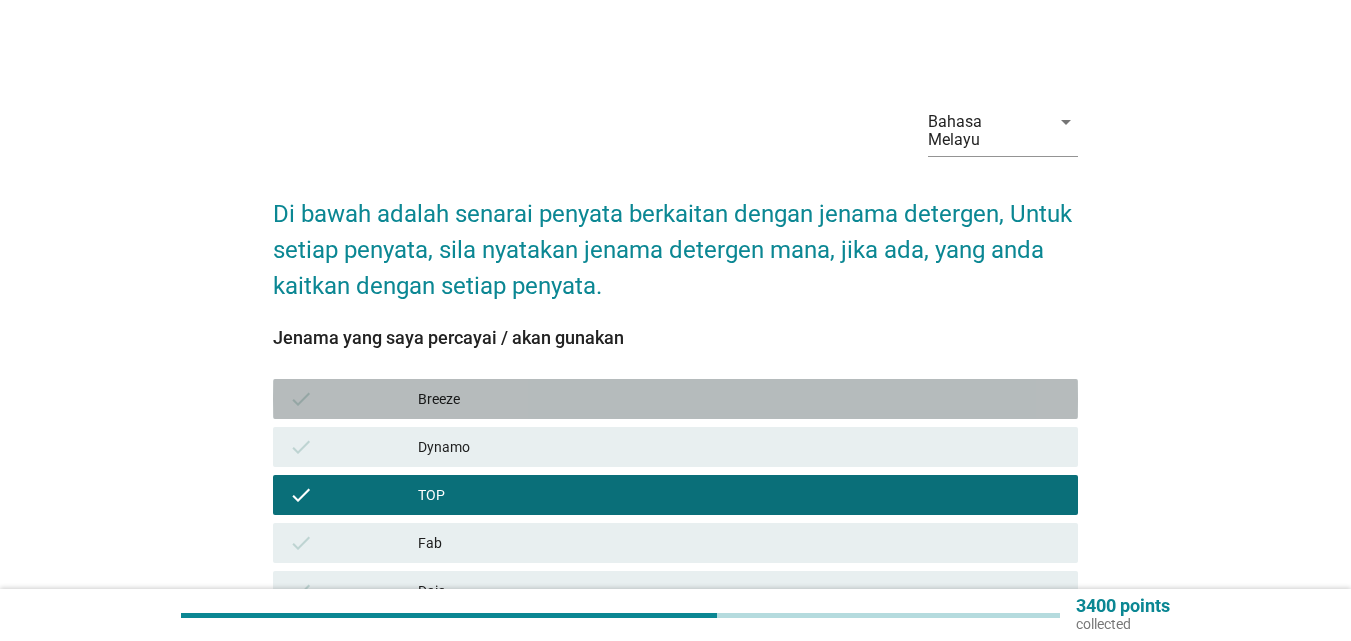 click on "Breeze" at bounding box center (740, 399) 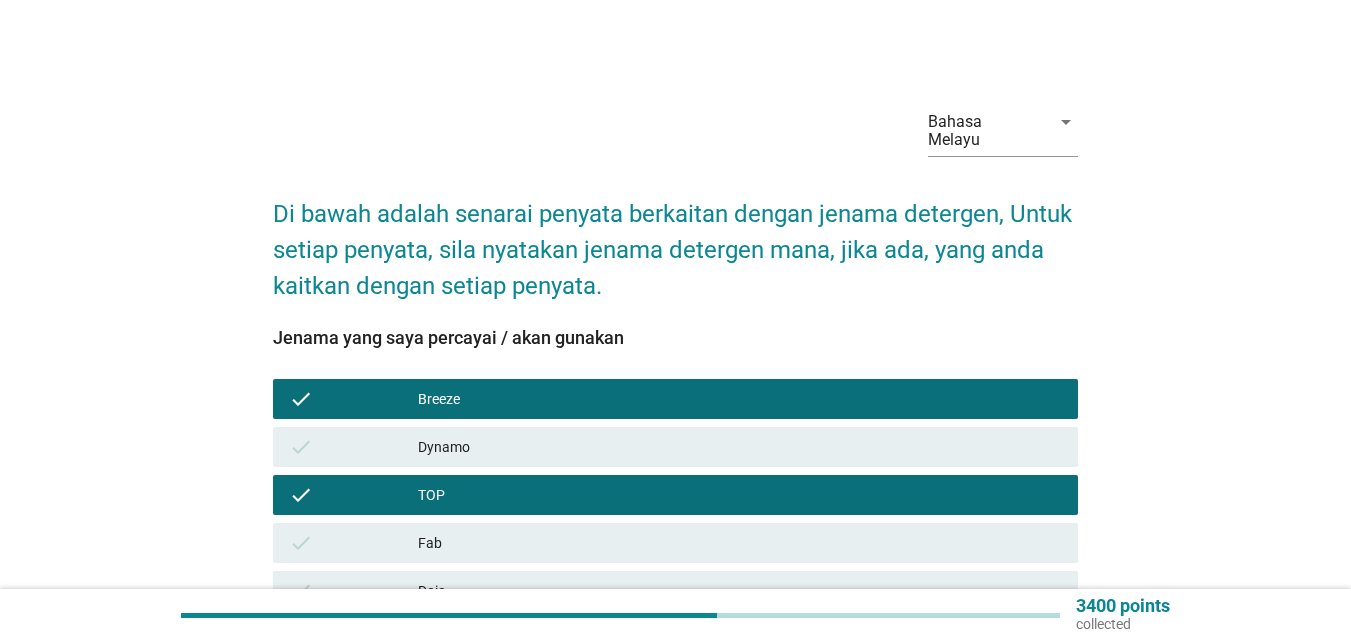 click on "Daia" at bounding box center (740, 591) 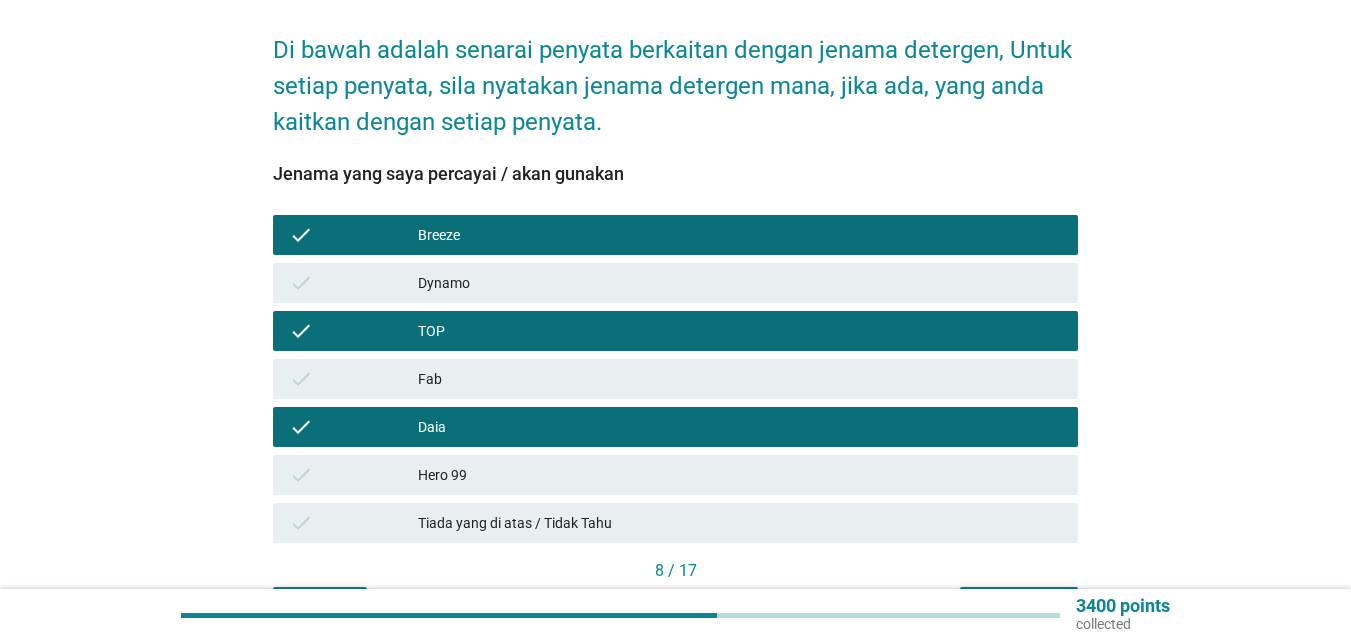 scroll, scrollTop: 270, scrollLeft: 0, axis: vertical 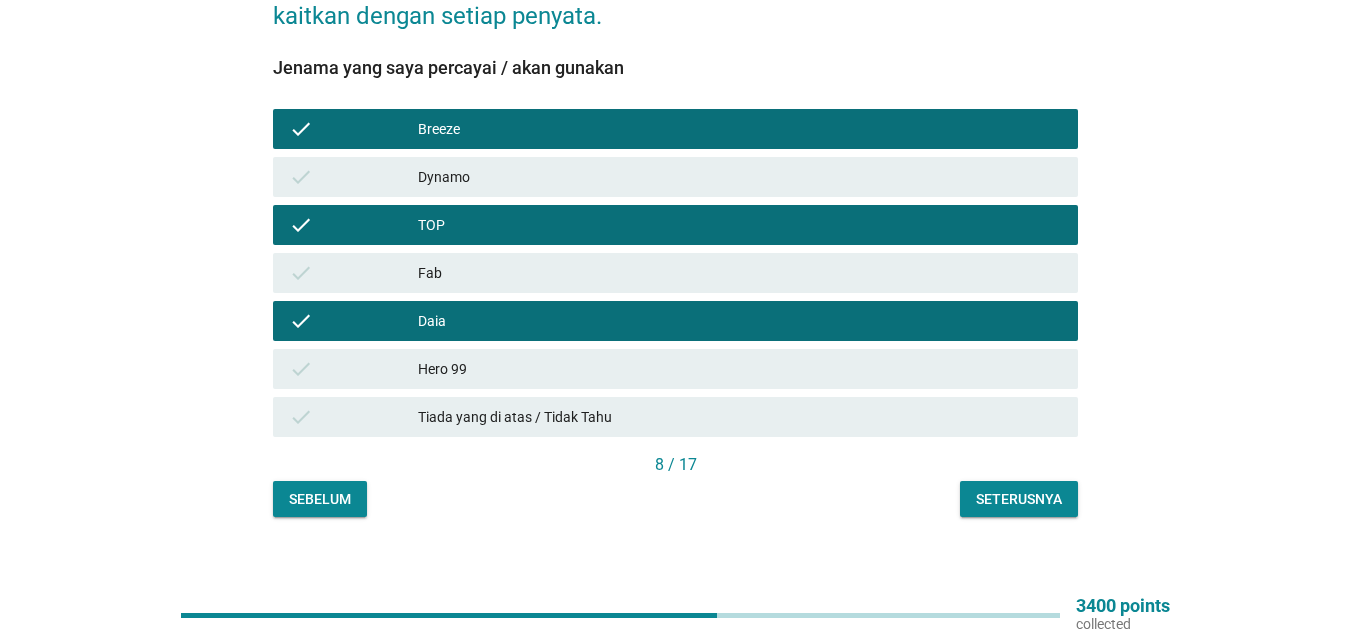 click on "Seterusnya" at bounding box center (1019, 499) 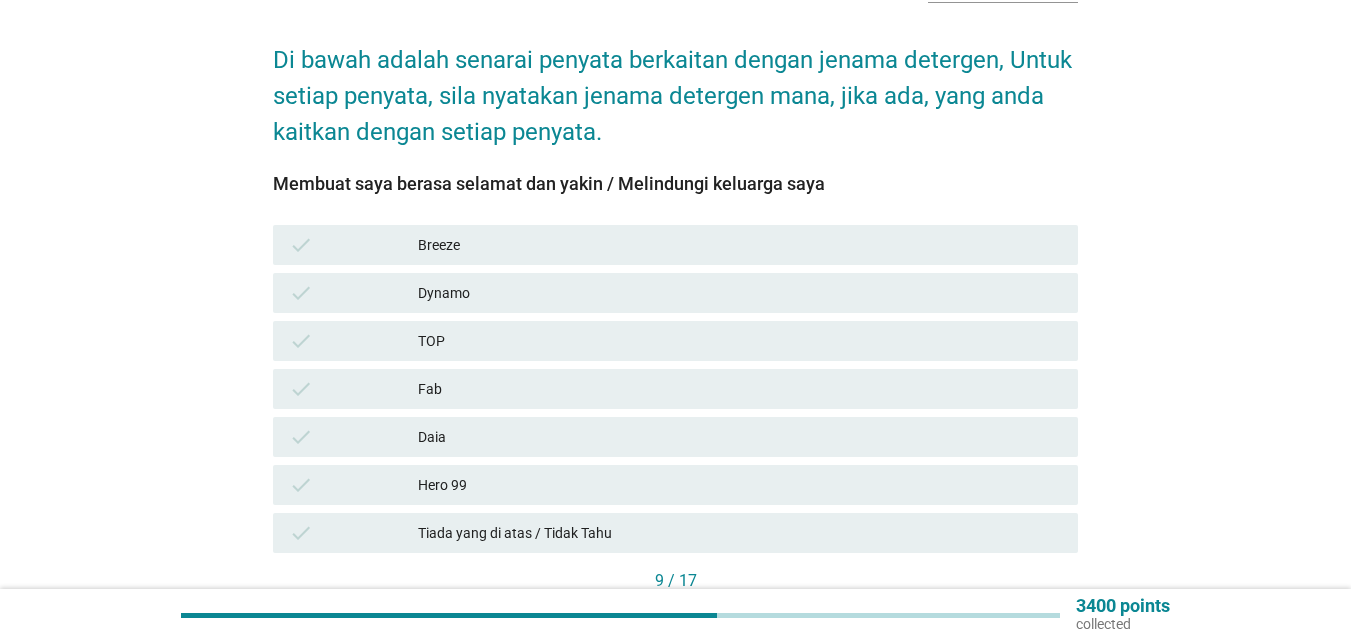 scroll, scrollTop: 200, scrollLeft: 0, axis: vertical 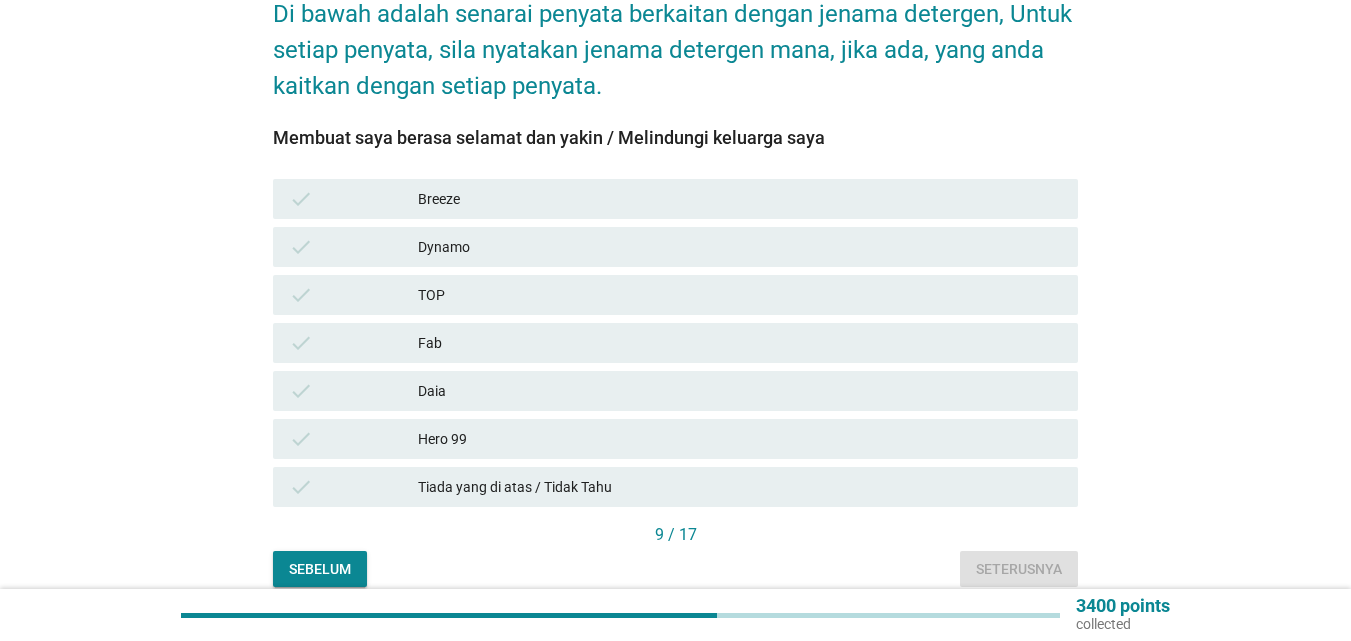 click on "TOP" at bounding box center (740, 295) 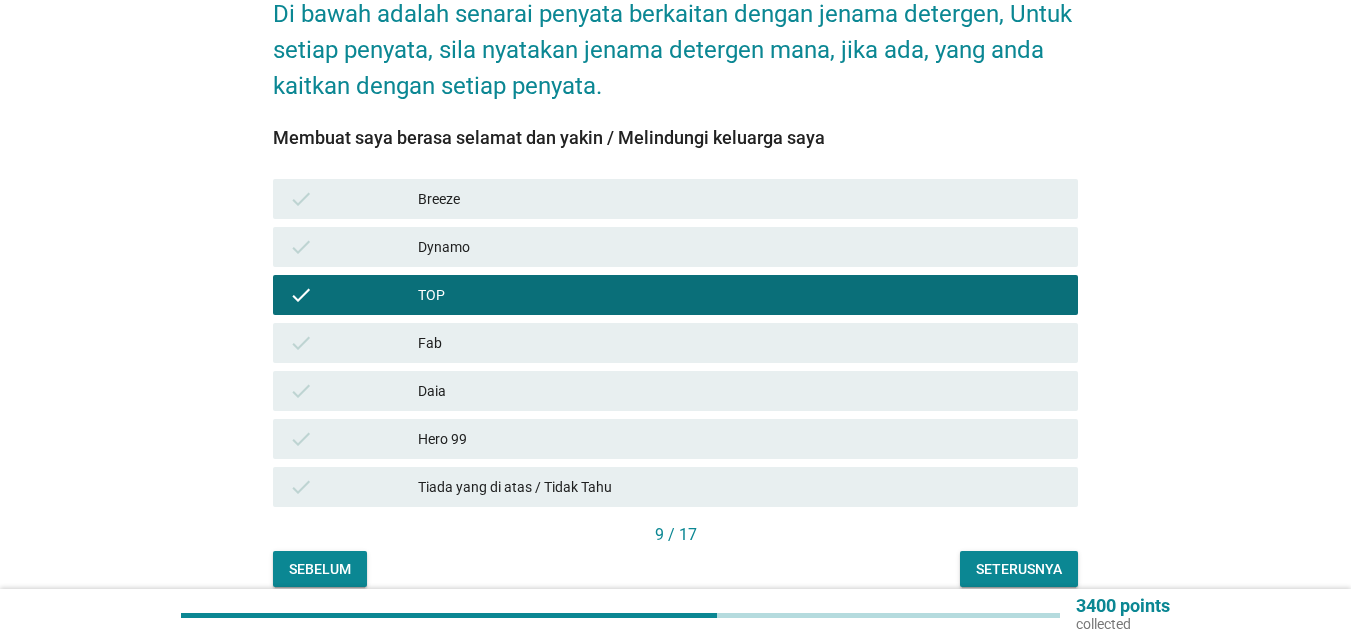click on "Daia" at bounding box center [740, 391] 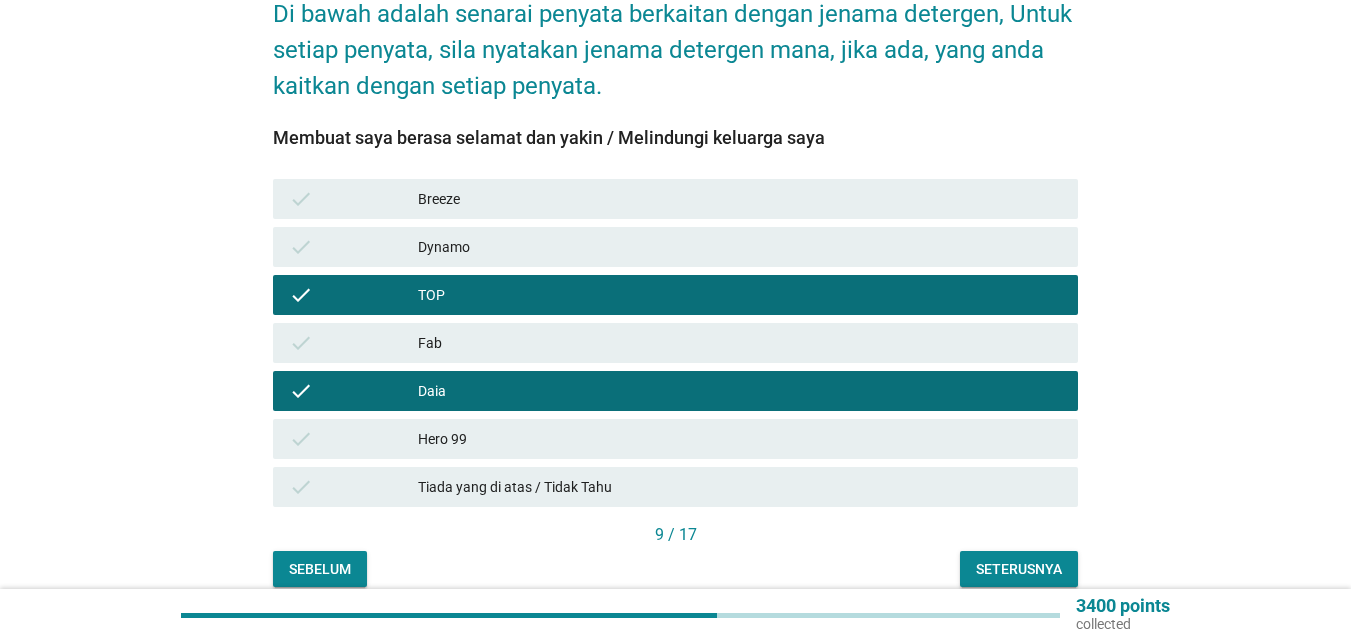 click on "Dynamo" at bounding box center [740, 247] 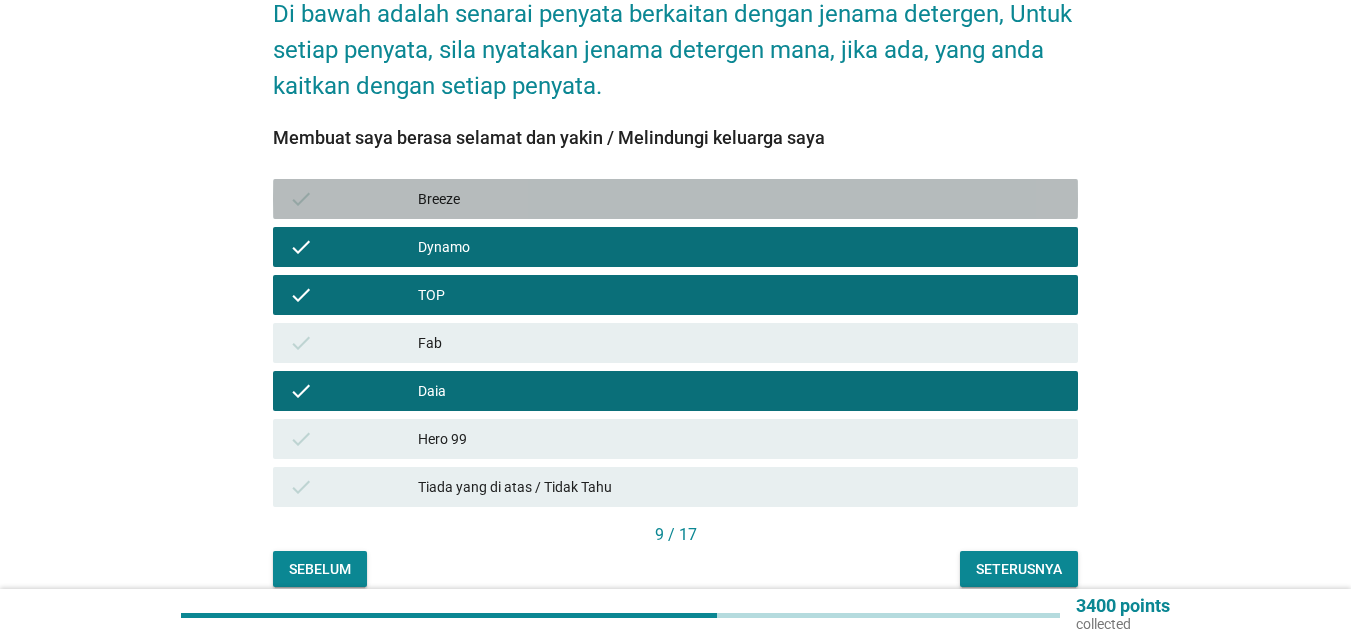 click on "Breeze" at bounding box center (740, 199) 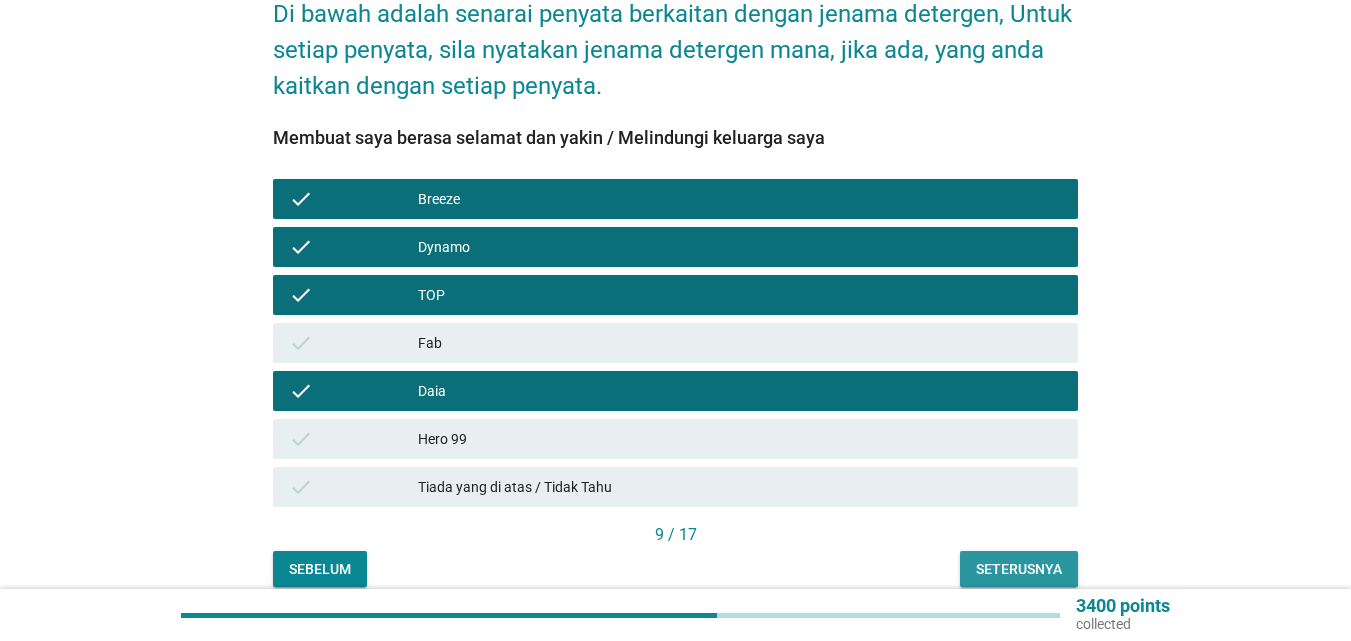 click on "Seterusnya" at bounding box center [1019, 569] 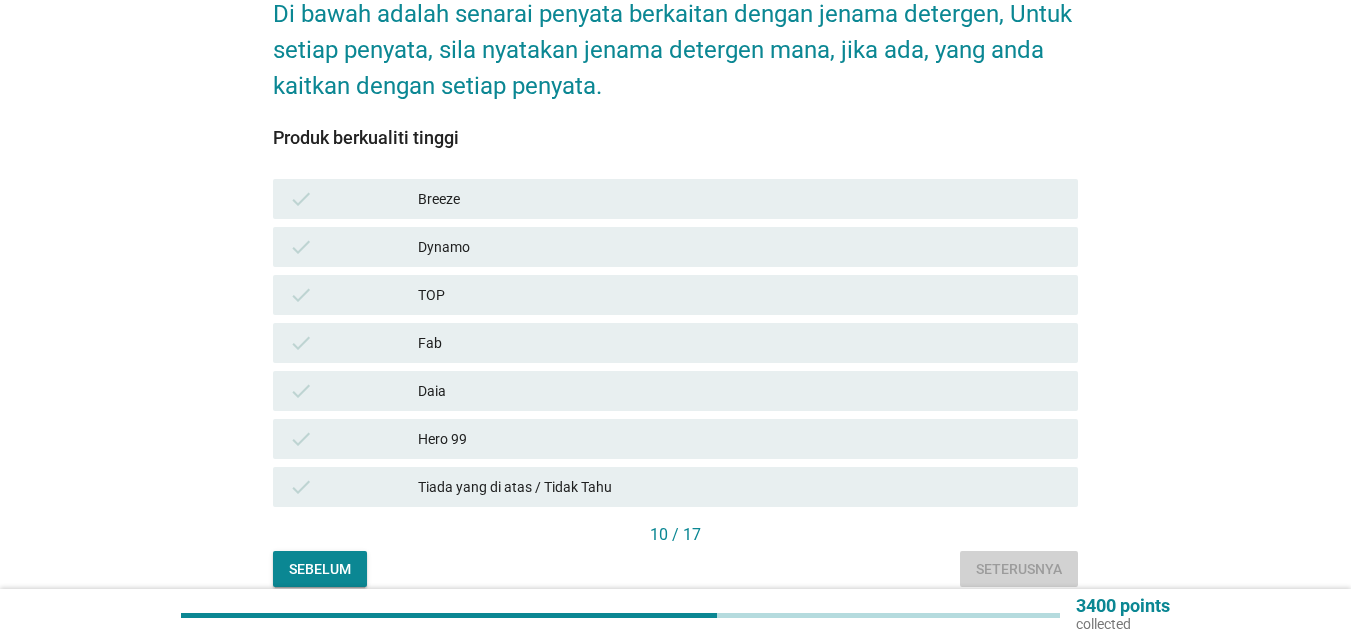 scroll, scrollTop: 0, scrollLeft: 0, axis: both 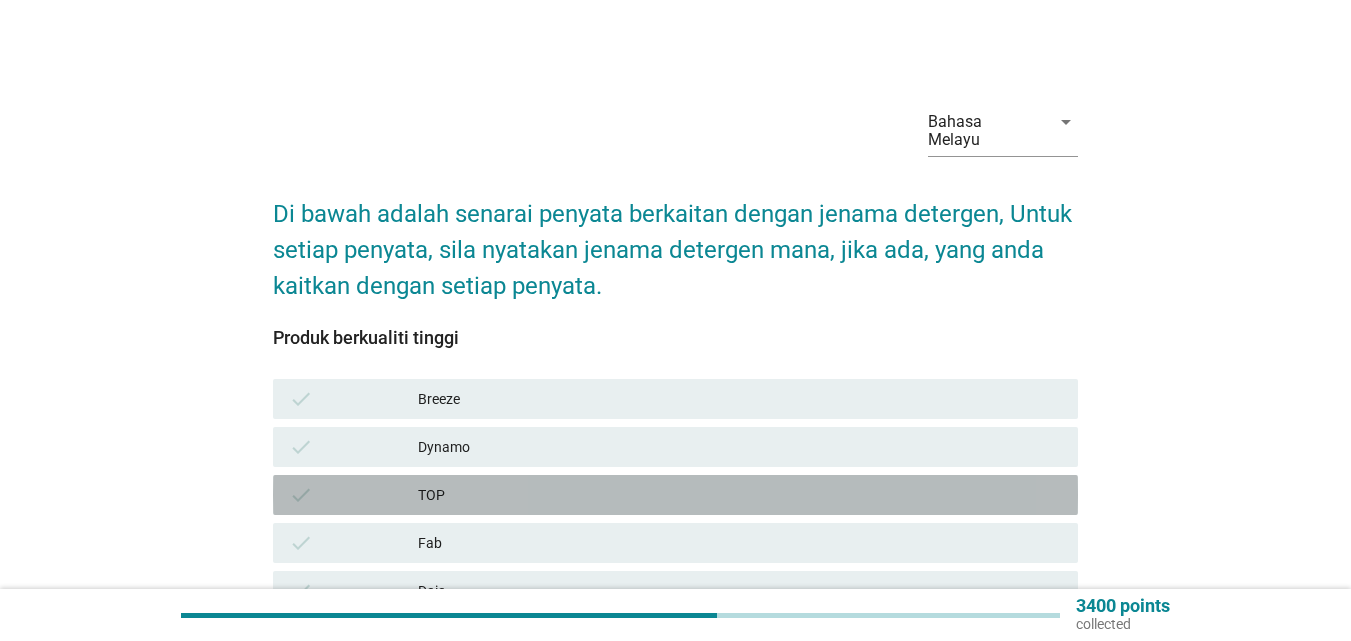 click on "TOP" at bounding box center [740, 495] 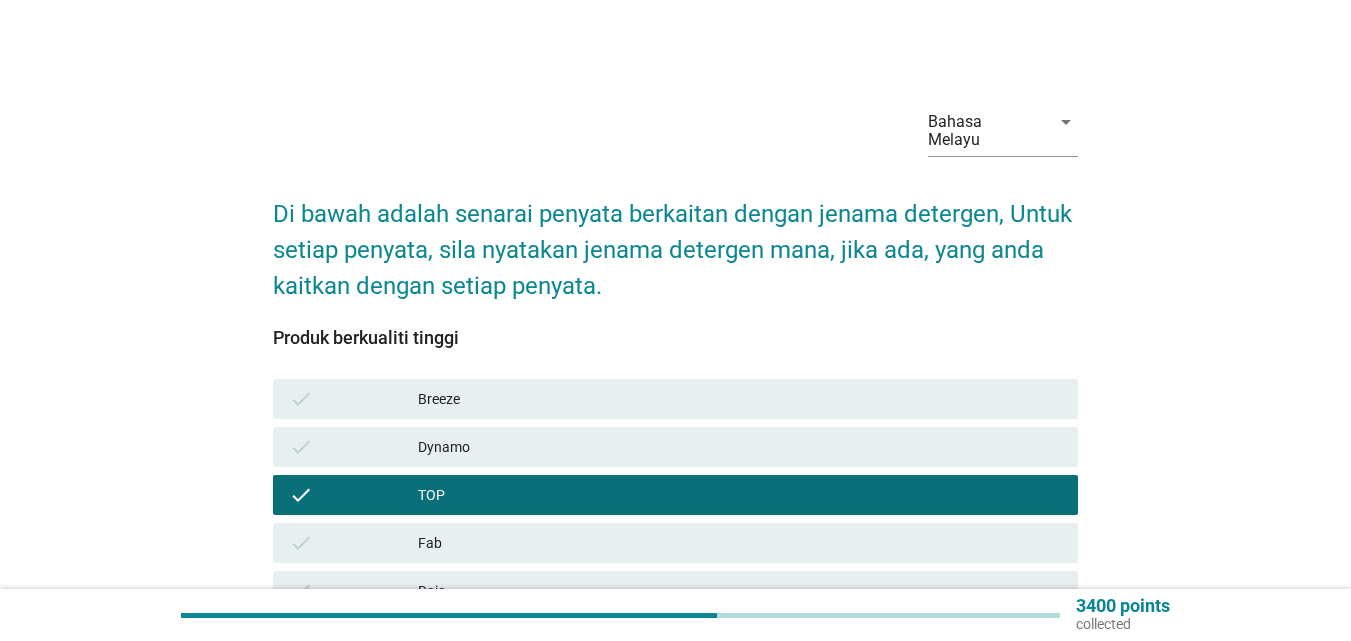 click on "Dynamo" at bounding box center [740, 447] 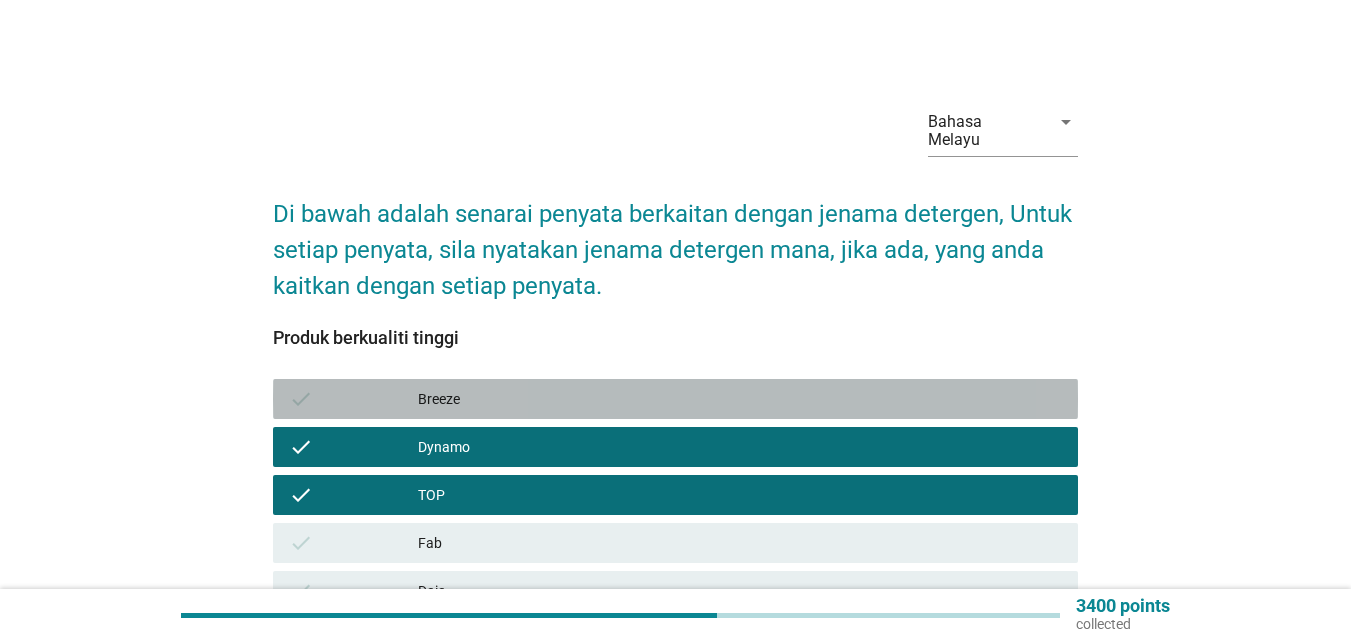 click on "Breeze" at bounding box center [740, 399] 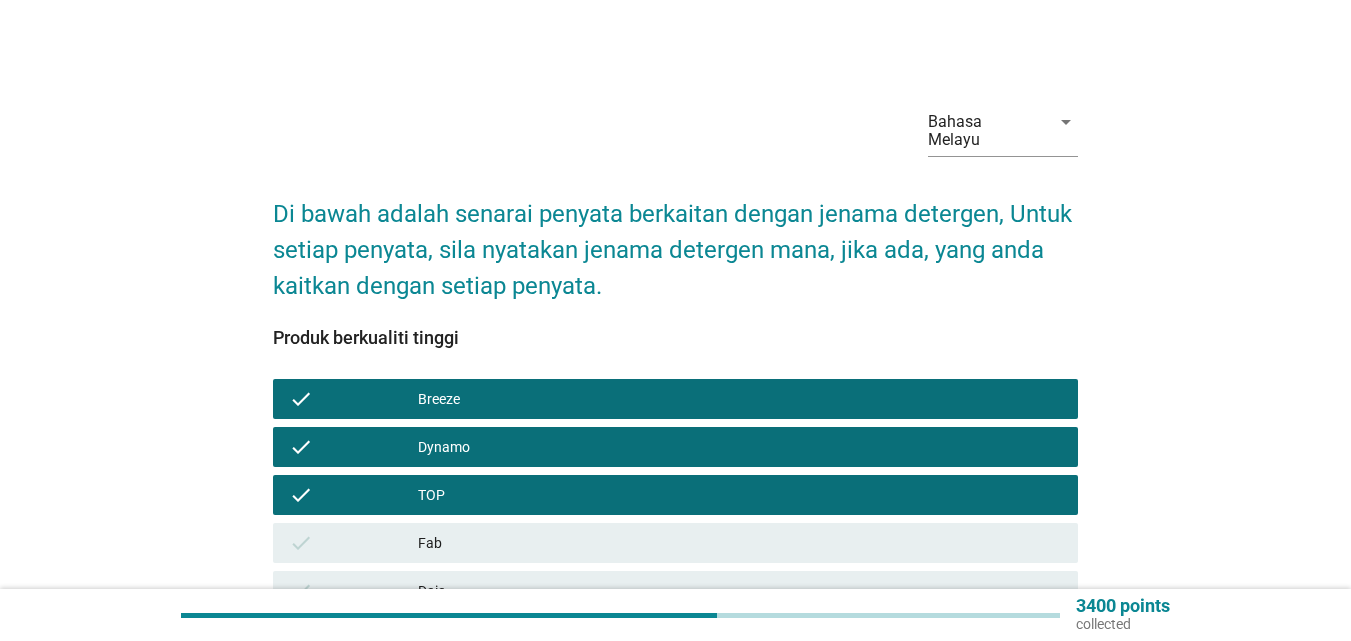 scroll, scrollTop: 270, scrollLeft: 0, axis: vertical 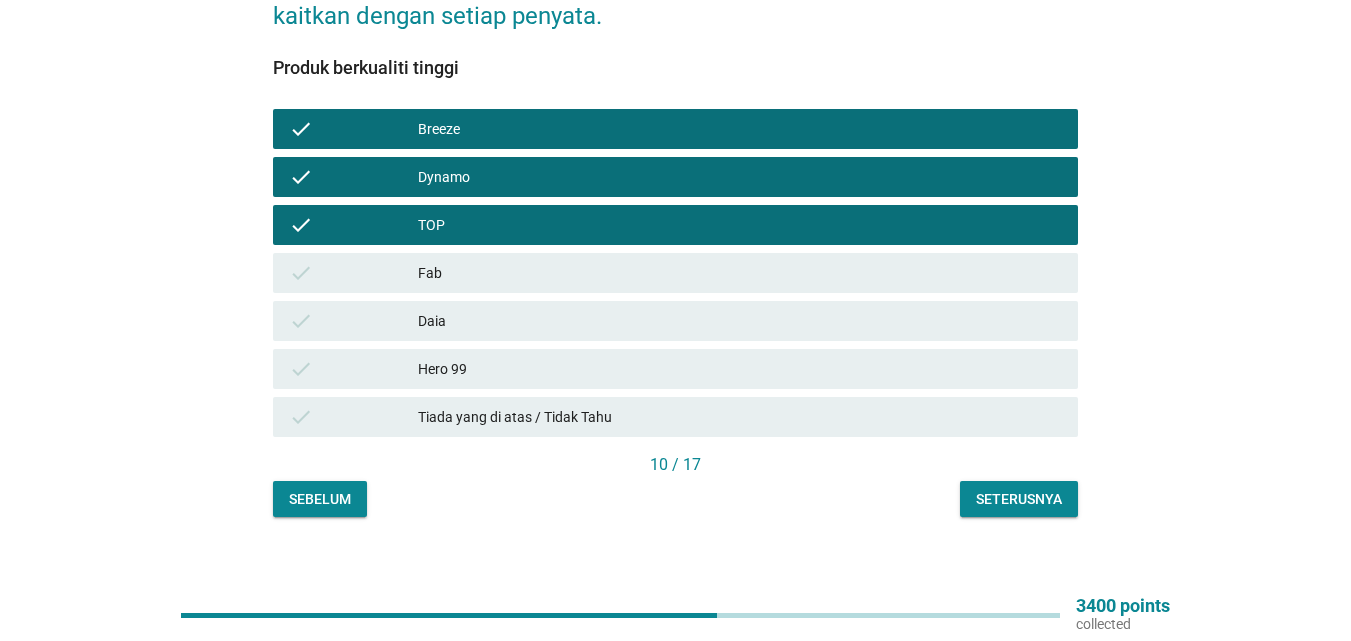 click on "Daia" at bounding box center (740, 321) 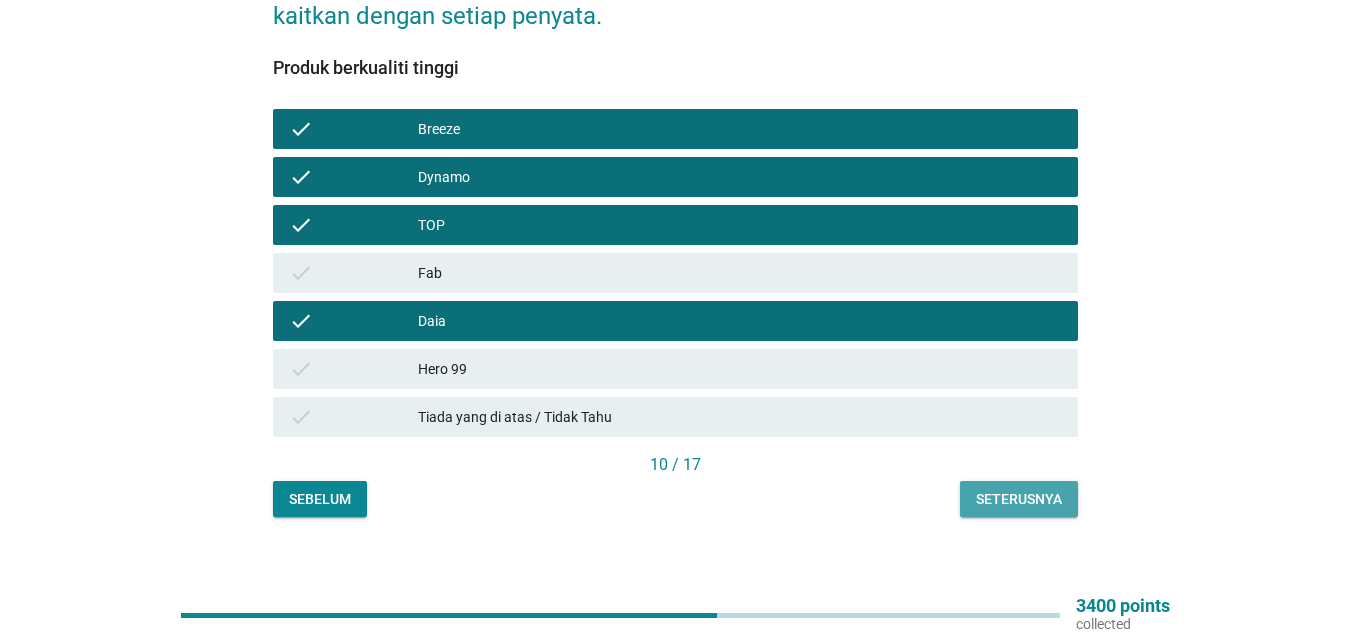 click on "Seterusnya" at bounding box center [1019, 499] 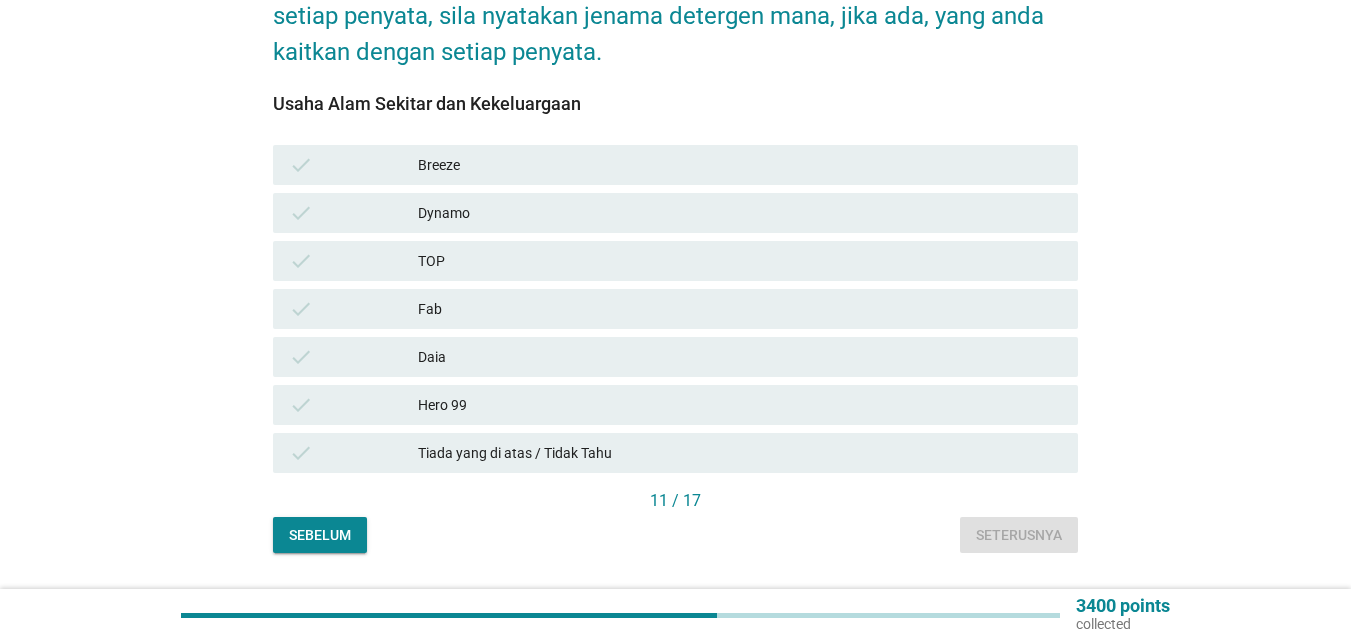 scroll, scrollTop: 270, scrollLeft: 0, axis: vertical 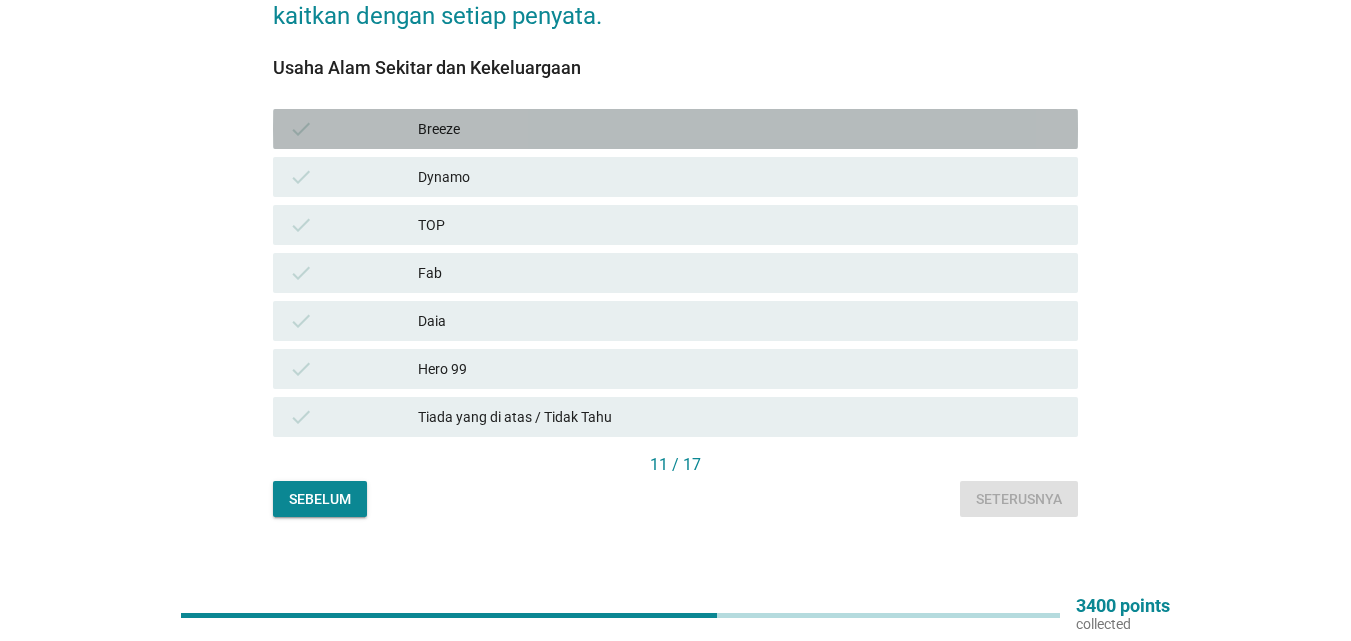 click on "Breeze" at bounding box center (740, 129) 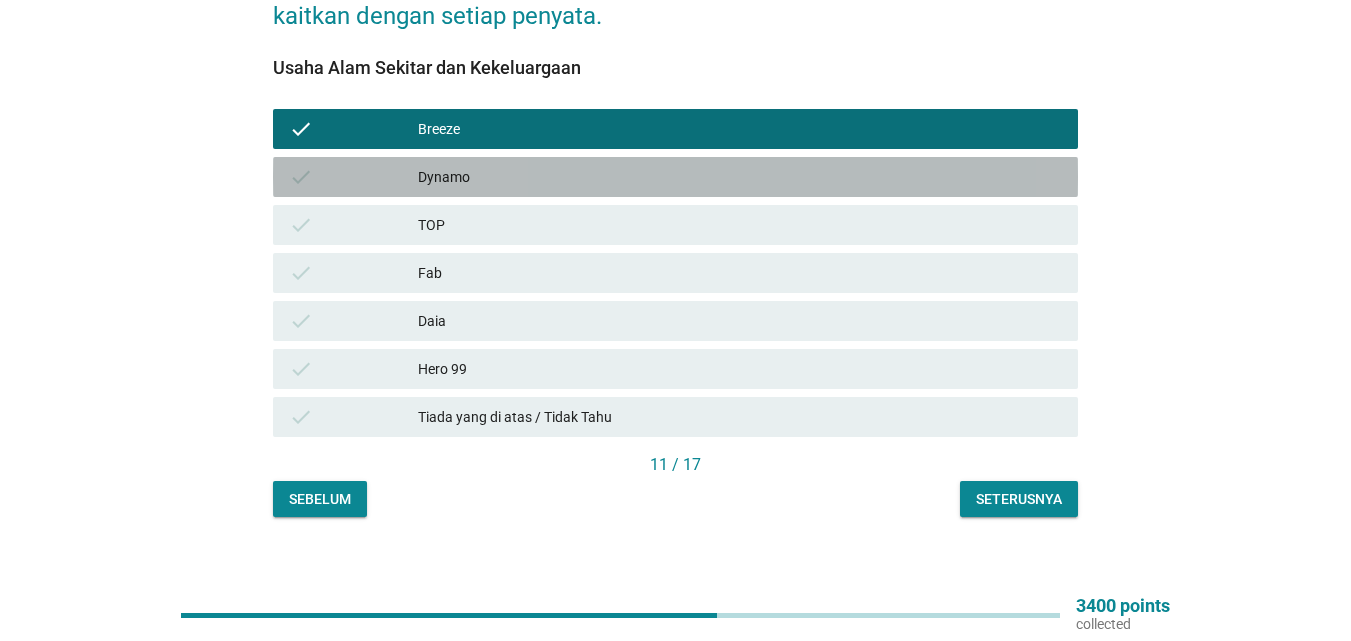 click on "Dynamo" at bounding box center [740, 177] 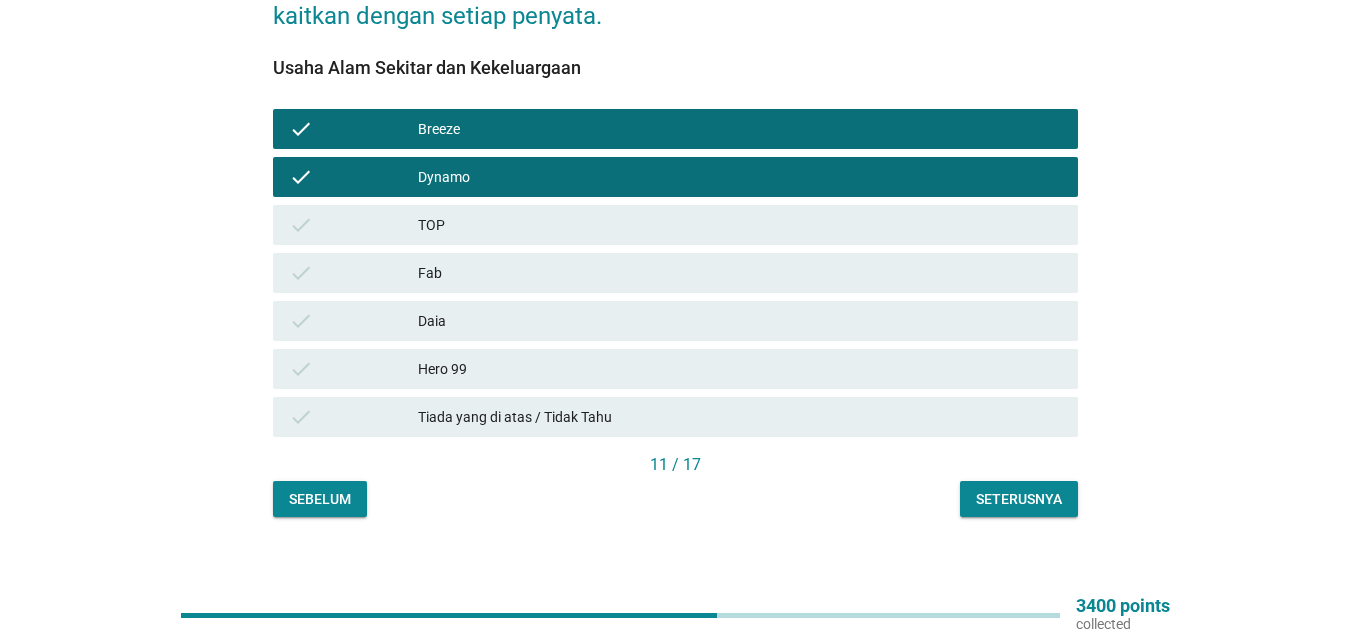 click on "TOP" at bounding box center (740, 225) 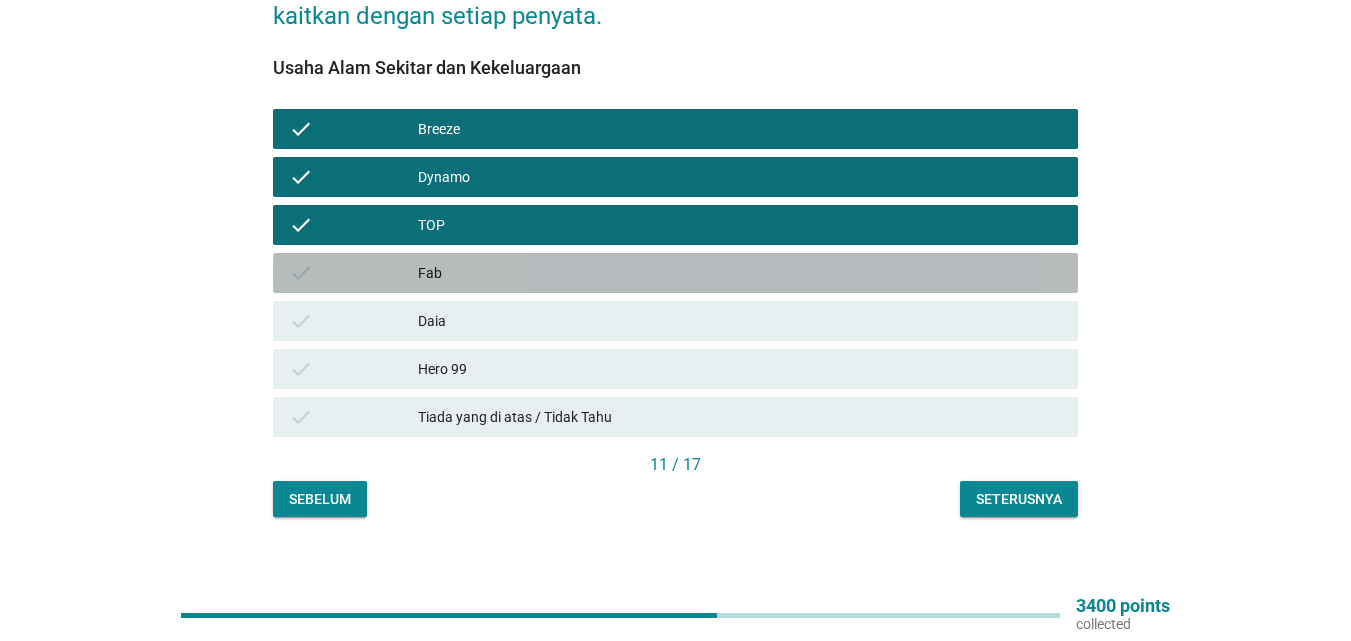 click on "Fab" at bounding box center (740, 273) 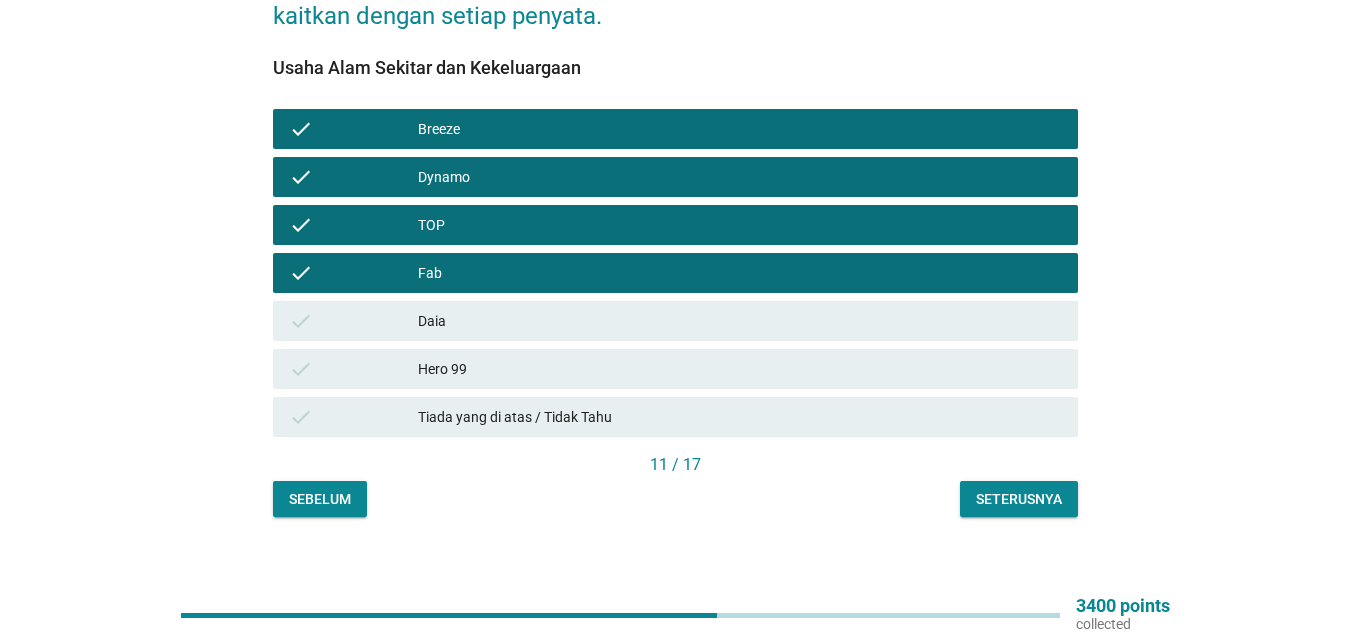 click on "Daia" at bounding box center (740, 321) 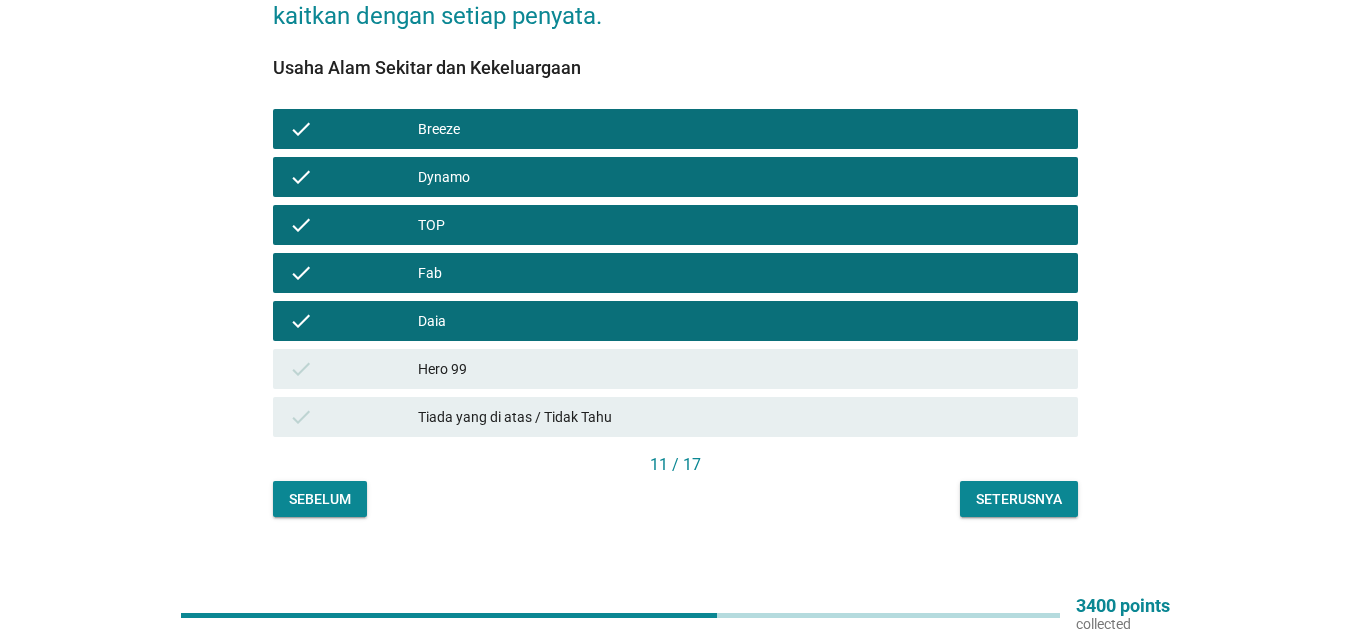 click on "Seterusnya" at bounding box center (1019, 499) 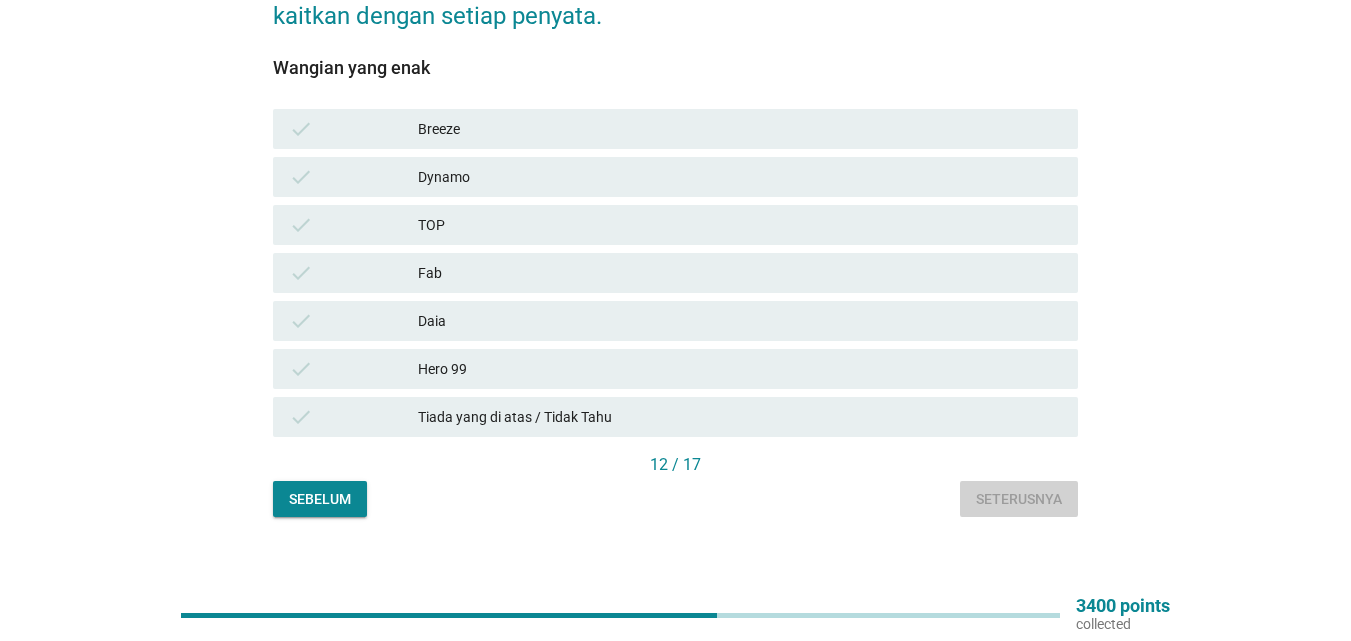 scroll, scrollTop: 0, scrollLeft: 0, axis: both 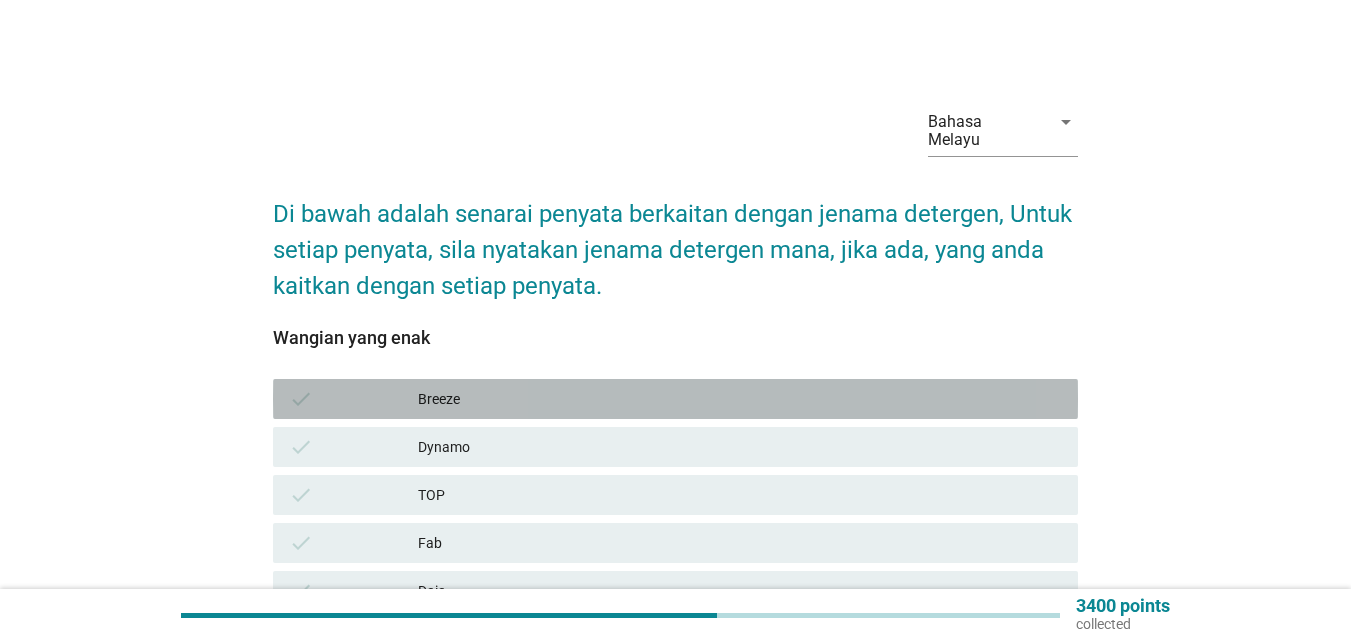 click on "Breeze" at bounding box center (740, 399) 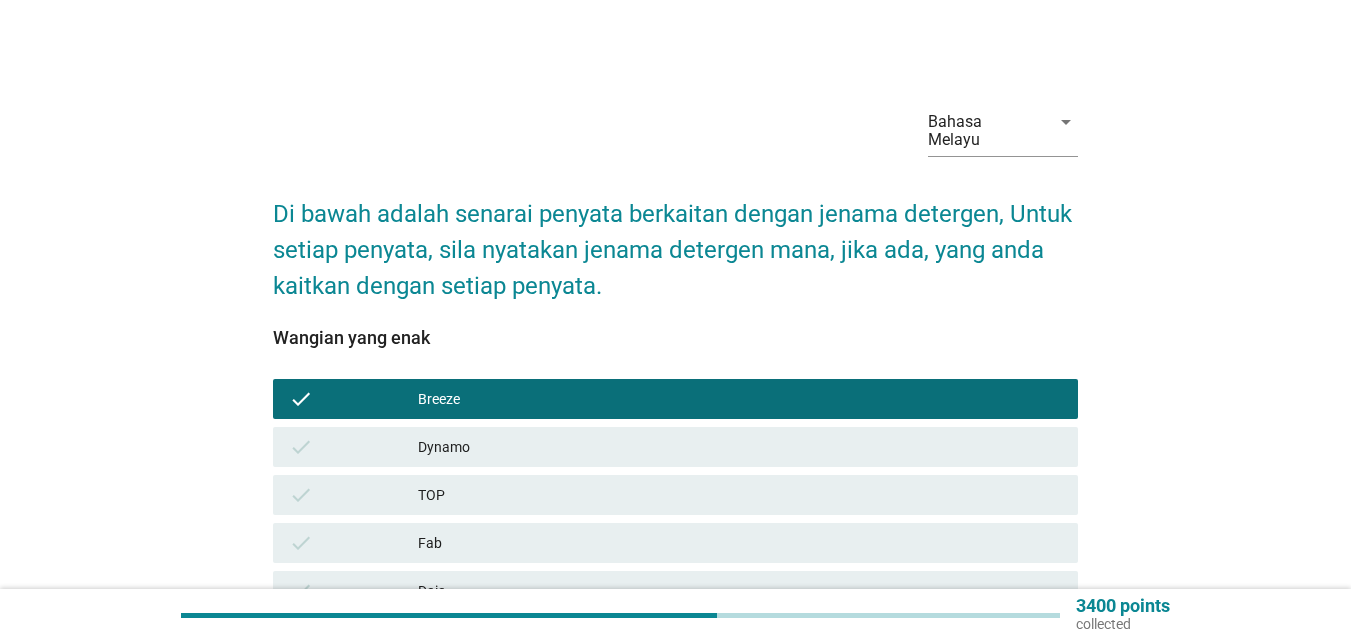 click on "Fab" at bounding box center [740, 543] 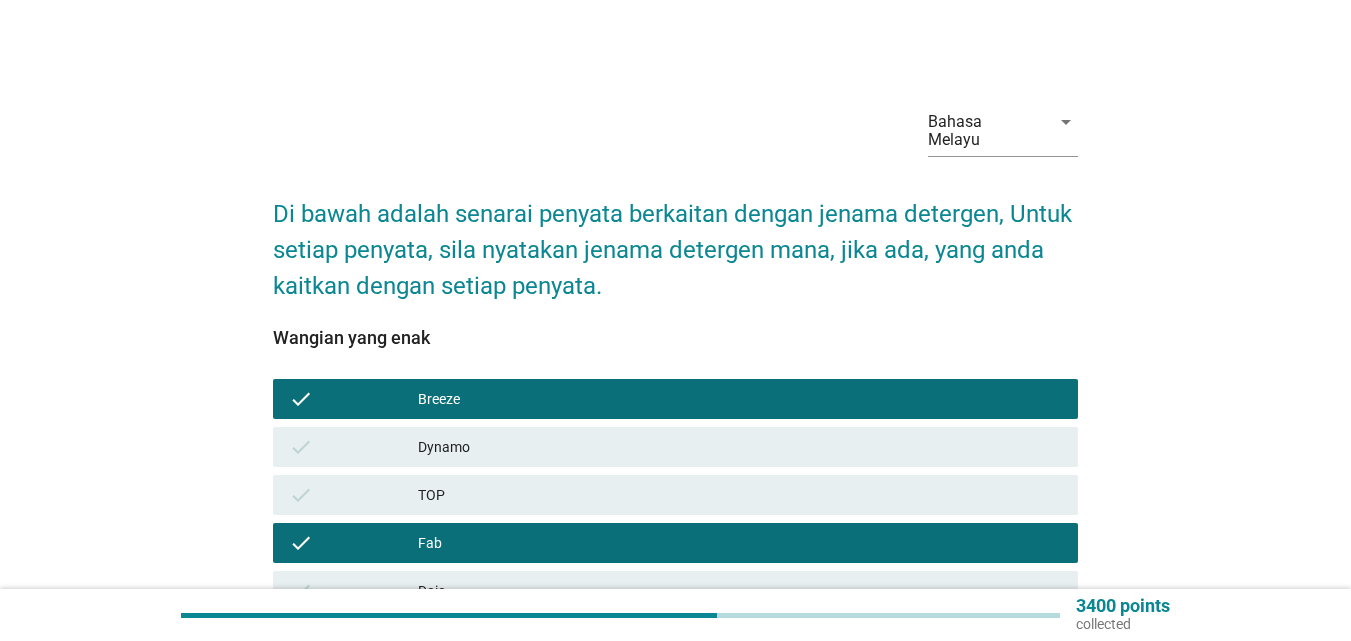 click on "Daia" at bounding box center [740, 591] 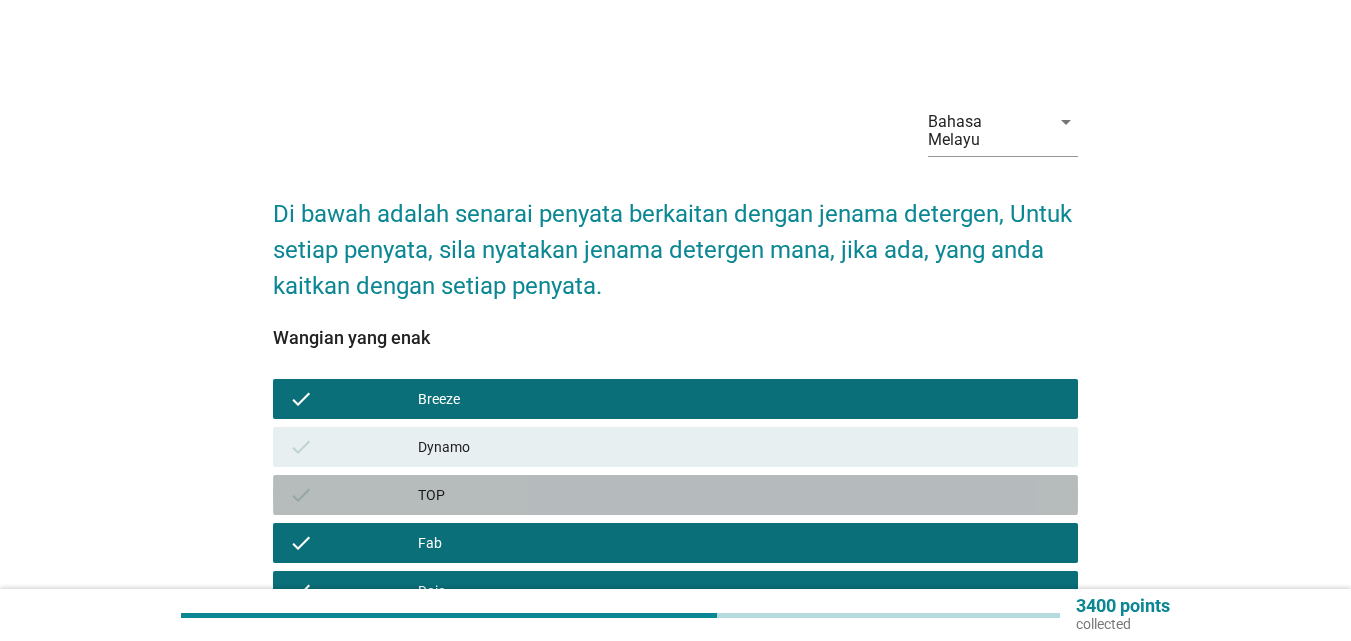 click on "TOP" at bounding box center [740, 495] 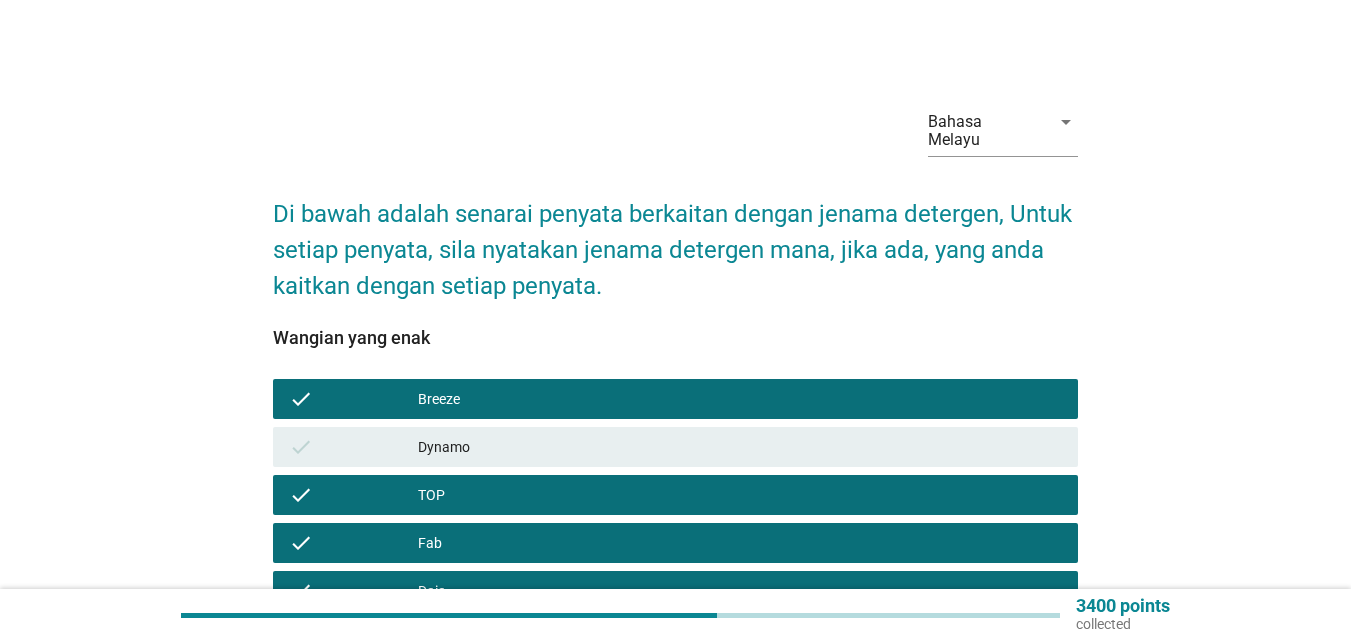 scroll, scrollTop: 200, scrollLeft: 0, axis: vertical 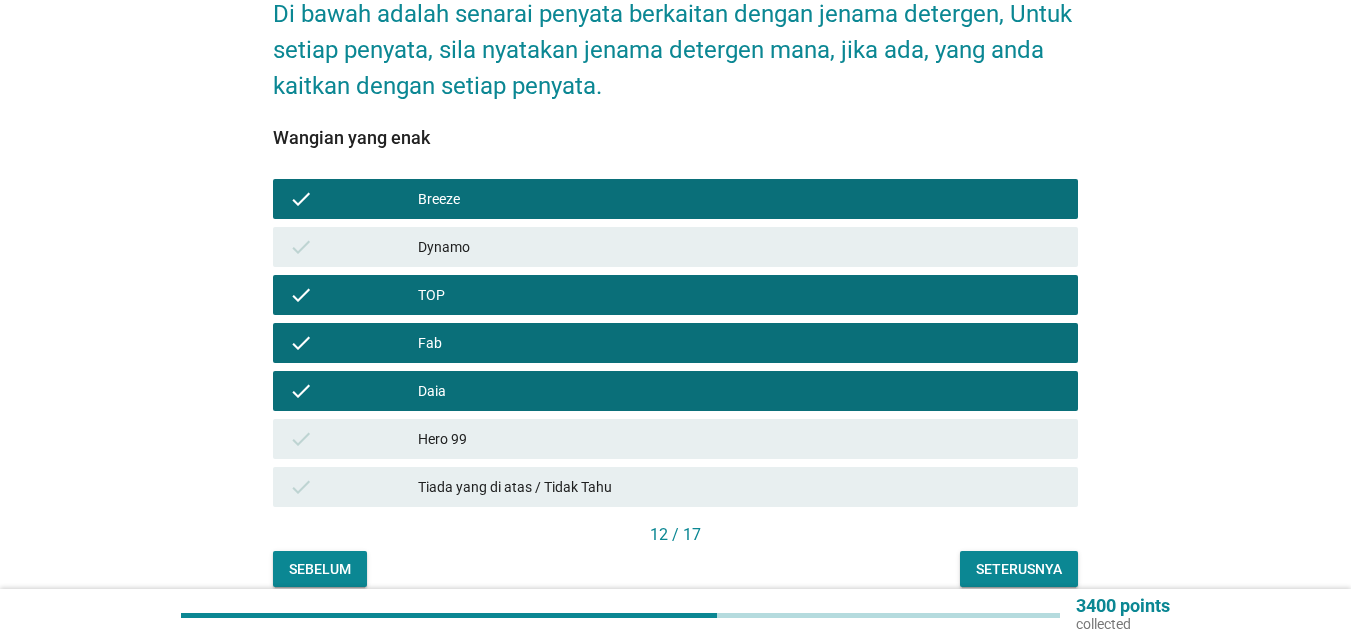 click on "Seterusnya" at bounding box center [1019, 569] 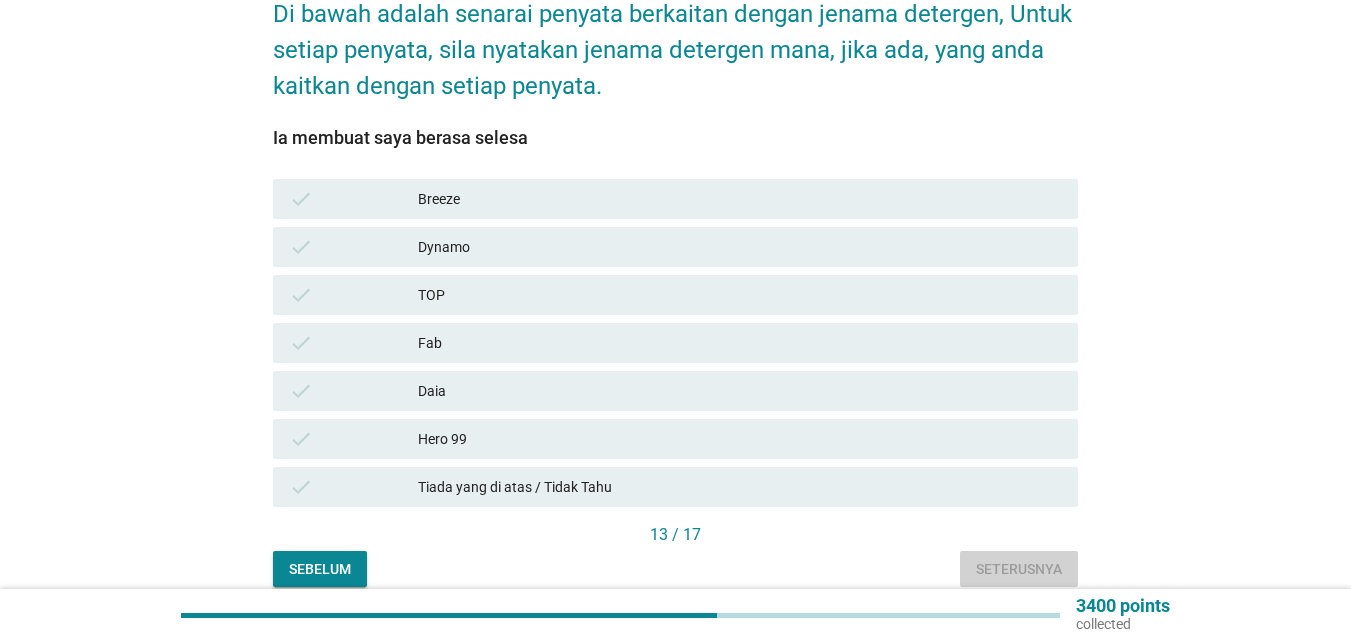 scroll, scrollTop: 0, scrollLeft: 0, axis: both 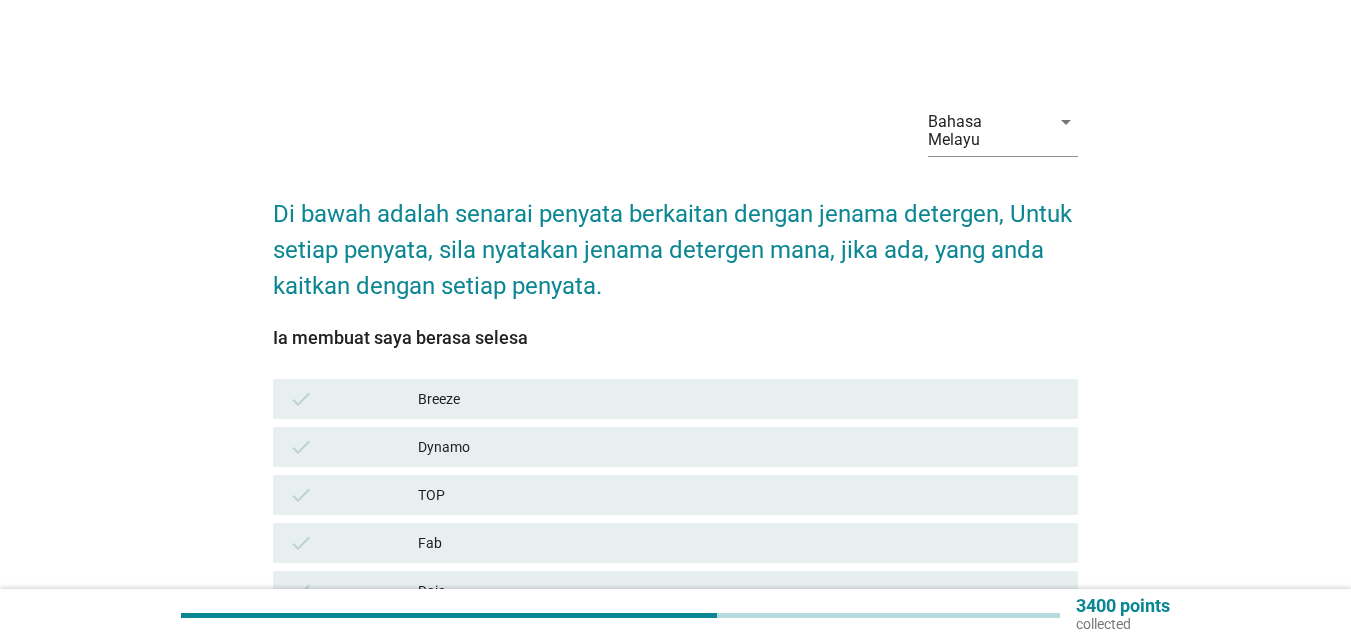 click on "TOP" at bounding box center (740, 495) 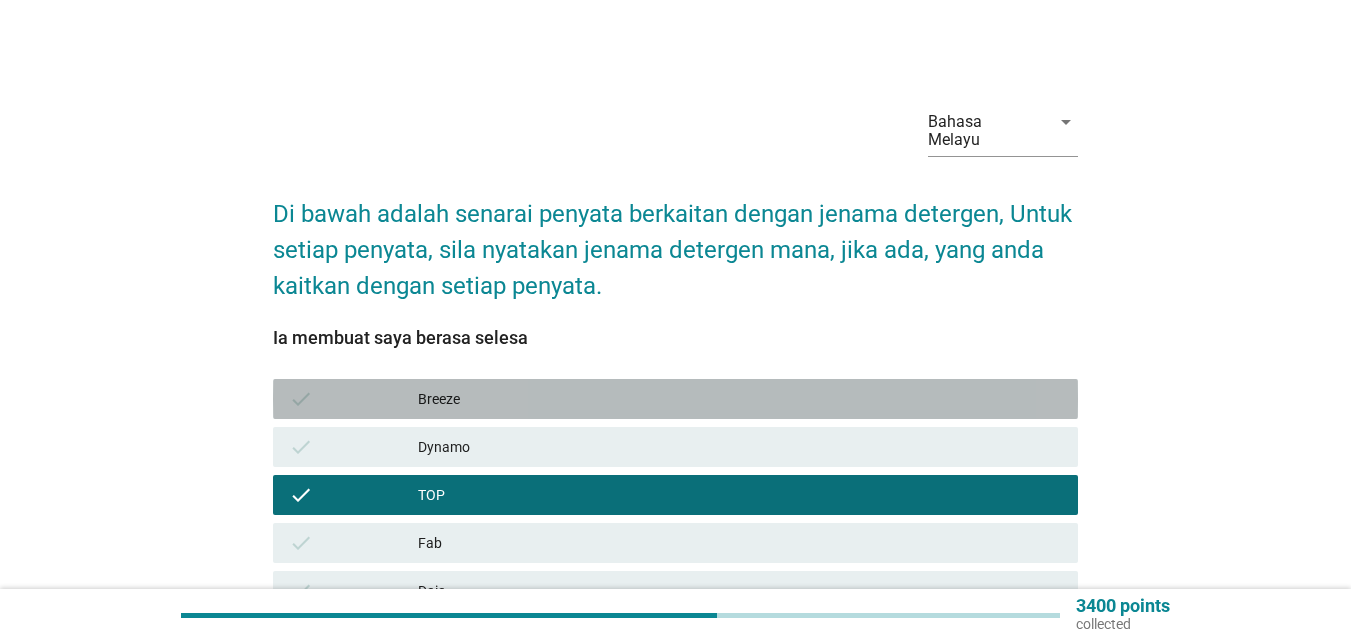 click on "Breeze" at bounding box center (740, 399) 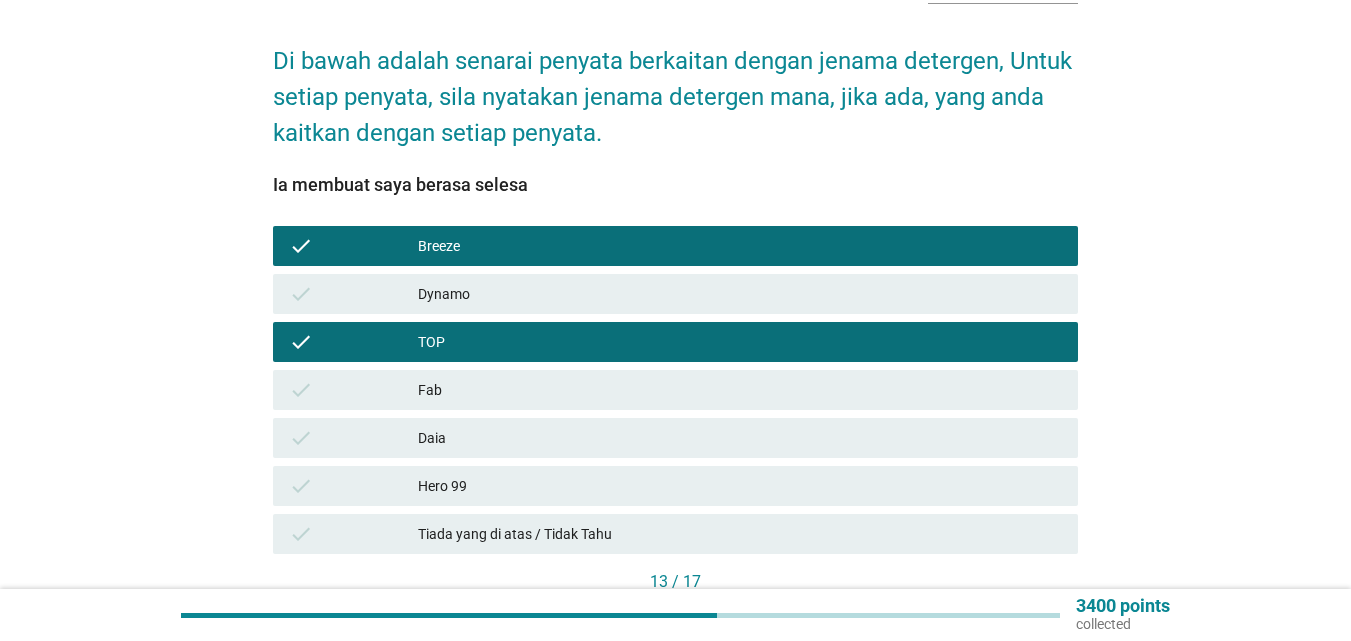 scroll, scrollTop: 270, scrollLeft: 0, axis: vertical 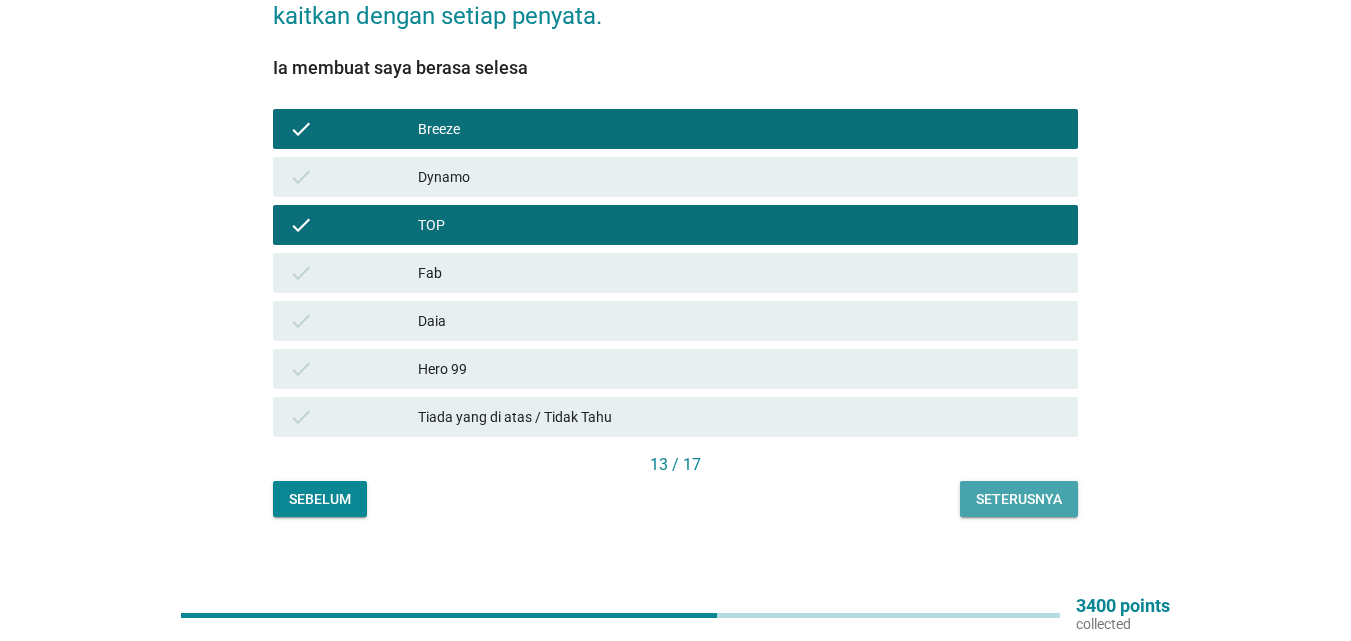 click on "Seterusnya" at bounding box center (1019, 499) 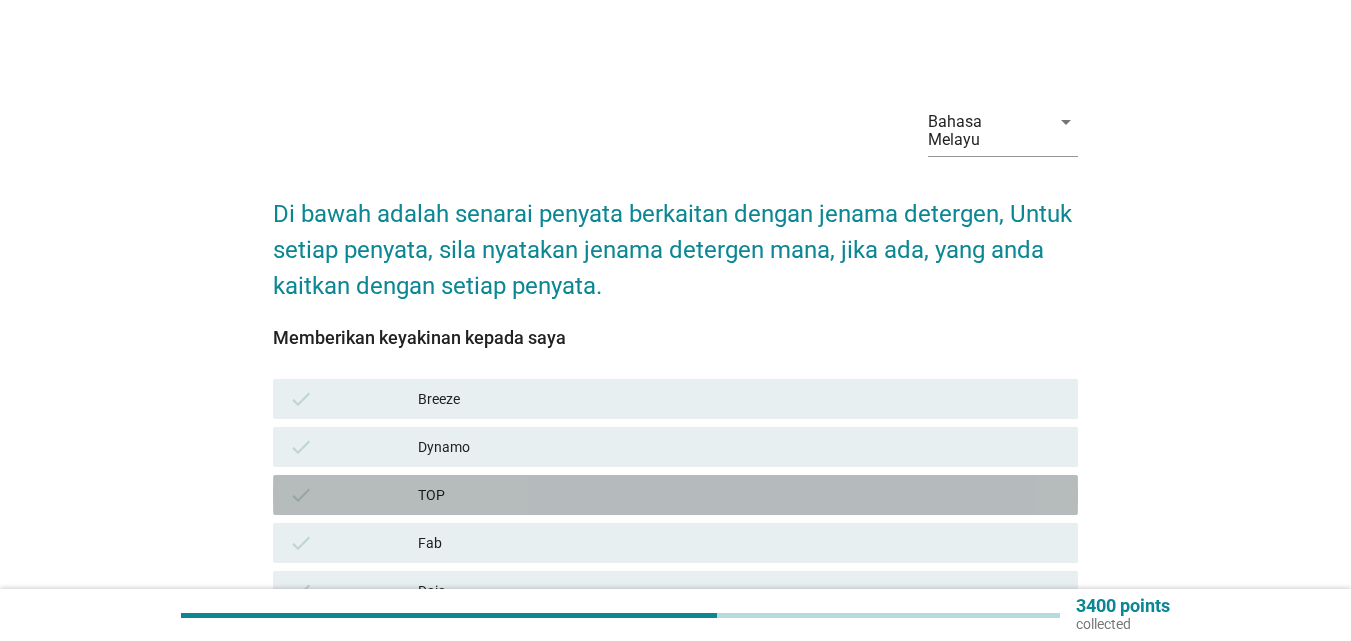 click on "TOP" at bounding box center [740, 495] 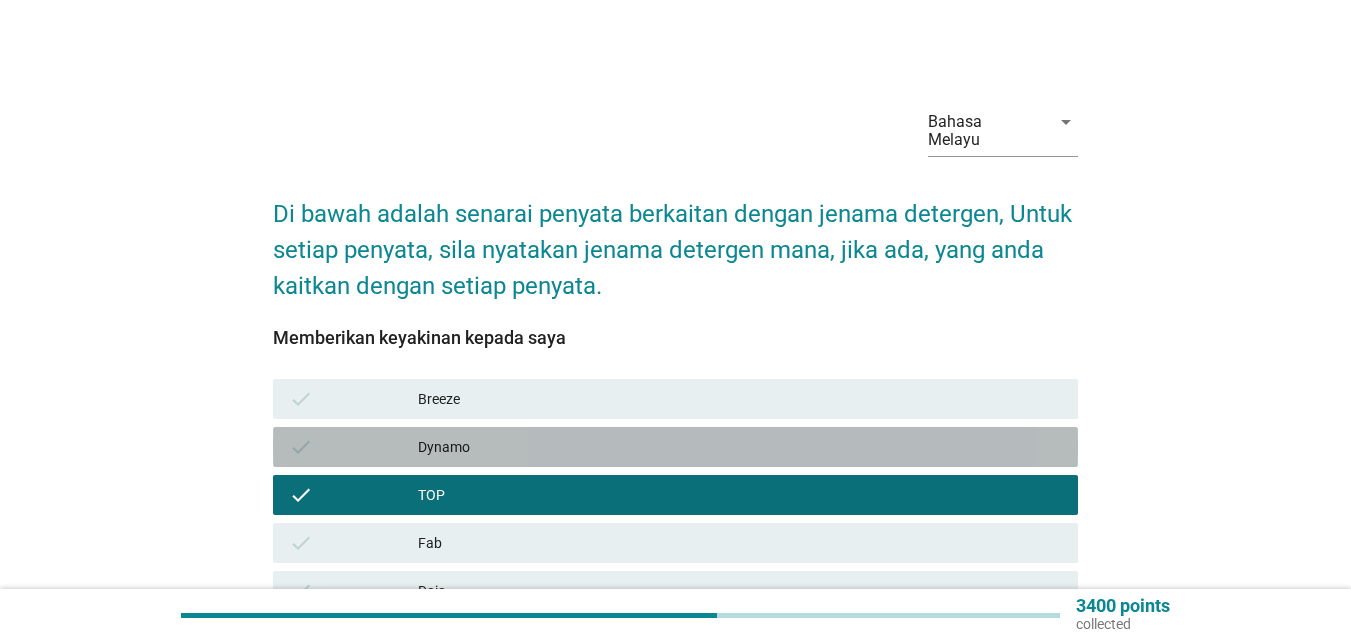 click on "Dynamo" at bounding box center (740, 447) 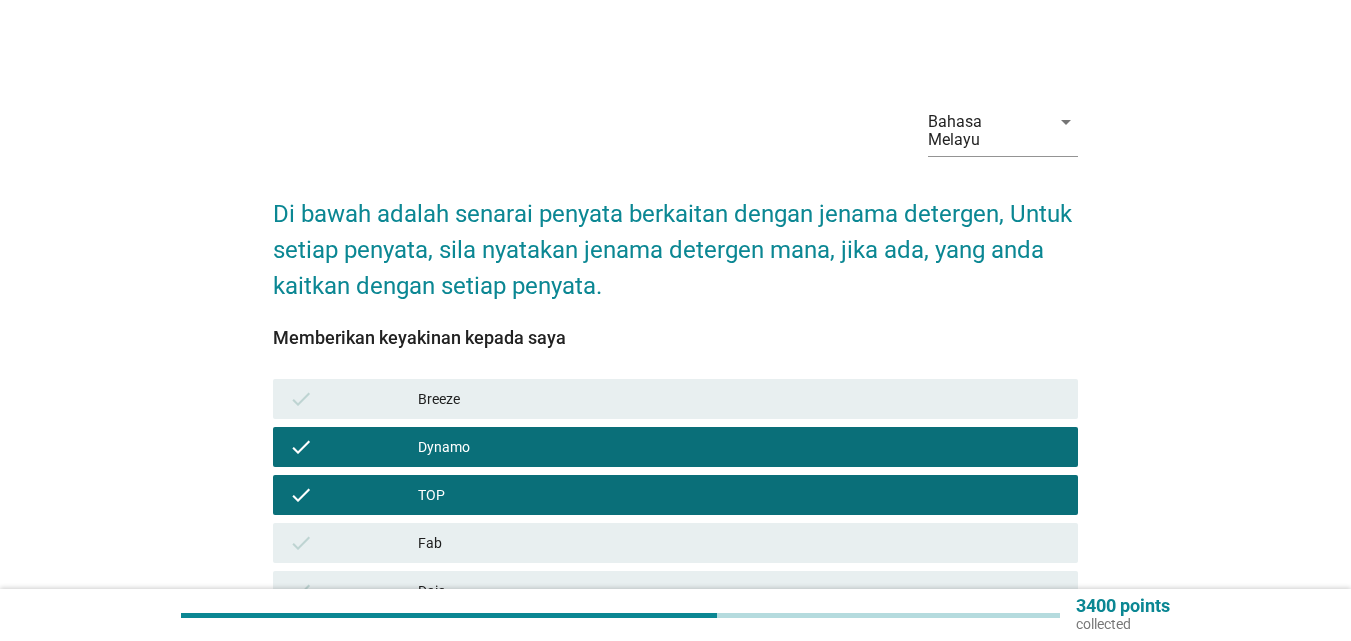 click on "Breeze" at bounding box center (740, 399) 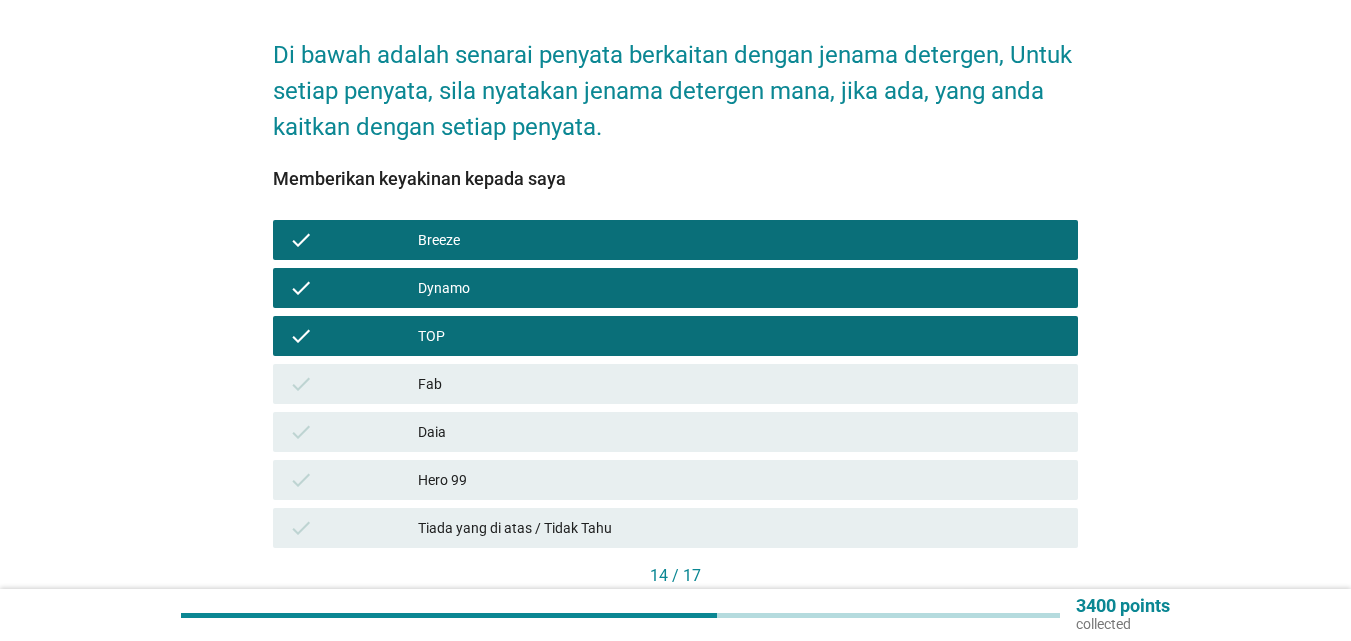 scroll, scrollTop: 270, scrollLeft: 0, axis: vertical 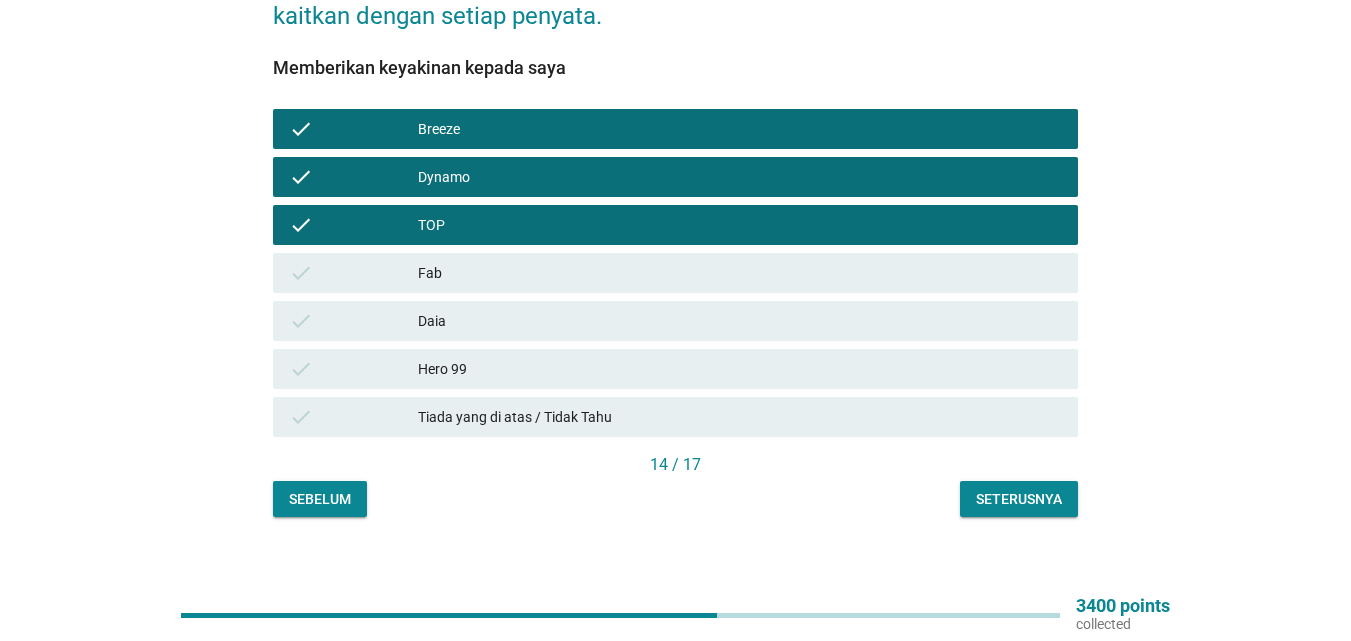 click on "Seterusnya" at bounding box center (1019, 499) 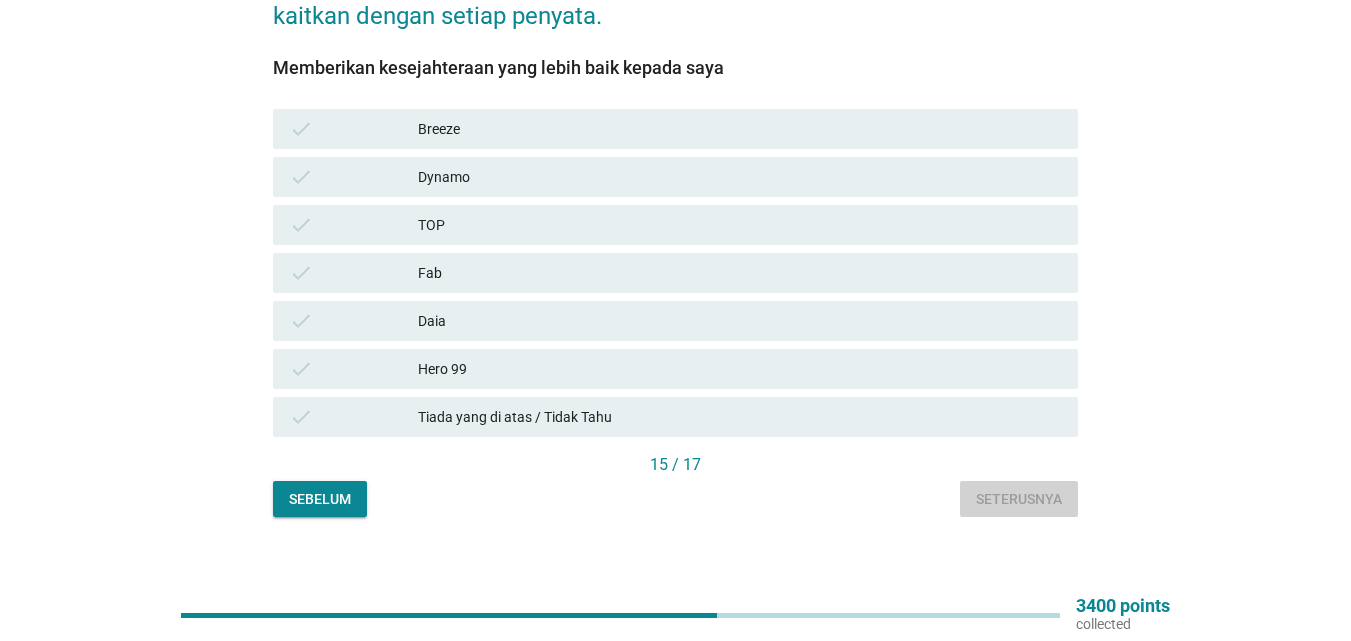 scroll, scrollTop: 0, scrollLeft: 0, axis: both 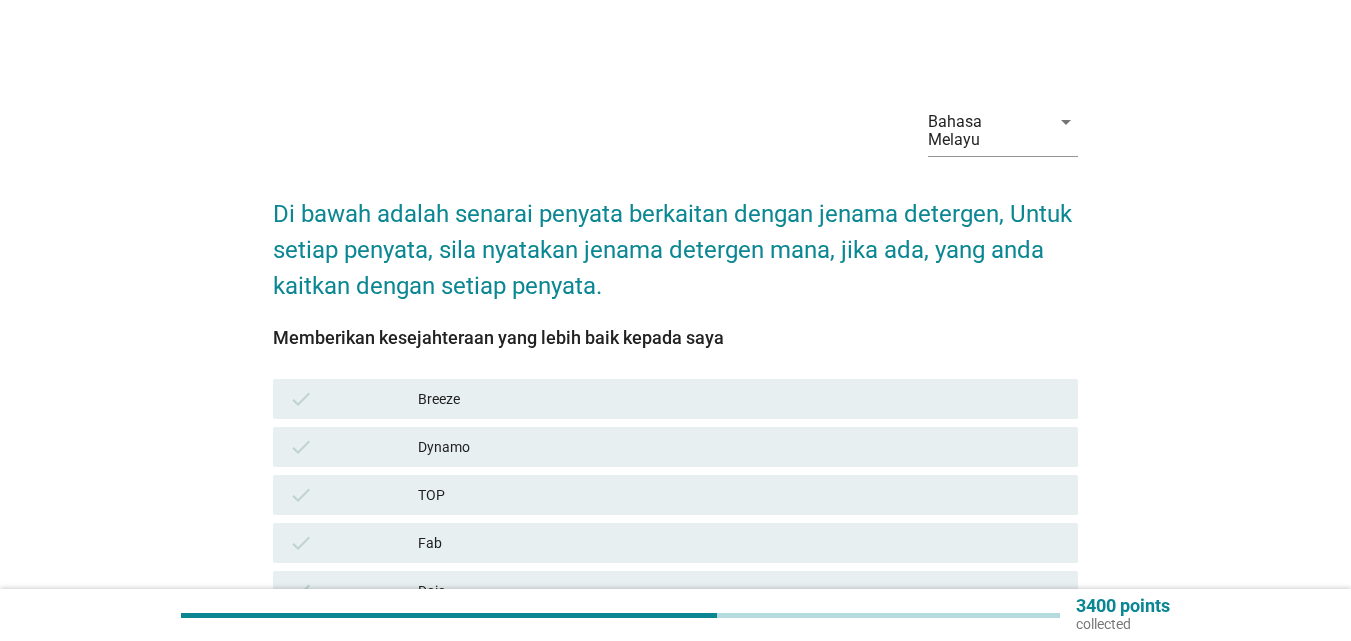 click on "check   TOP" at bounding box center [675, 495] 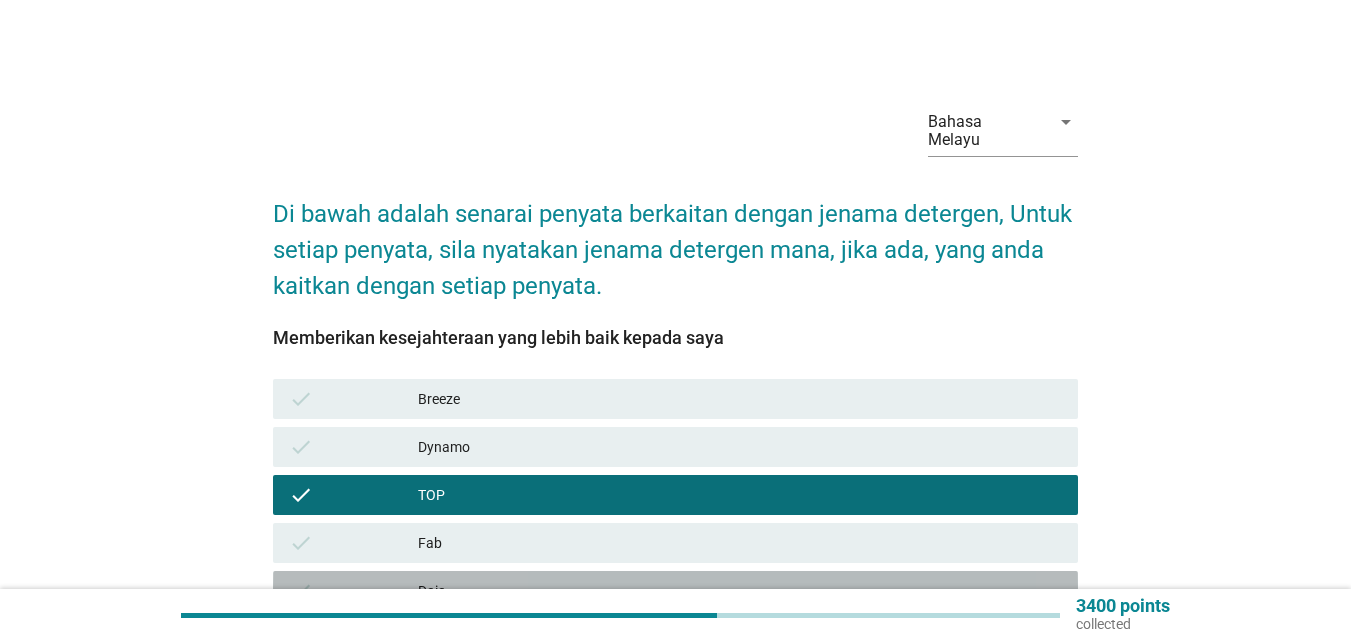 click on "Daia" at bounding box center (740, 591) 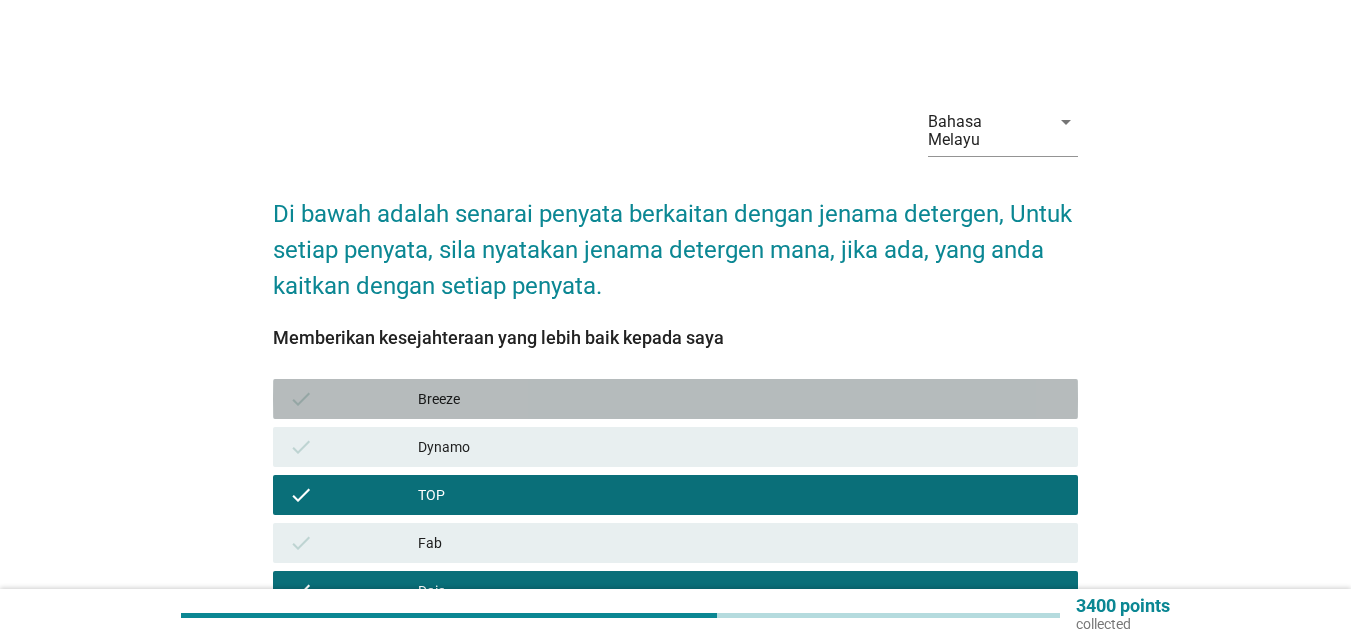 click on "Breeze" at bounding box center [740, 399] 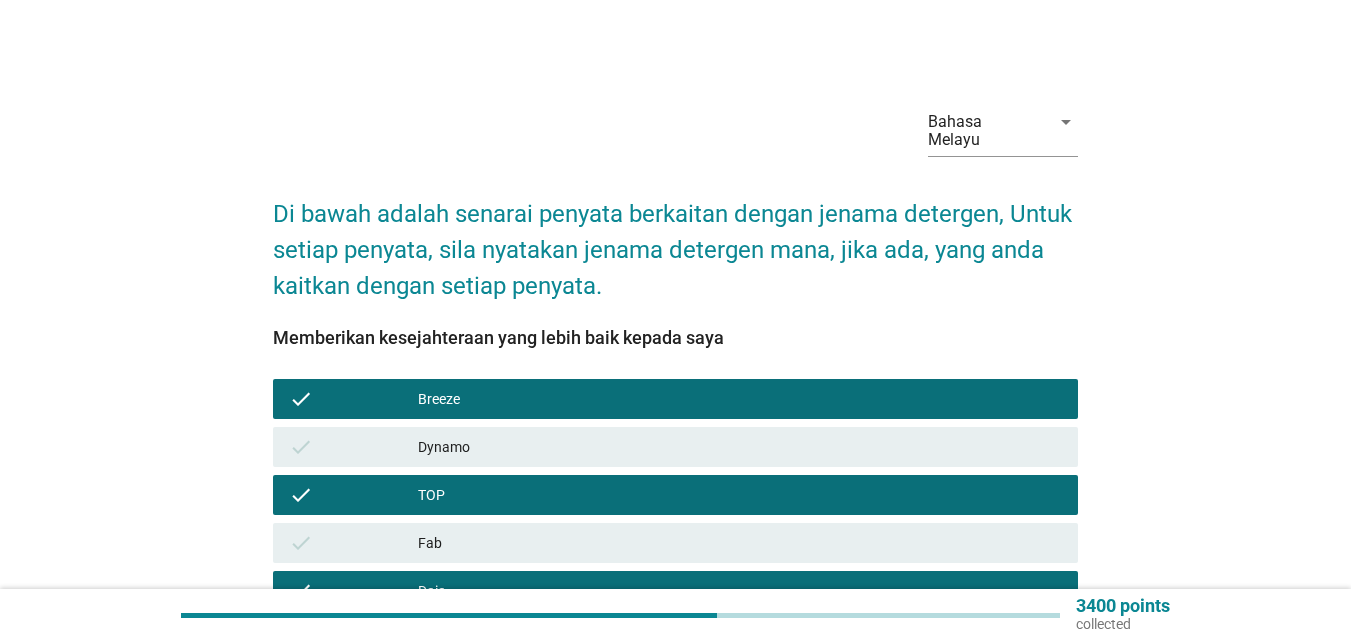 scroll, scrollTop: 270, scrollLeft: 0, axis: vertical 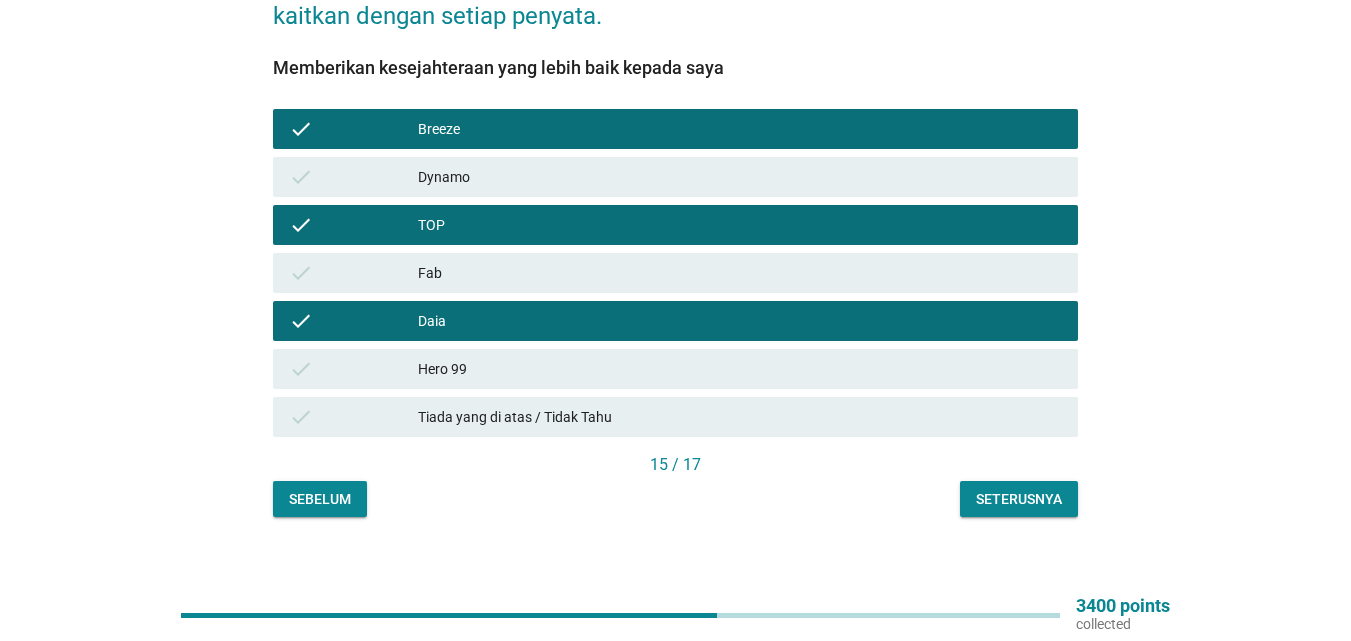 click on "Seterusnya" at bounding box center [1019, 499] 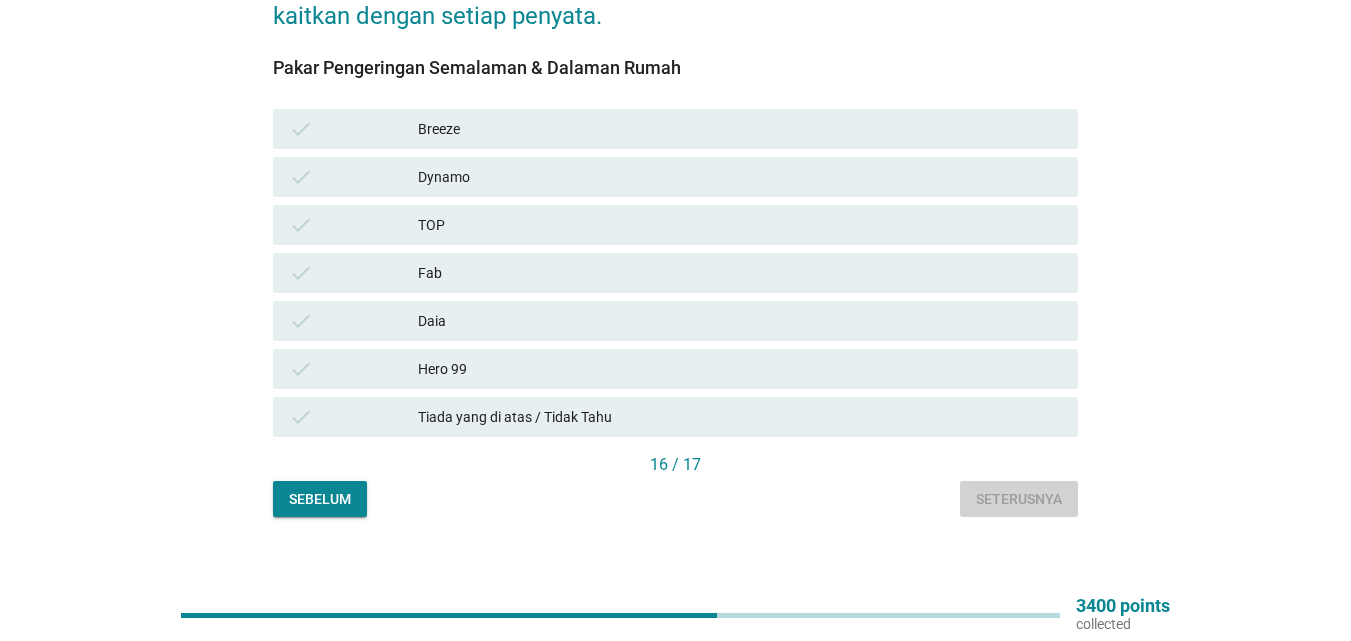 scroll, scrollTop: 0, scrollLeft: 0, axis: both 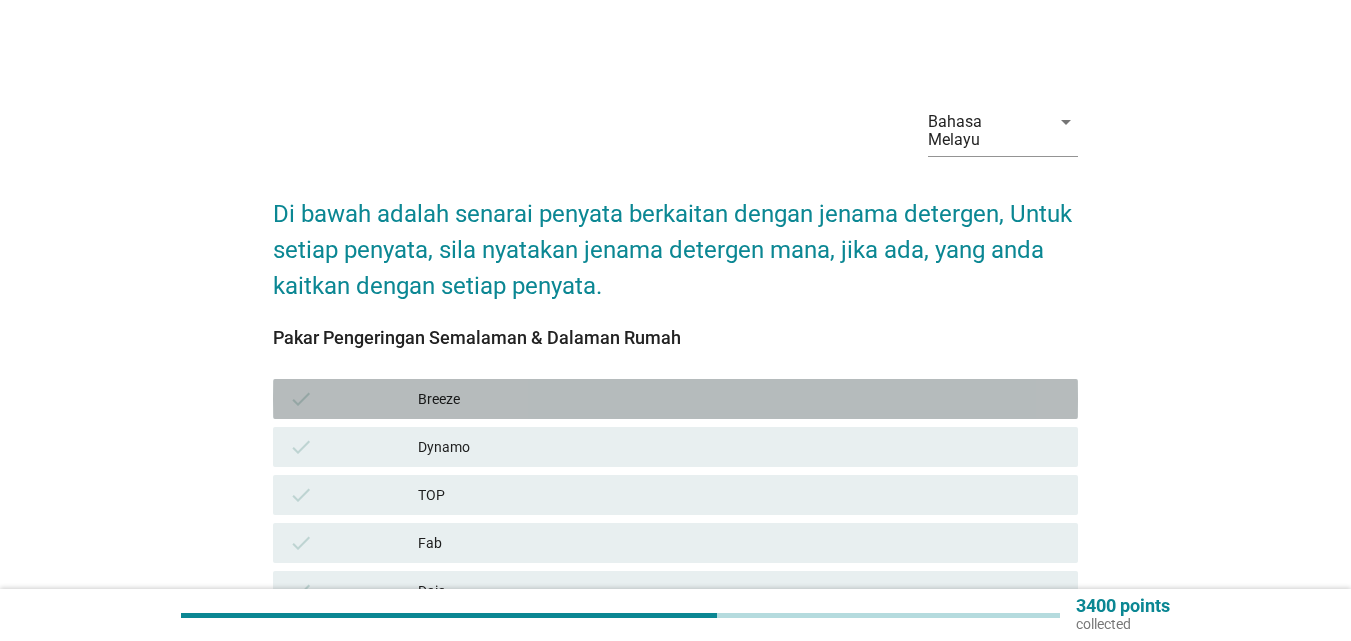 click on "Breeze" at bounding box center (740, 399) 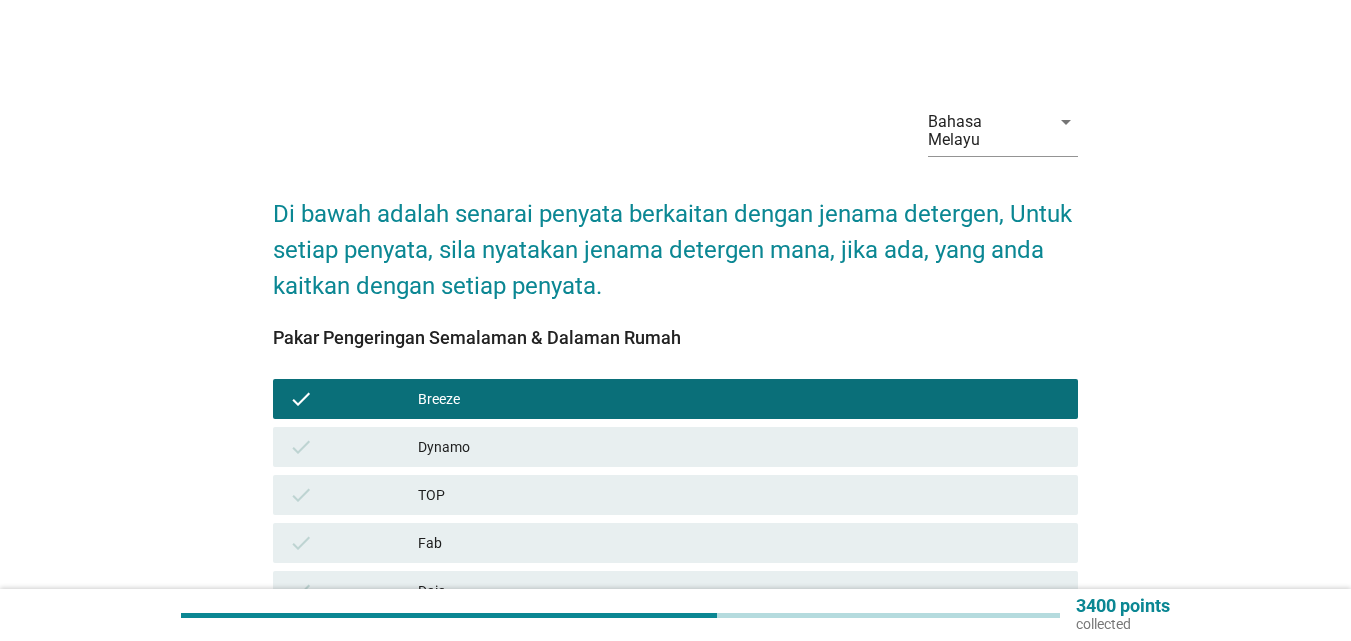 click on "TOP" at bounding box center (740, 495) 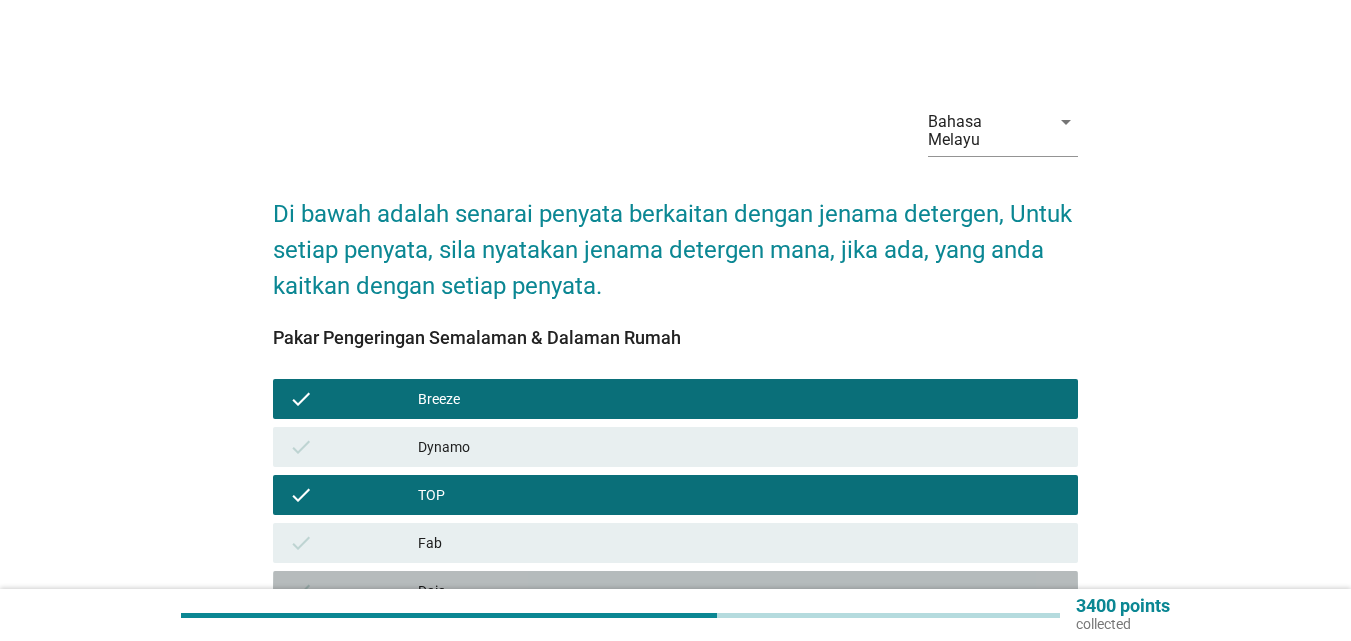 click on "Daia" at bounding box center [740, 591] 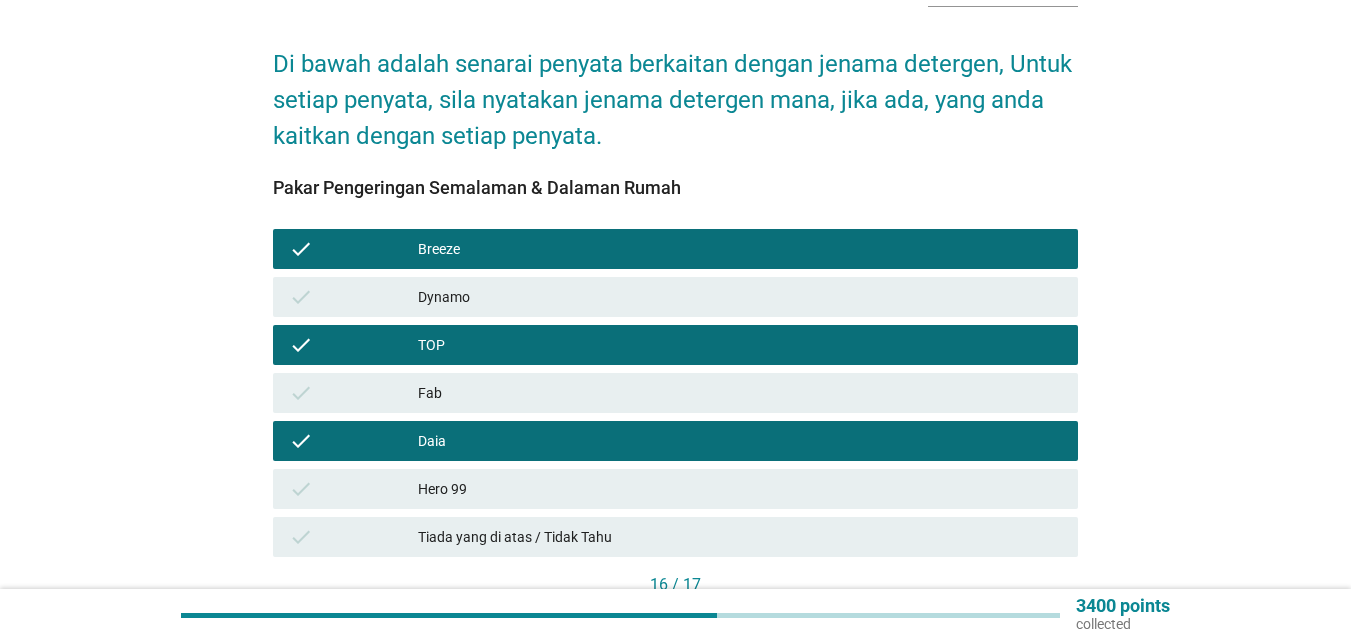 scroll, scrollTop: 270, scrollLeft: 0, axis: vertical 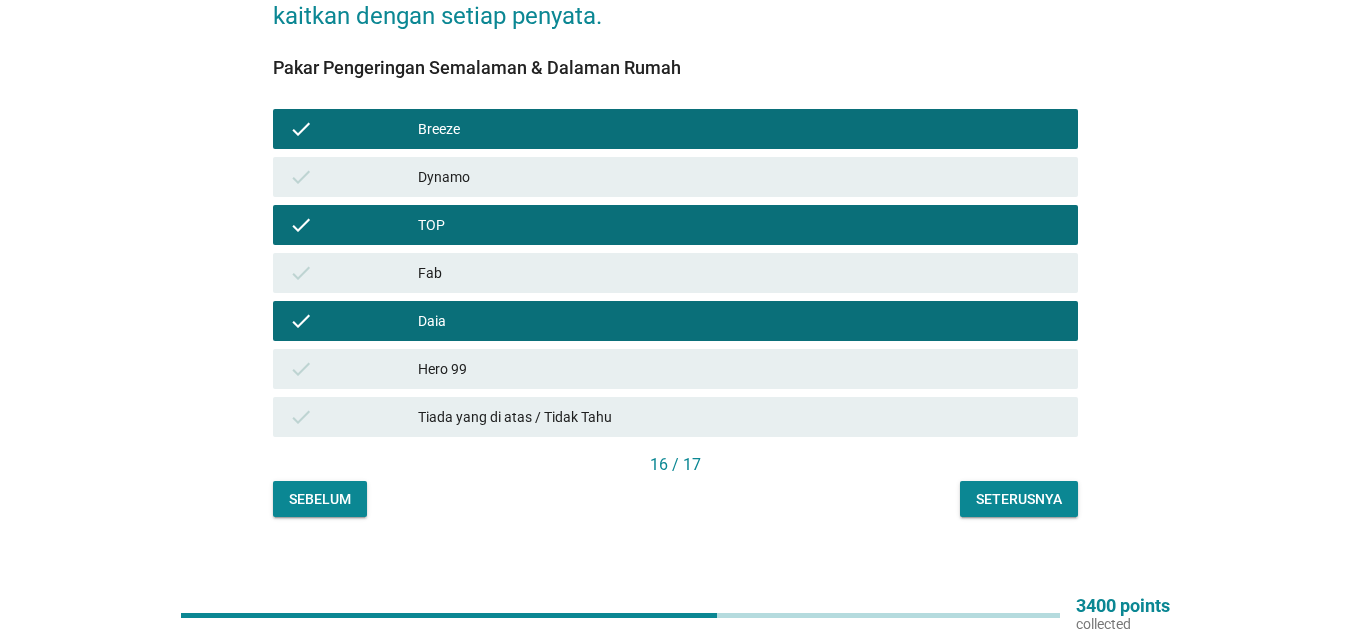 click on "Seterusnya" at bounding box center [1019, 499] 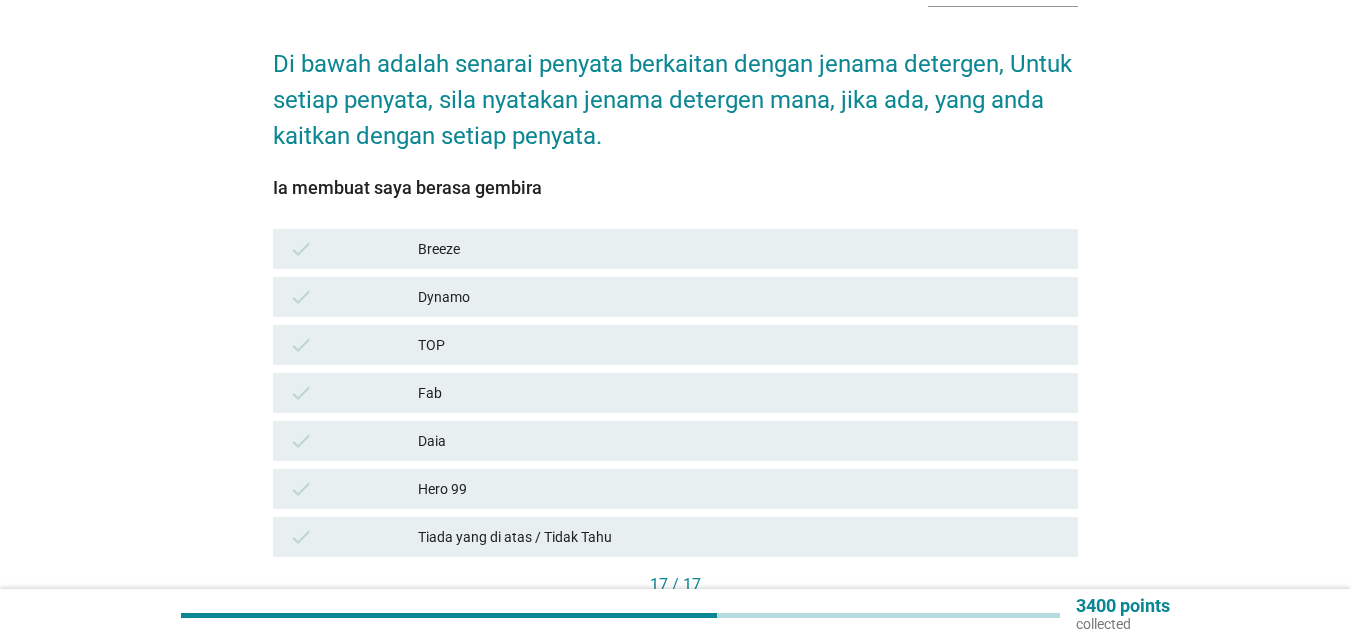 scroll, scrollTop: 270, scrollLeft: 0, axis: vertical 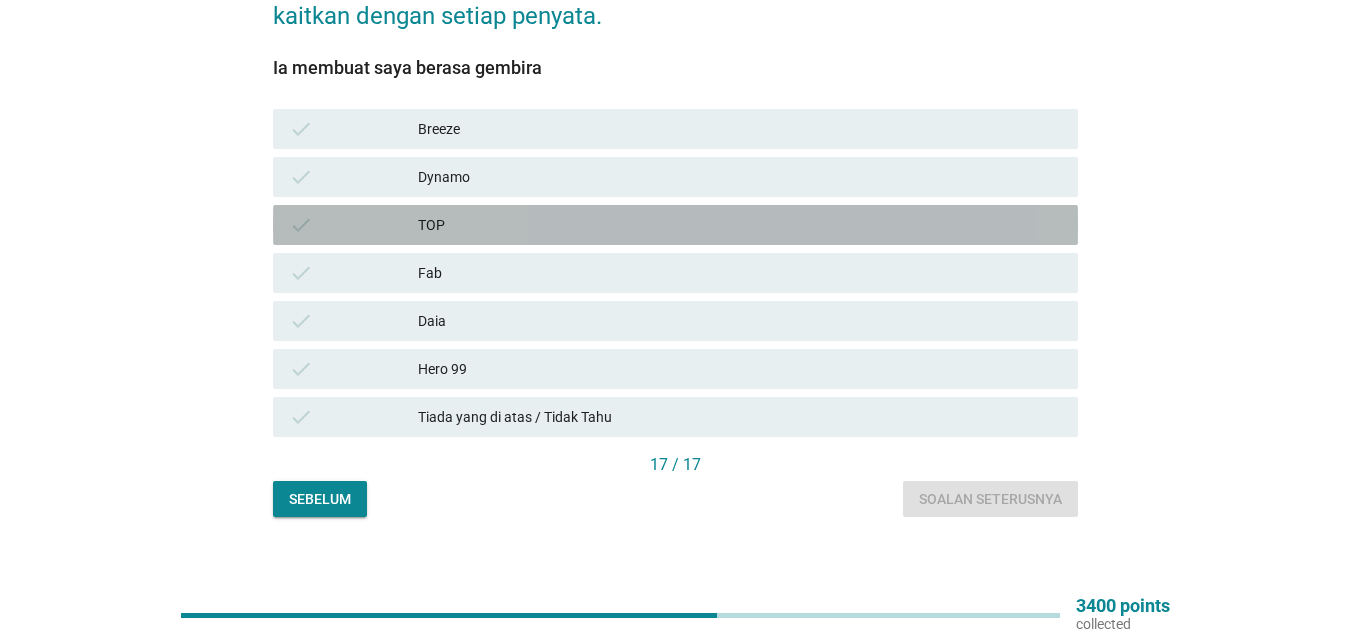 click on "TOP" at bounding box center (740, 225) 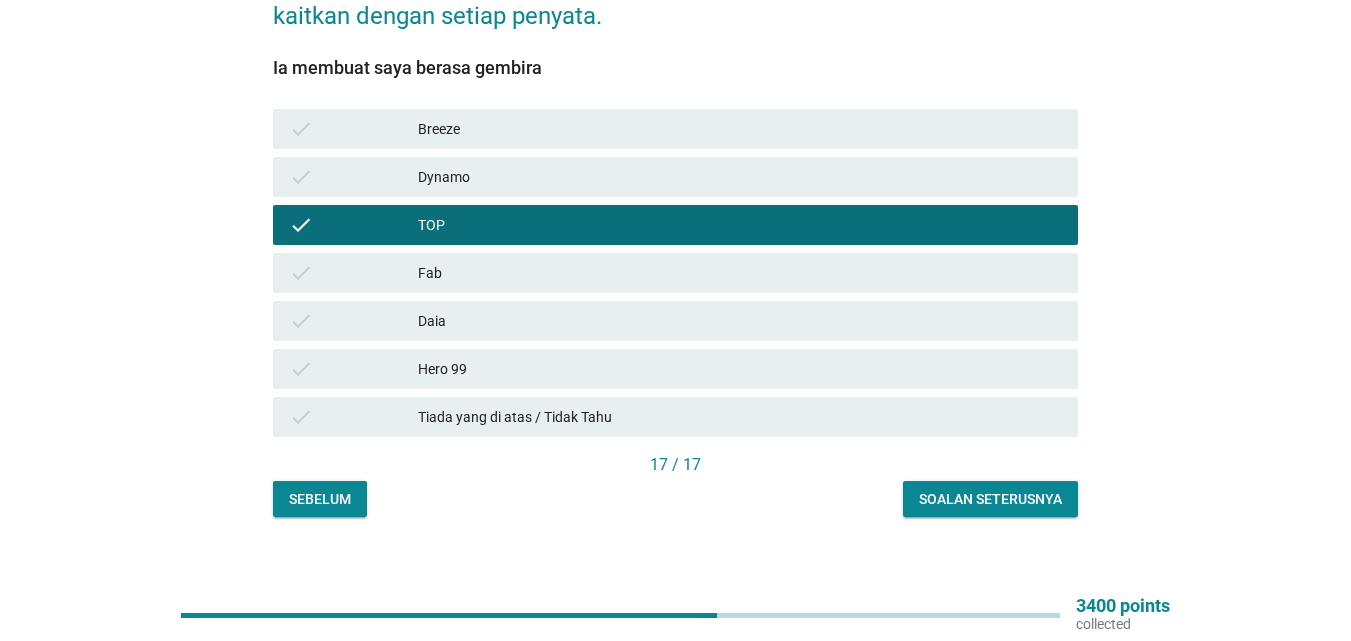 click on "Daia" at bounding box center (740, 321) 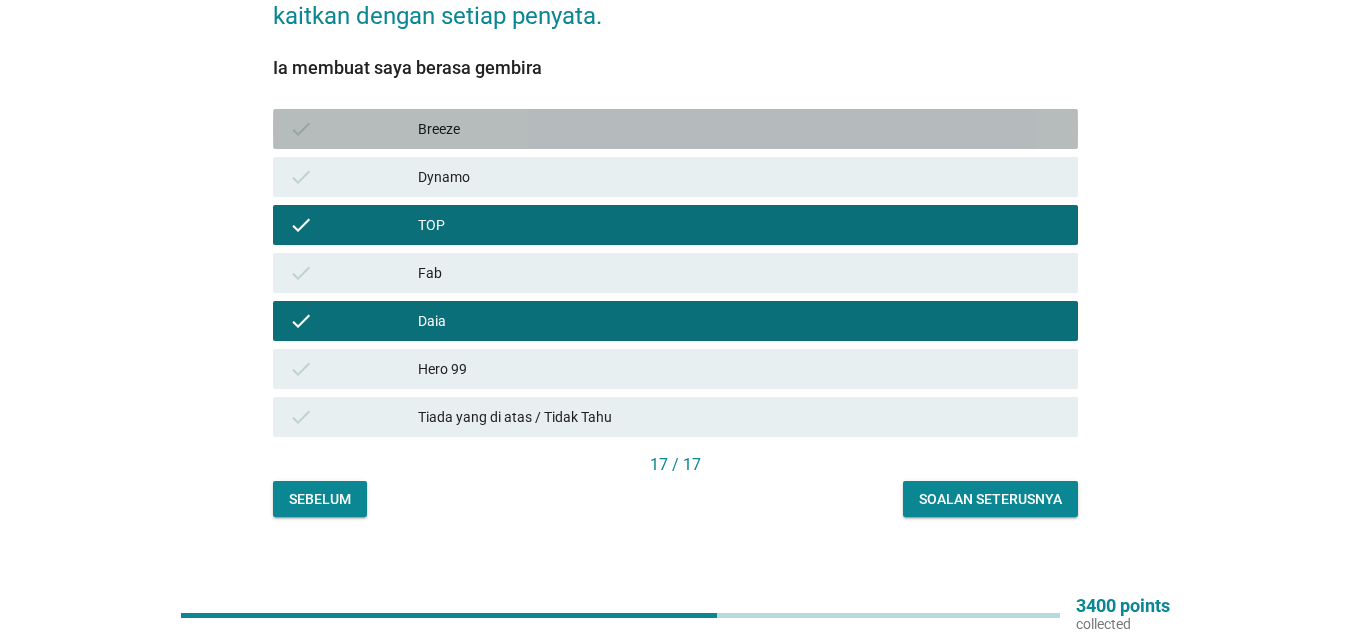 click on "check   Breeze" at bounding box center (675, 129) 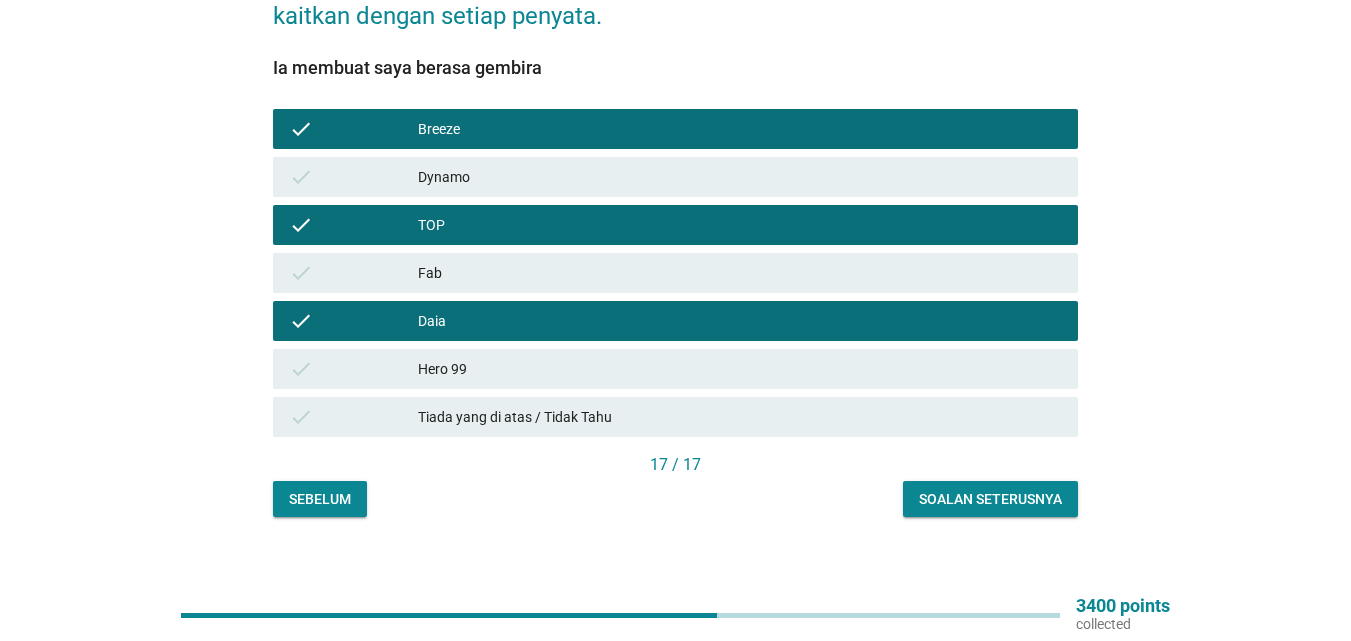 click on "Soalan seterusnya" at bounding box center (990, 499) 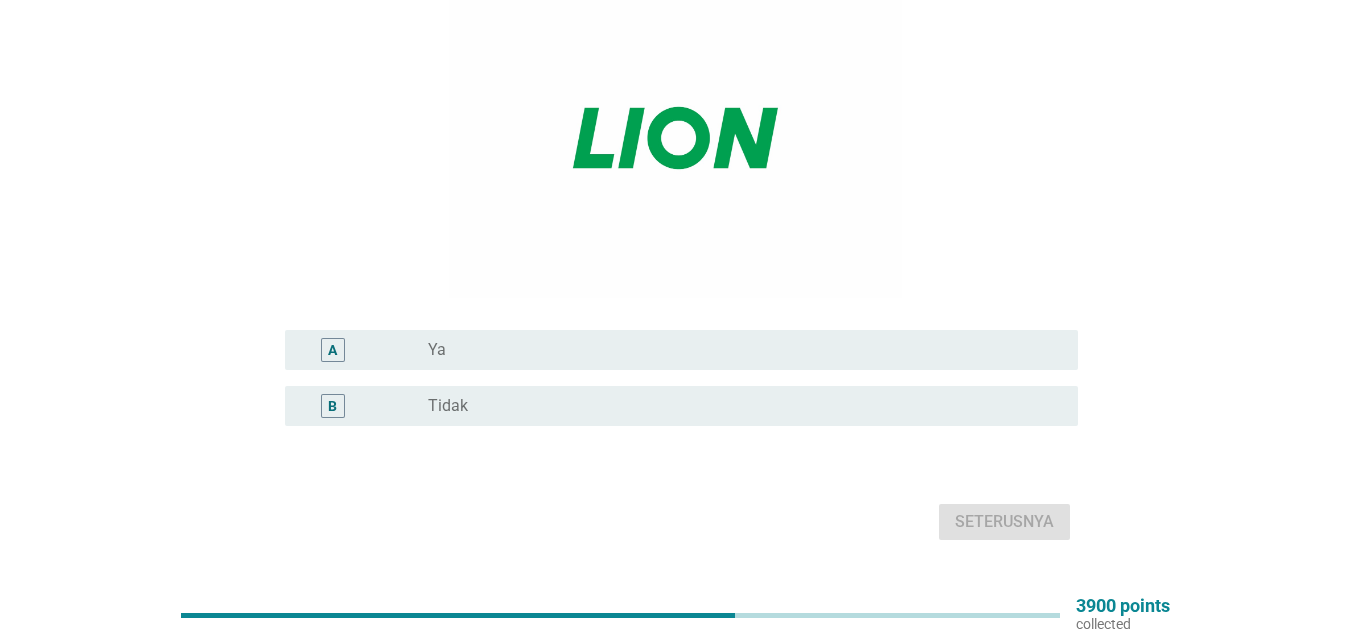 scroll, scrollTop: 299, scrollLeft: 0, axis: vertical 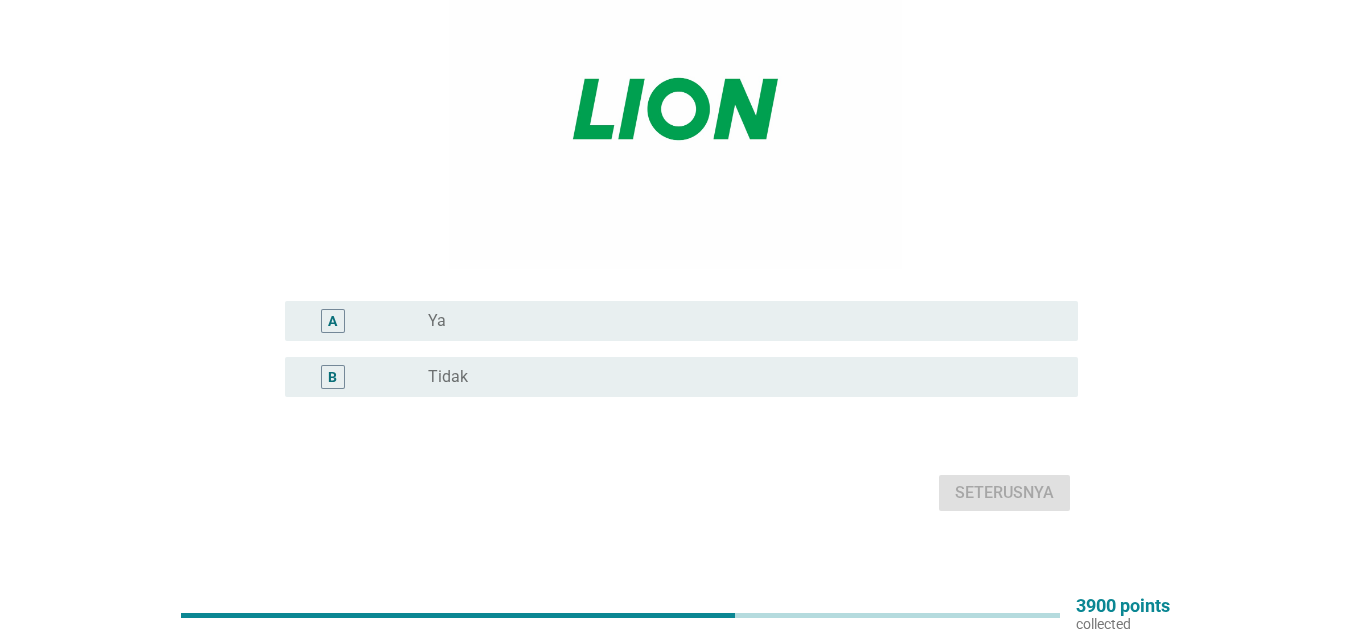 click on "radio_button_unchecked Ya" at bounding box center [737, 321] 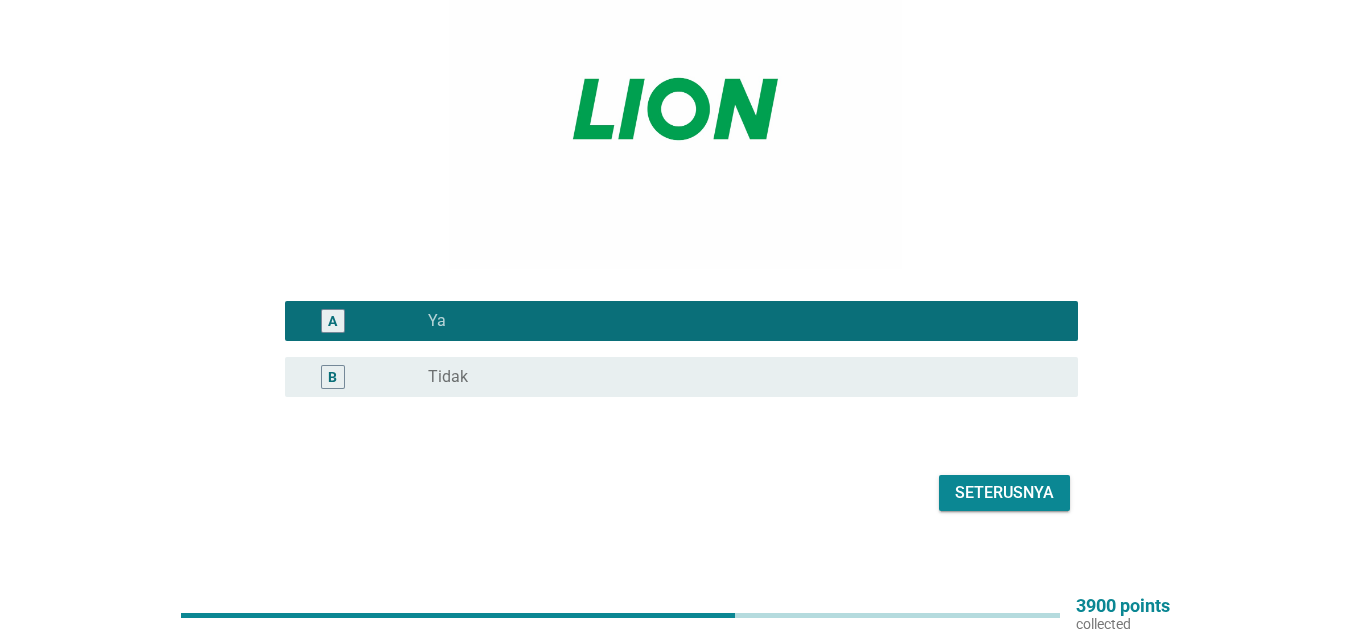 click on "Seterusnya" at bounding box center (1004, 493) 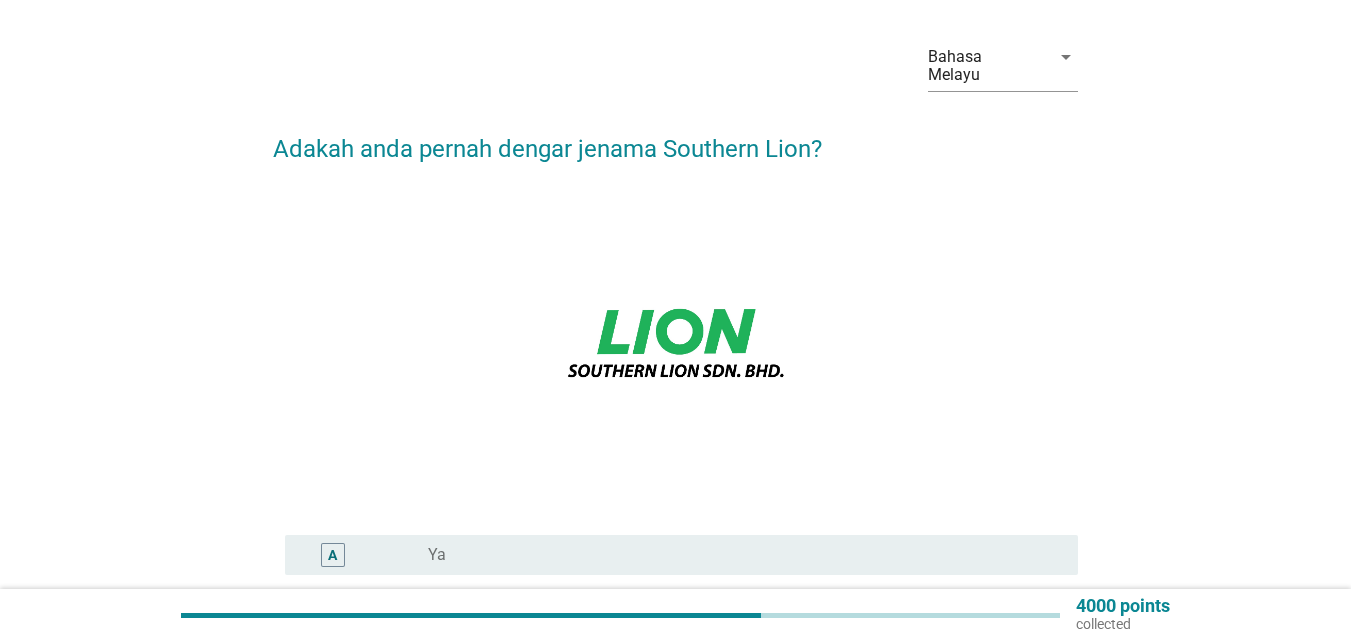 scroll, scrollTop: 100, scrollLeft: 0, axis: vertical 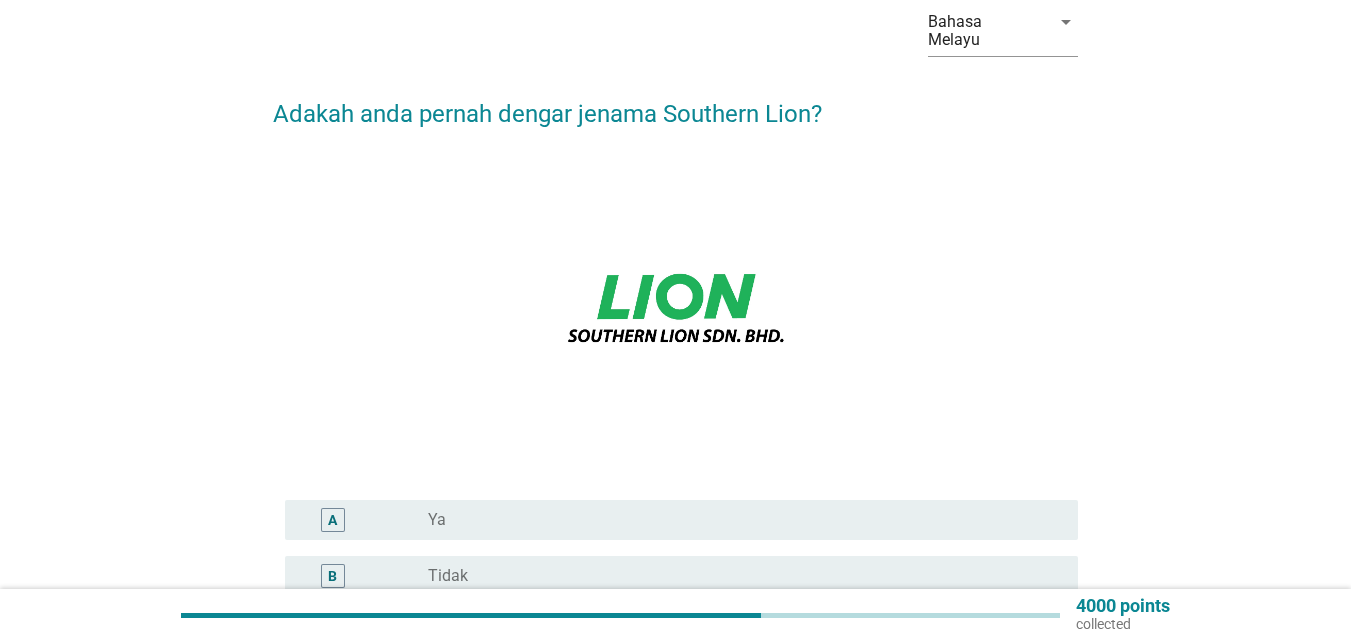 click on "radio_button_unchecked Ya" at bounding box center [737, 520] 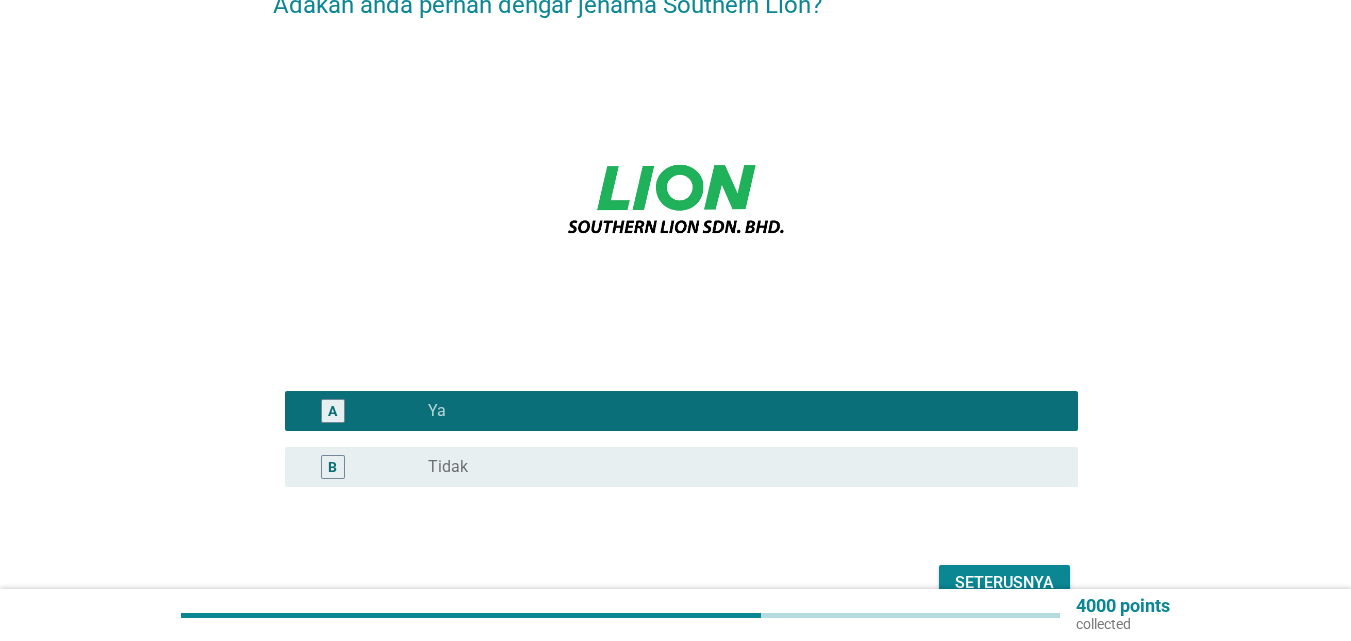 scroll, scrollTop: 299, scrollLeft: 0, axis: vertical 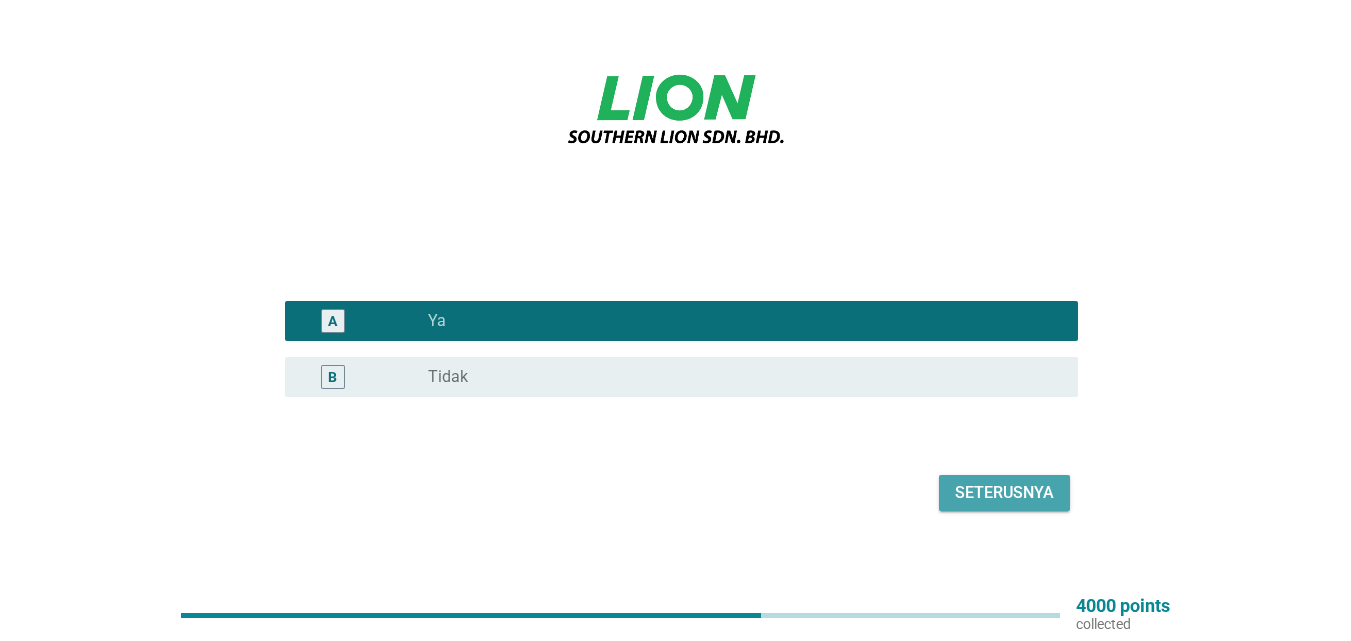 click on "Seterusnya" at bounding box center [1004, 493] 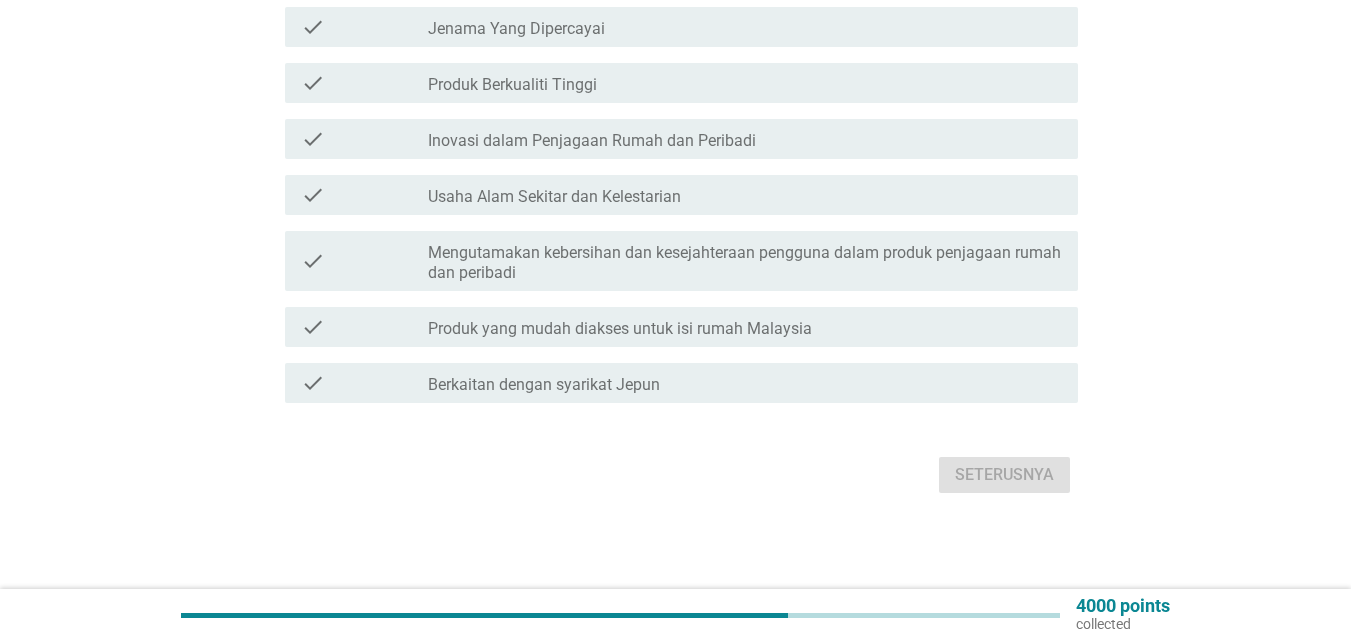 scroll, scrollTop: 0, scrollLeft: 0, axis: both 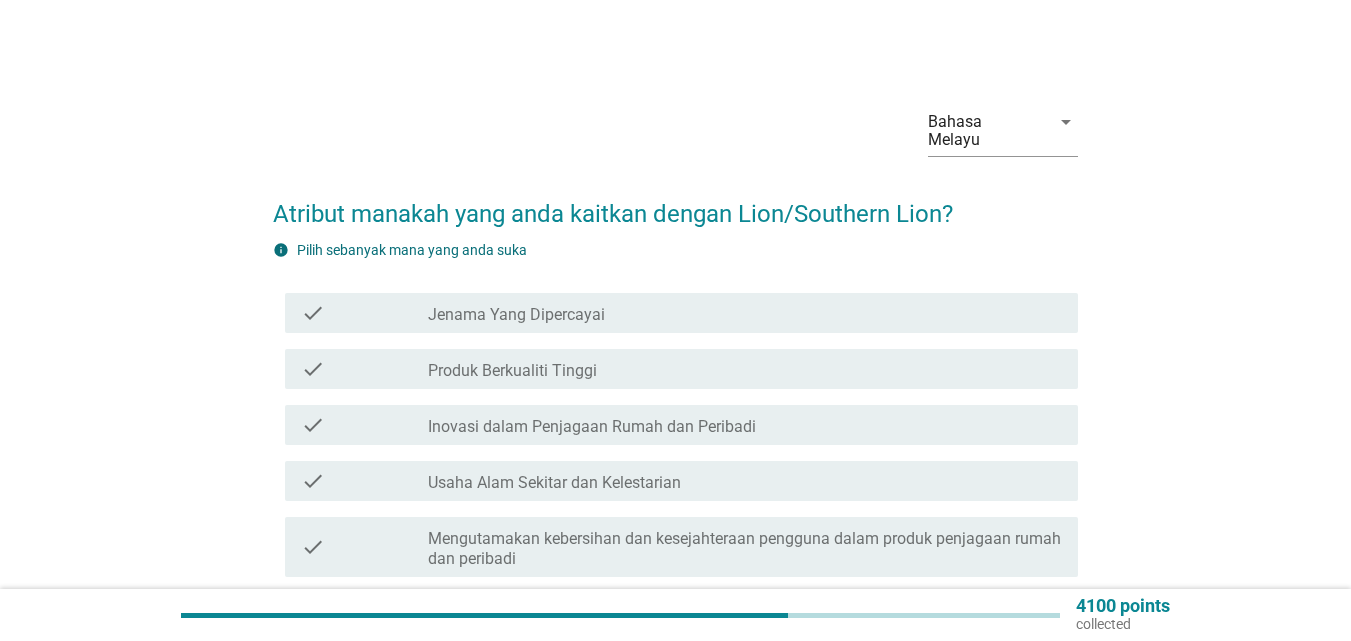 click on "check_box_outline_blank Jenama Yang Dipercayai" at bounding box center (745, 313) 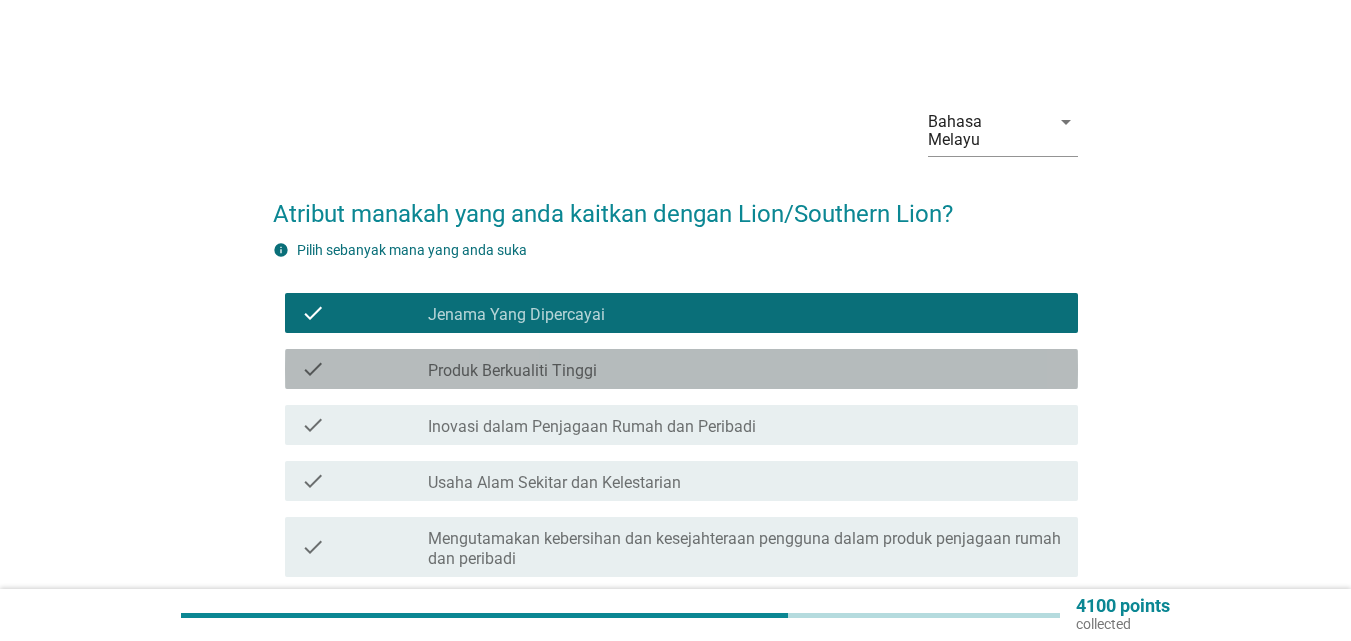 click on "check_box_outline_blank Produk Berkualiti Tinggi" at bounding box center [745, 369] 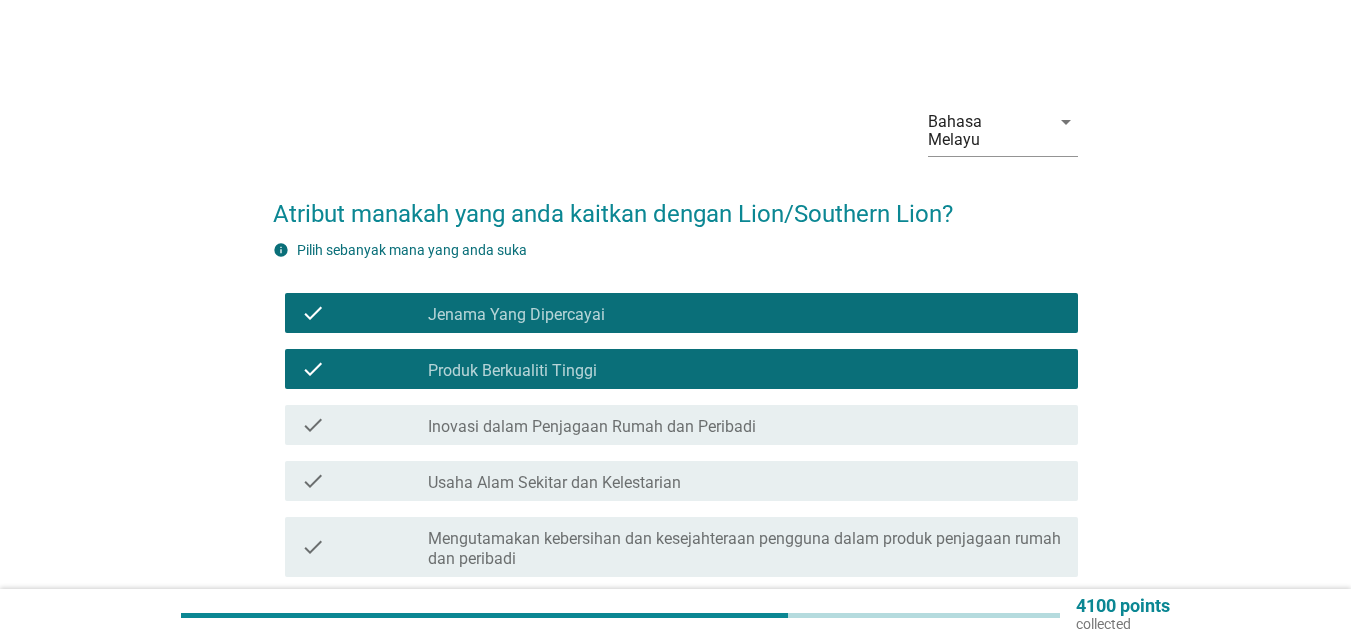 click on "Inovasi dalam Penjagaan Rumah dan Peribadi" at bounding box center (592, 427) 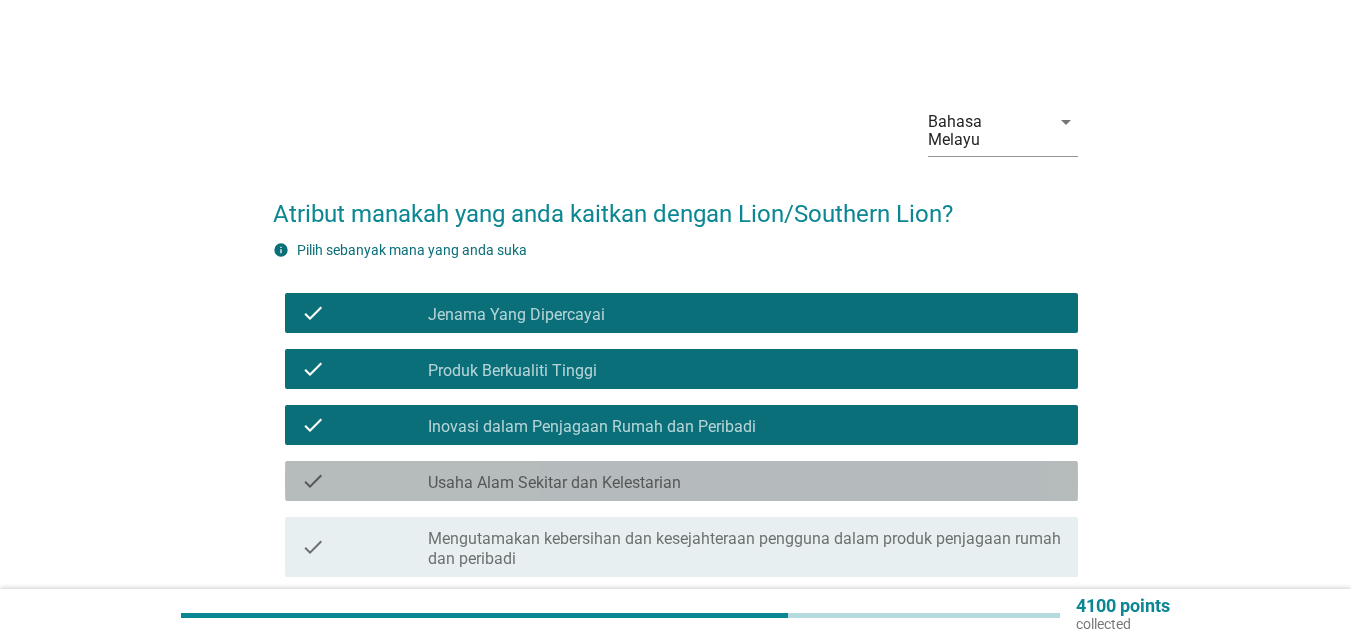 click on "check_box_outline_blank Usaha Alam Sekitar dan Kelestarian" at bounding box center [745, 481] 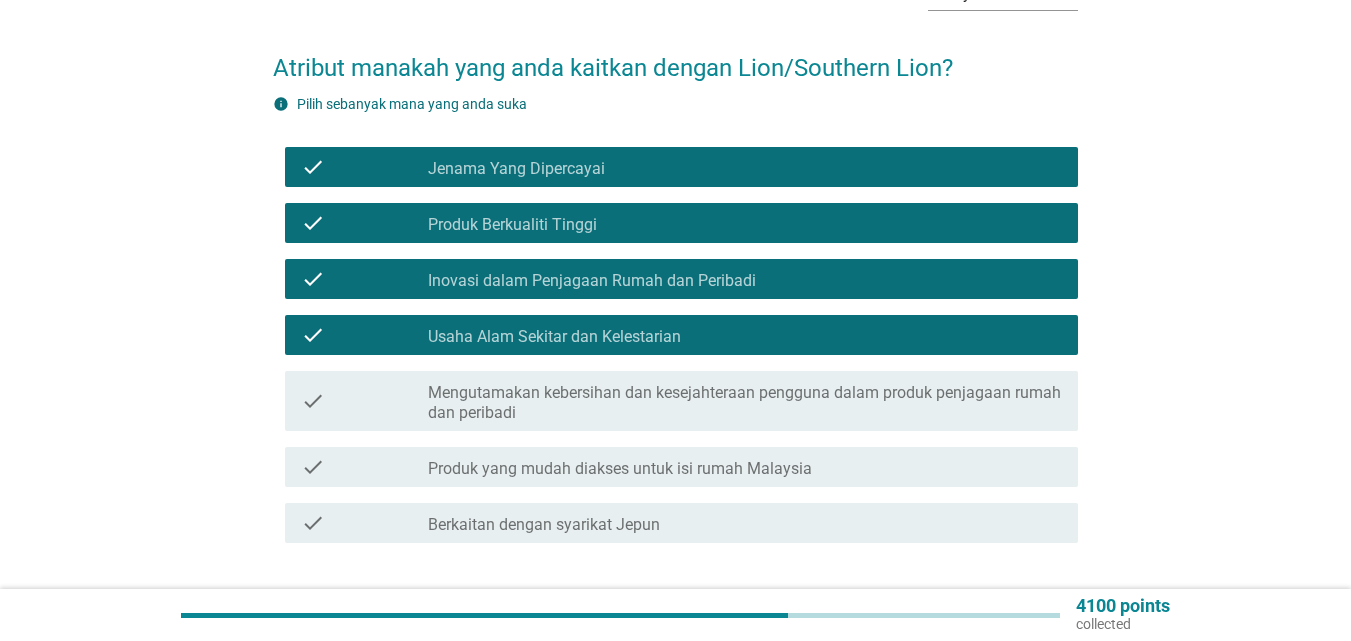 scroll, scrollTop: 268, scrollLeft: 0, axis: vertical 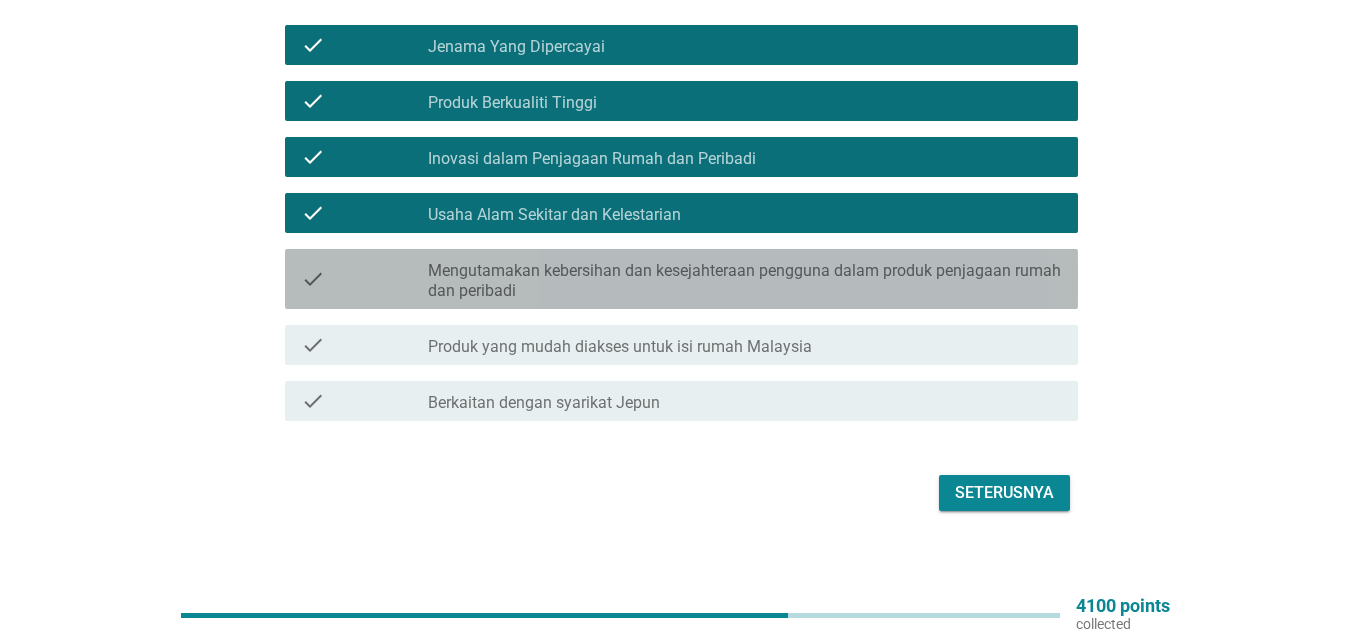 click on "Mengutamakan kebersihan dan kesejahteraan pengguna dalam produk penjagaan rumah dan peribadi" at bounding box center (745, 281) 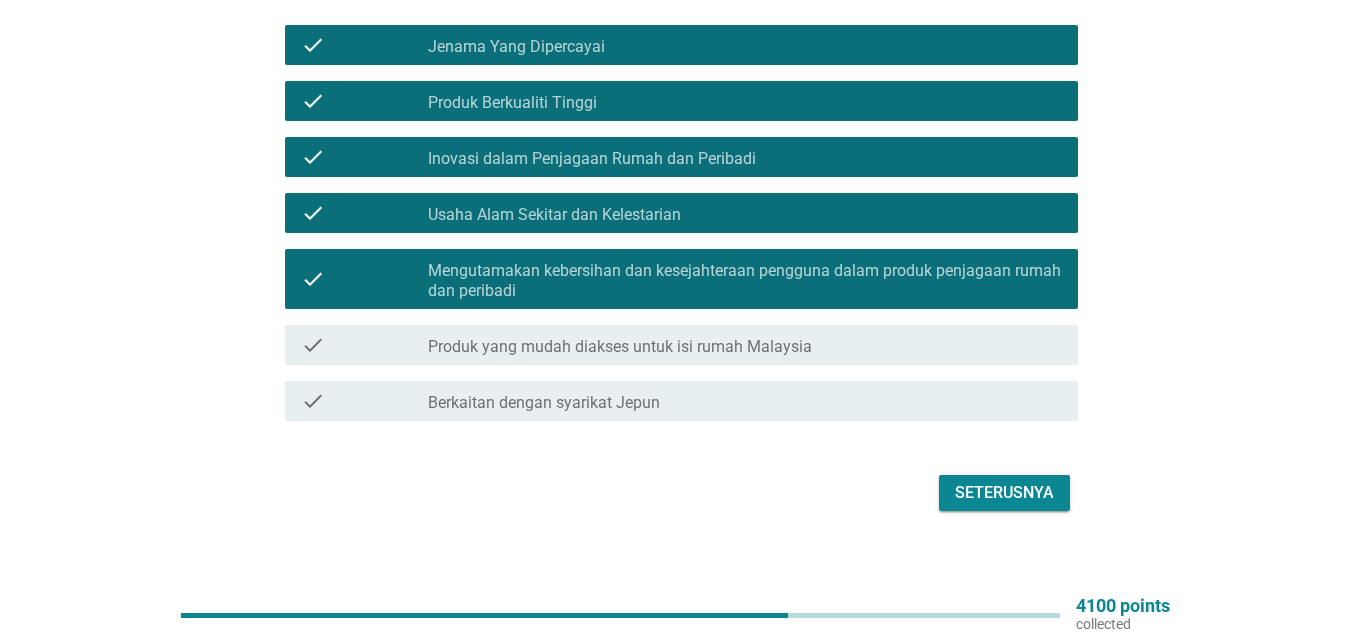 click on "check_box_outline_blank Berkaitan dengan syarikat Jepun" at bounding box center [745, 401] 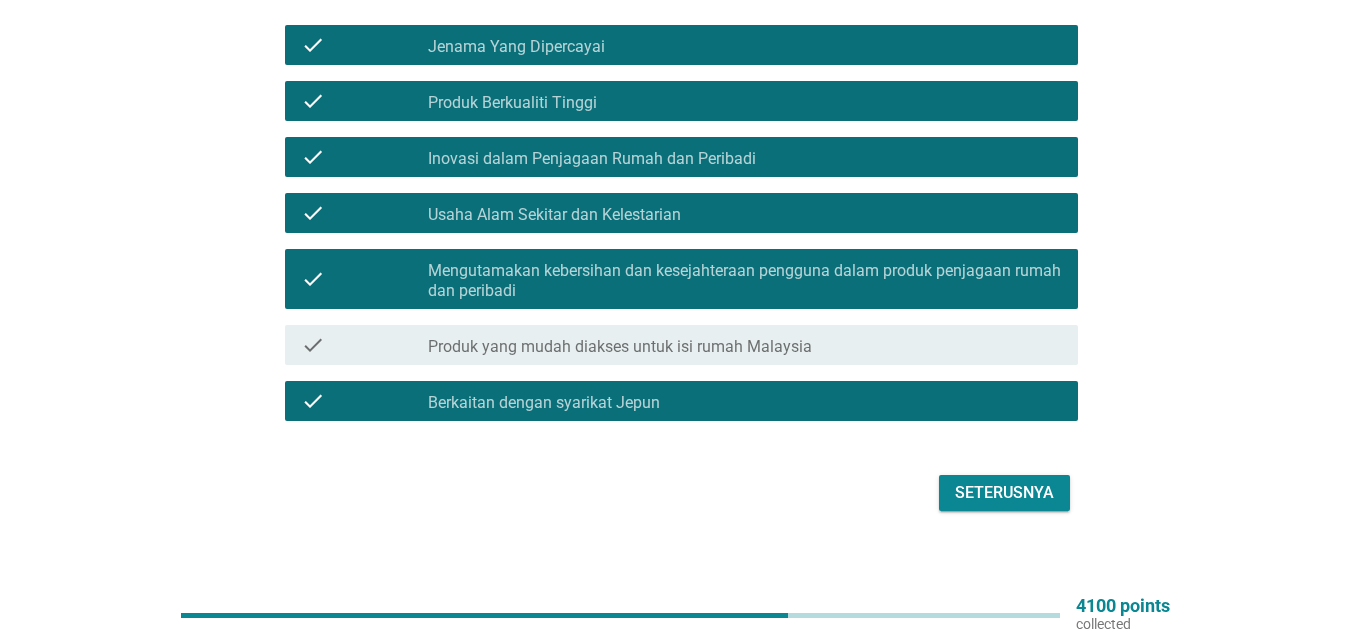 click on "Seterusnya" at bounding box center [1004, 493] 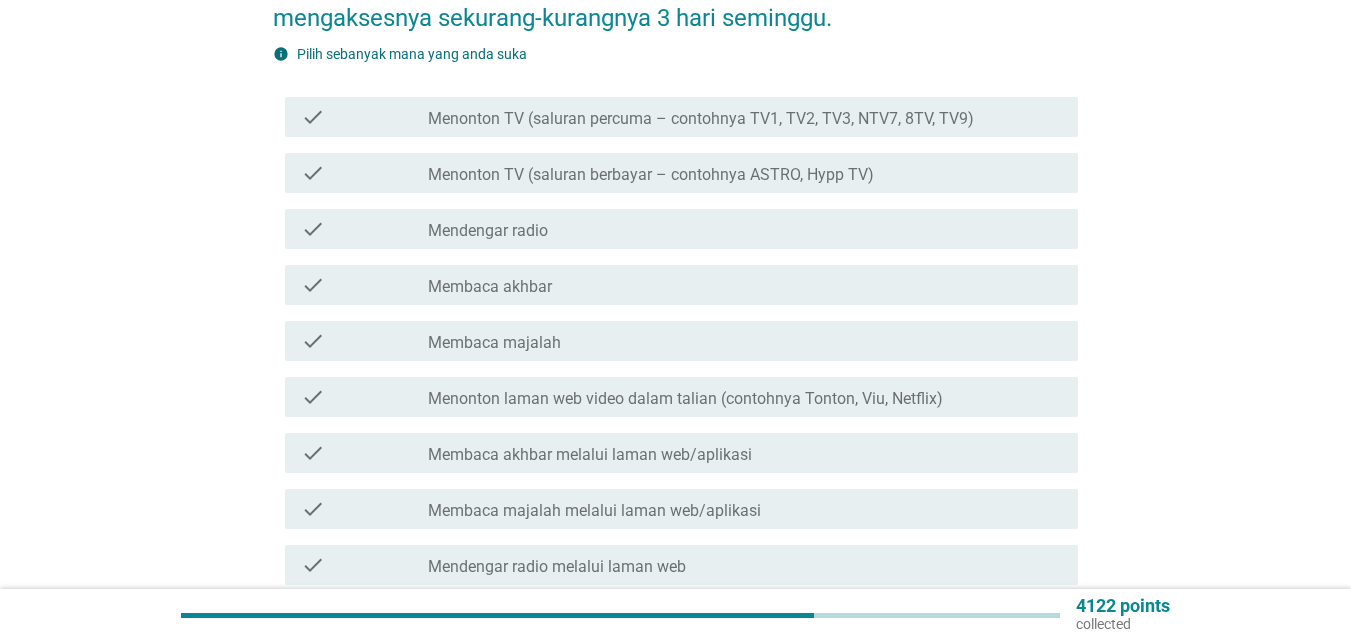 scroll, scrollTop: 0, scrollLeft: 0, axis: both 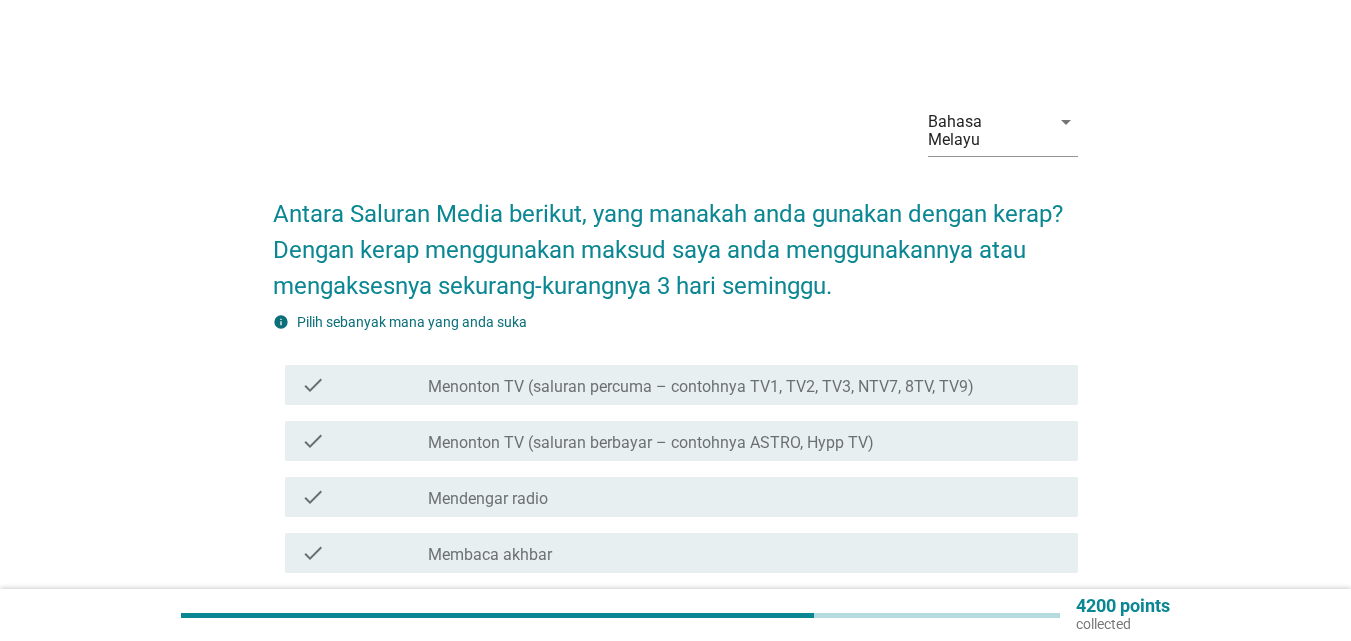 click on "check     check_box_outline_blank Menonton TV (saluran percuma – contohnya TV1, TV2, TV3, NTV7, 8TV, TV9)" at bounding box center (681, 385) 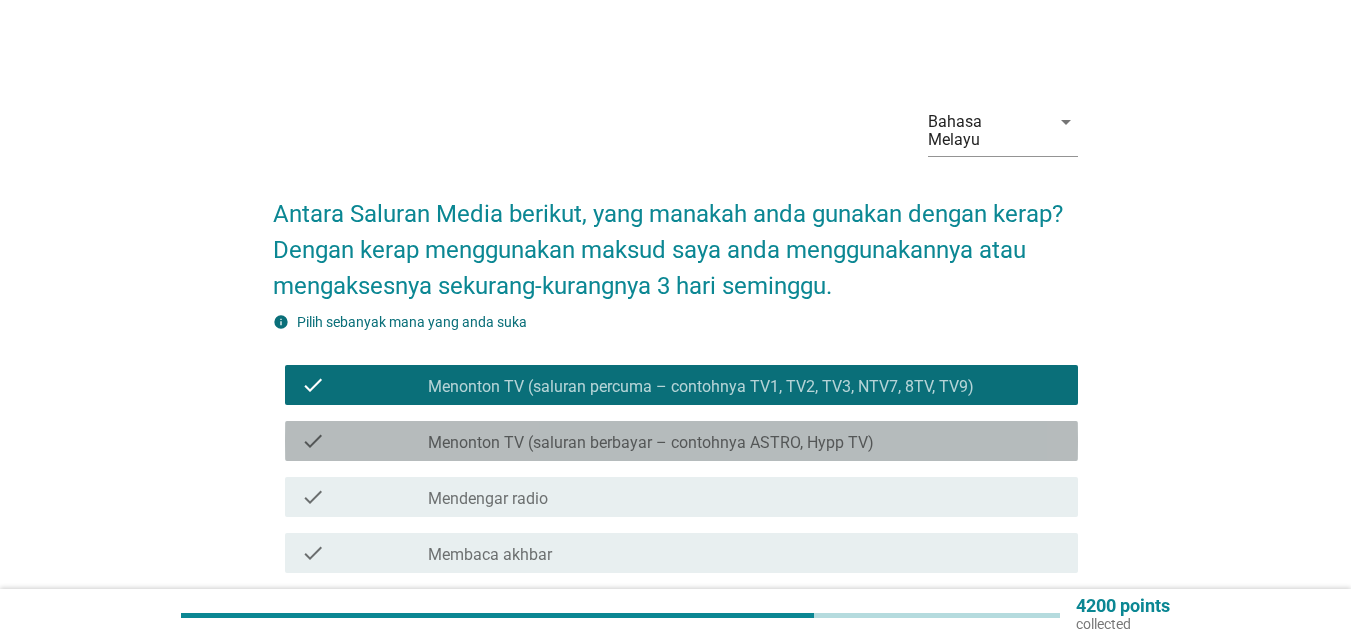 click on "Menonton TV (saluran berbayar – contohnya ASTRO, Hypp TV)" at bounding box center [651, 443] 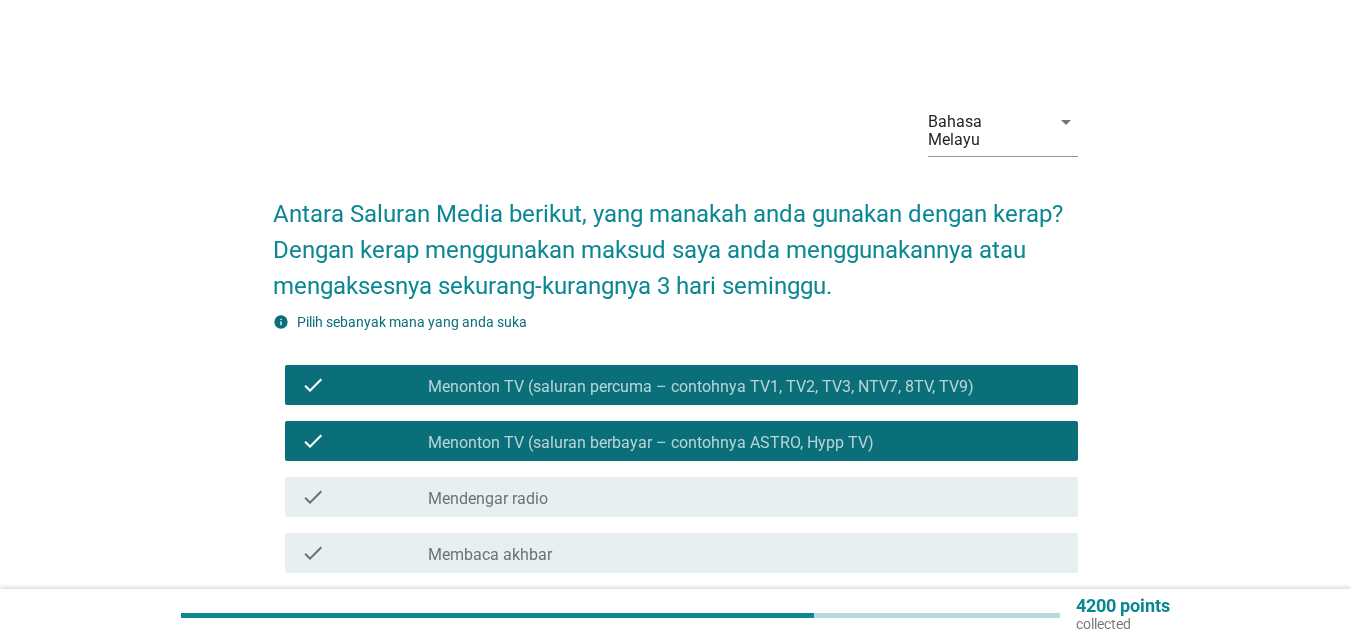 scroll, scrollTop: 300, scrollLeft: 0, axis: vertical 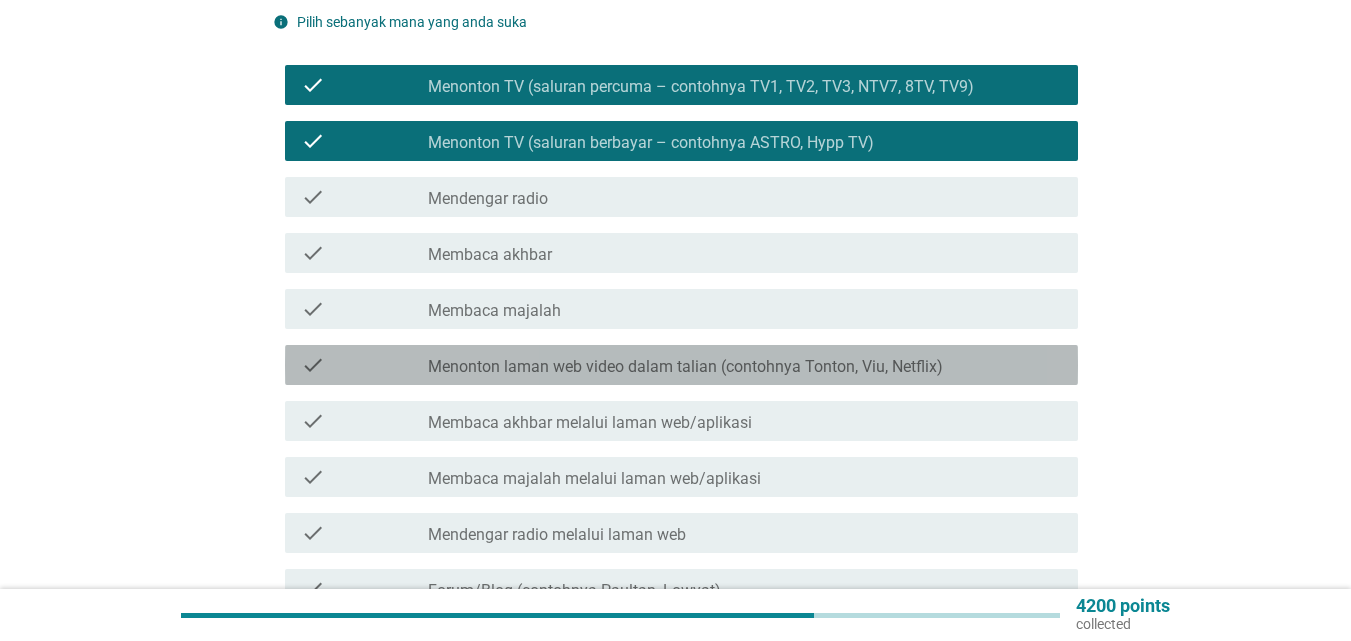 click on "Menonton laman web video dalam talian (contohnya Tonton, Viu, Netflix)" at bounding box center (685, 367) 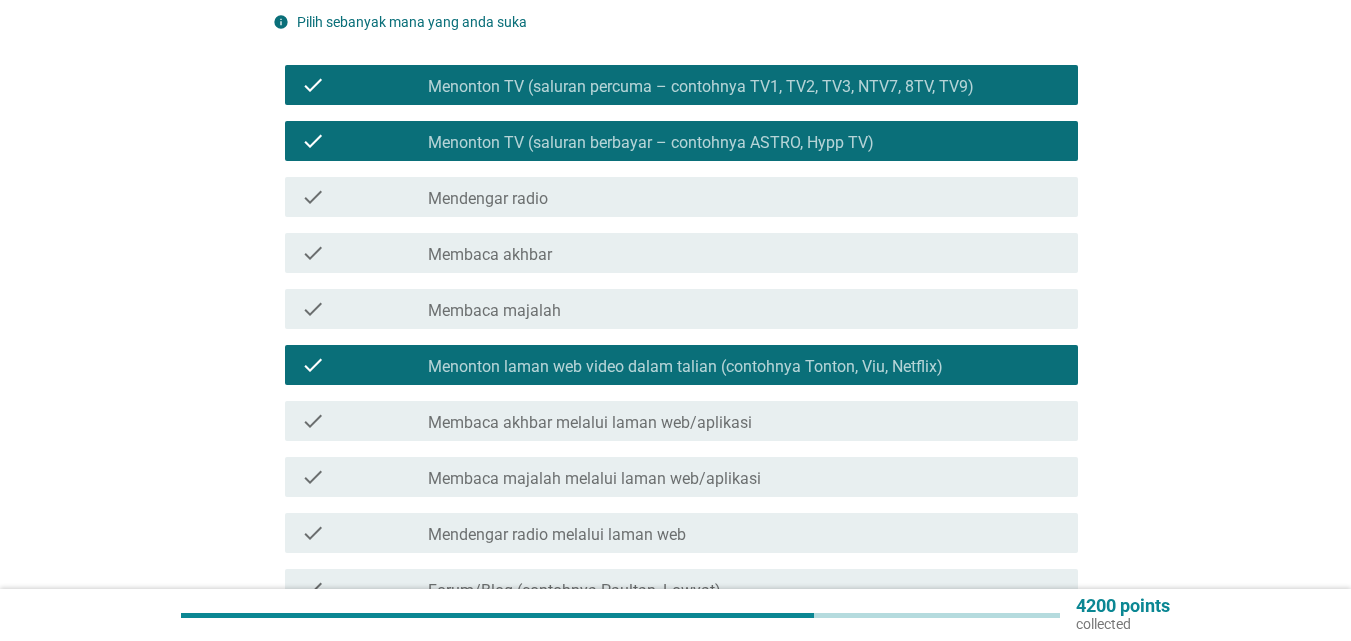 scroll, scrollTop: 700, scrollLeft: 0, axis: vertical 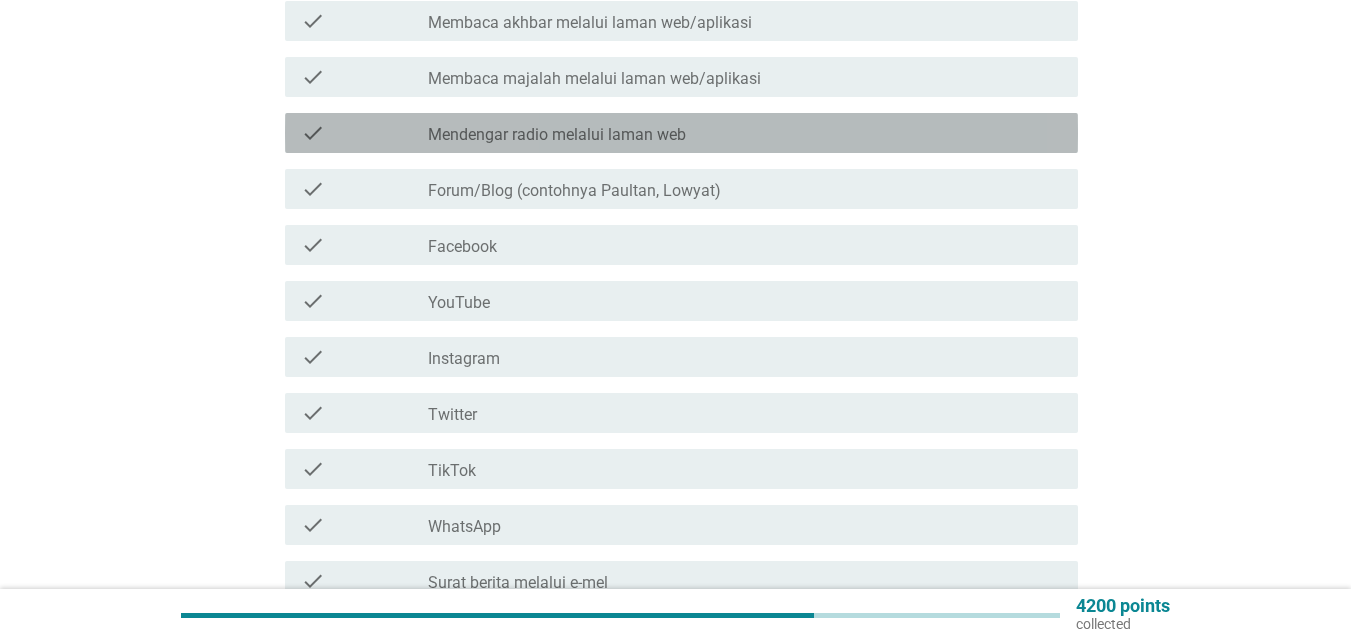 click on "check_box_outline_blank Mendengar radio melalui laman web" at bounding box center [745, 133] 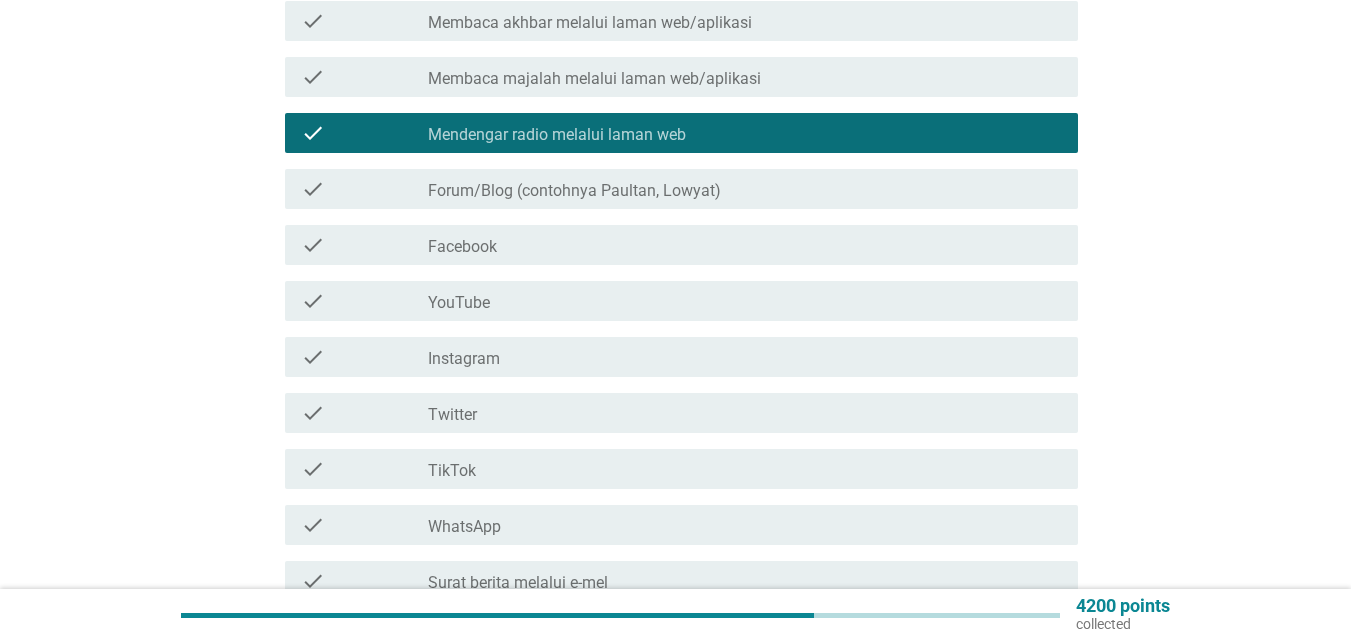 click on "check_box_outline_blank Facebook" at bounding box center [745, 245] 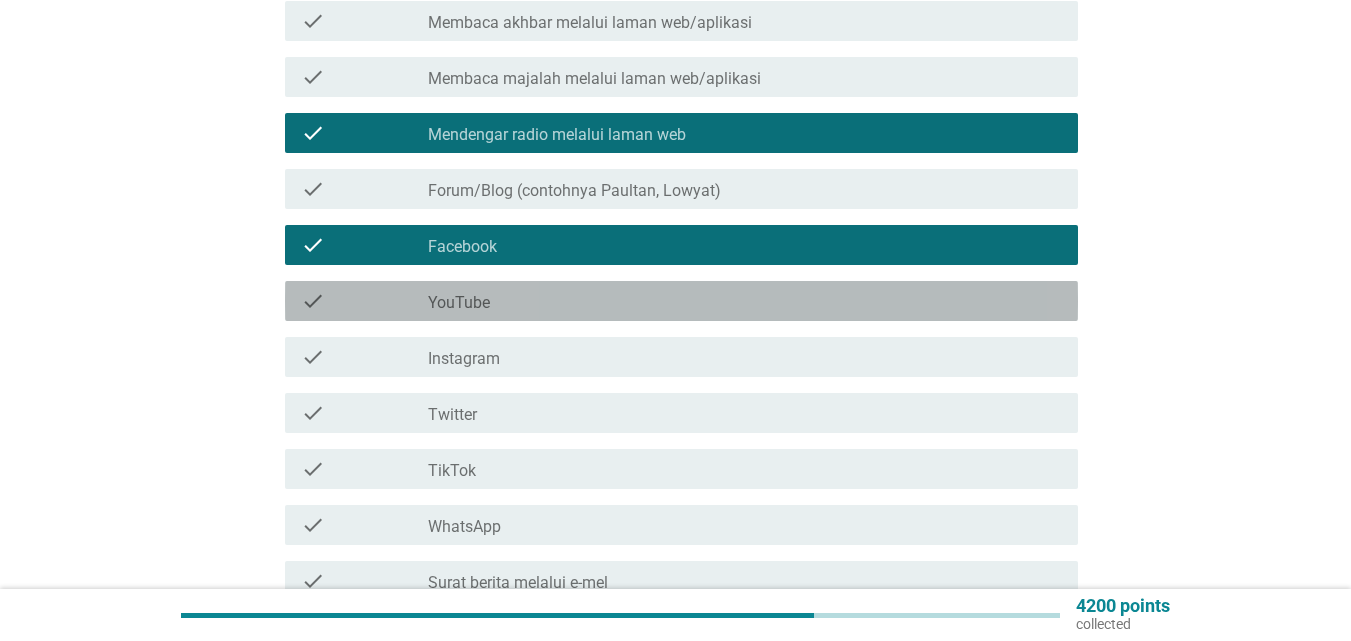 click on "check_box_outline_blank YouTube" at bounding box center [745, 301] 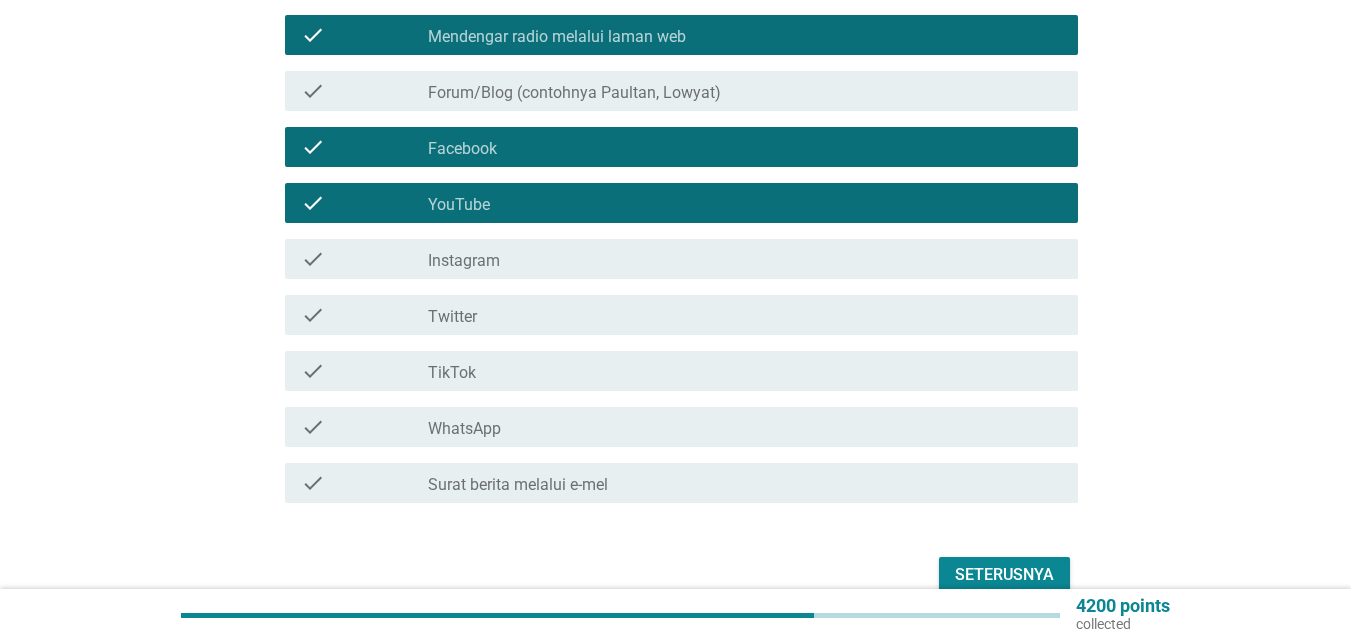 scroll, scrollTop: 880, scrollLeft: 0, axis: vertical 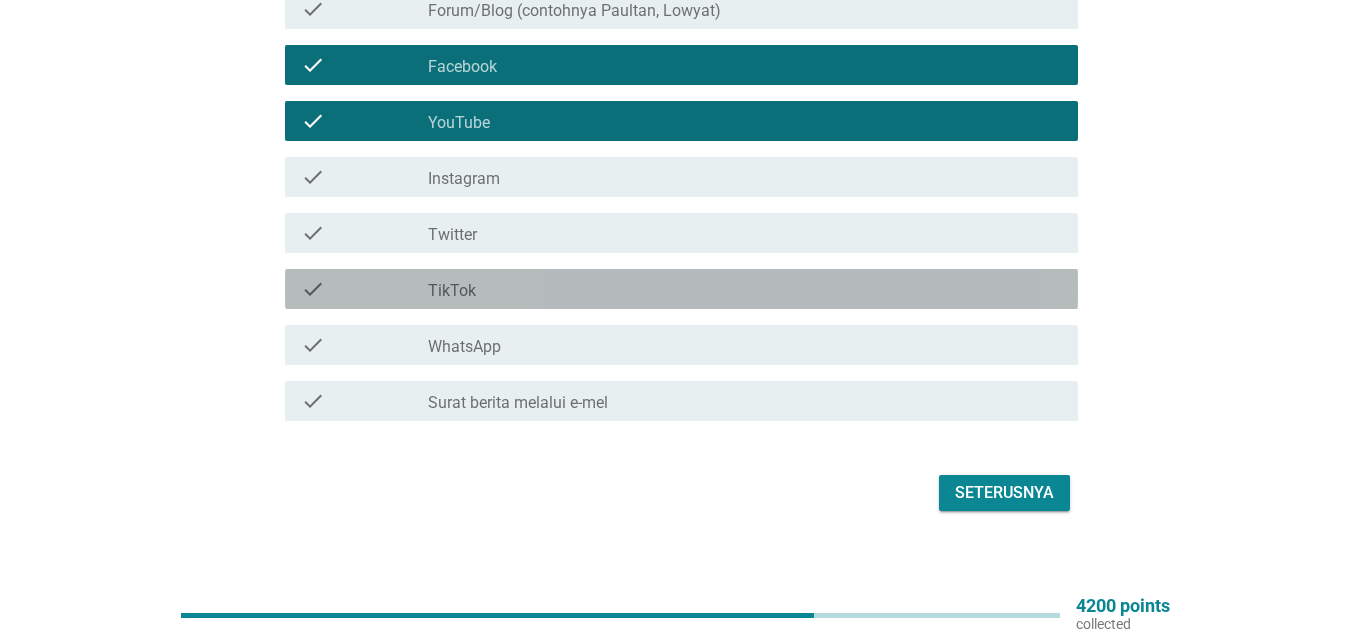 click on "check_box_outline_blank TikTok" at bounding box center (745, 289) 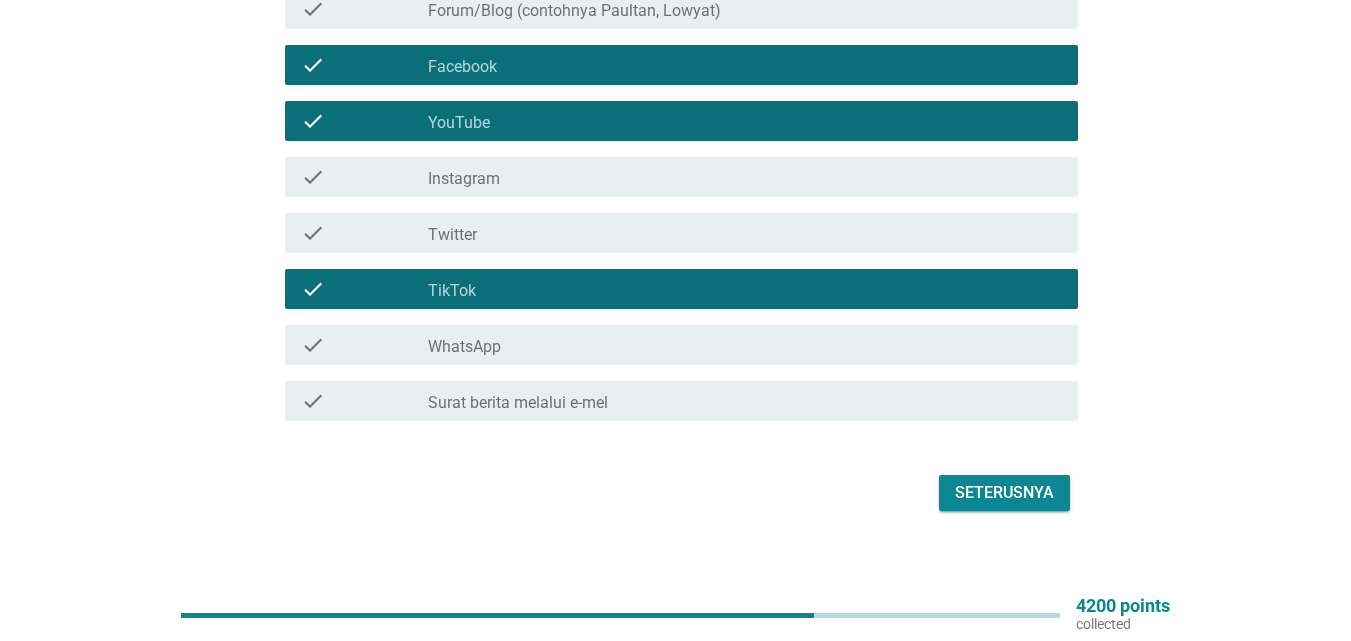click on "Seterusnya" at bounding box center (1004, 493) 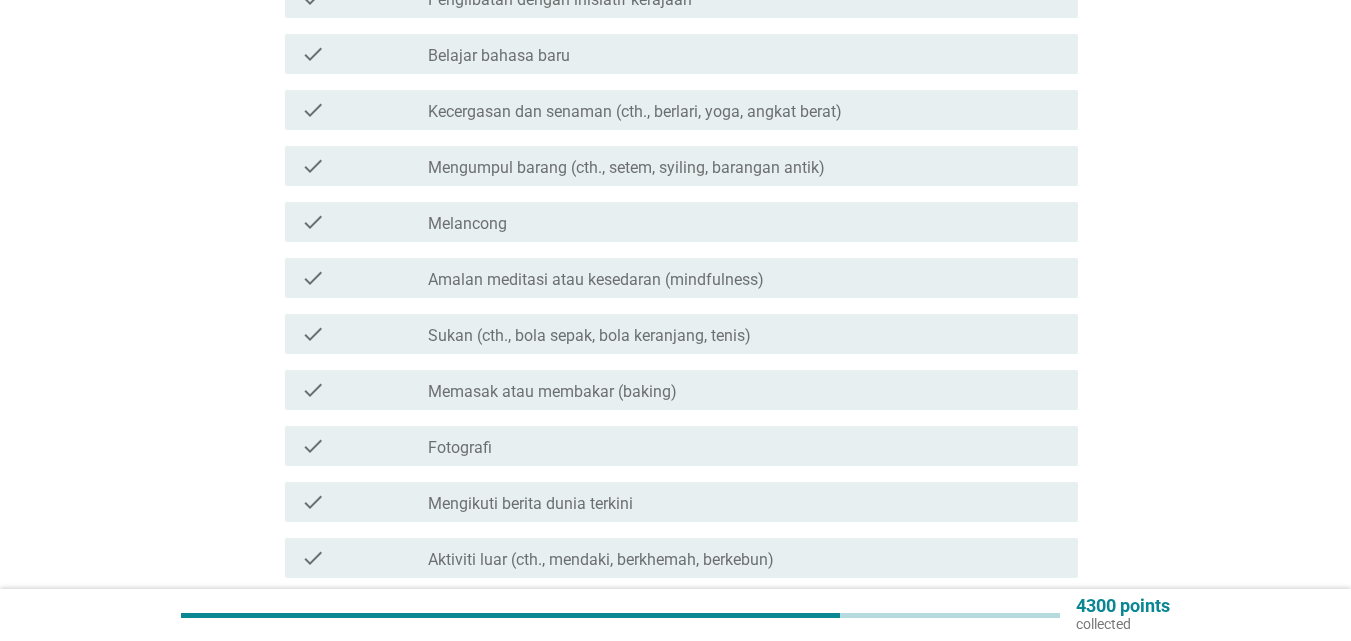 scroll, scrollTop: 700, scrollLeft: 0, axis: vertical 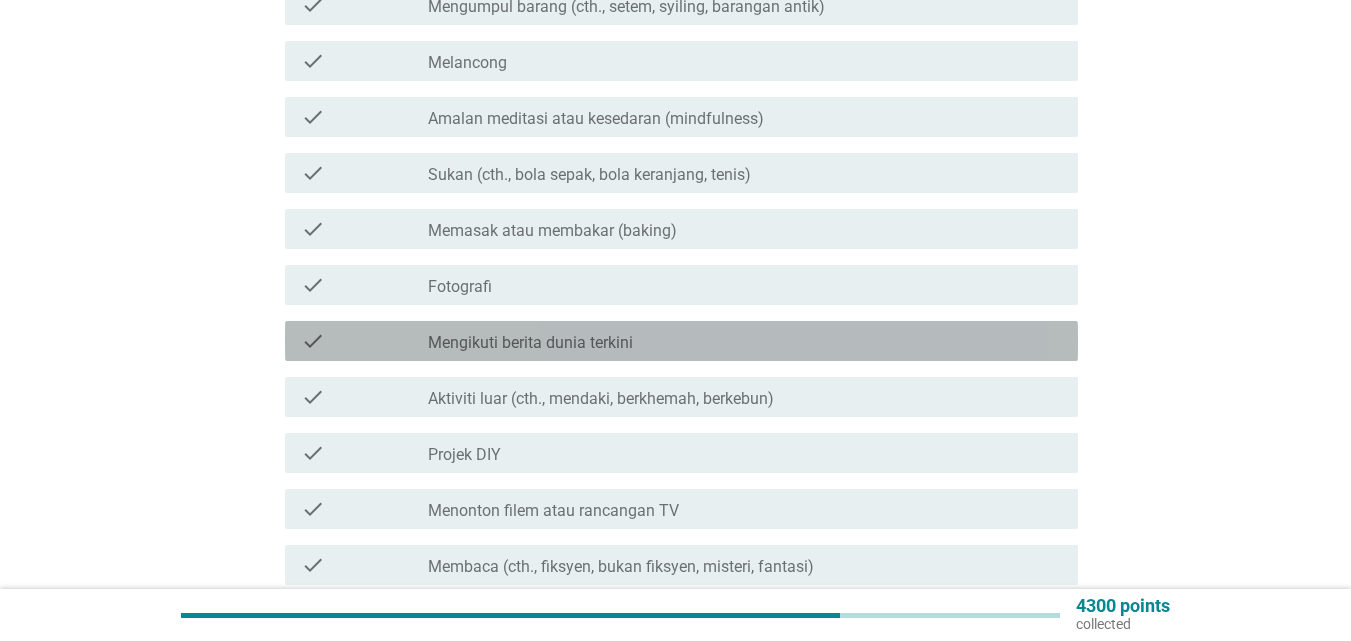 click on "Mengikuti berita dunia terkini" at bounding box center (530, 343) 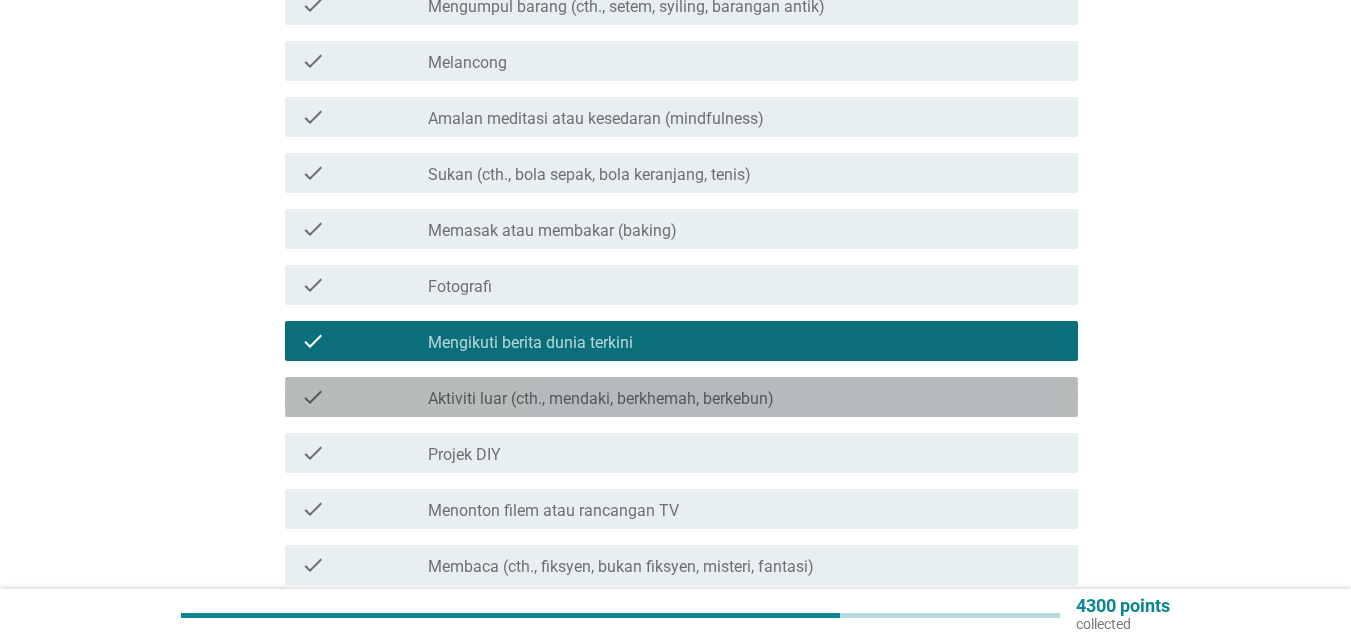 click on "Aktiviti luar (cth., mendaki, berkhemah, berkebun)" at bounding box center [601, 399] 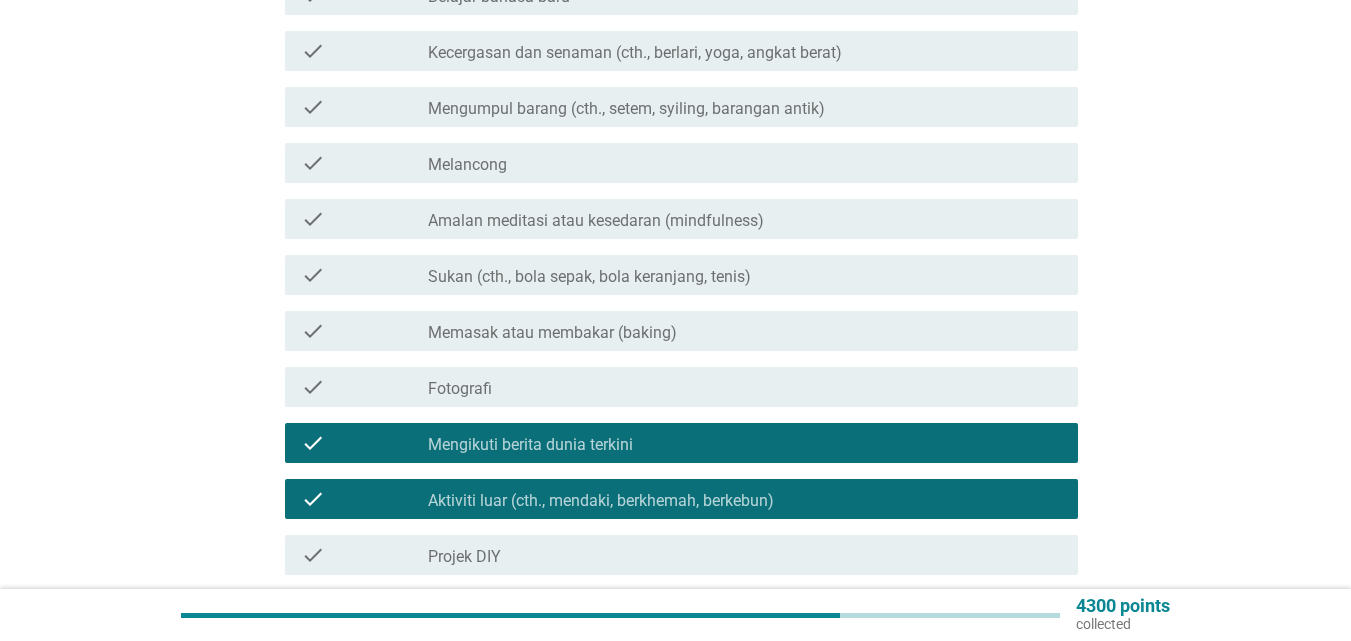 scroll, scrollTop: 576, scrollLeft: 0, axis: vertical 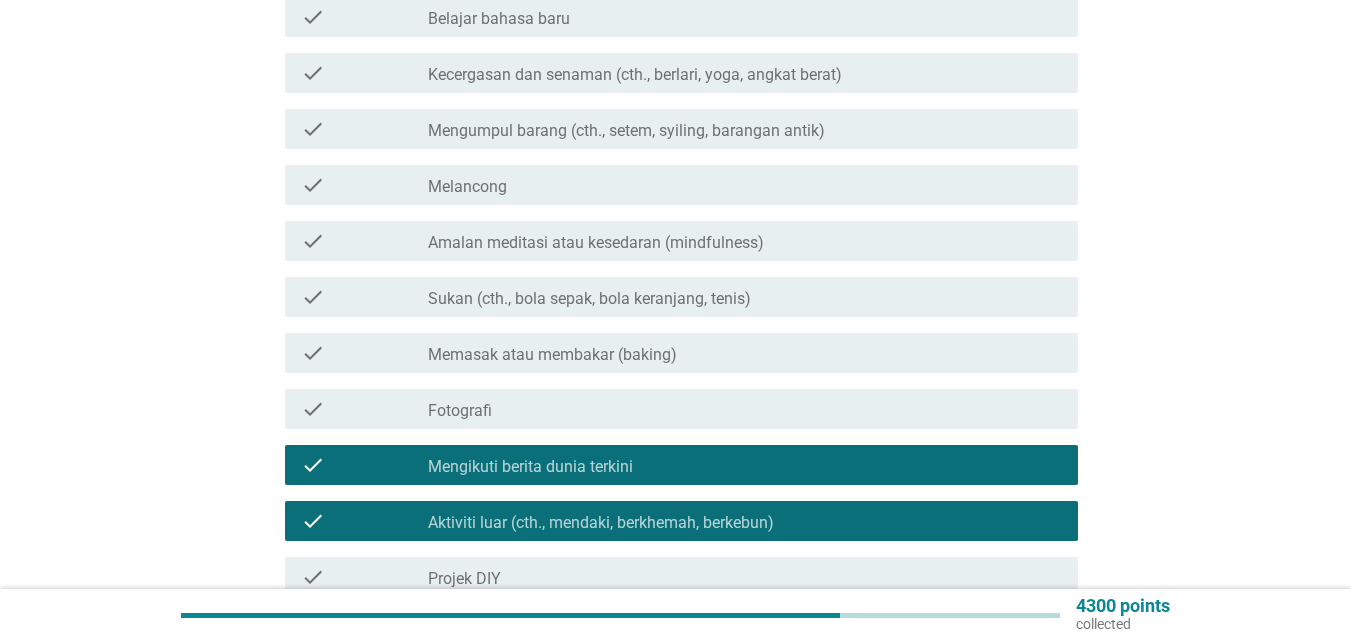 click on "check_box_outline_blank Melancong" at bounding box center (745, 185) 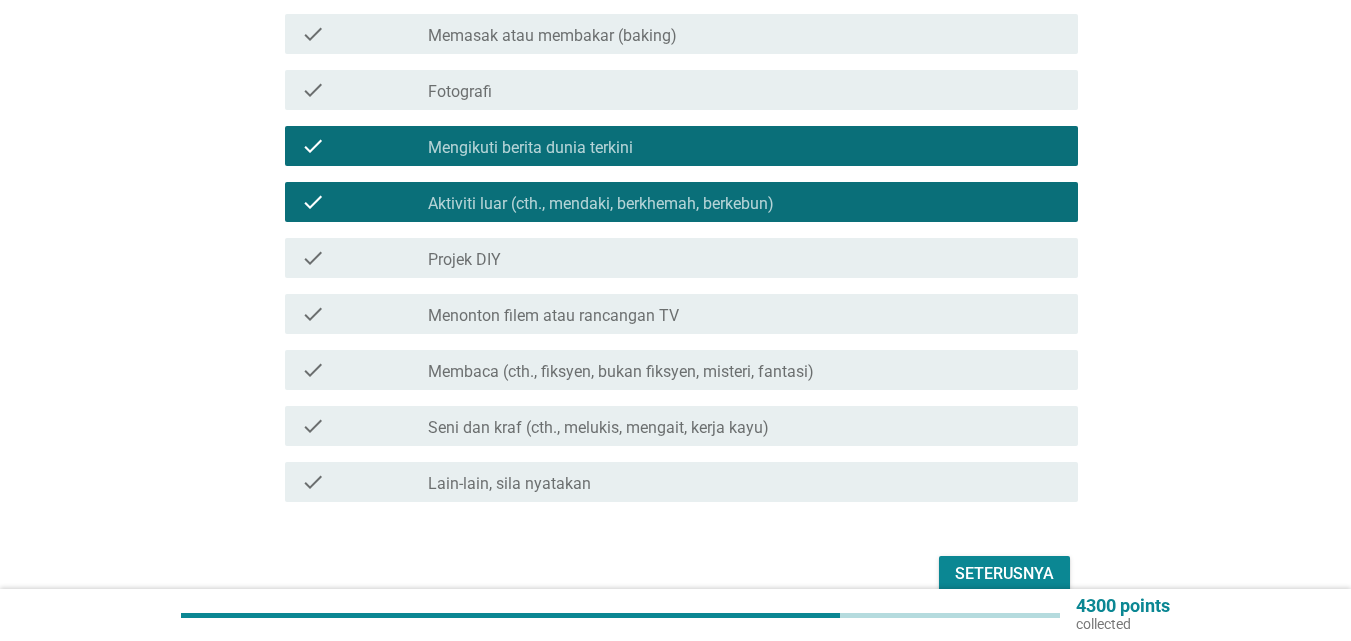 scroll, scrollTop: 976, scrollLeft: 0, axis: vertical 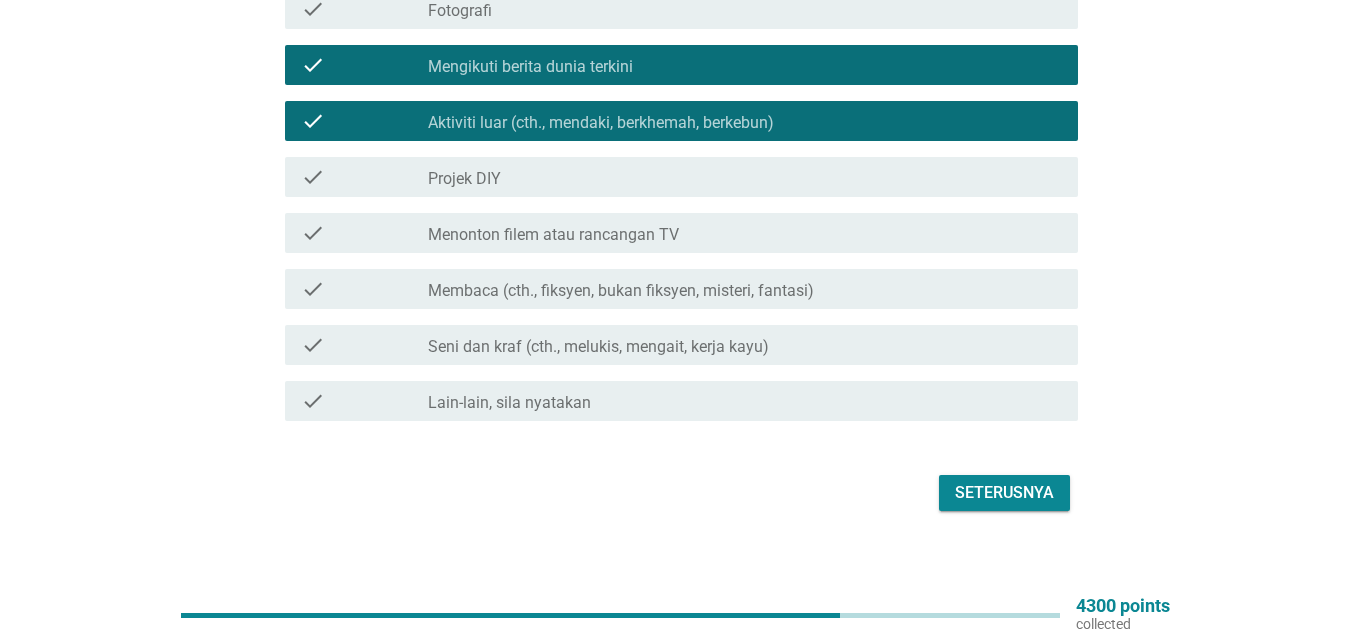 click on "Seterusnya" at bounding box center [1004, 493] 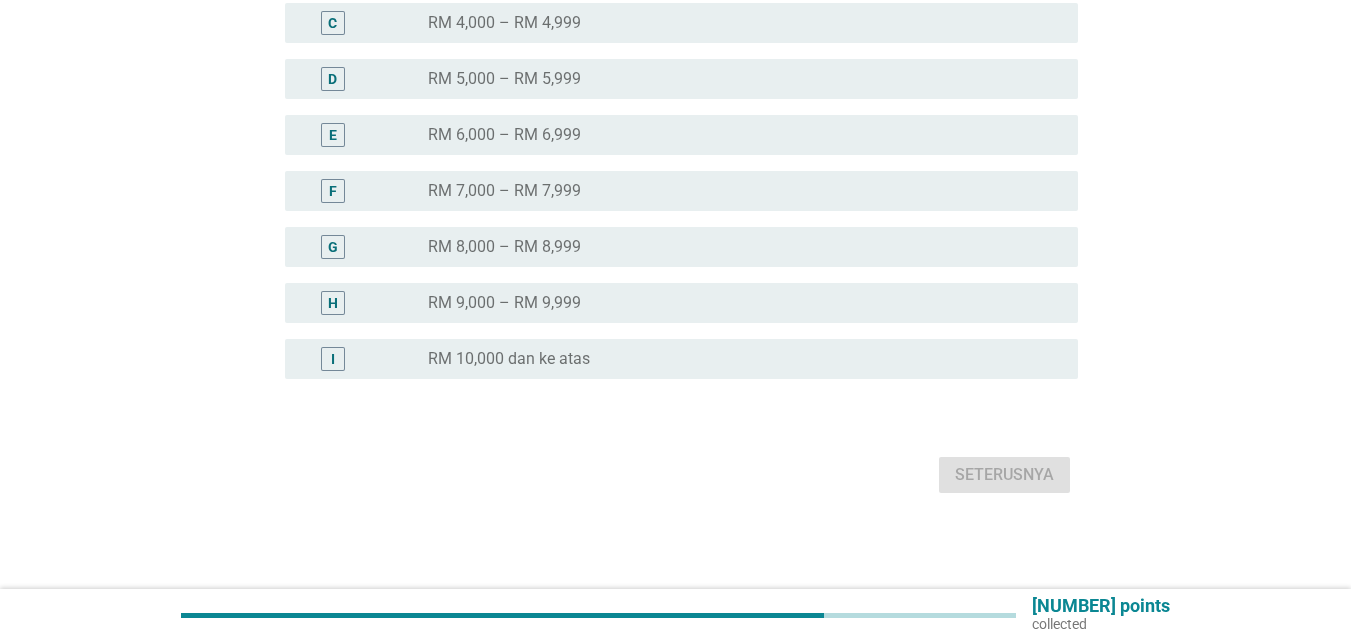 scroll, scrollTop: 0, scrollLeft: 0, axis: both 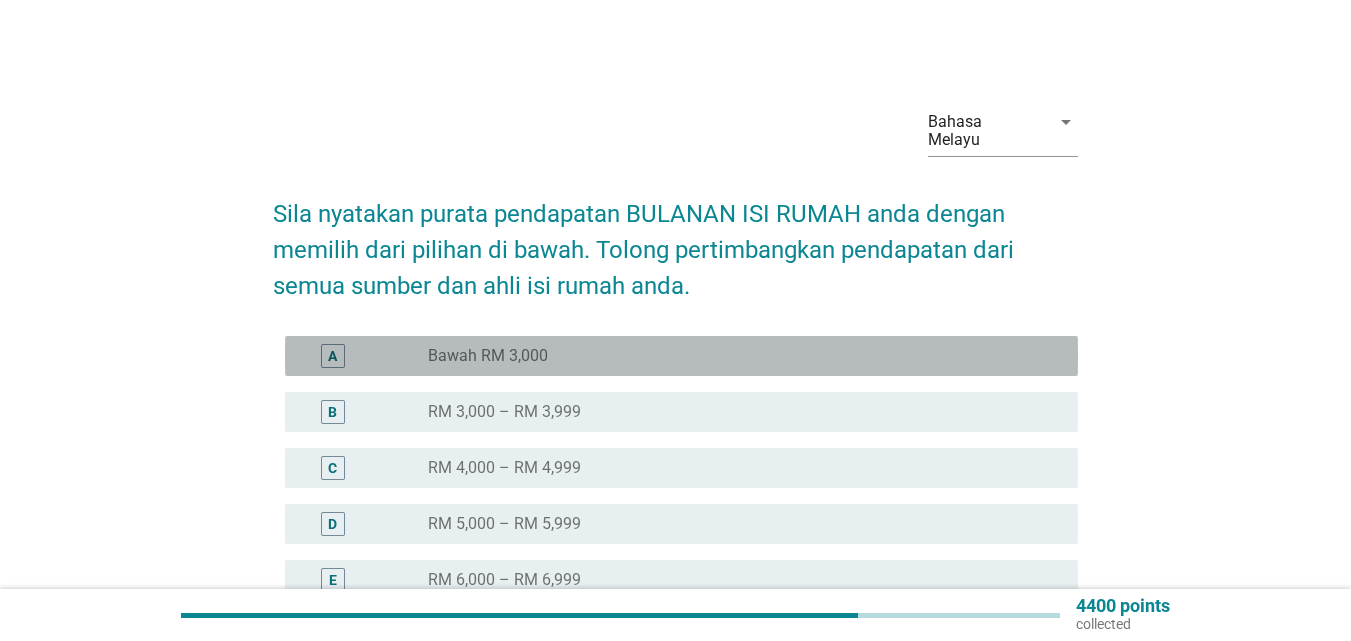 click on "radio_button_unchecked Bawah RM 3,000" at bounding box center (737, 356) 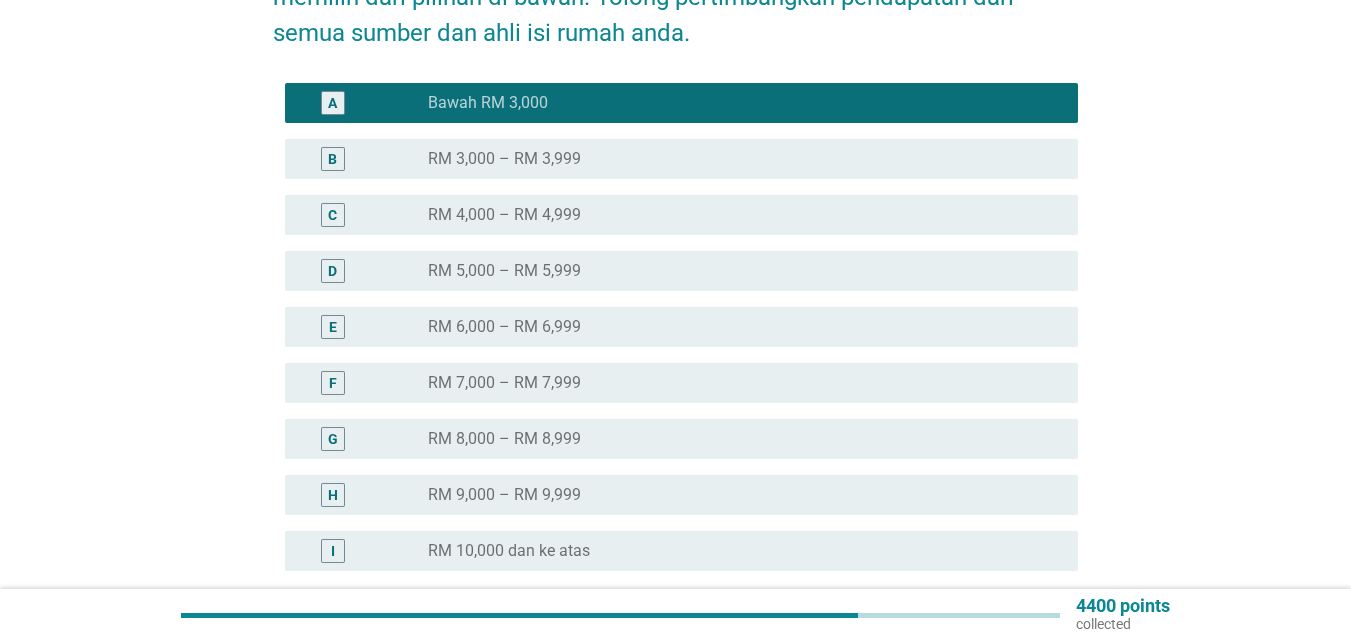 scroll, scrollTop: 400, scrollLeft: 0, axis: vertical 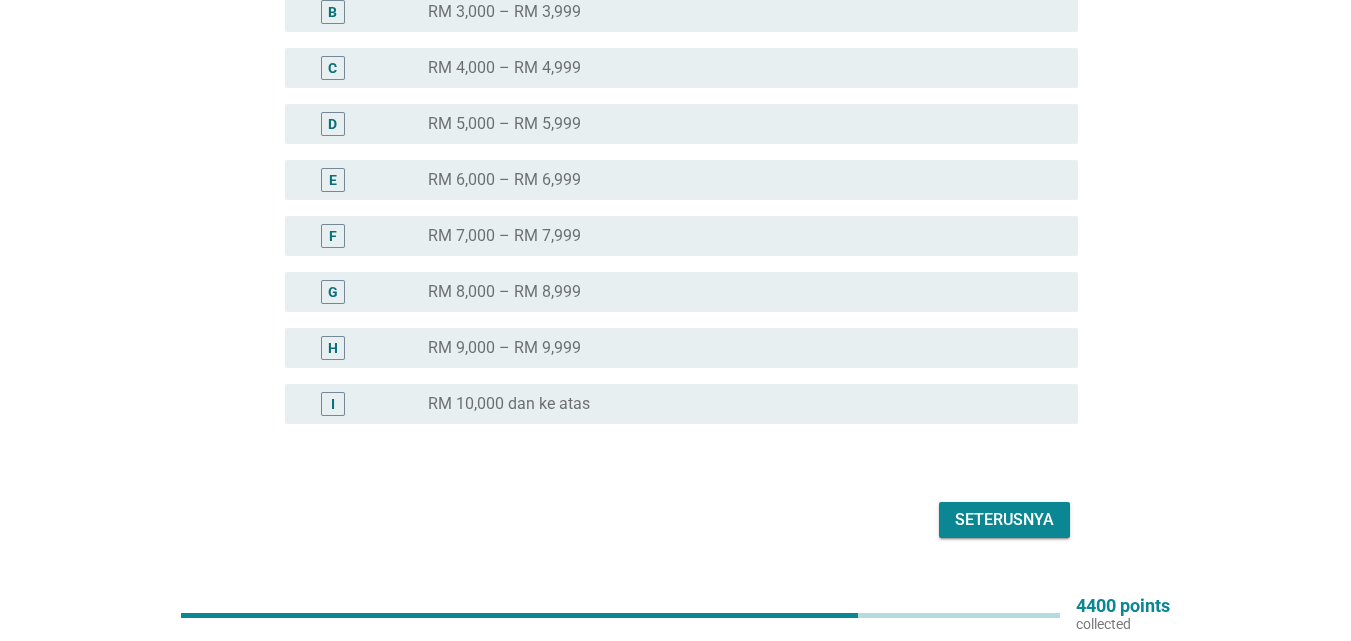 click on "Seterusnya" at bounding box center (1004, 520) 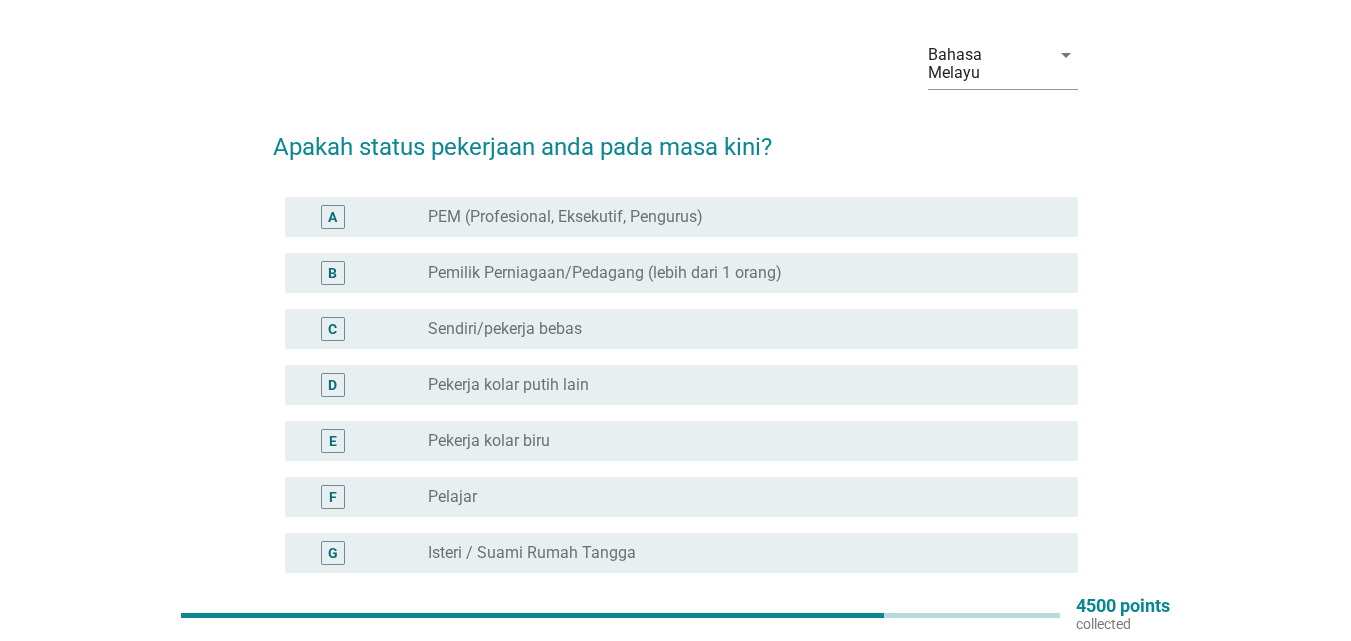 scroll, scrollTop: 55, scrollLeft: 0, axis: vertical 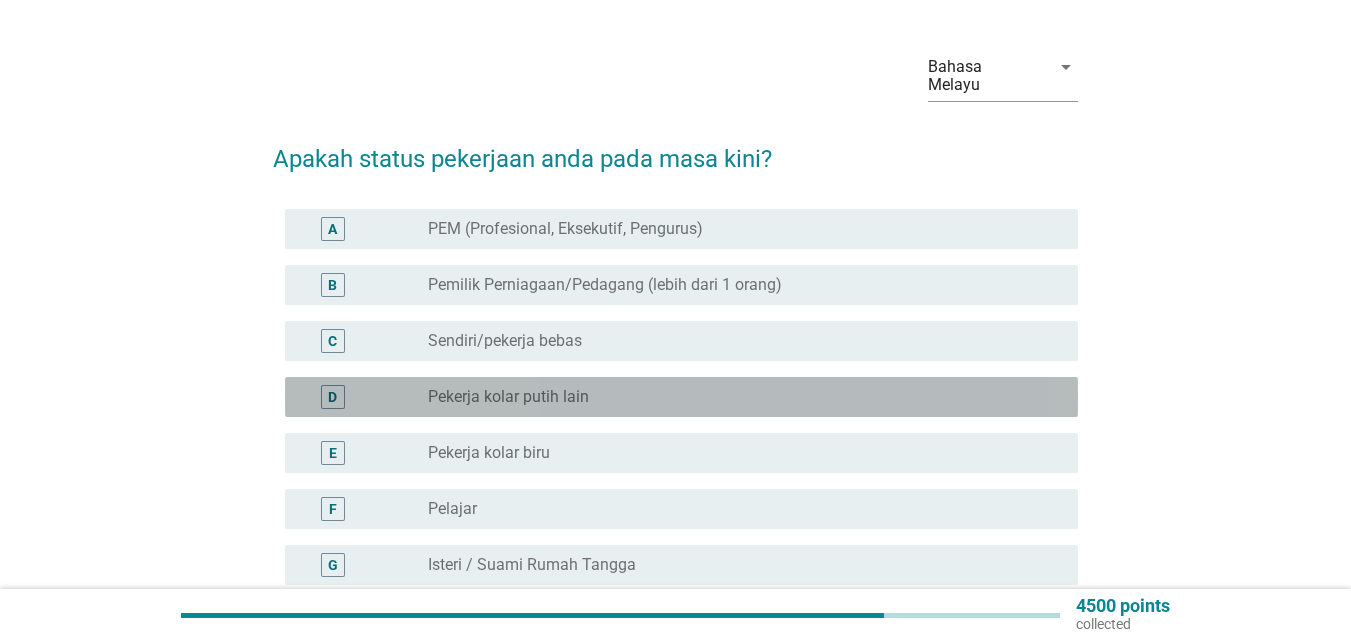click on "radio_button_unchecked Pekerja kolar putih lain" at bounding box center [745, 397] 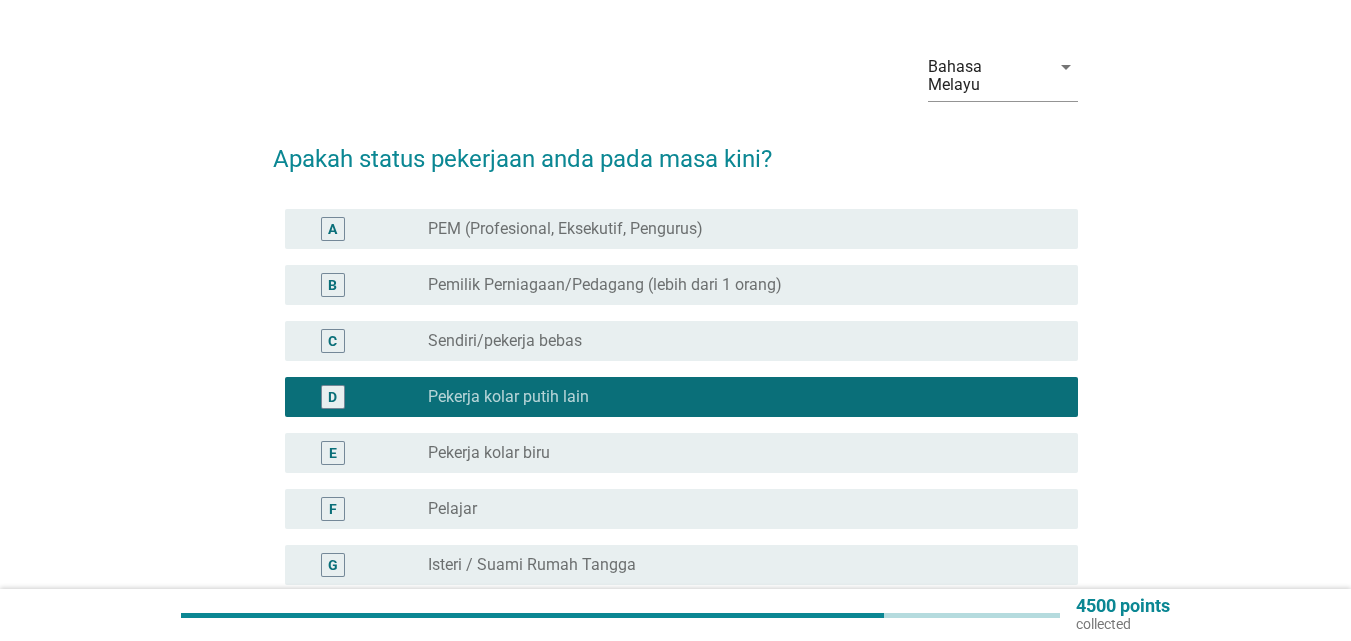 scroll, scrollTop: 255, scrollLeft: 0, axis: vertical 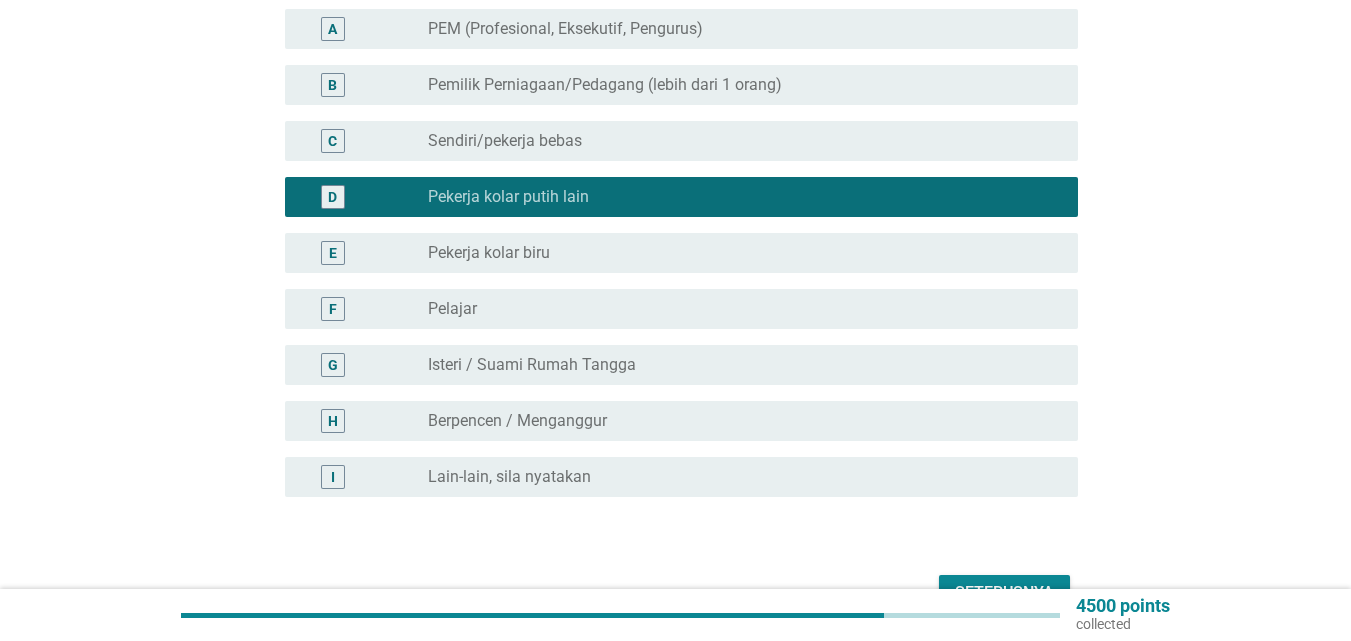 click on "Seterusnya" at bounding box center (1004, 593) 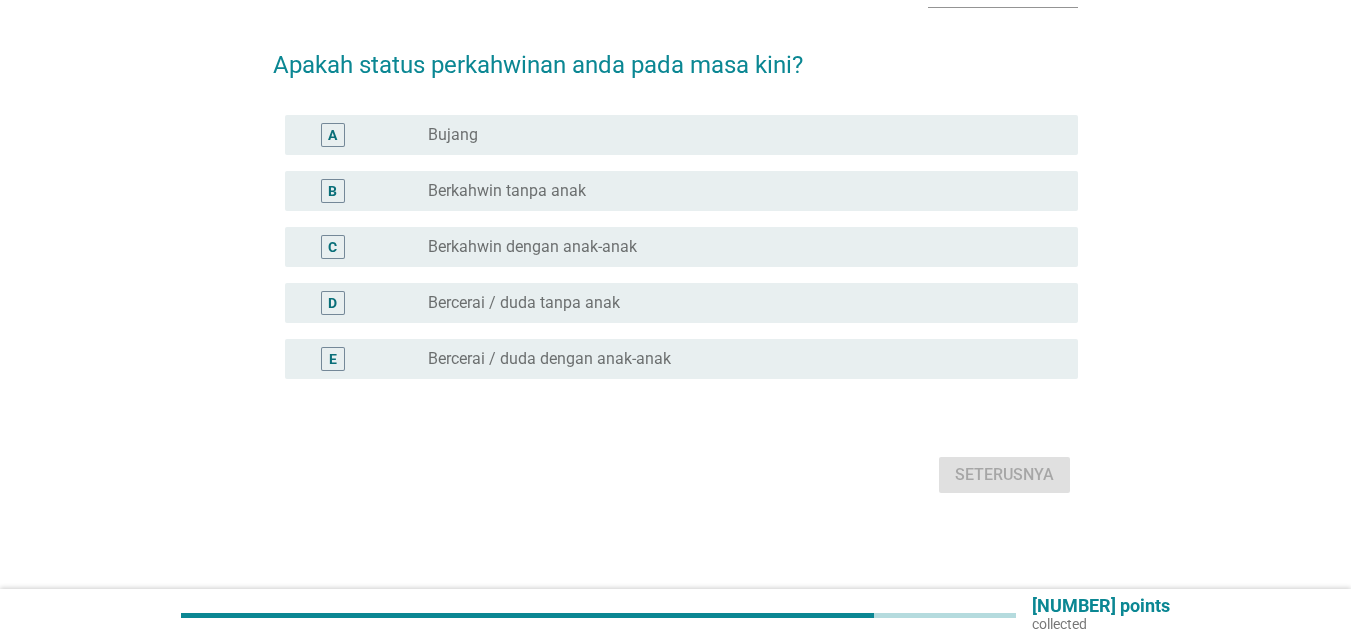 scroll, scrollTop: 0, scrollLeft: 0, axis: both 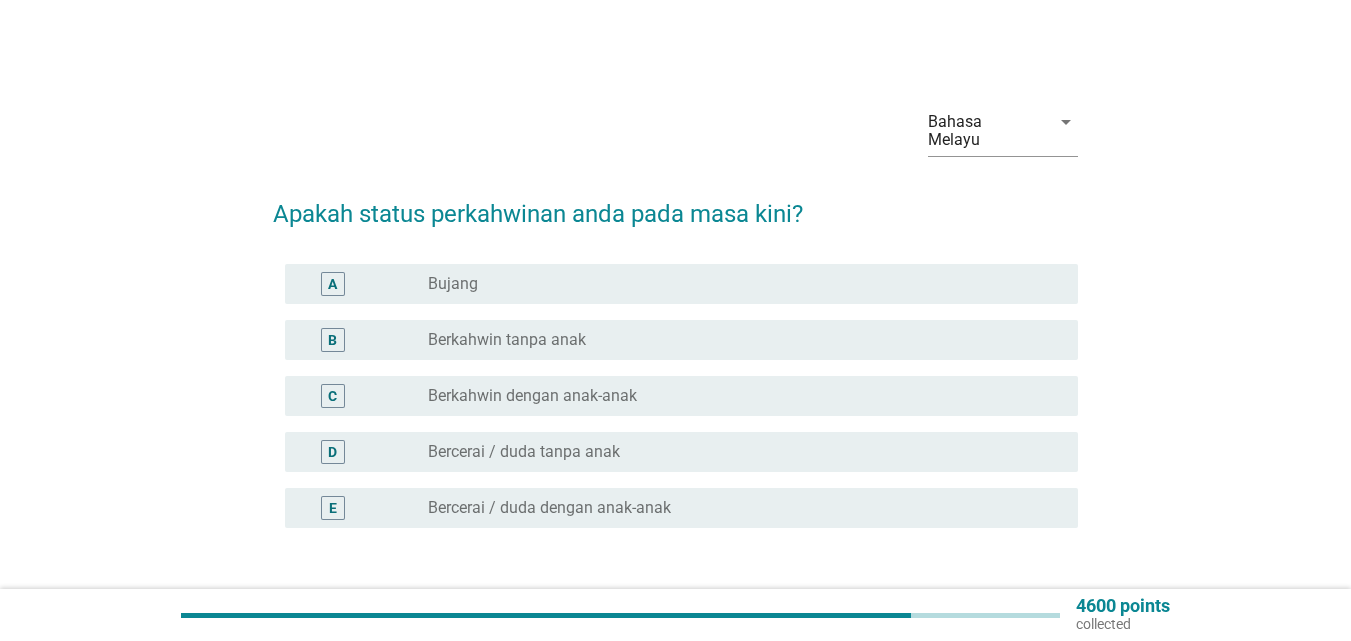 click on "radio_button_unchecked Berkahwin dengan anak-anak" at bounding box center [737, 396] 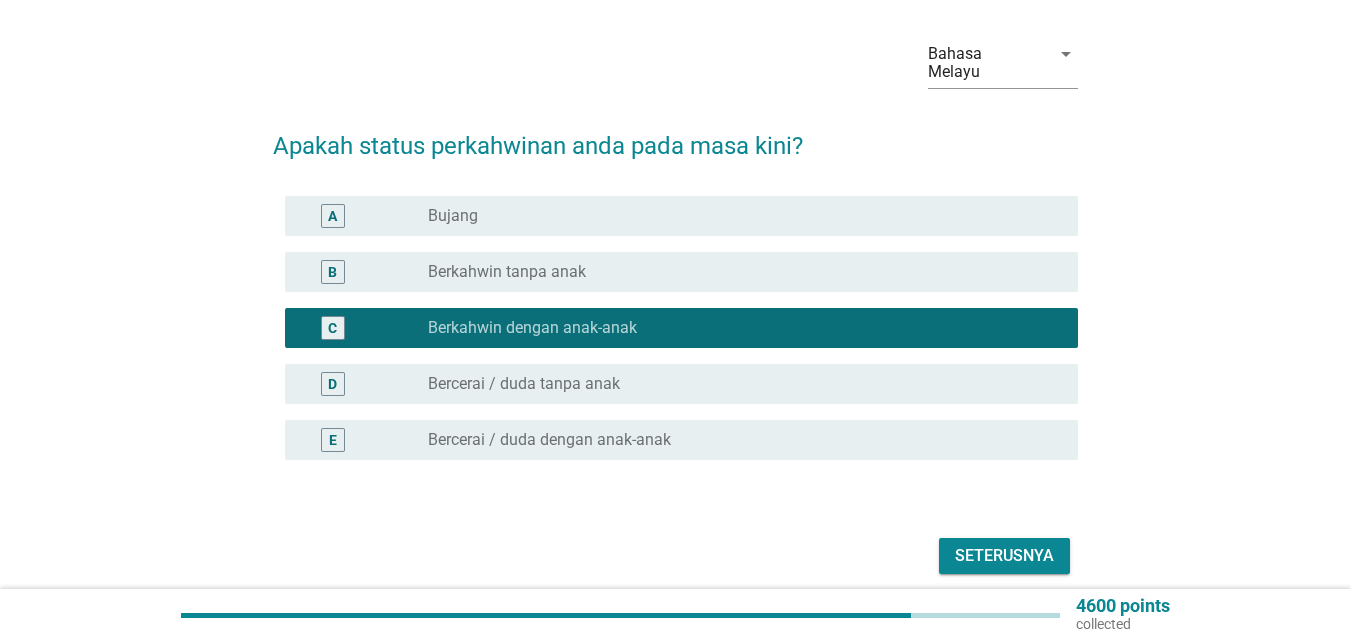 scroll, scrollTop: 131, scrollLeft: 0, axis: vertical 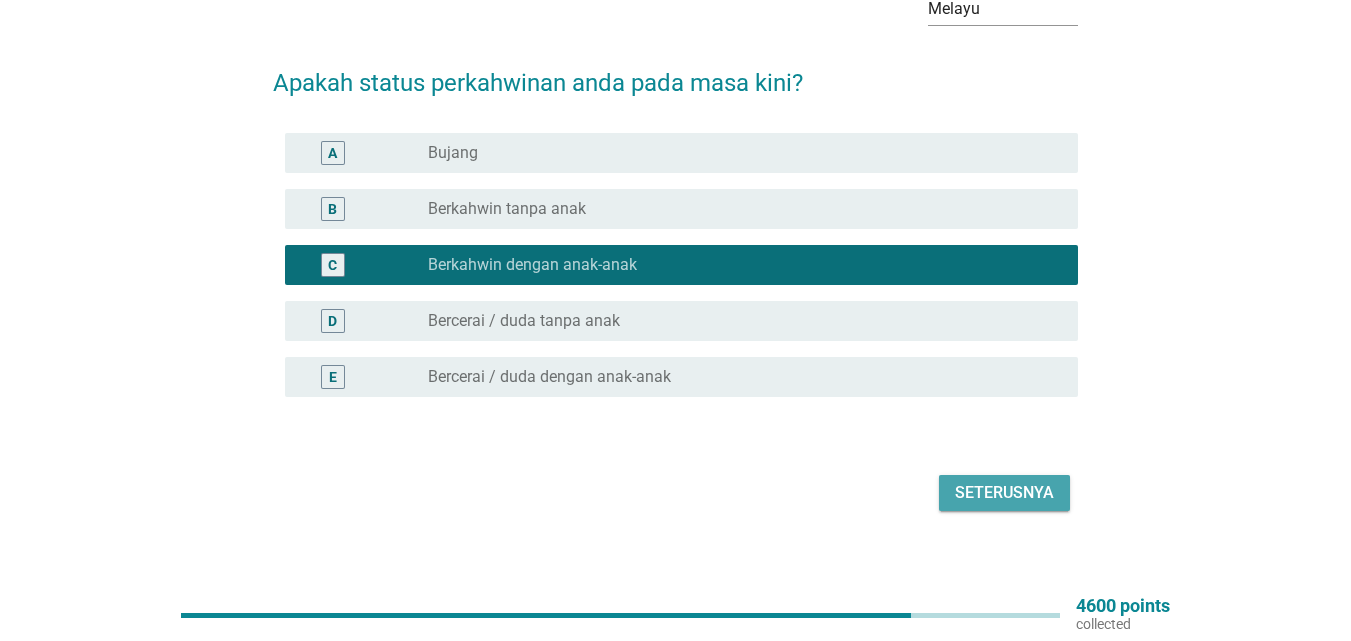 click on "Seterusnya" at bounding box center (1004, 493) 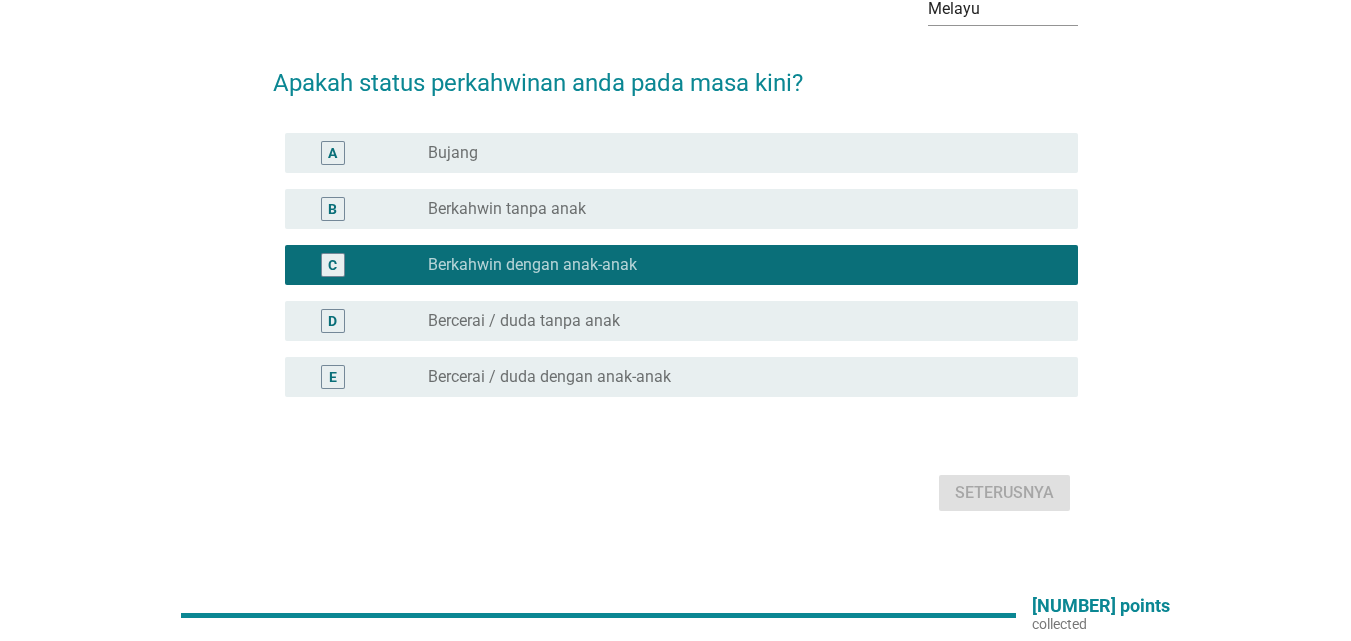 scroll, scrollTop: 0, scrollLeft: 0, axis: both 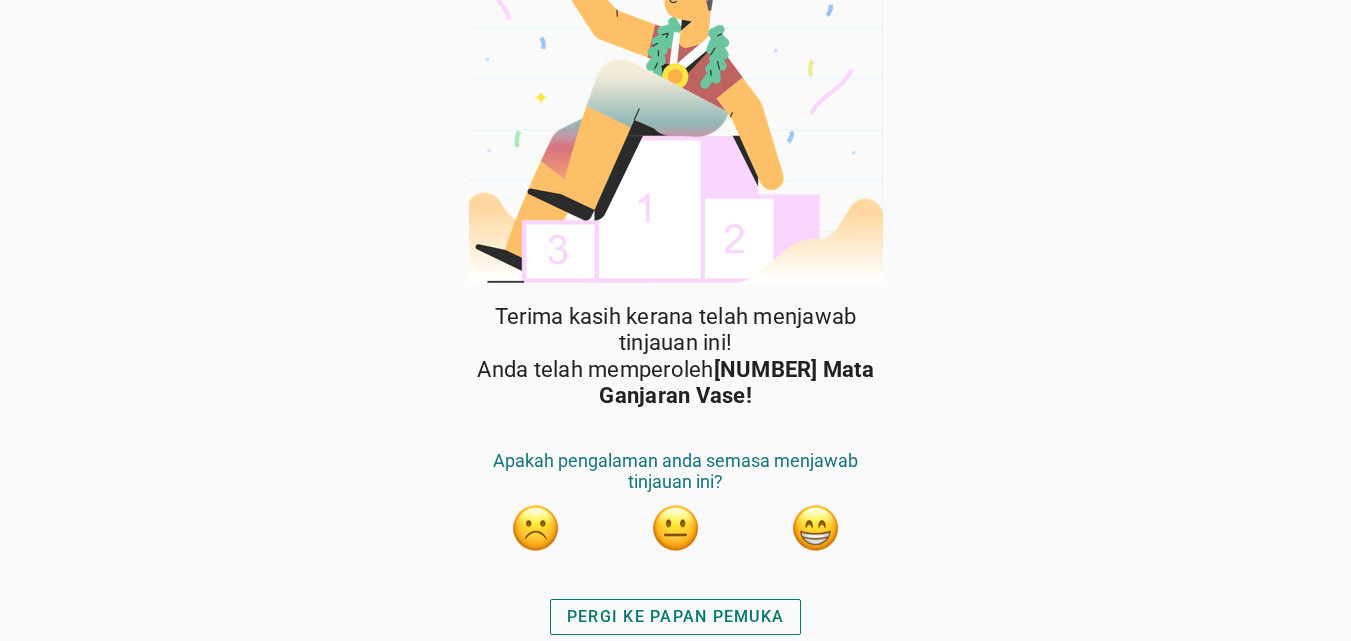click on "PERGI KE PAPAN PEMUKA" at bounding box center [675, 617] 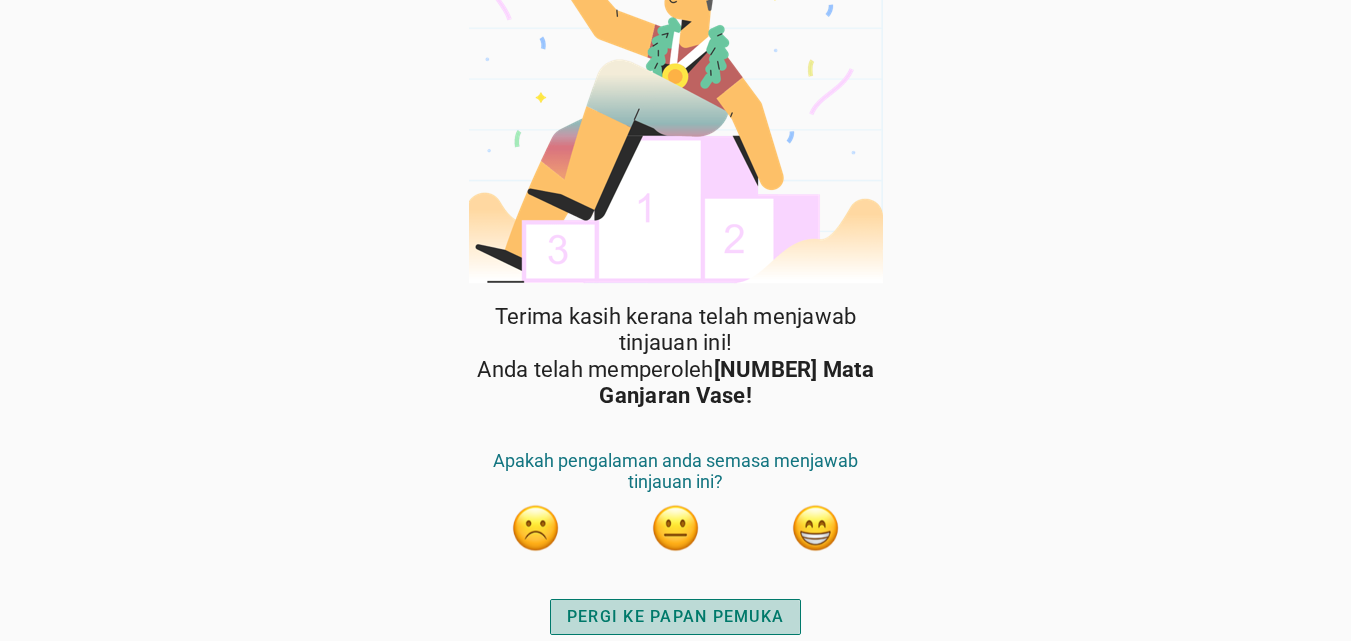 scroll, scrollTop: 0, scrollLeft: 0, axis: both 